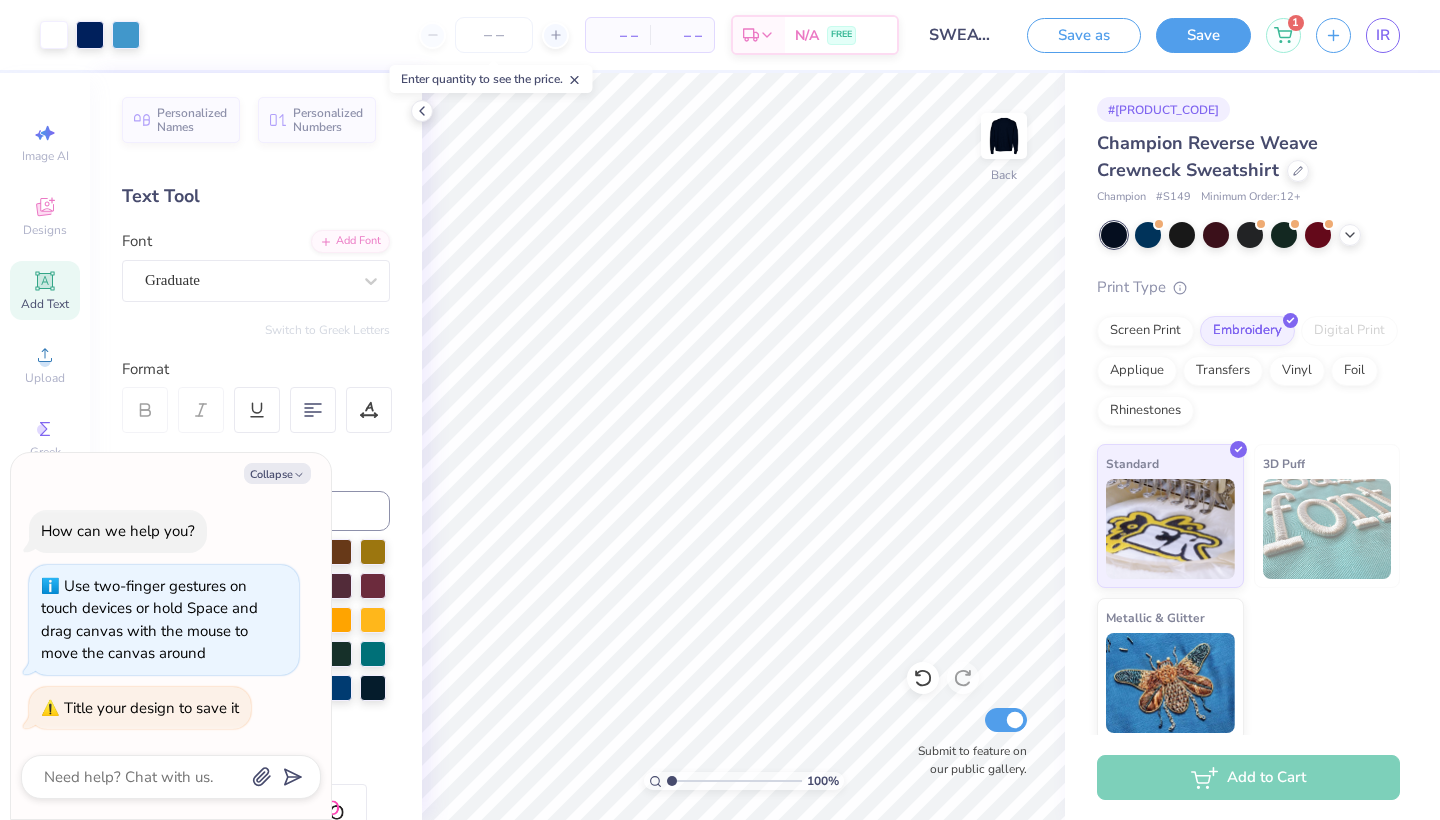 scroll, scrollTop: 43, scrollLeft: 75, axis: both 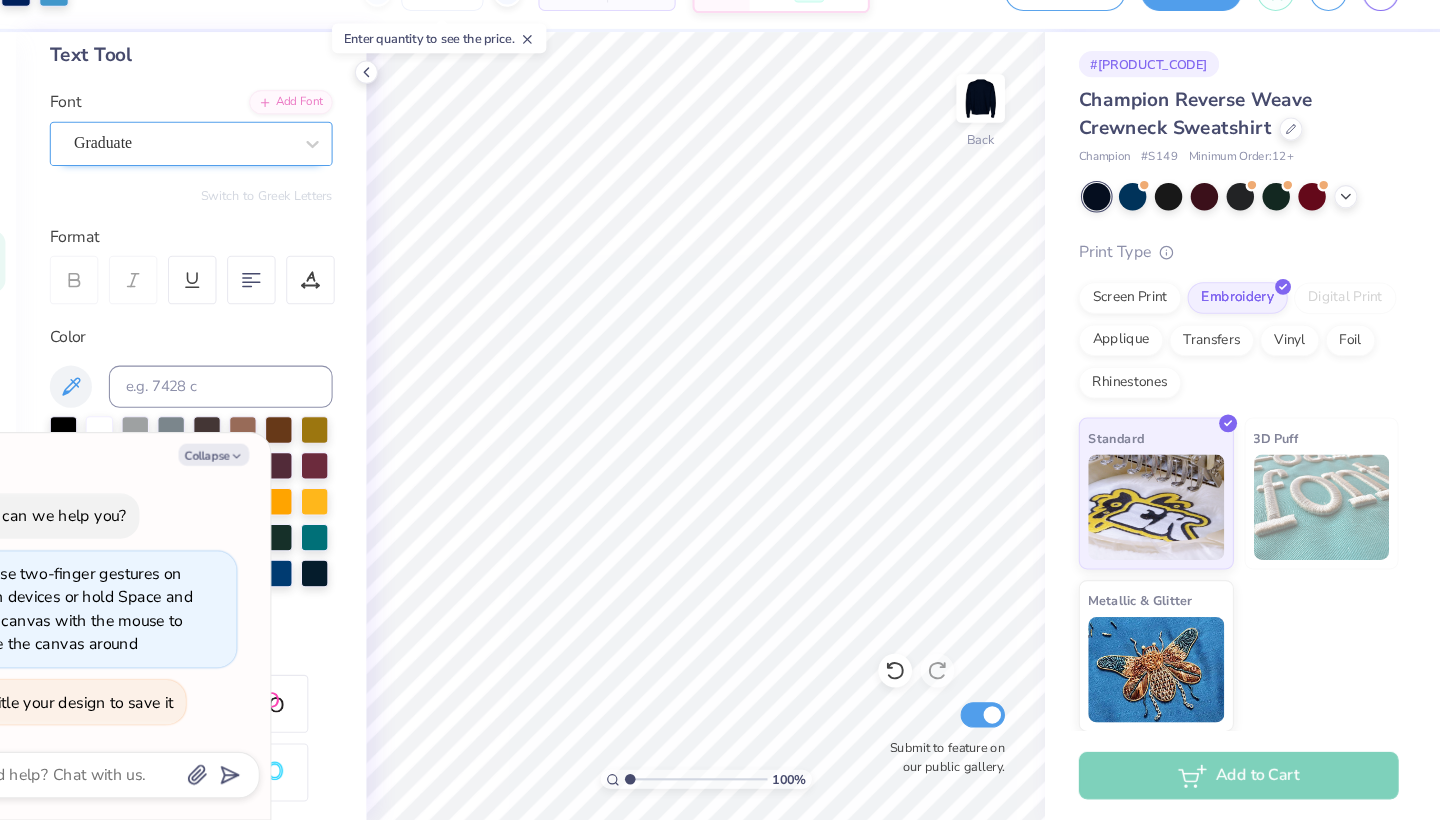 click on "Graduate" at bounding box center (248, 178) 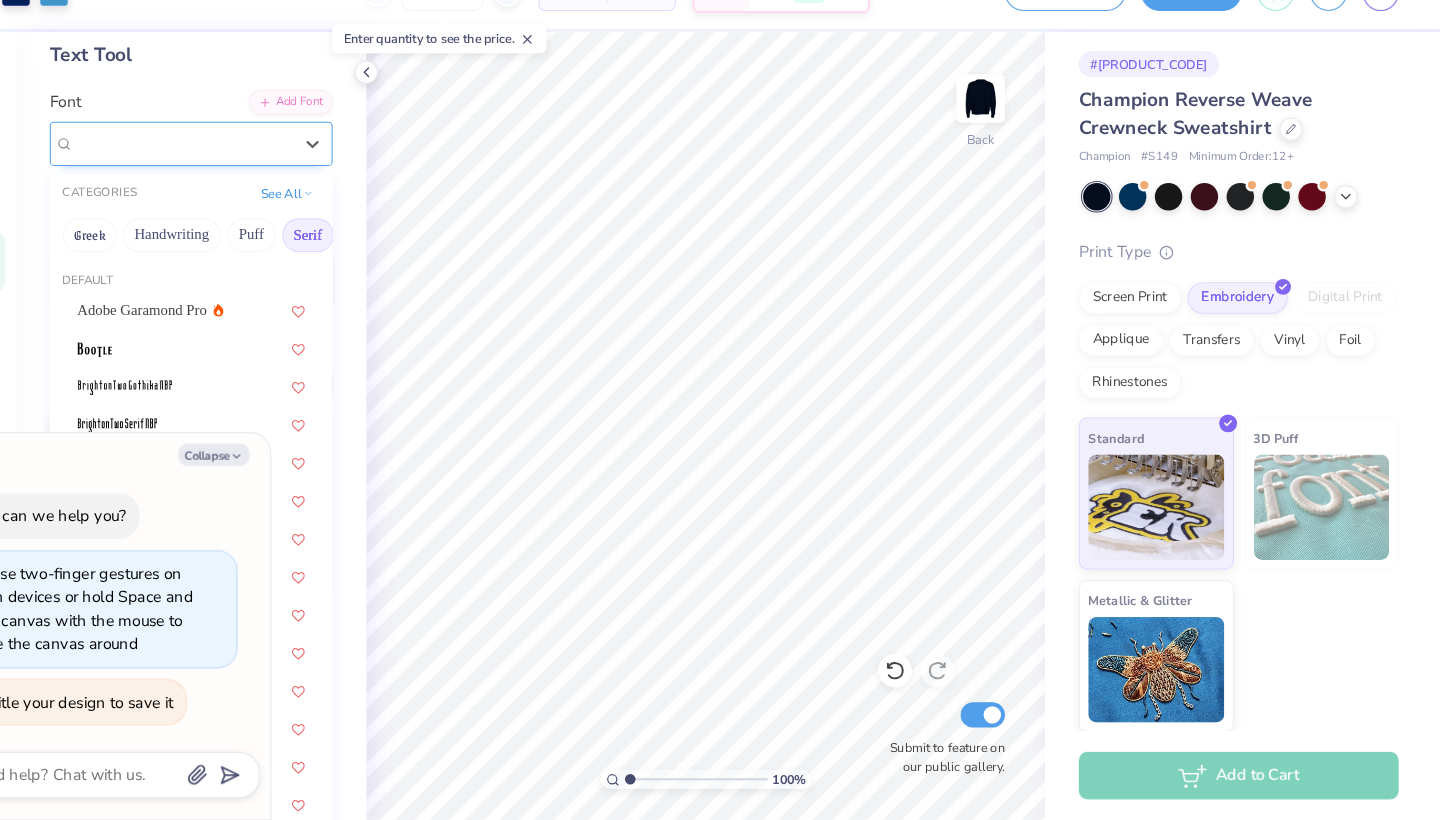 type on "x" 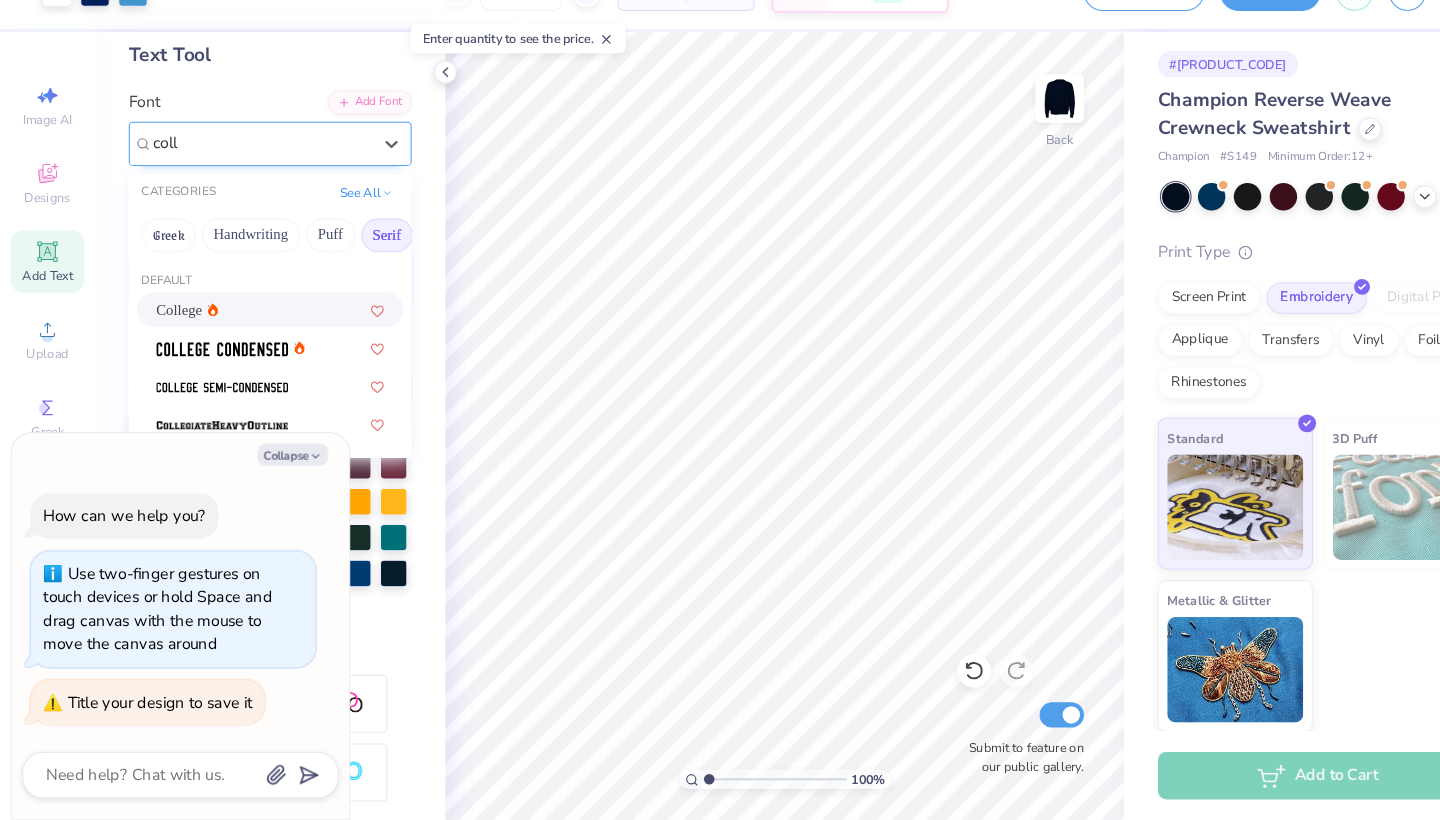 click on "College" at bounding box center [177, 336] 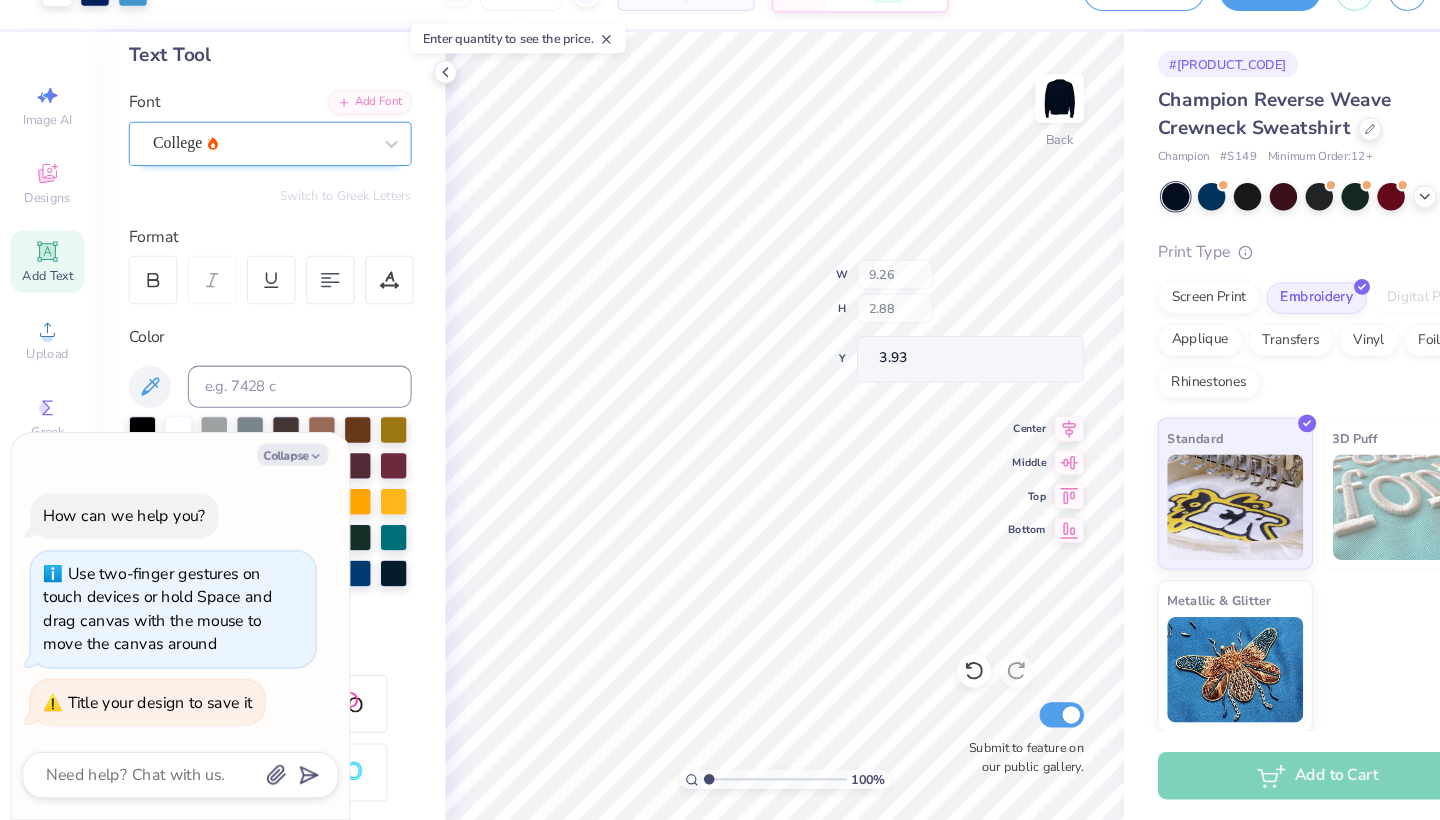 click on "[NUMBER]  % Back W [NUMBER] H [NUMBER] Y [NUMBER] Center Middle Top Bottom Submit to feature on our public gallery." at bounding box center (743, 446) 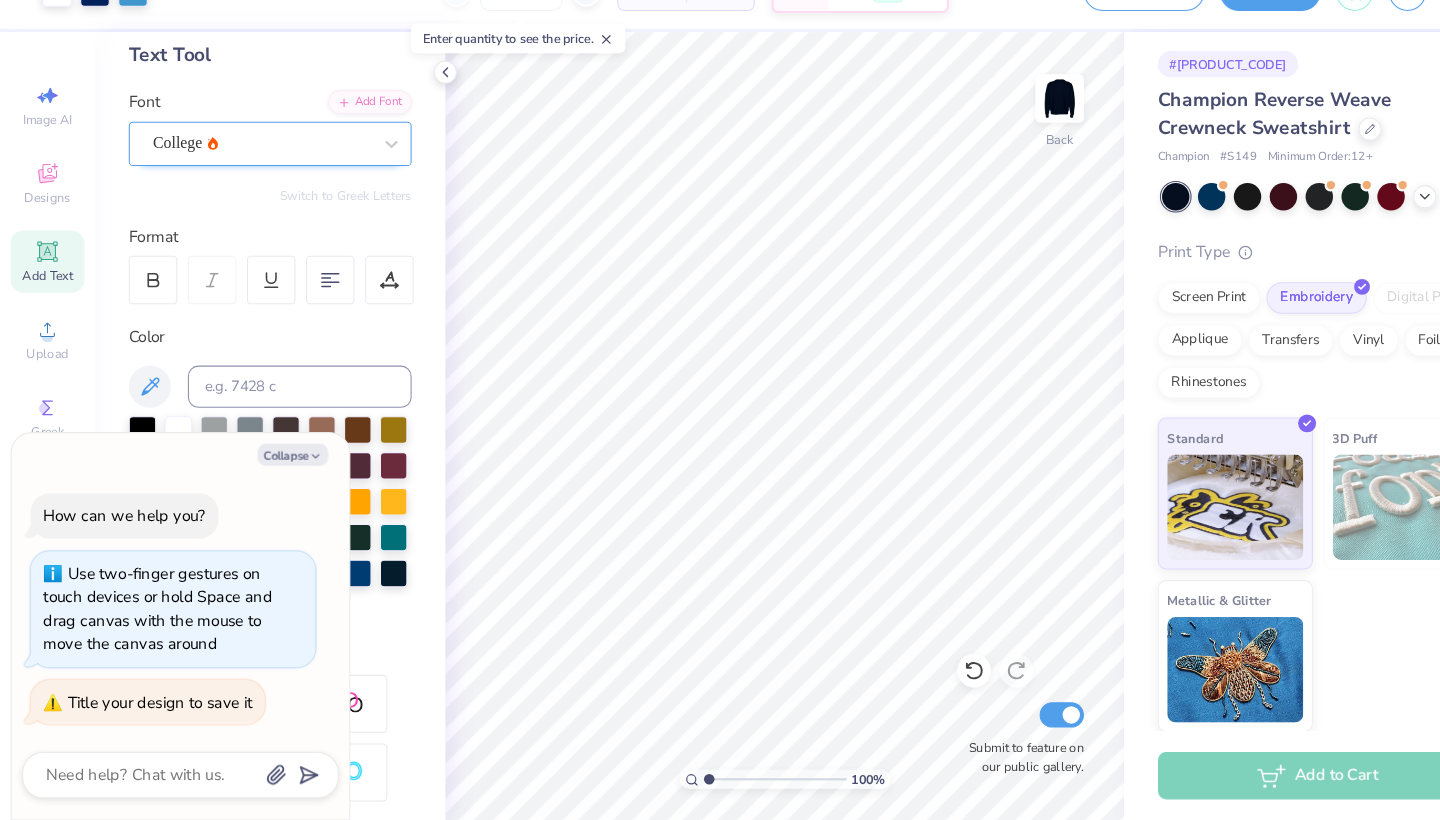 type on "x" 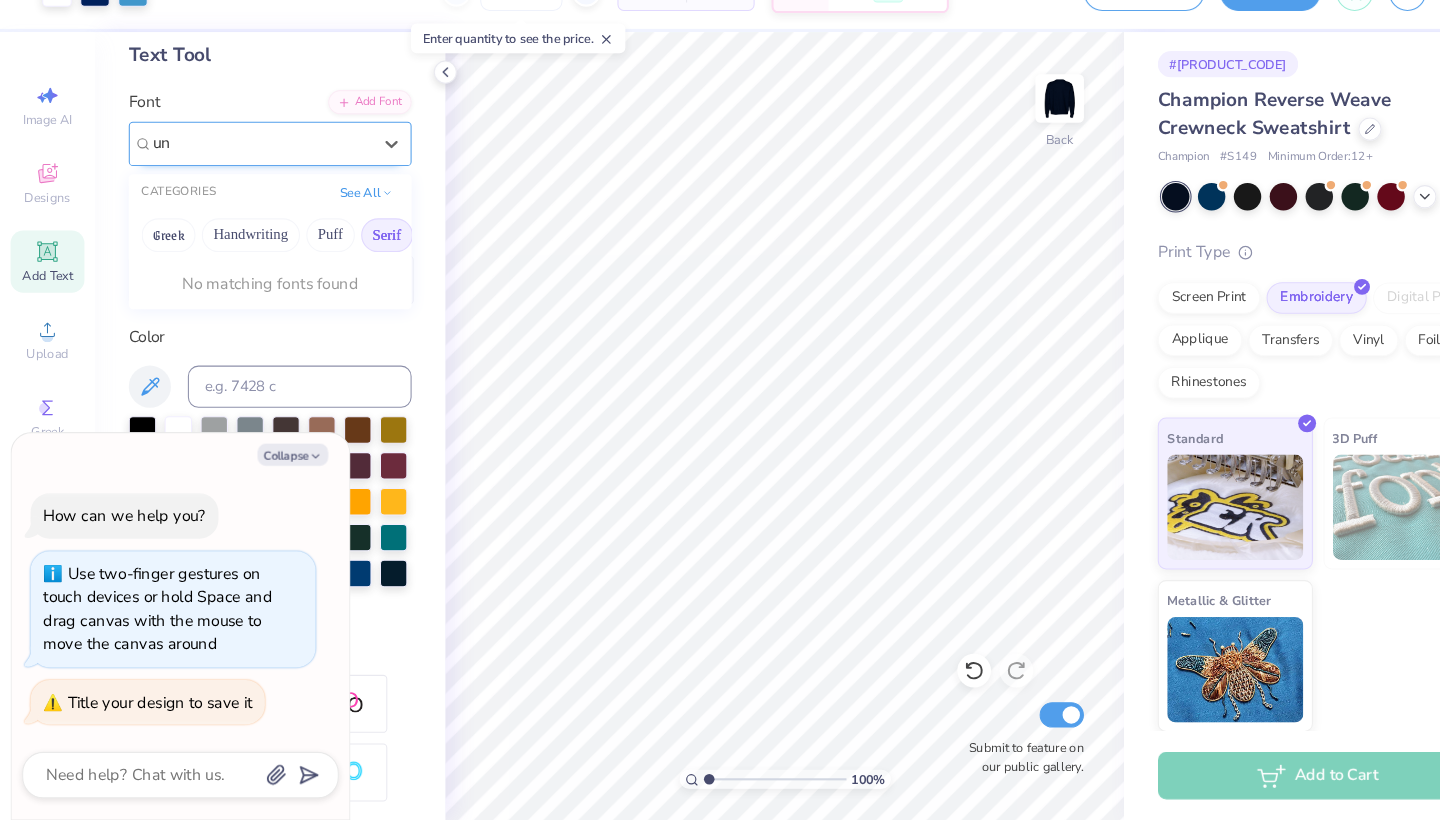 type on "u" 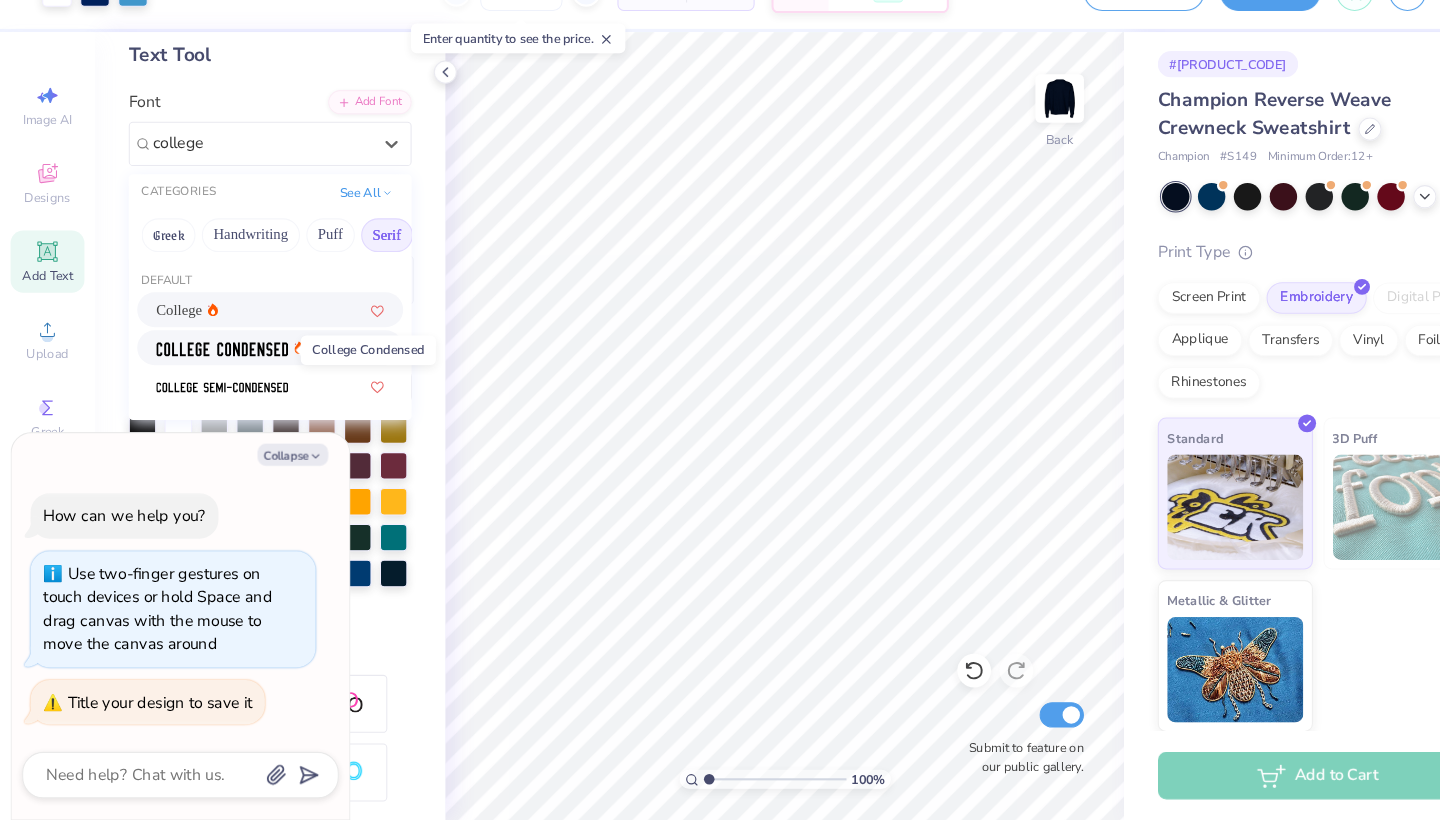 click at bounding box center (210, 374) 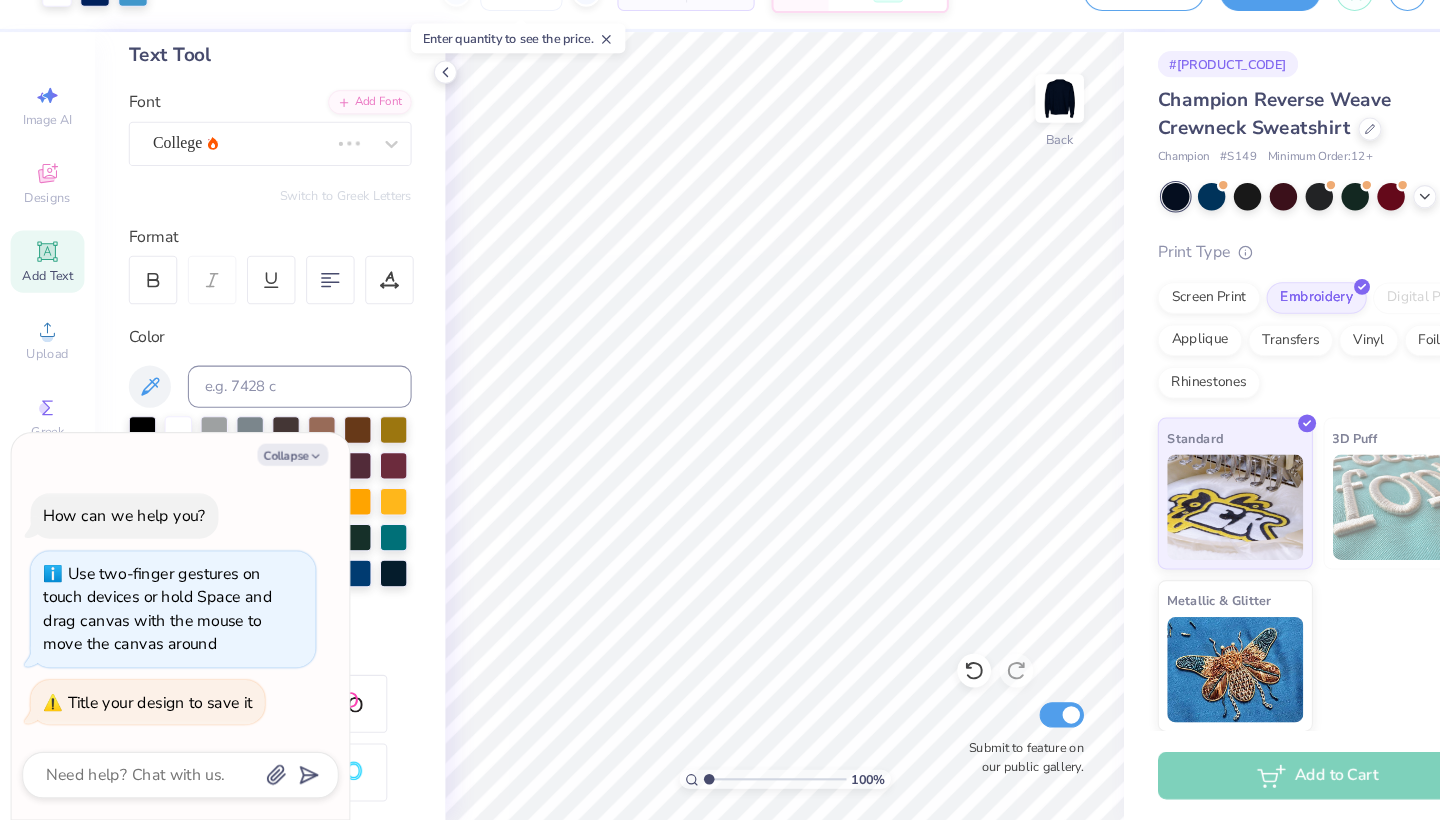 type 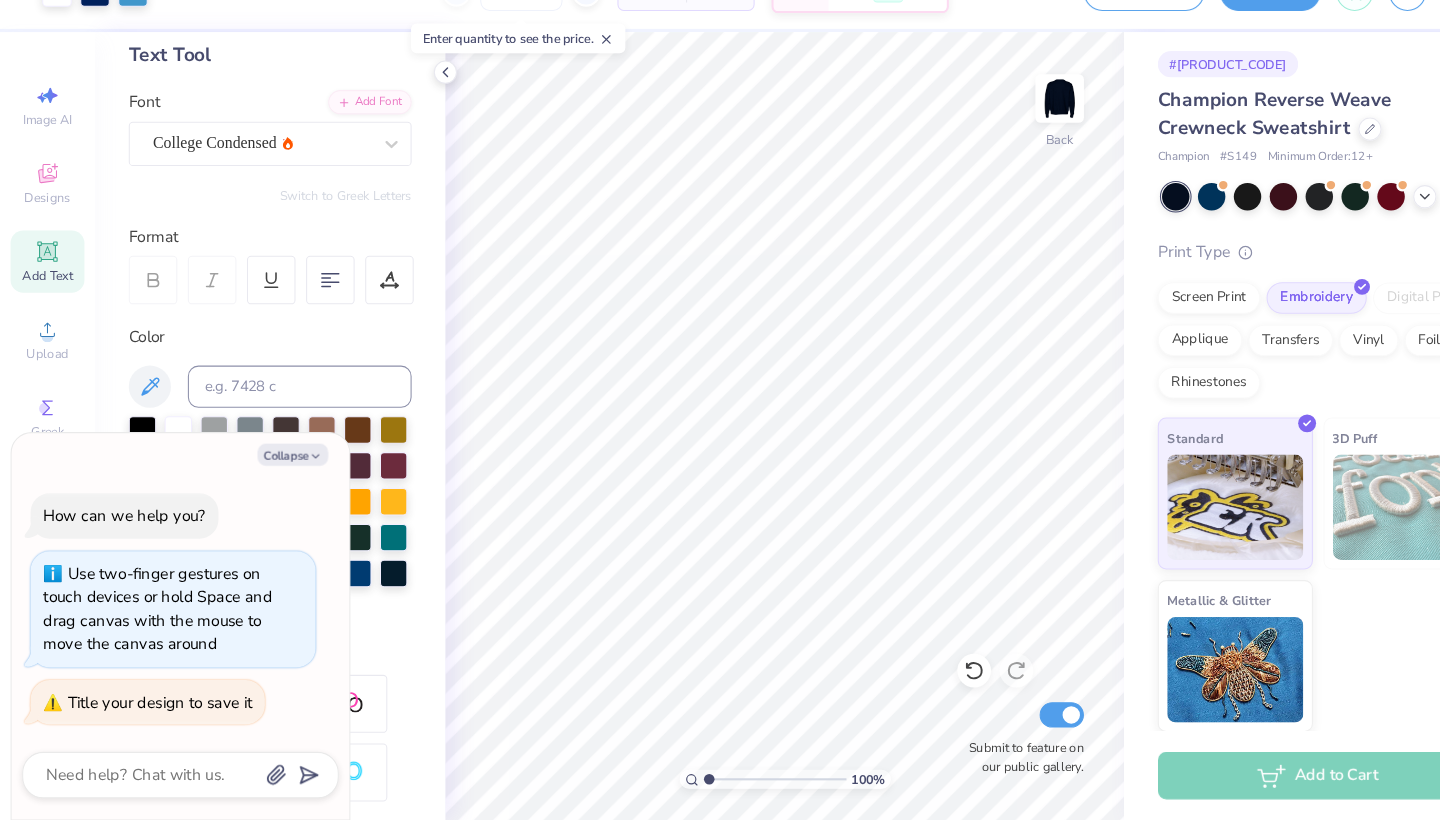 type on "x" 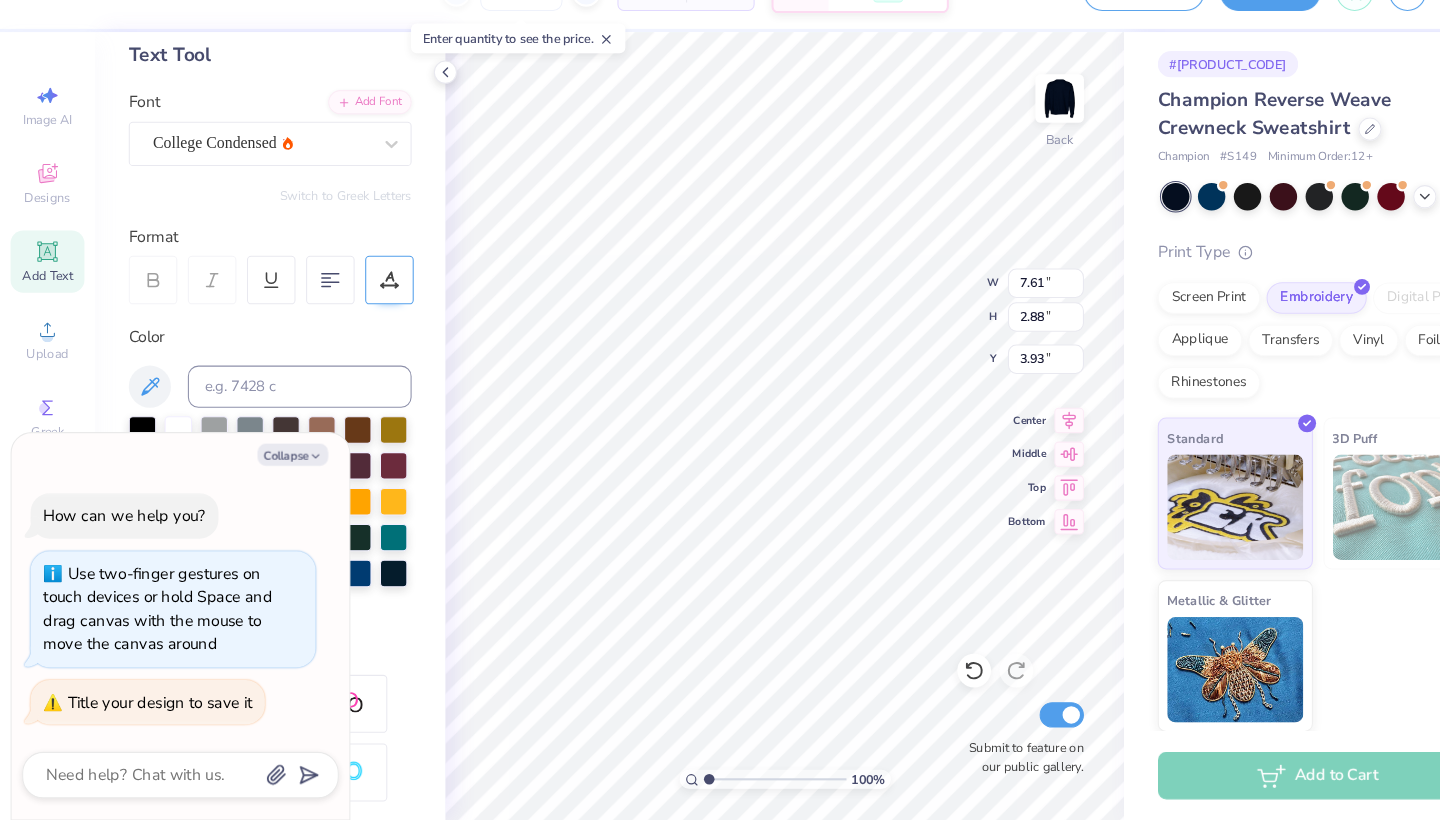 click at bounding box center (369, 308) 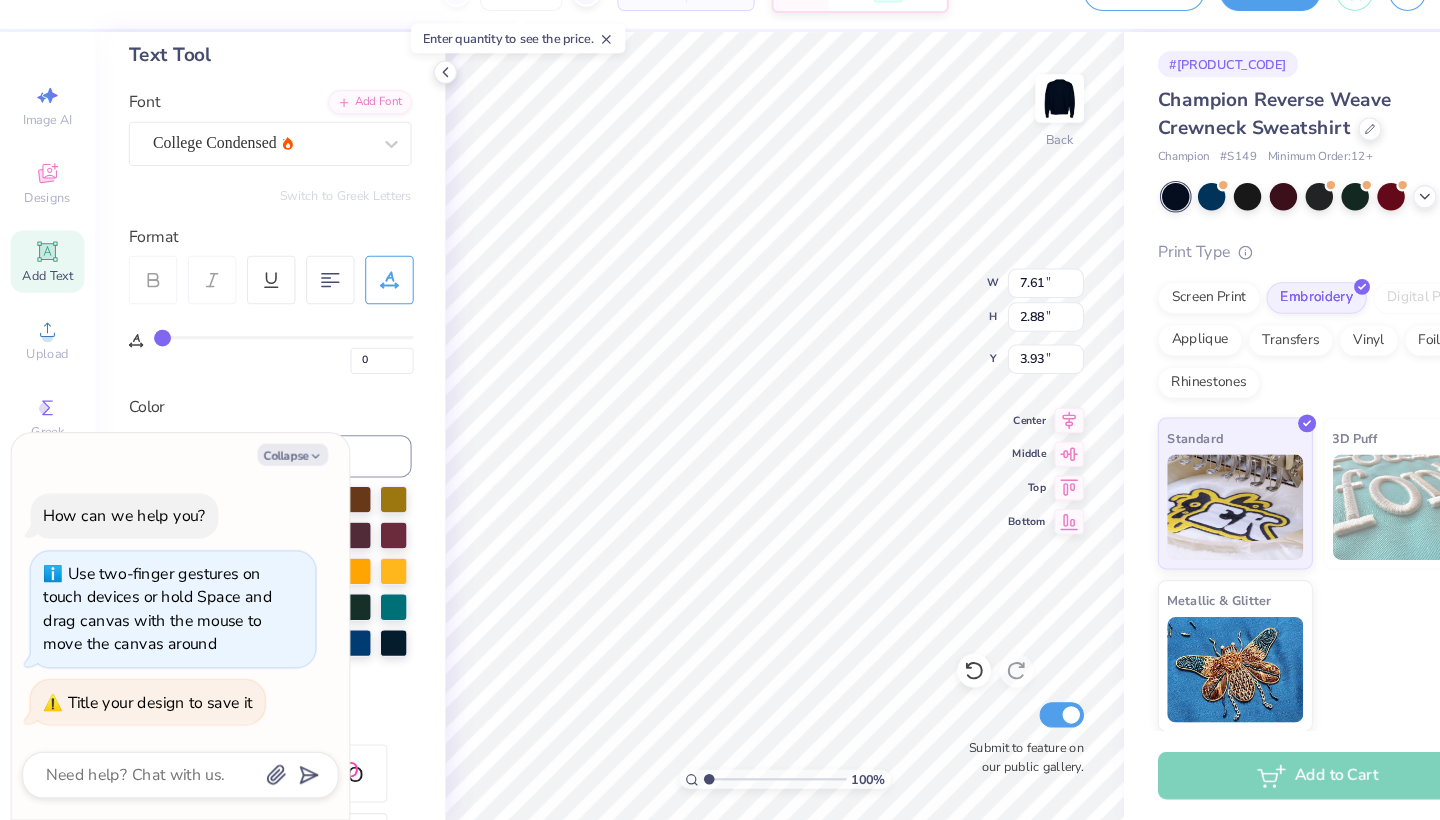 type on "1" 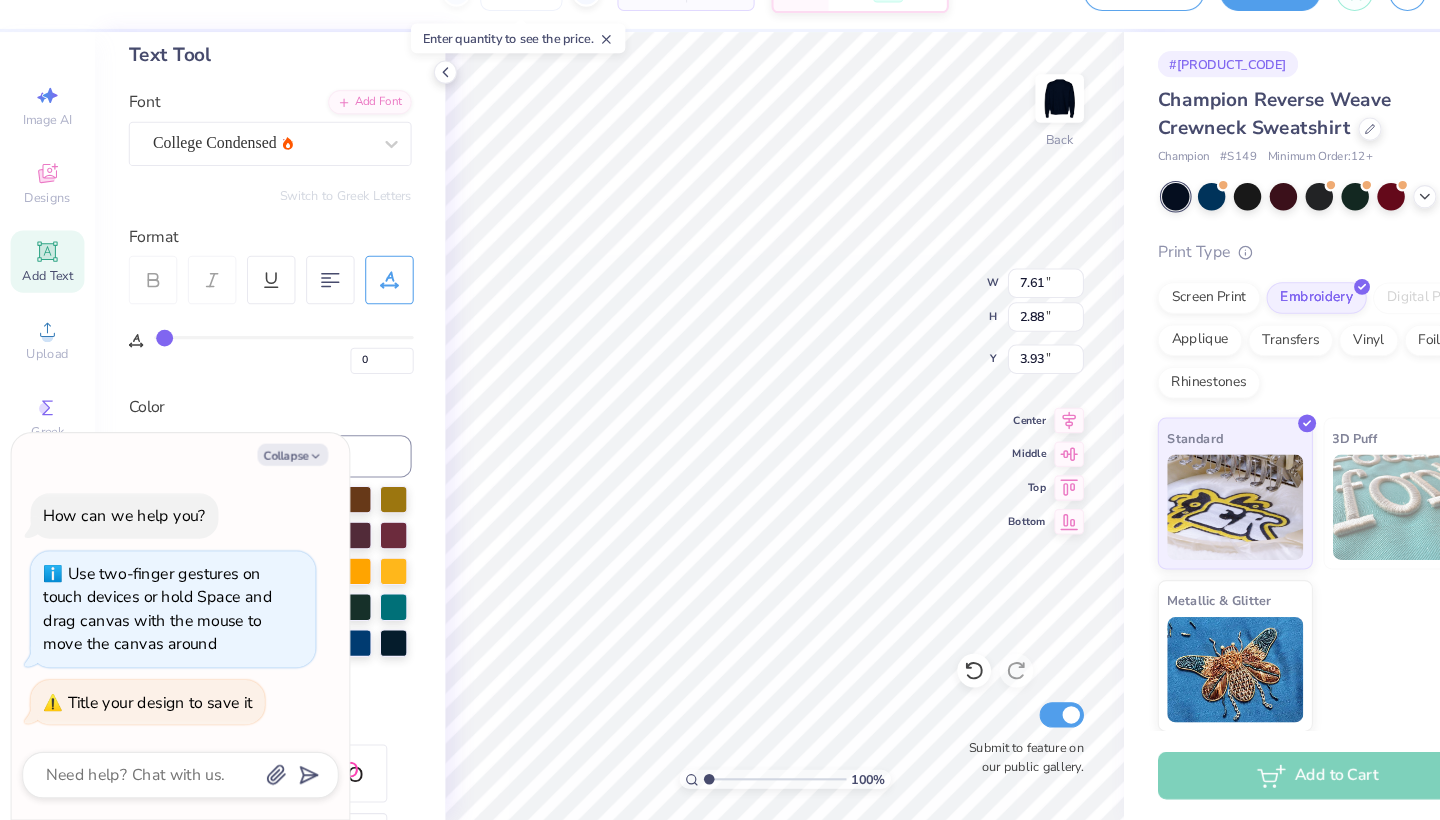 type on "1" 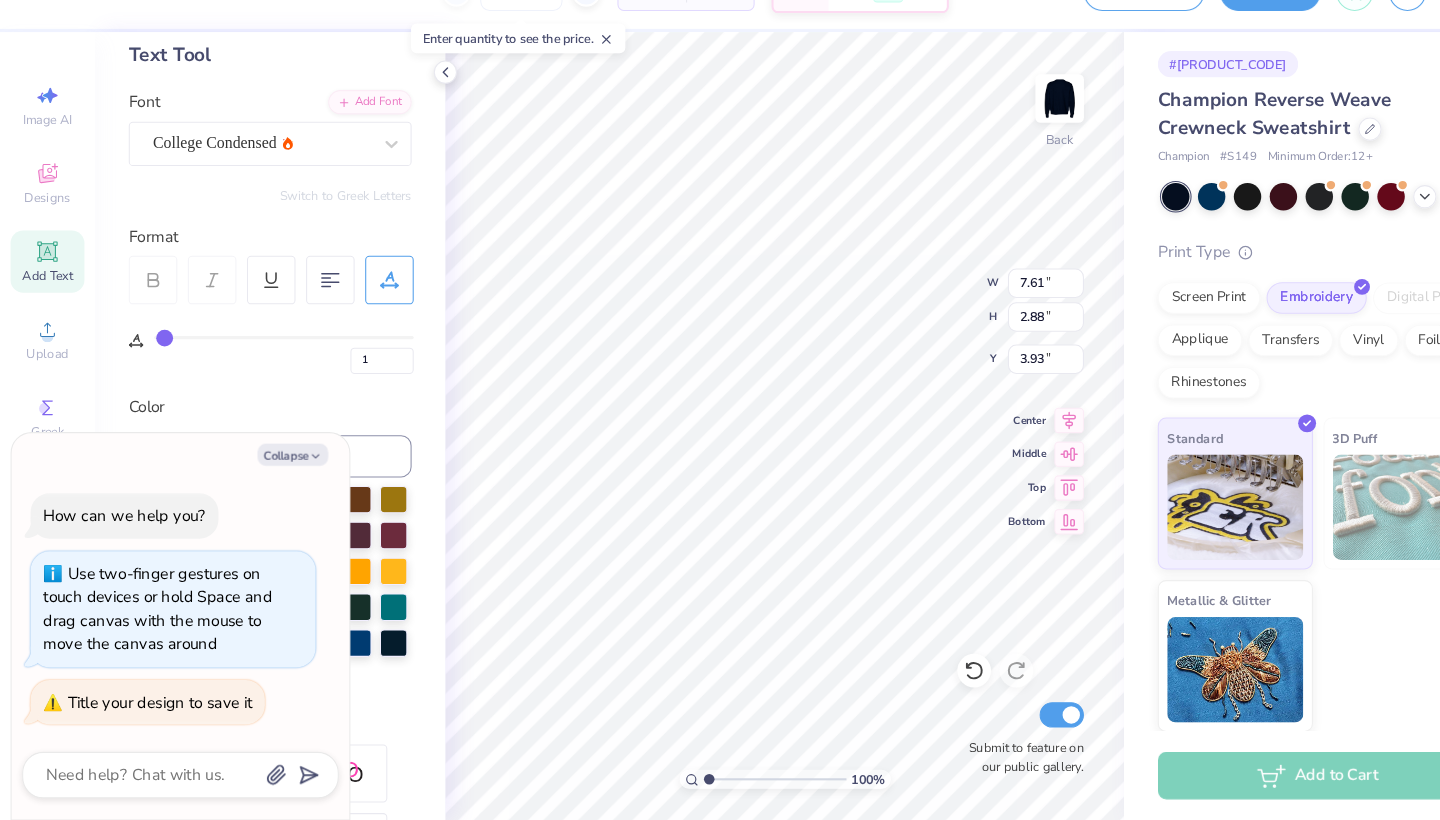 type on "3" 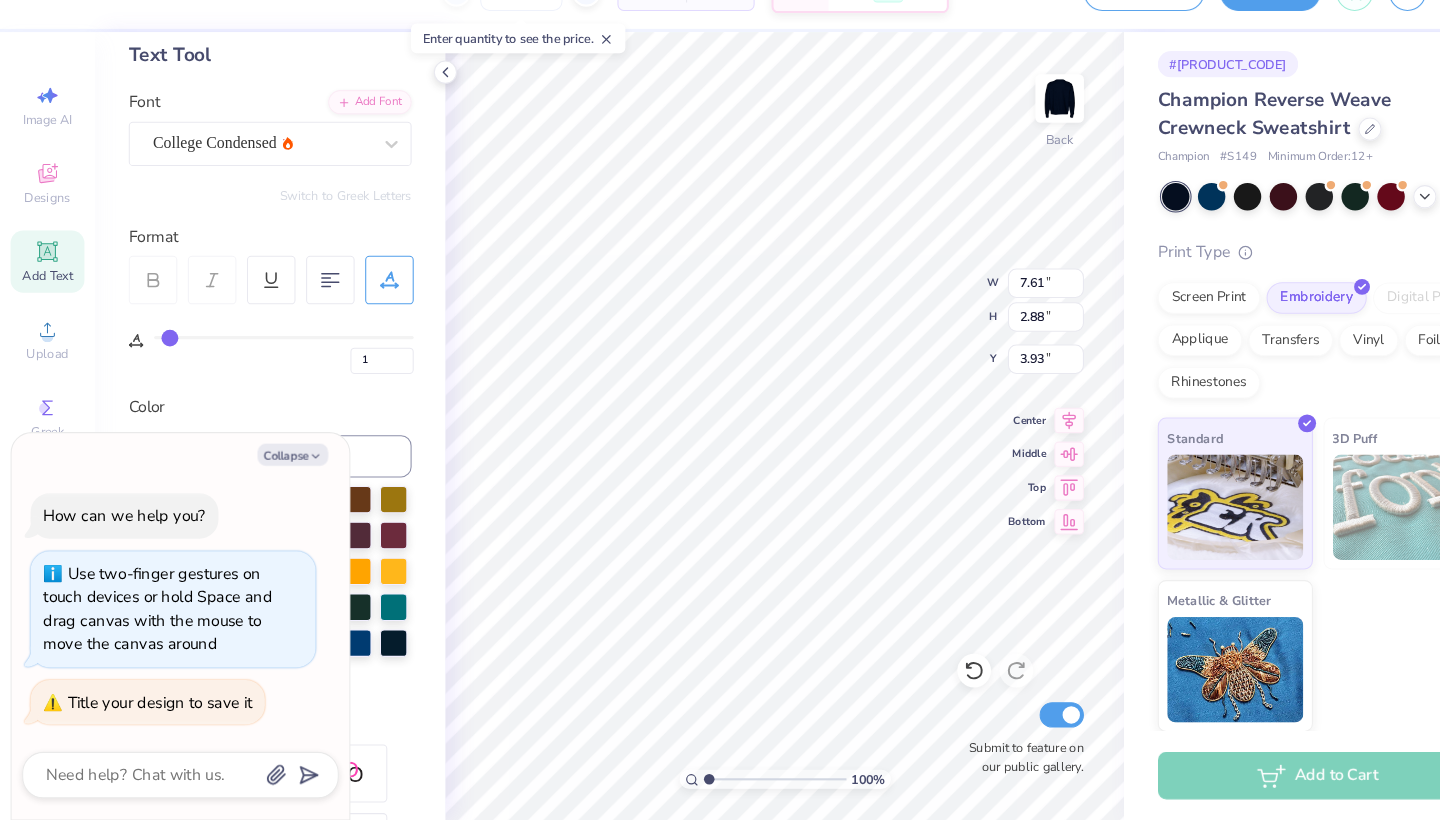 type on "3" 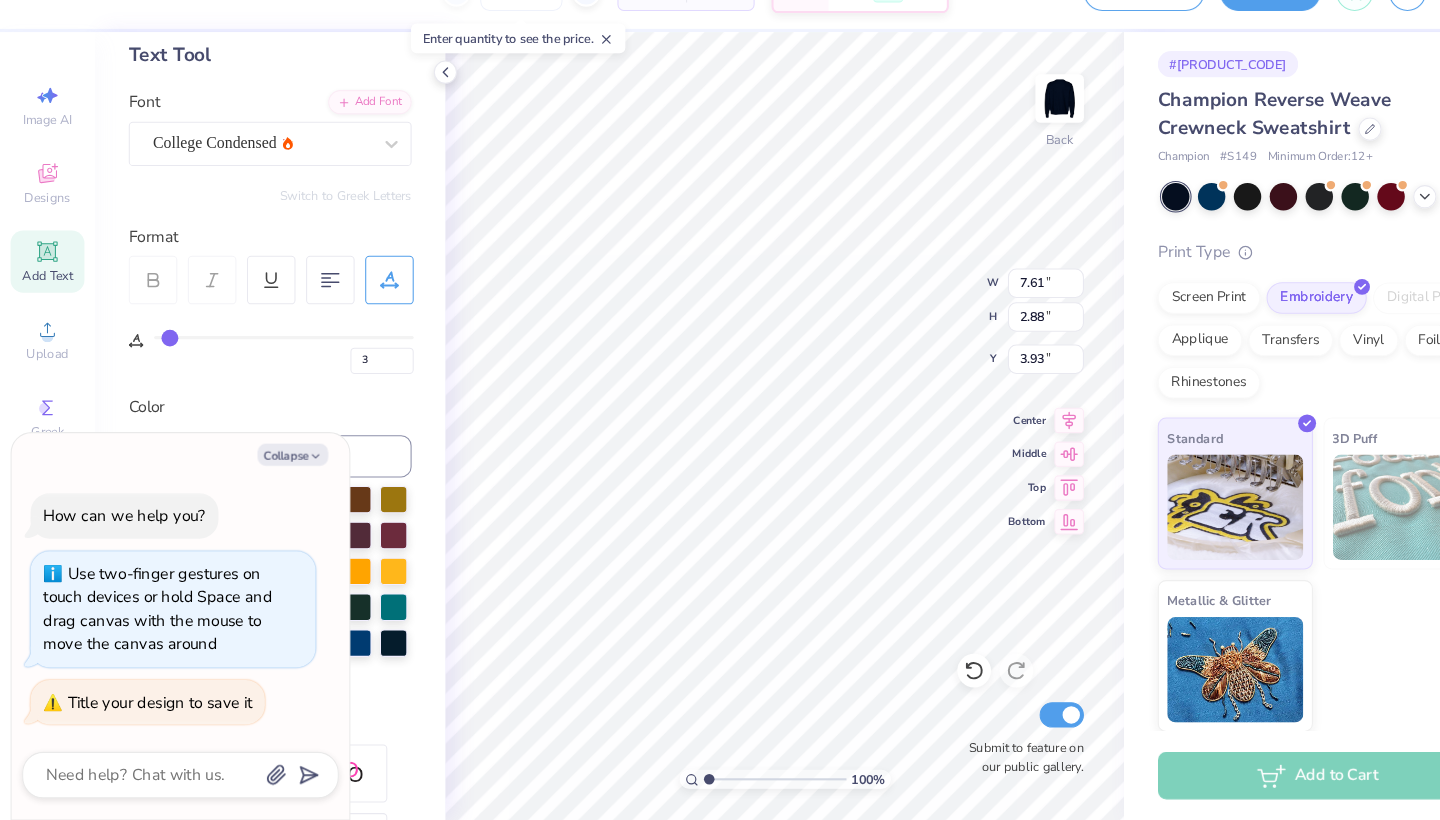 type on "4" 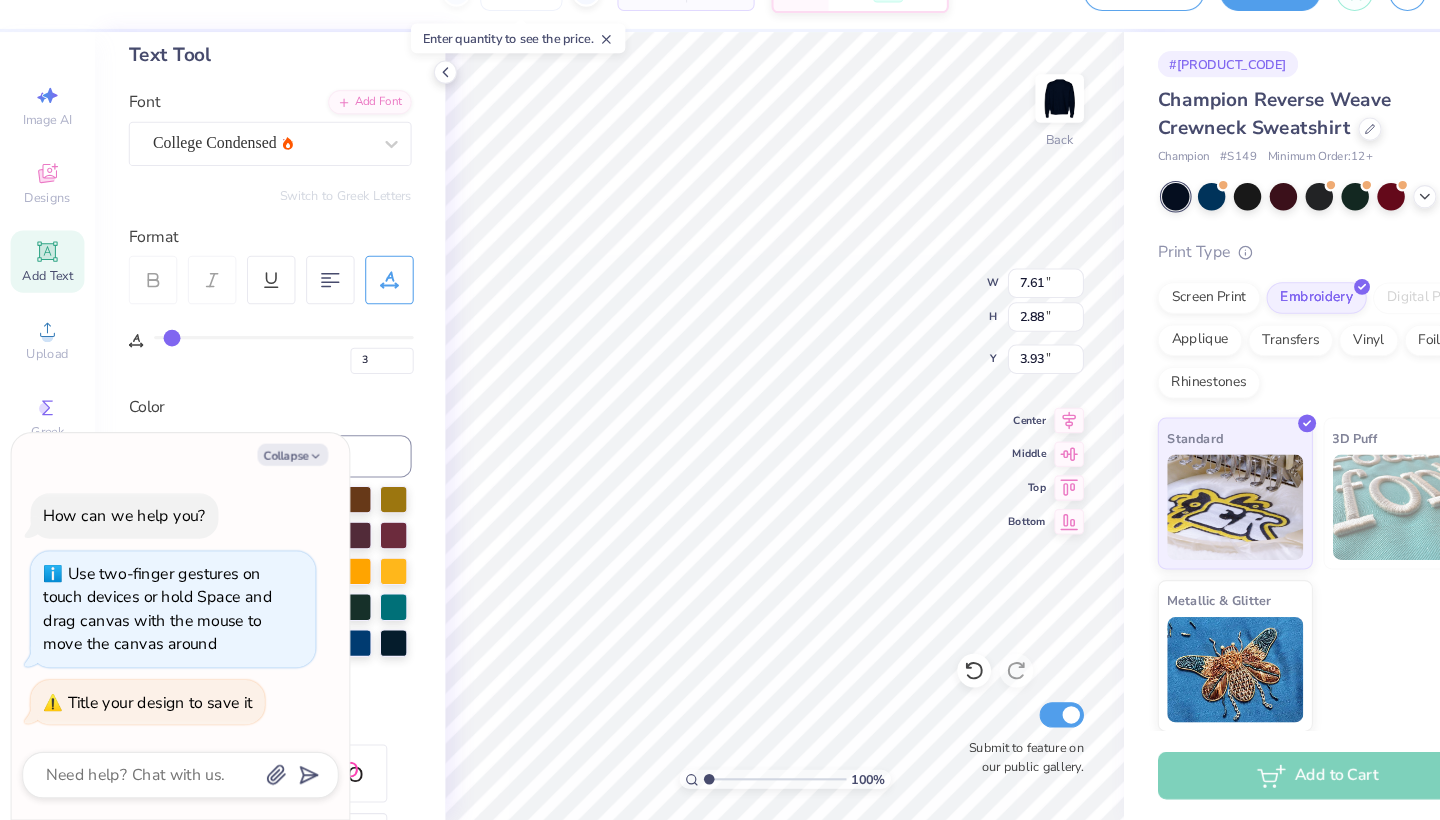 type on "4" 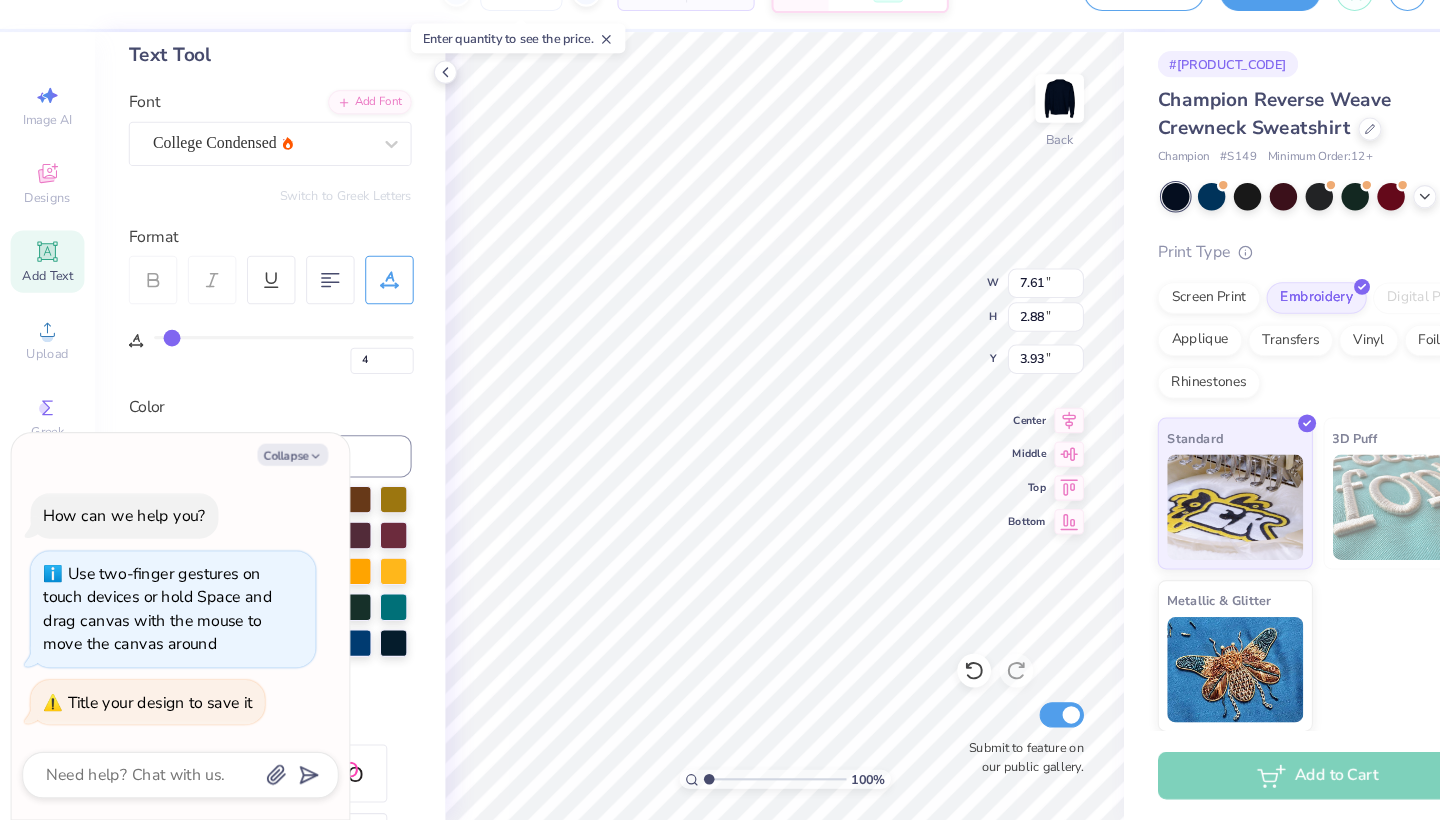 type on "6" 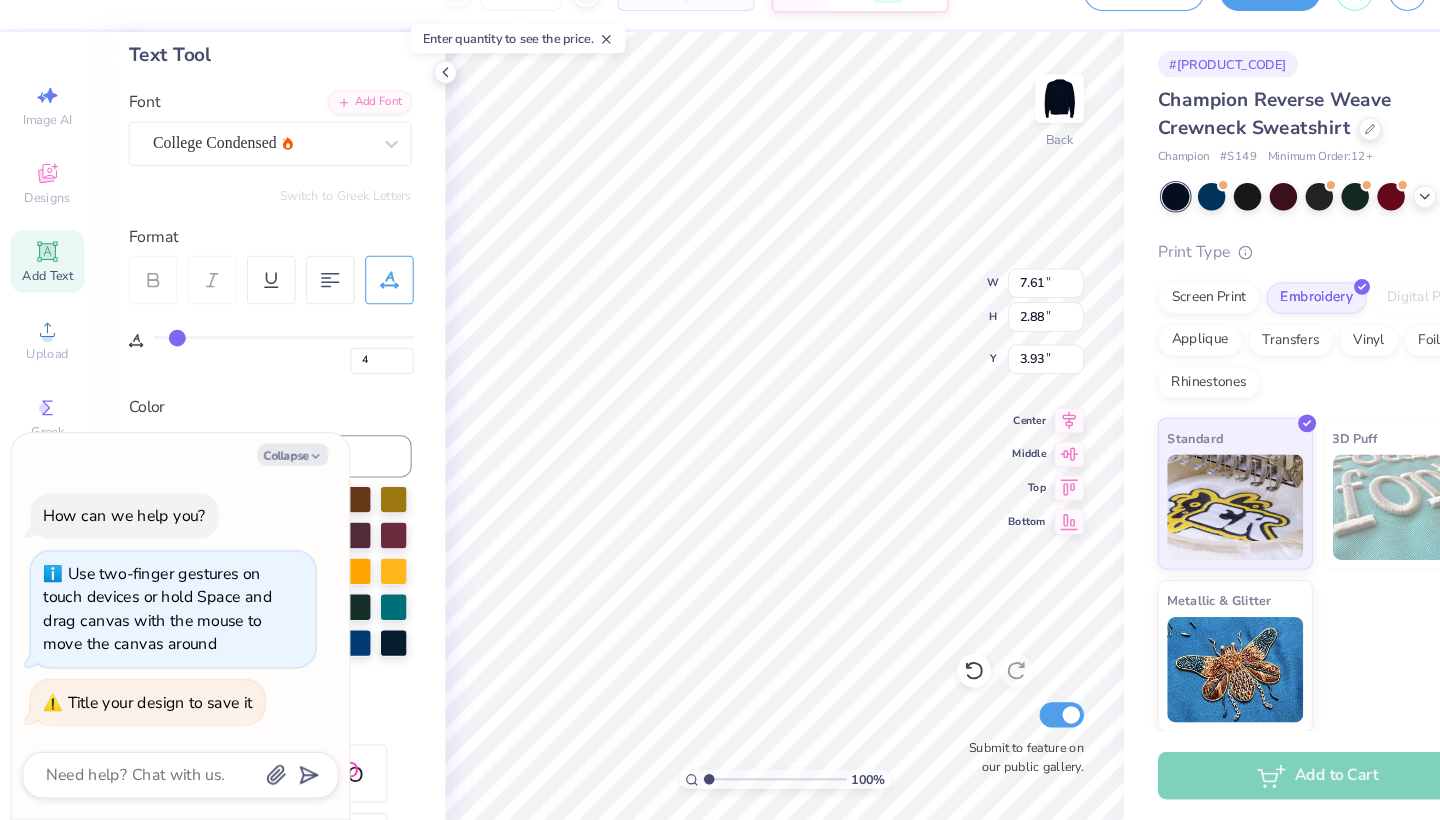 type on "6" 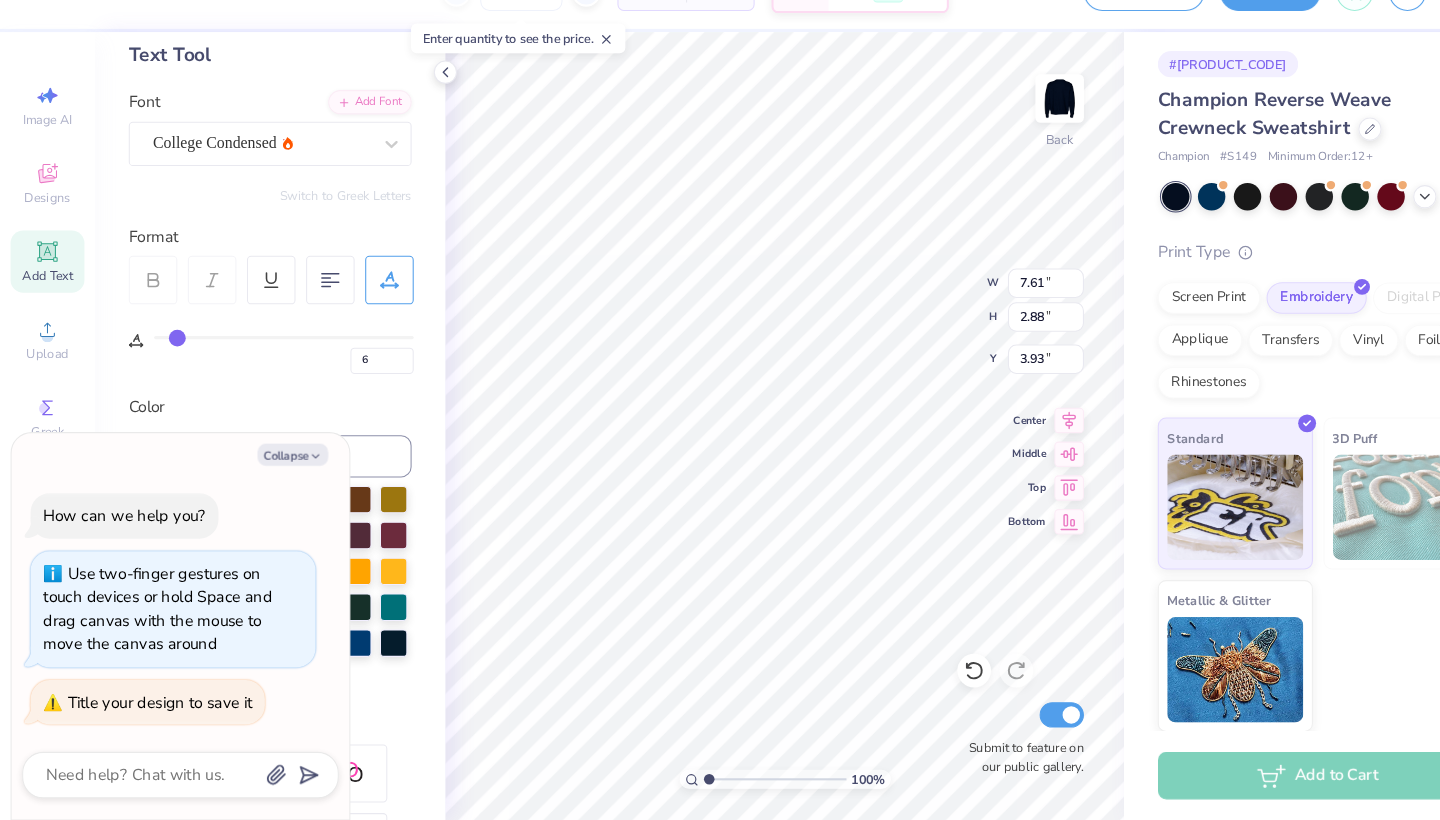 type on "8" 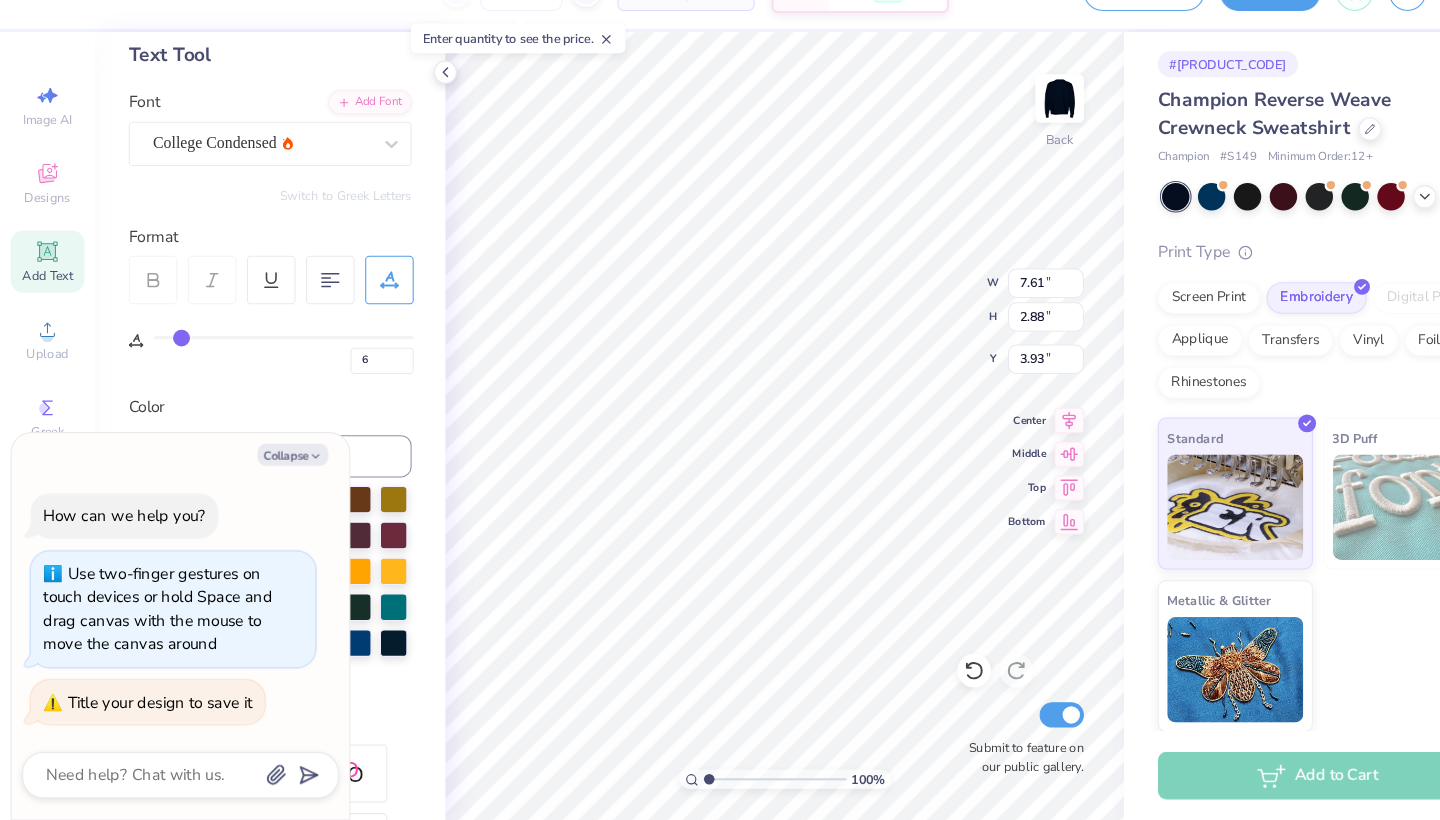 type on "8" 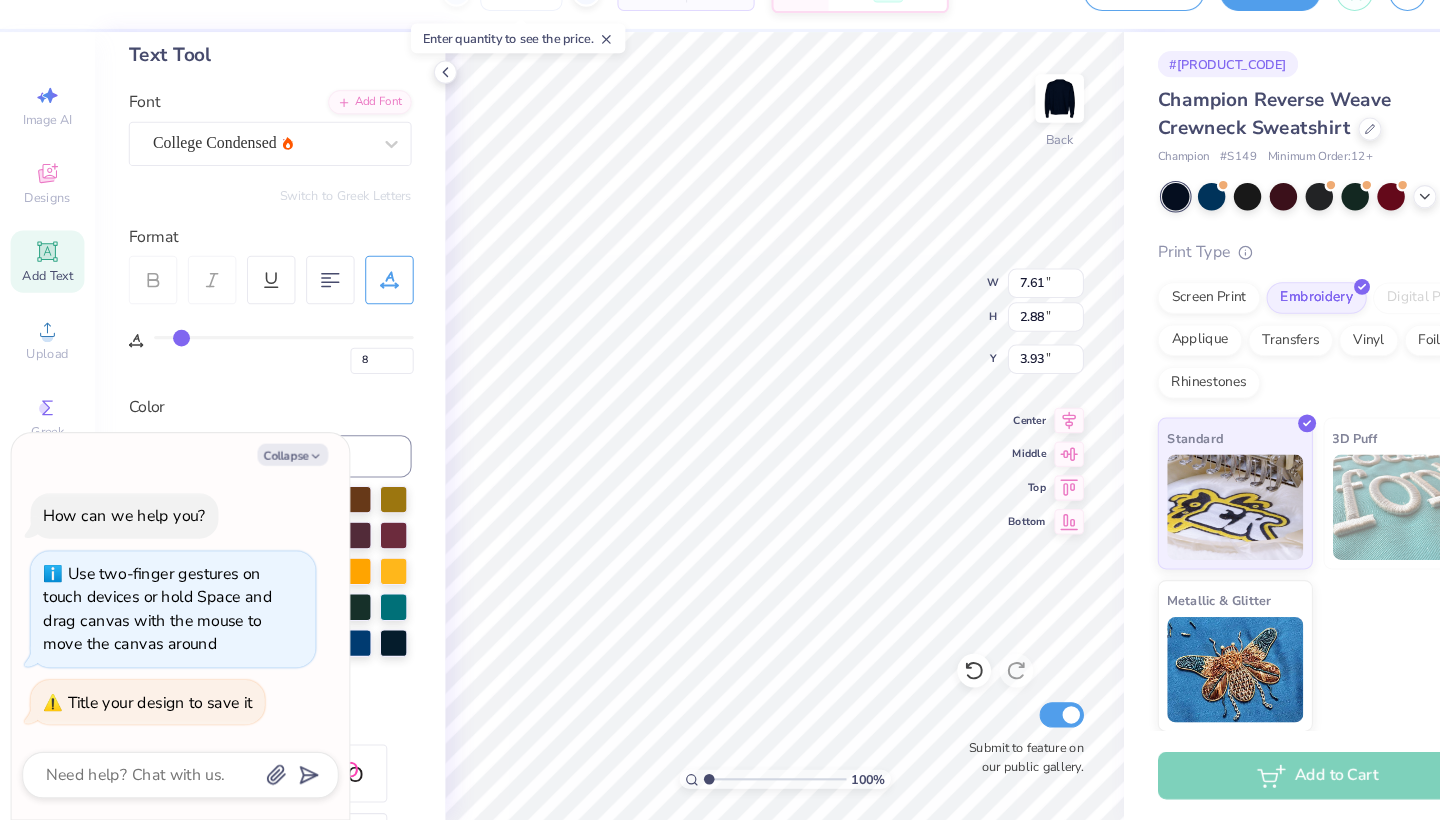 type on "10" 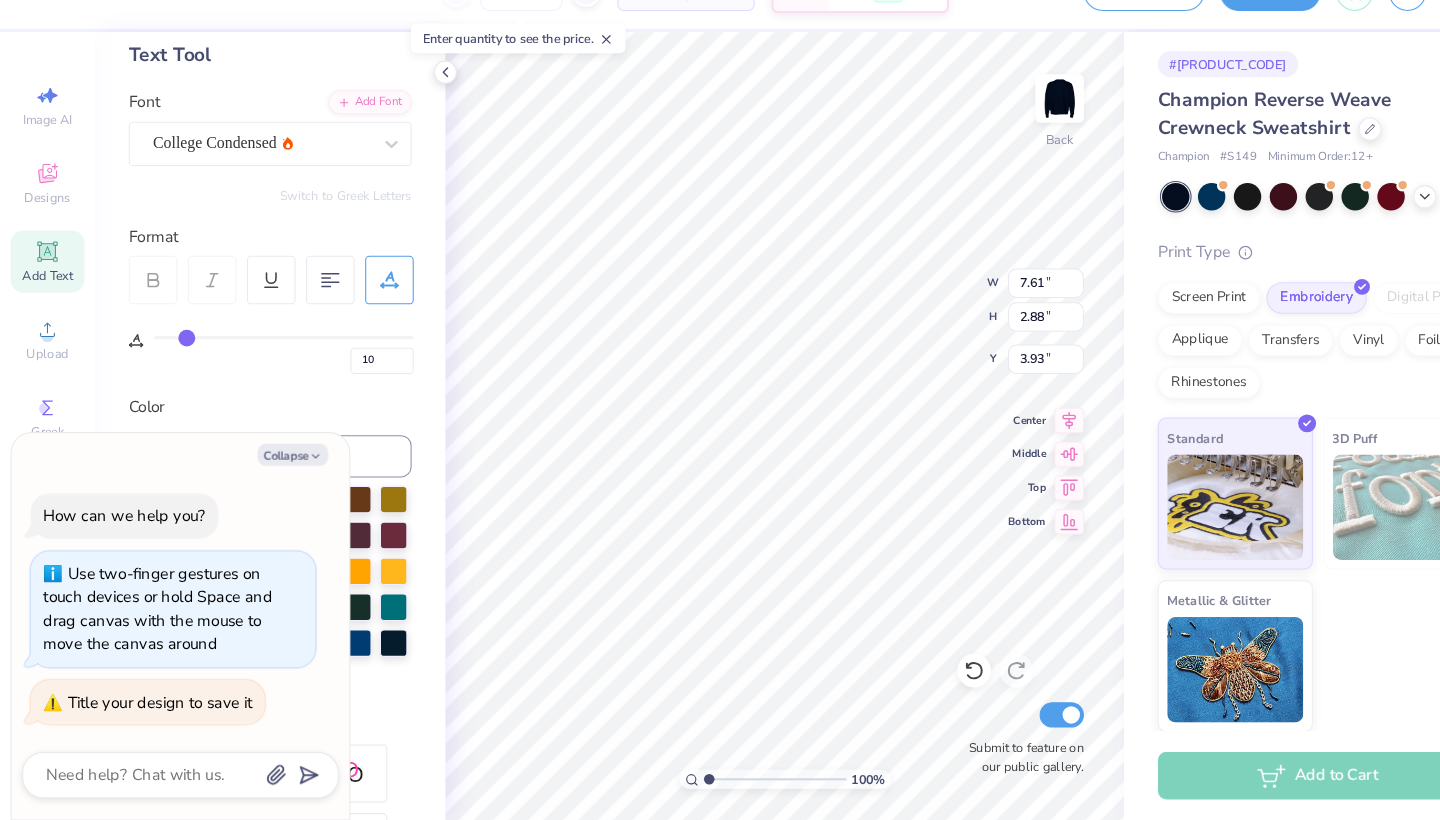 type on "12" 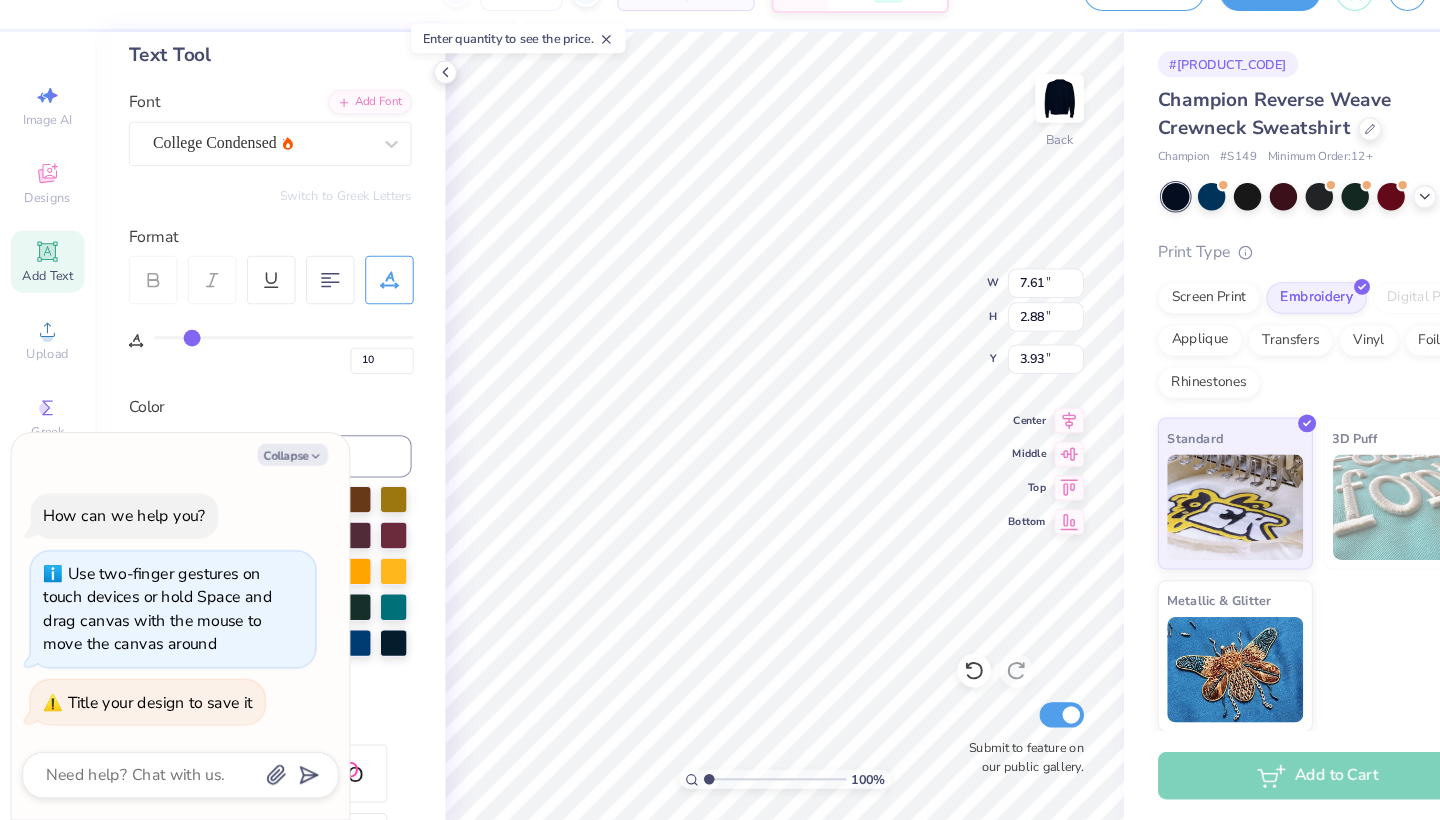 type on "12" 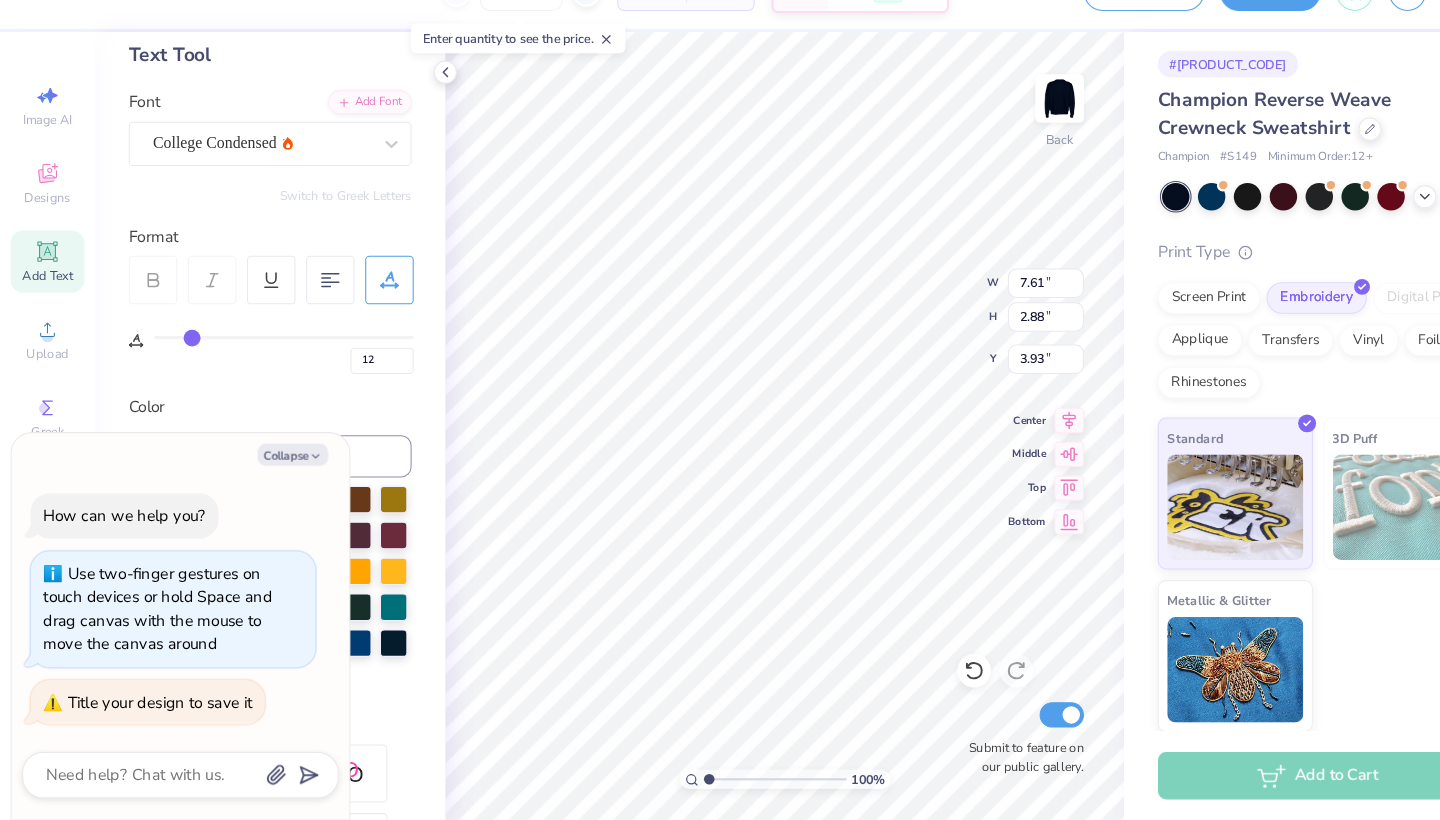 type on "14" 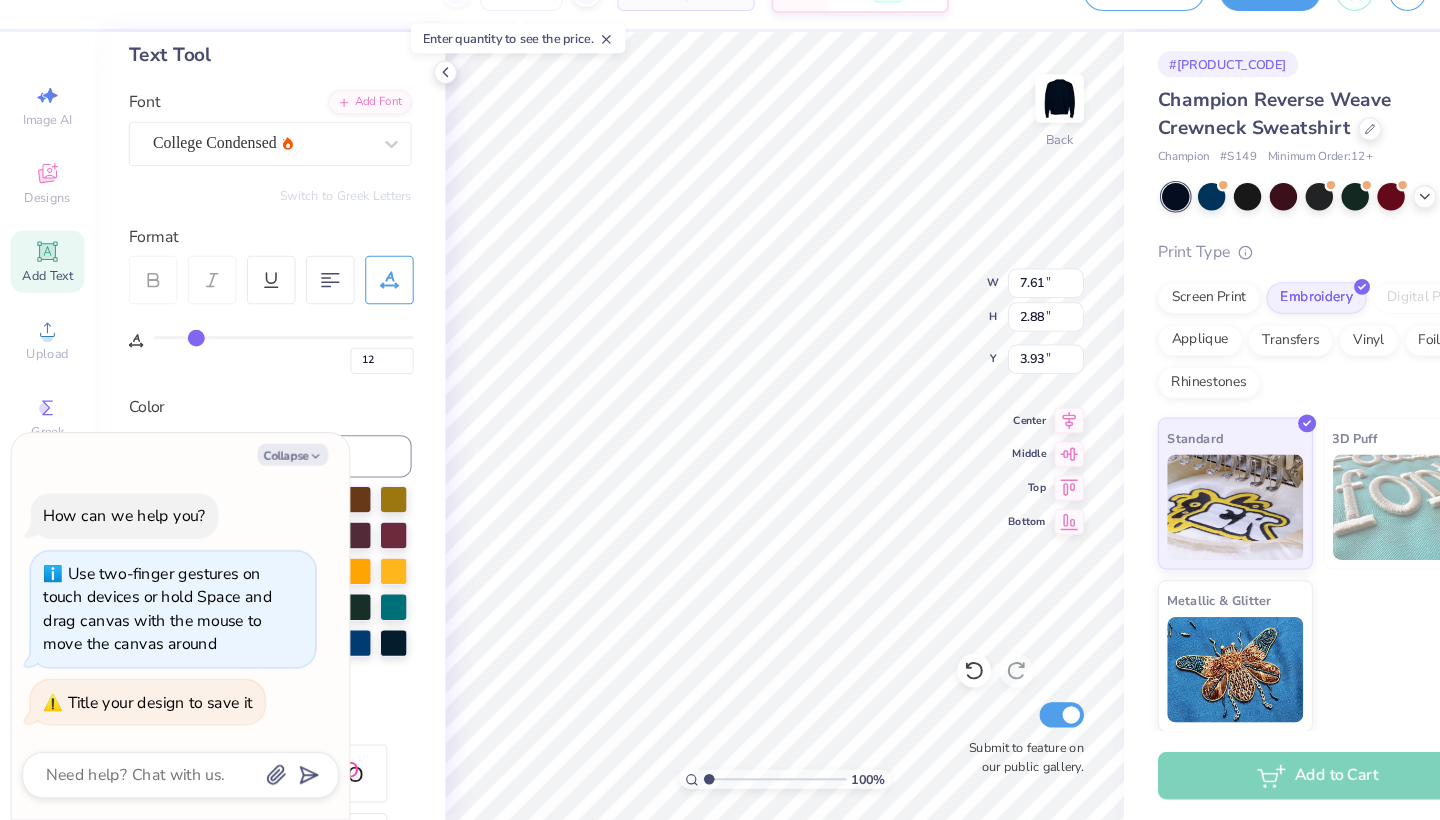 type on "14" 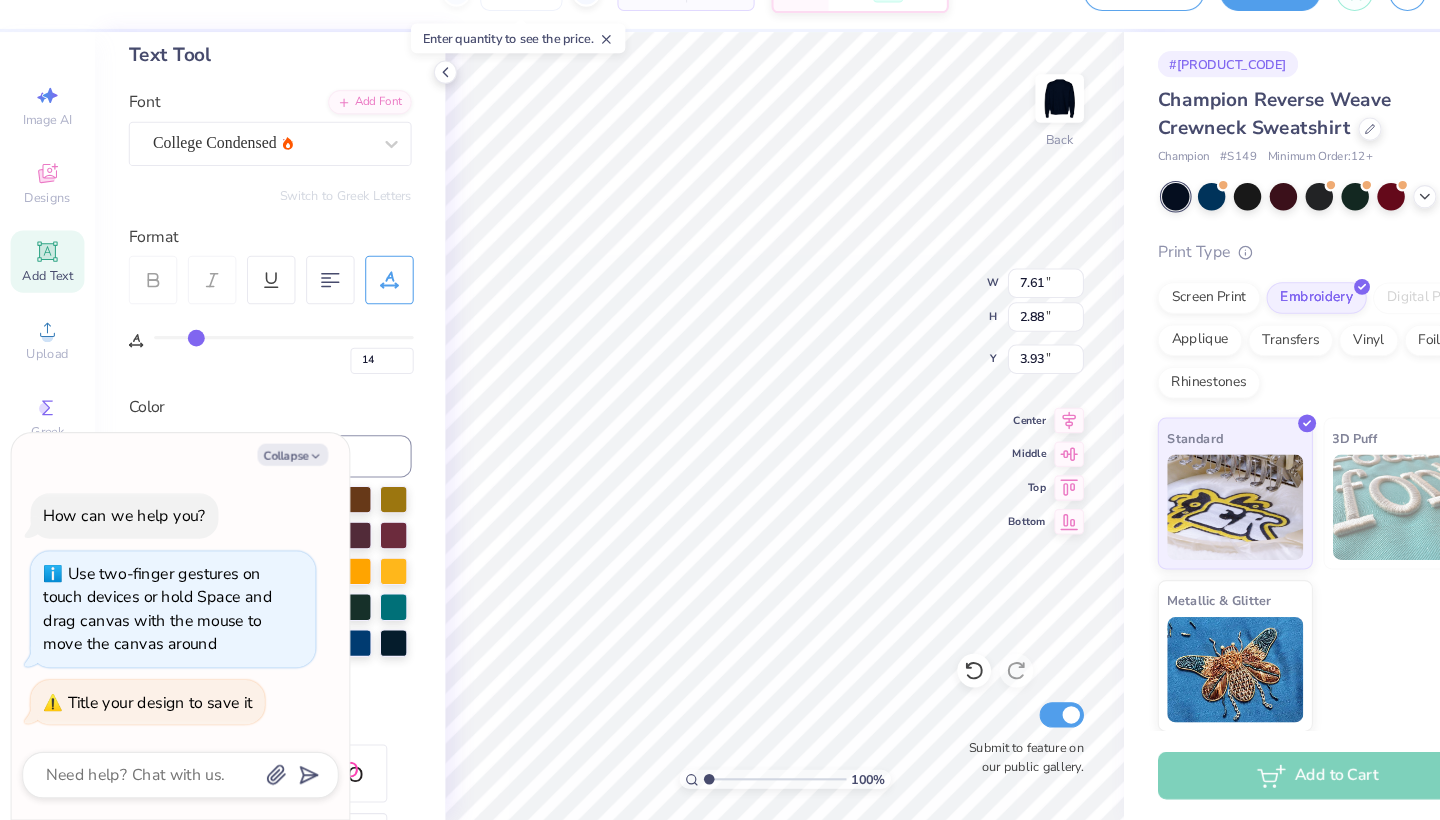 type on "17" 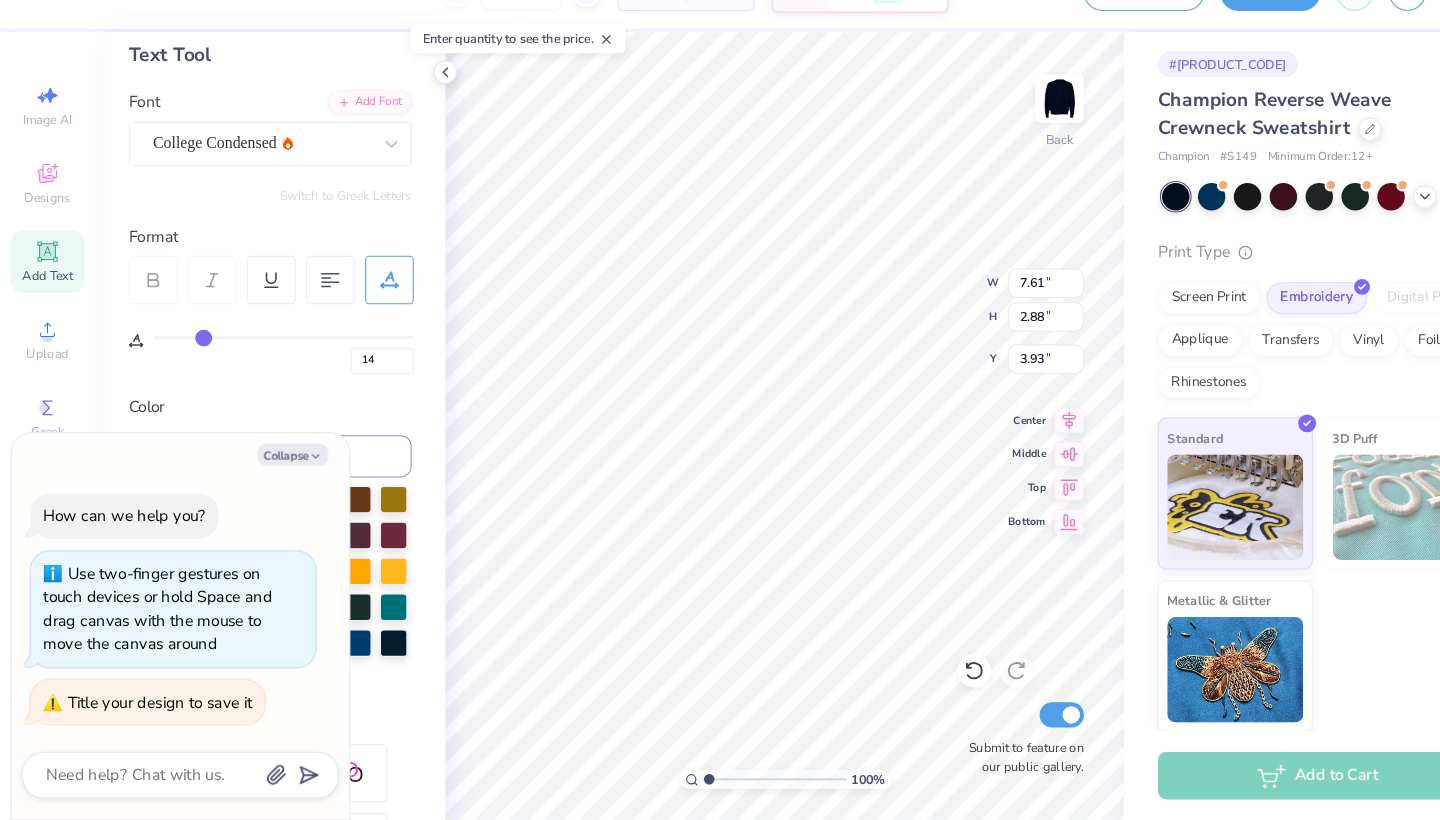 type on "17" 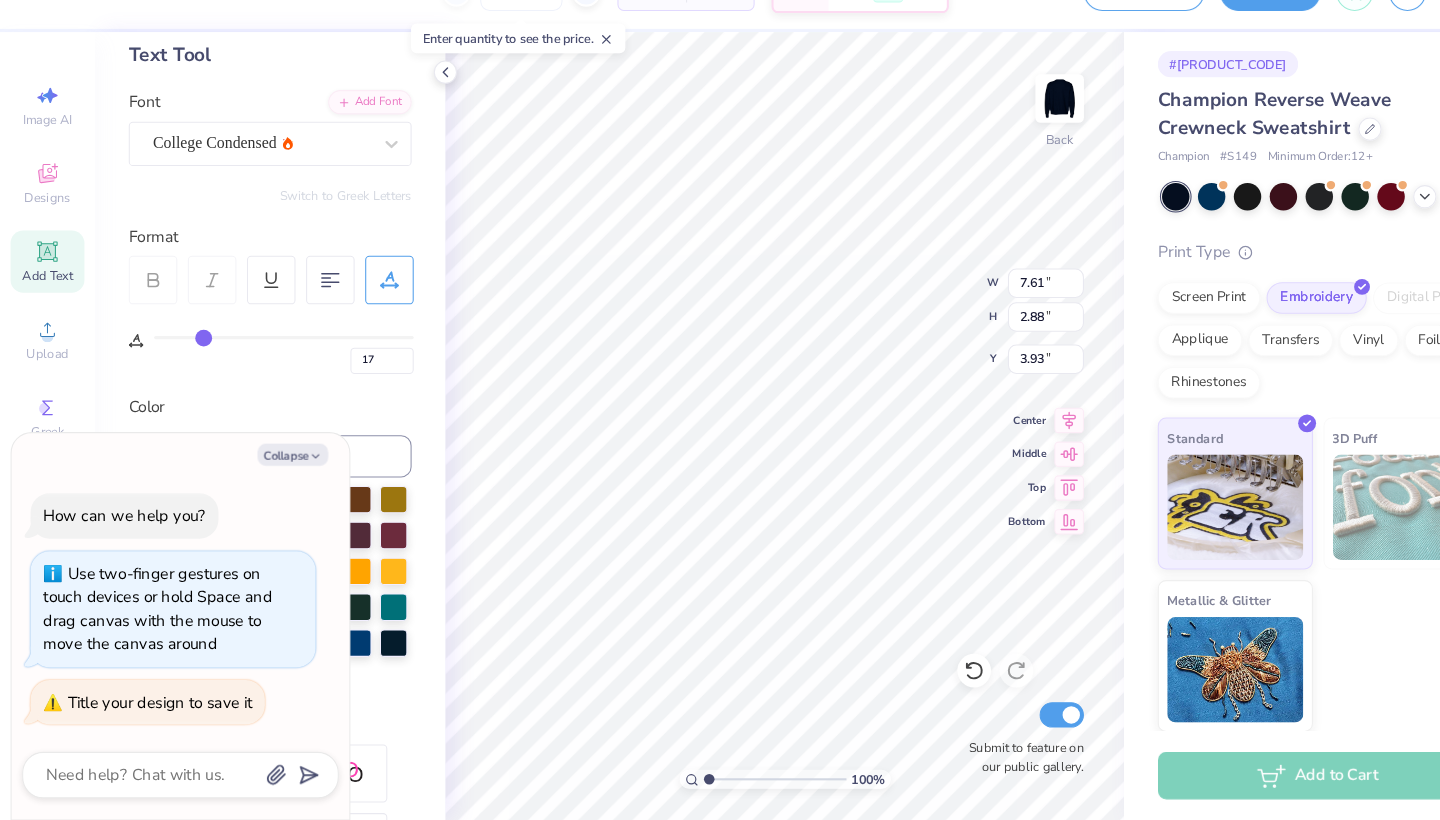 type on "19" 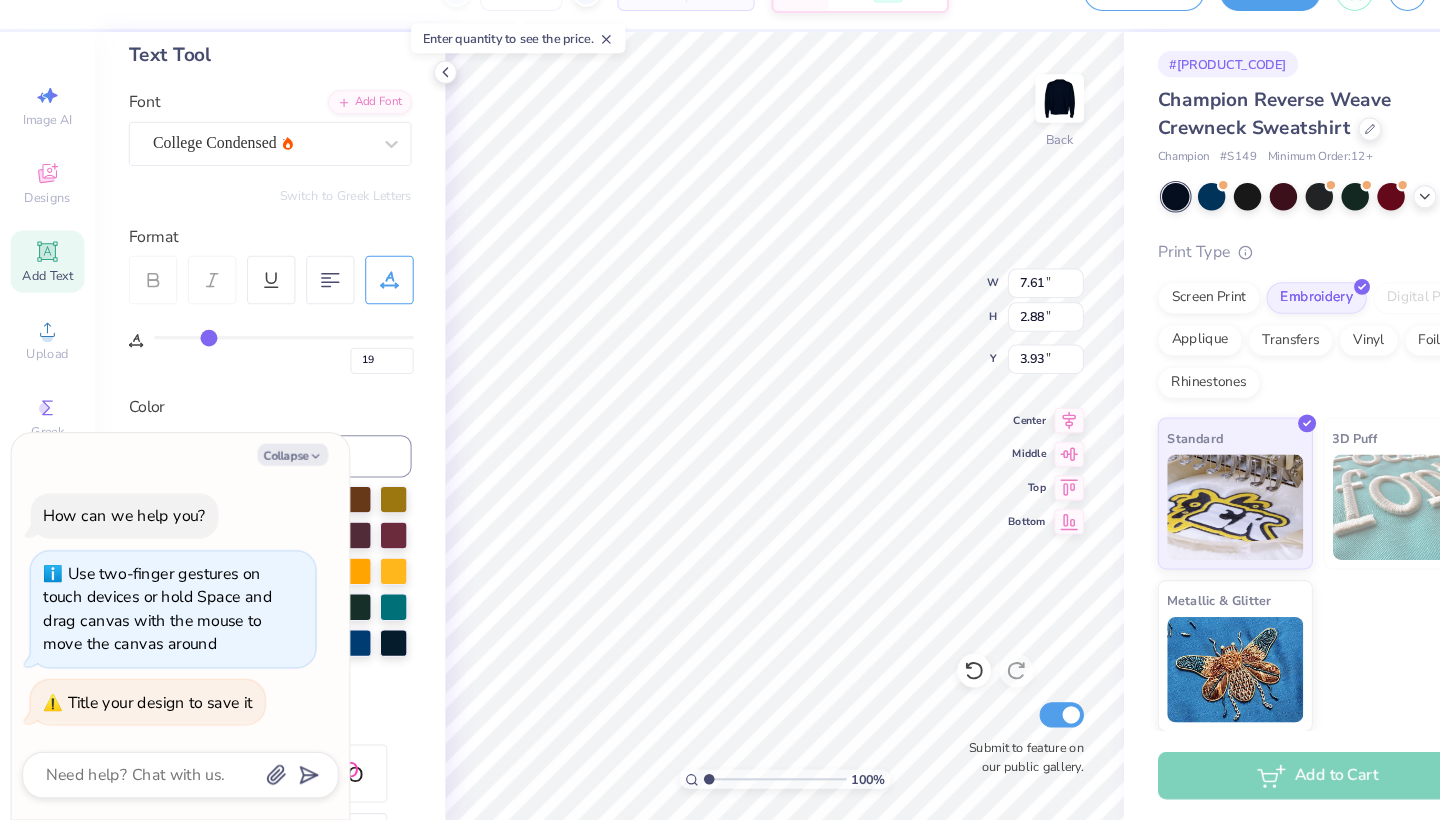 type on "20" 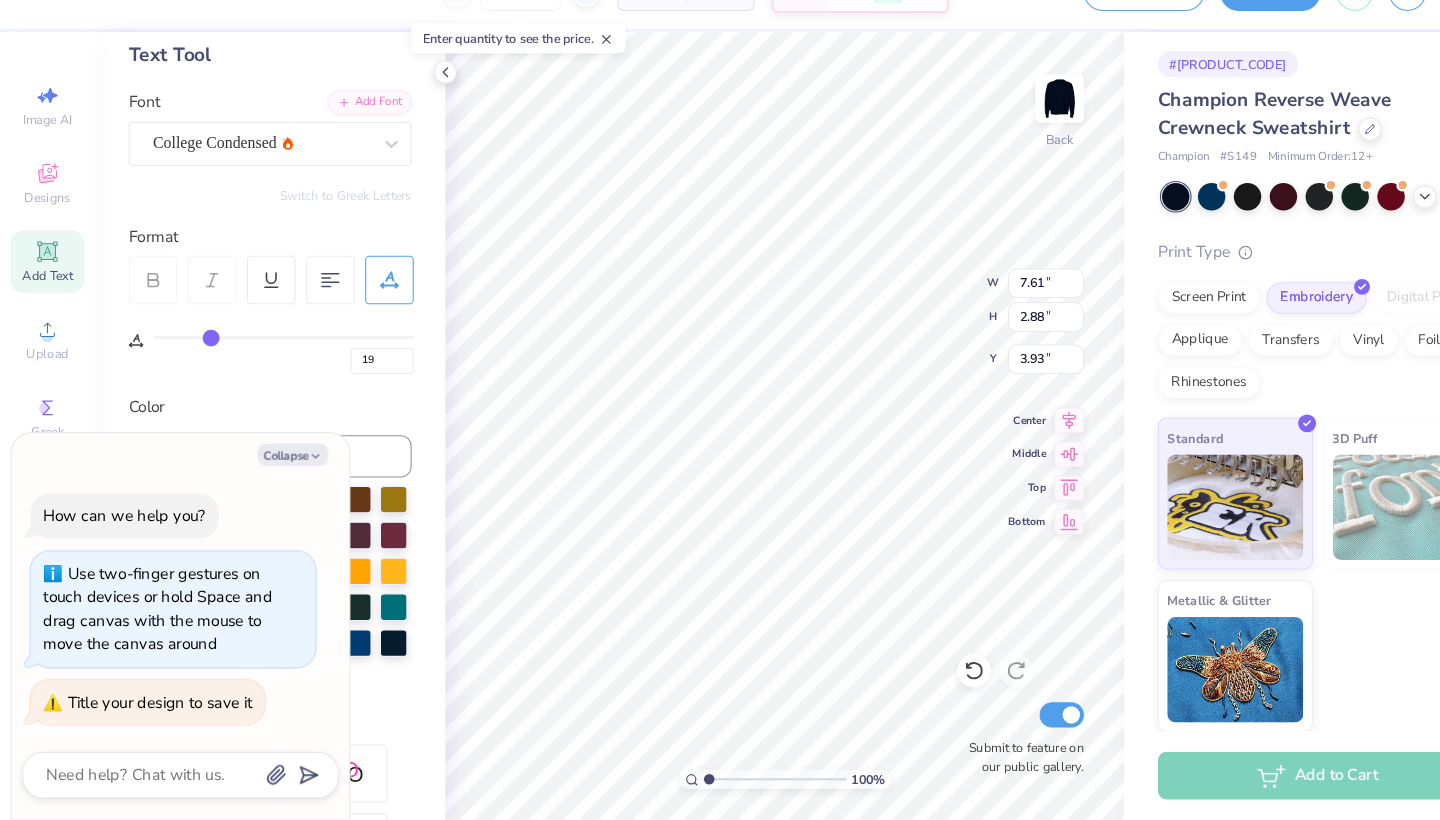 type on "20" 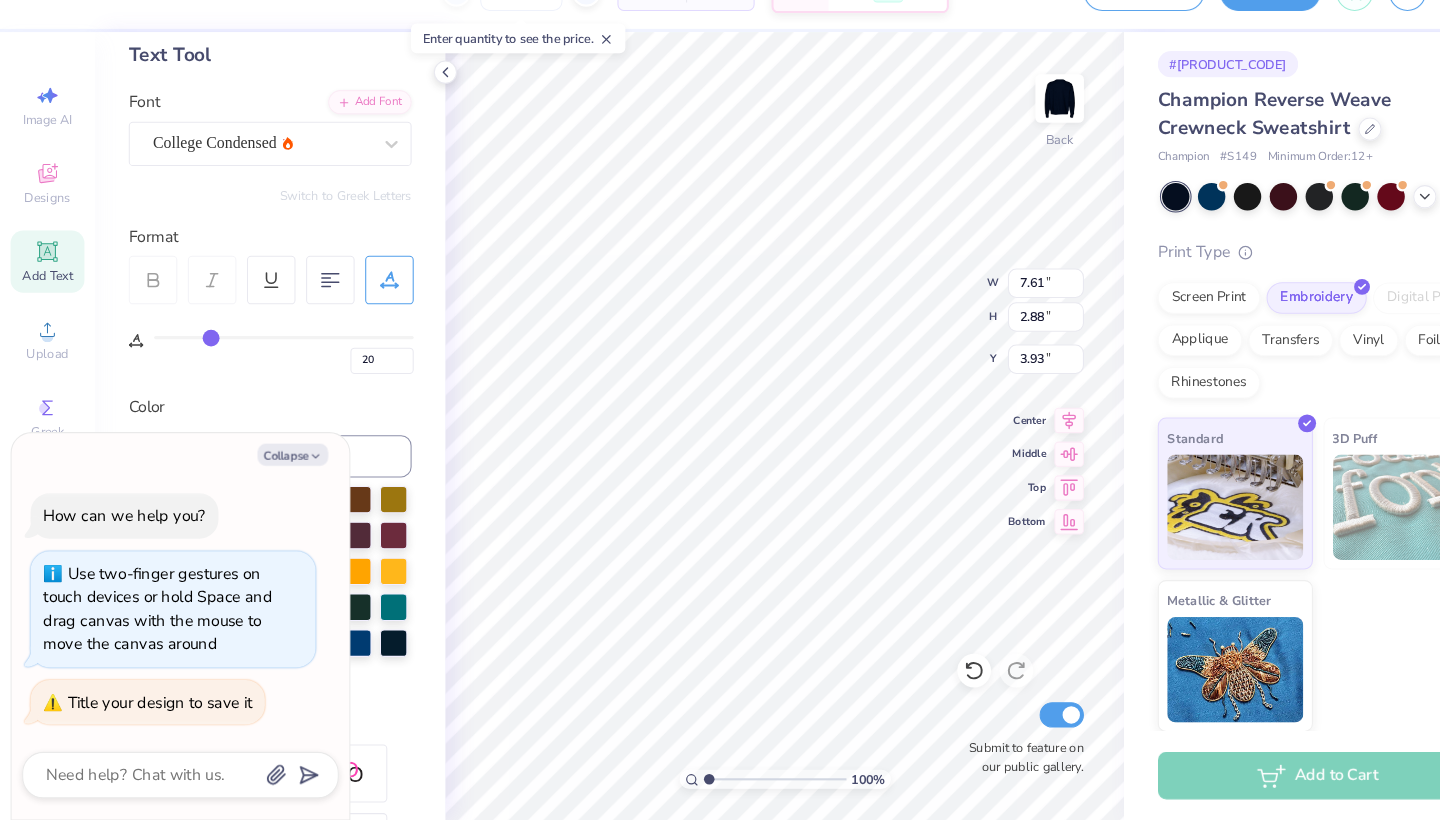 type on "22" 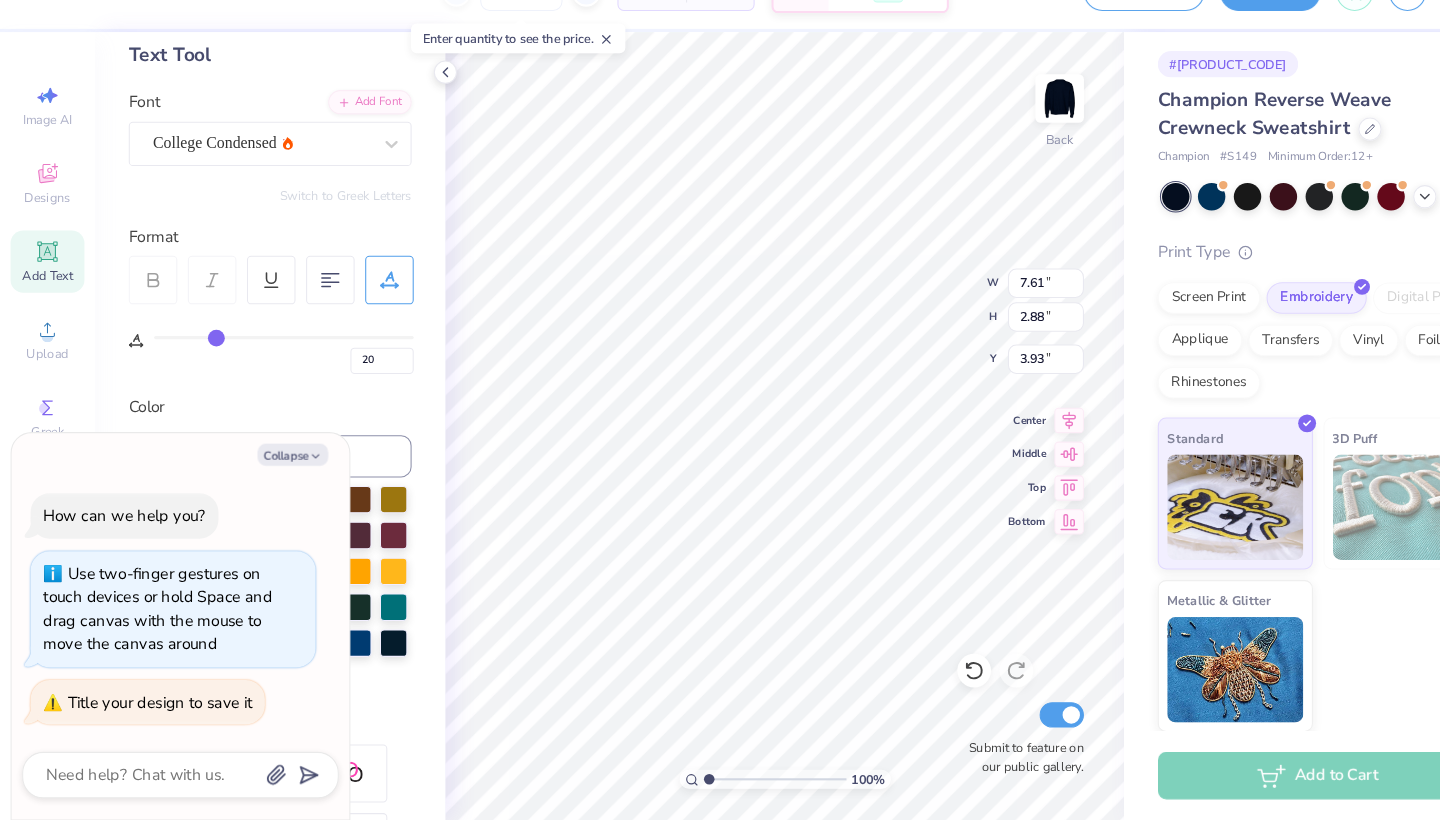 type on "22" 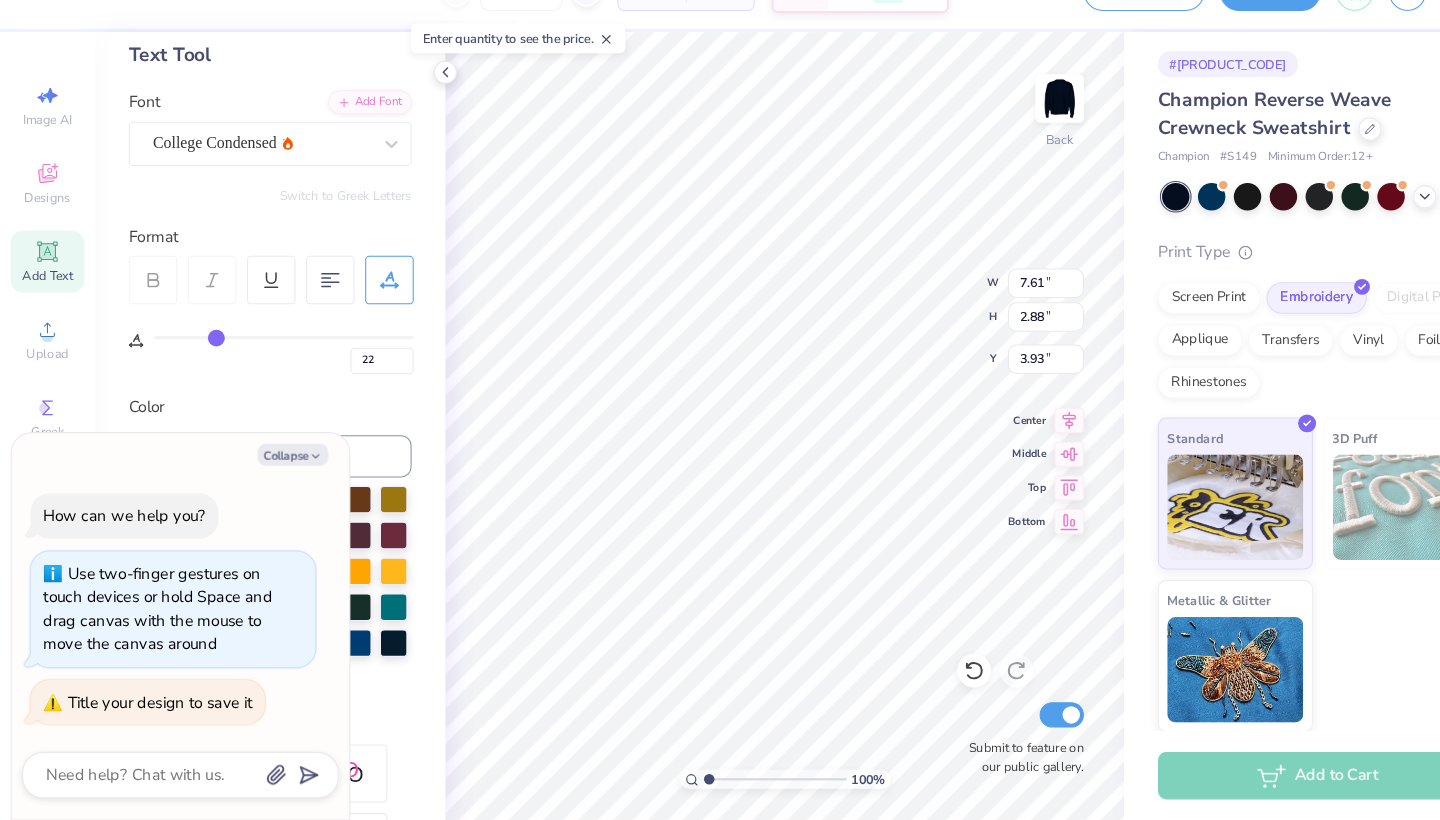 type on "23" 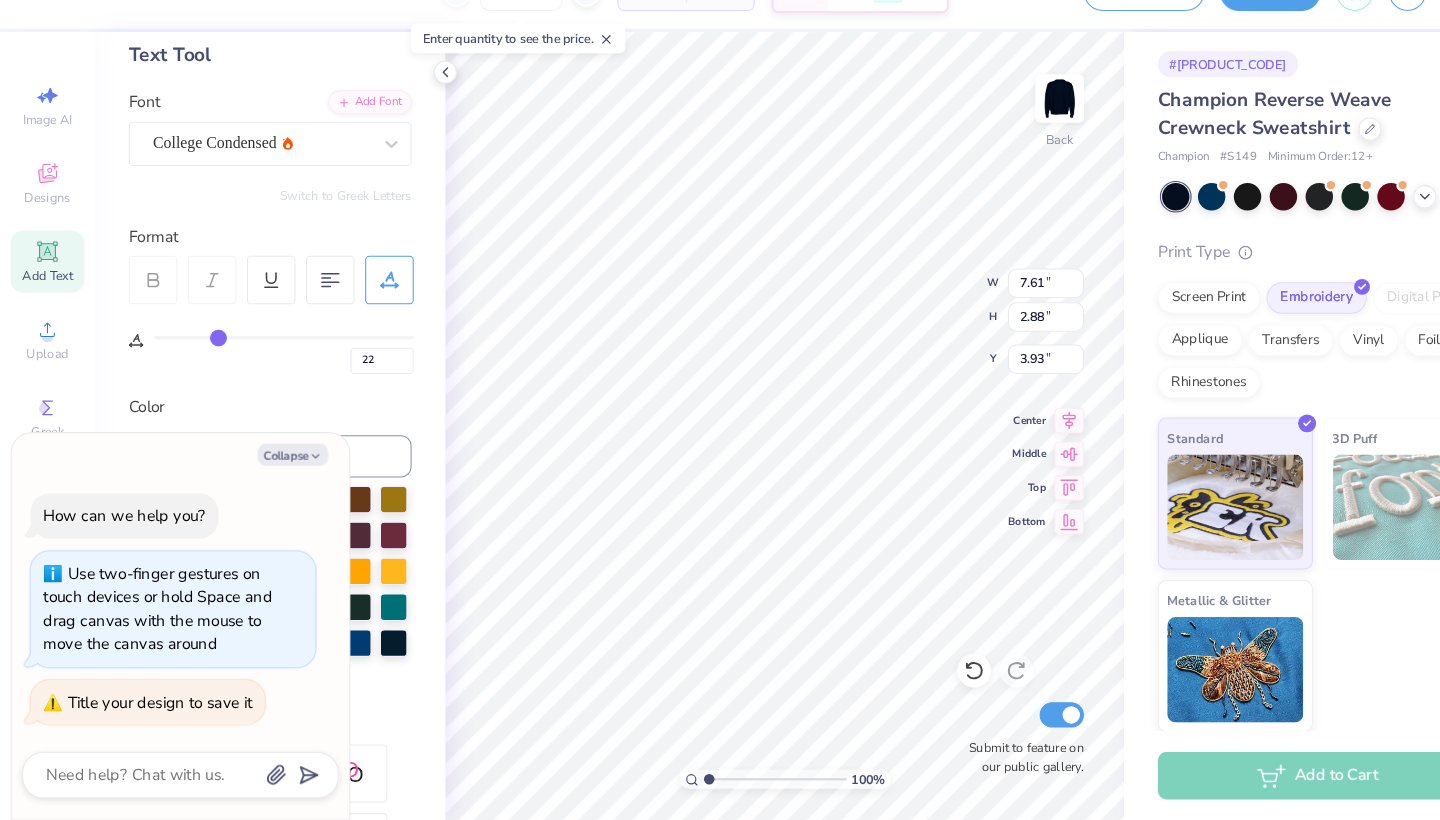type on "23" 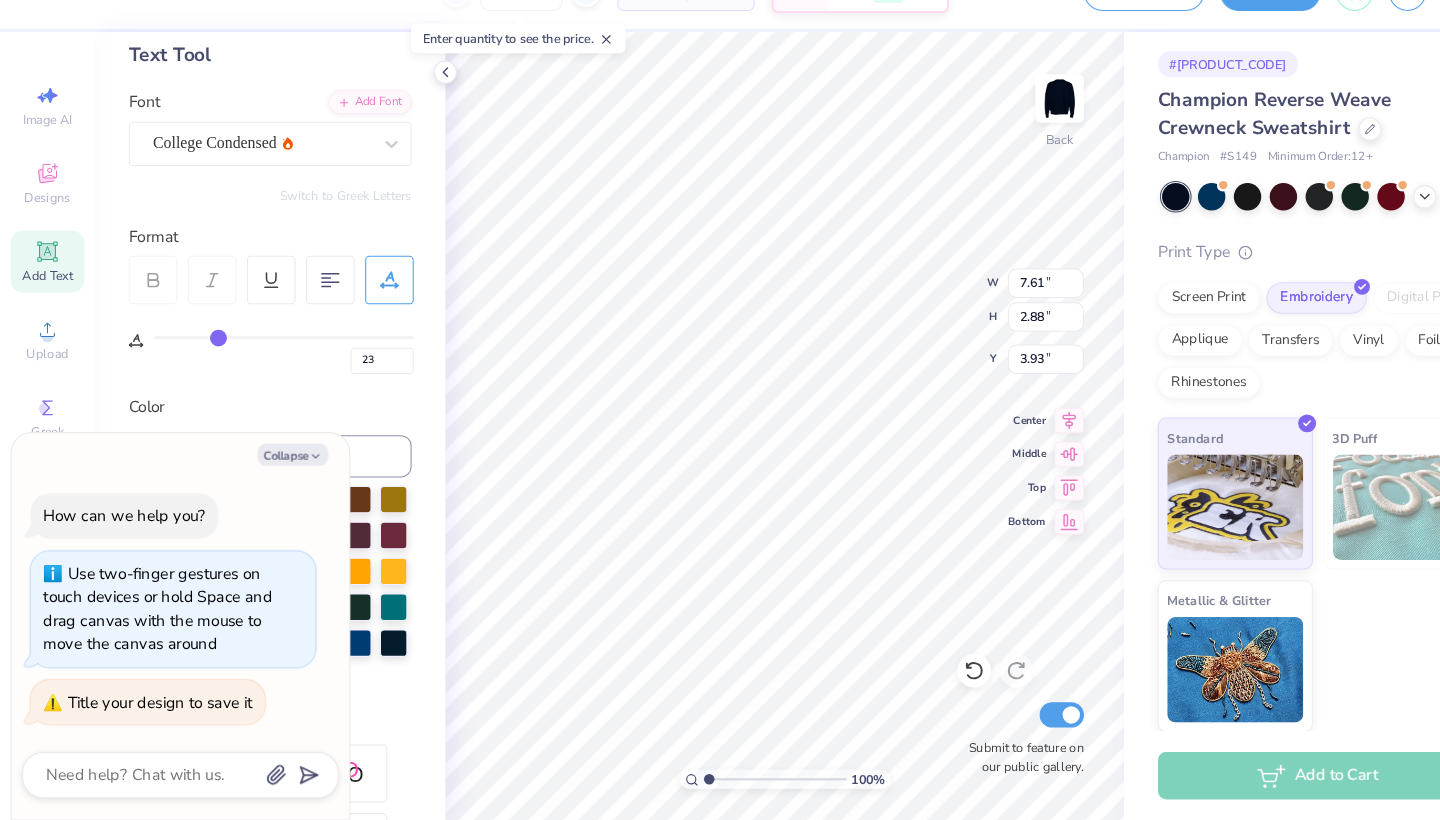 type on "24" 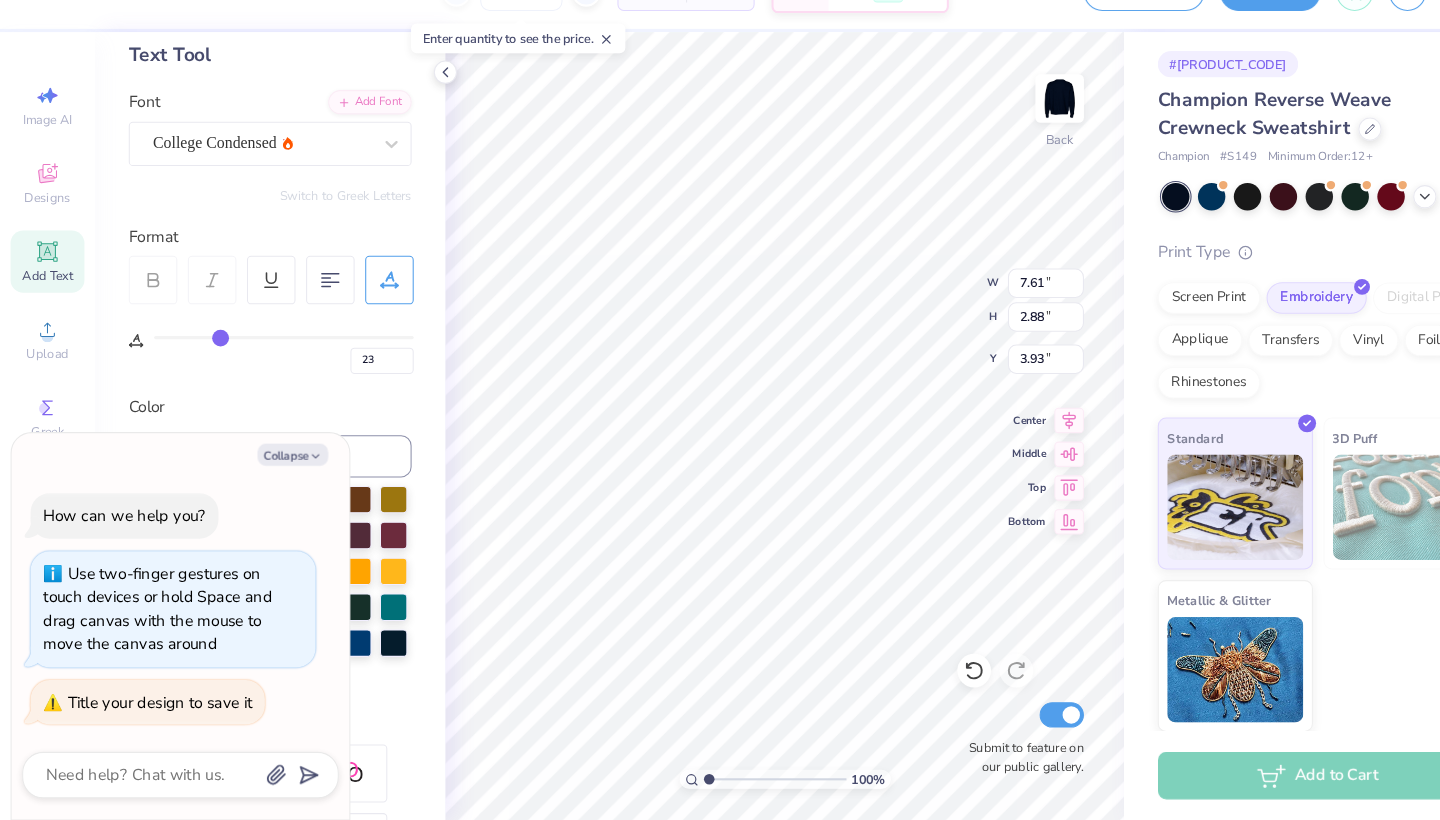 type on "24" 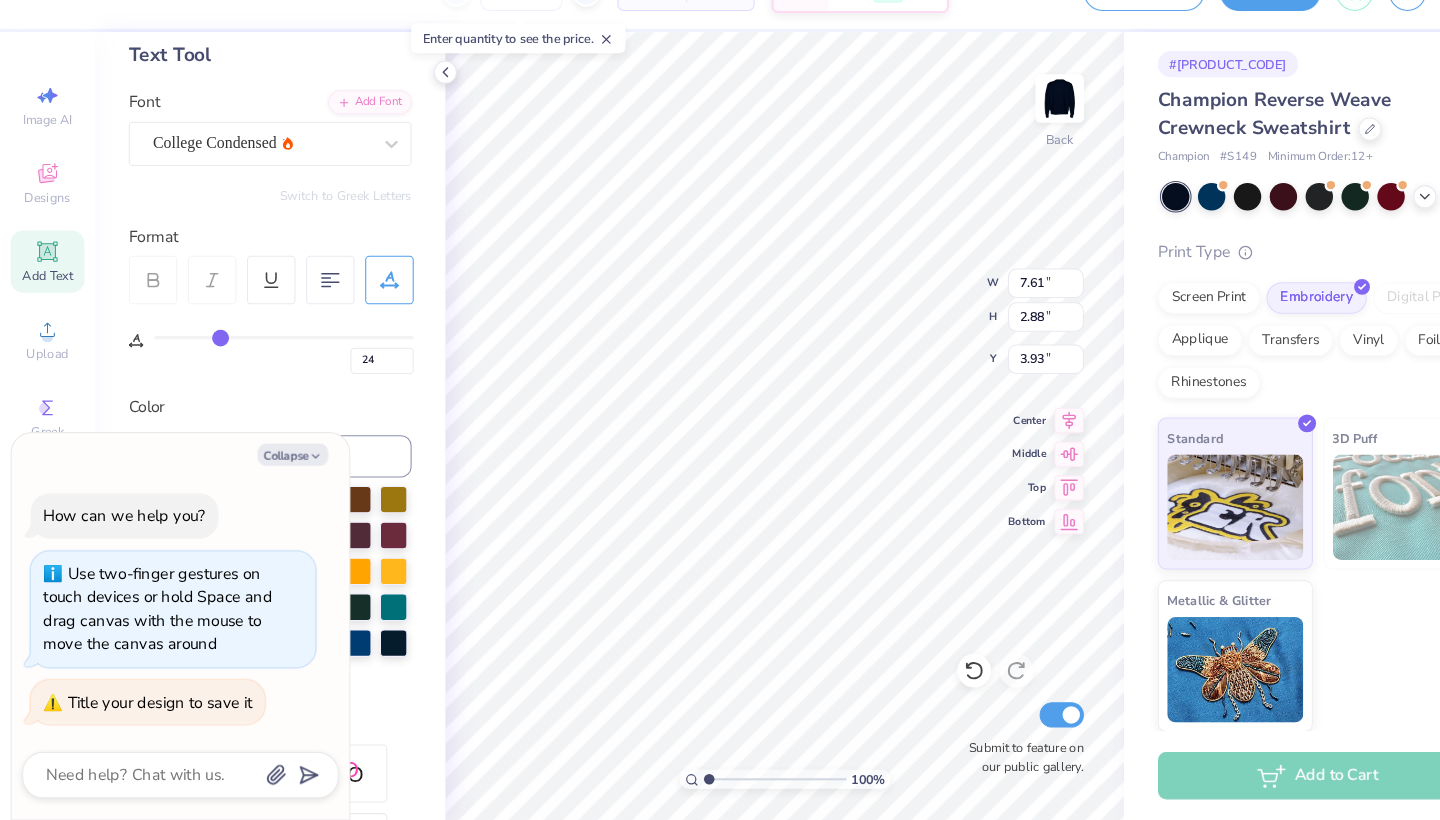 type on "26" 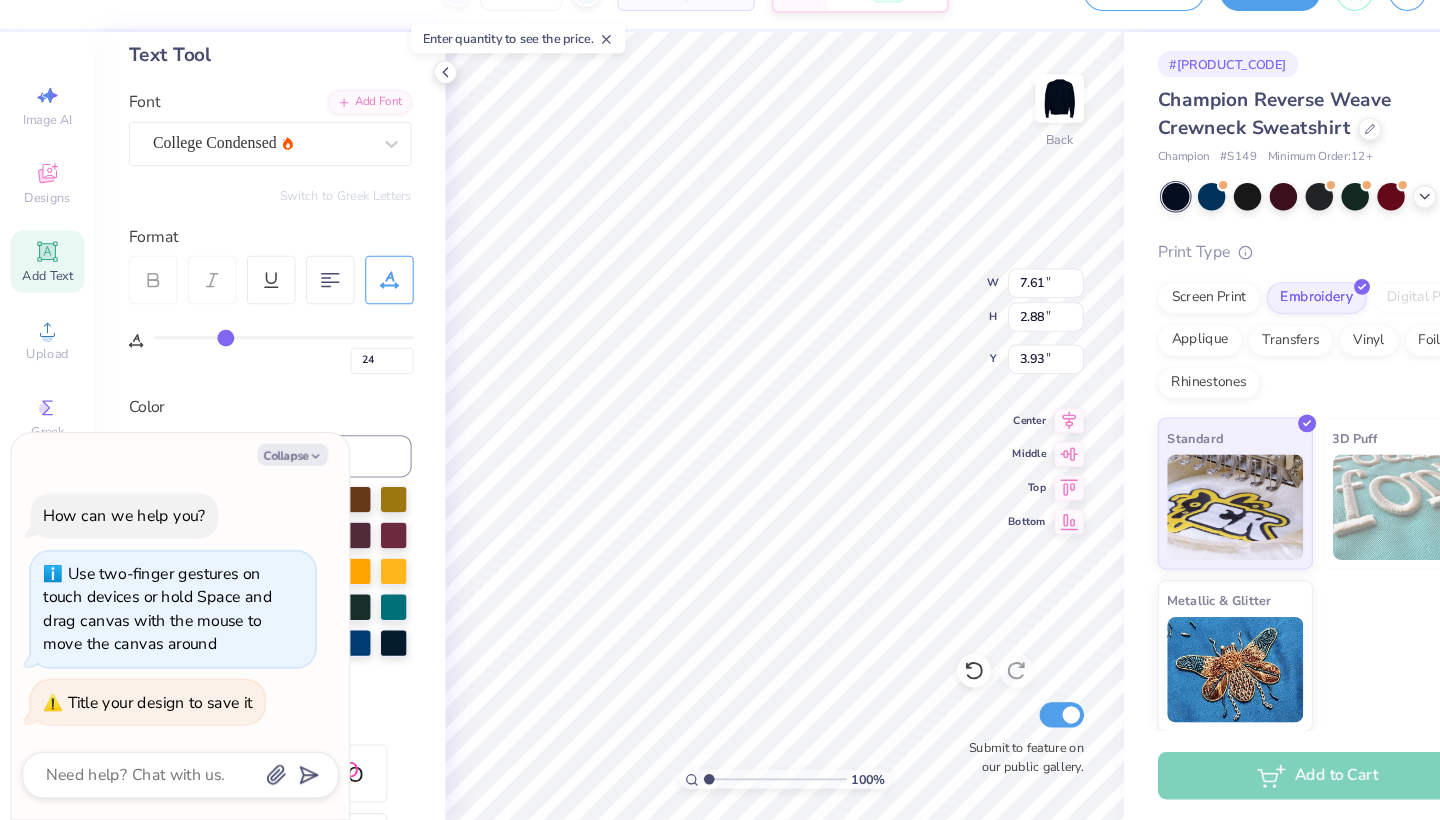 type on "26" 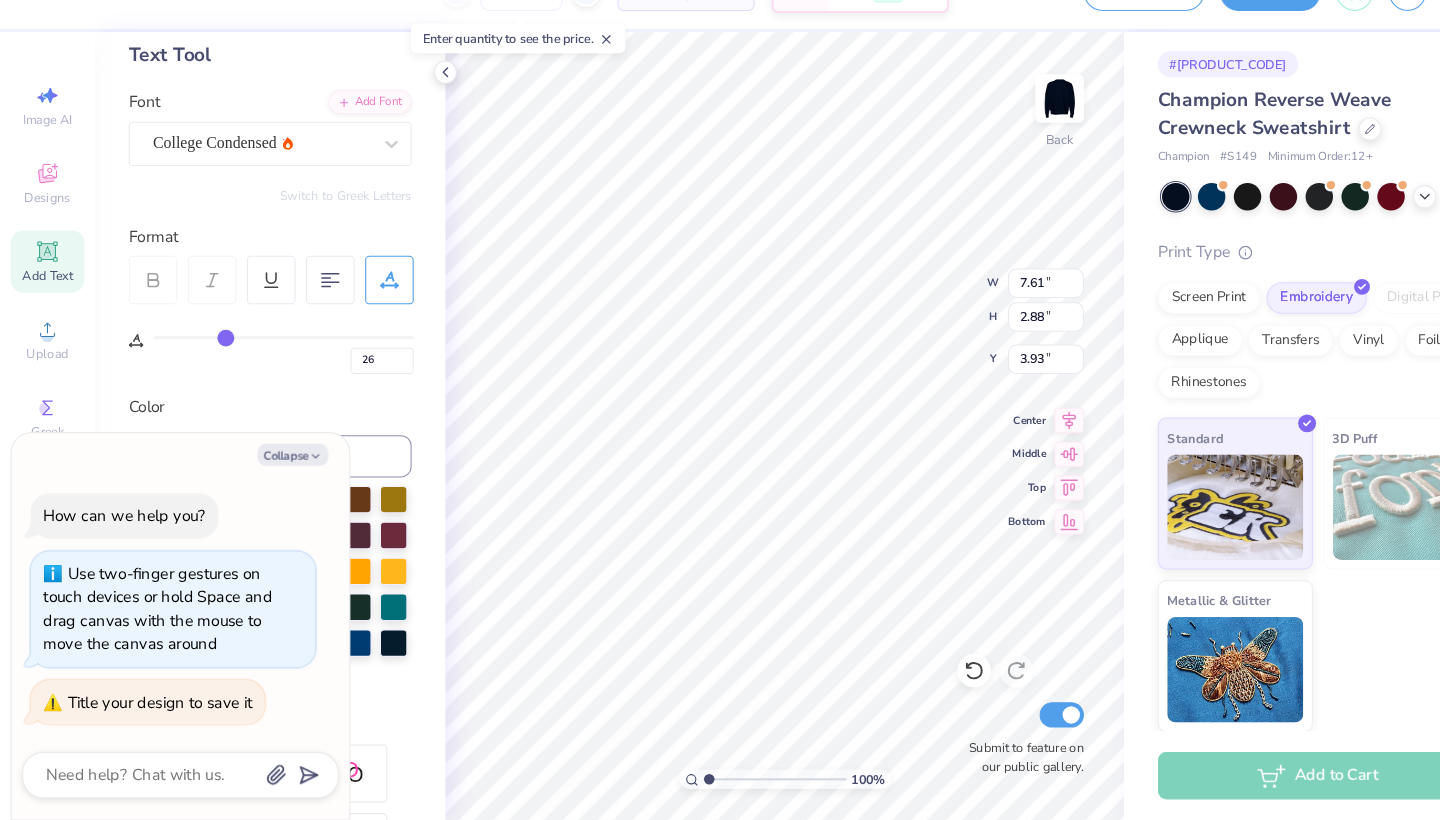 type on "27" 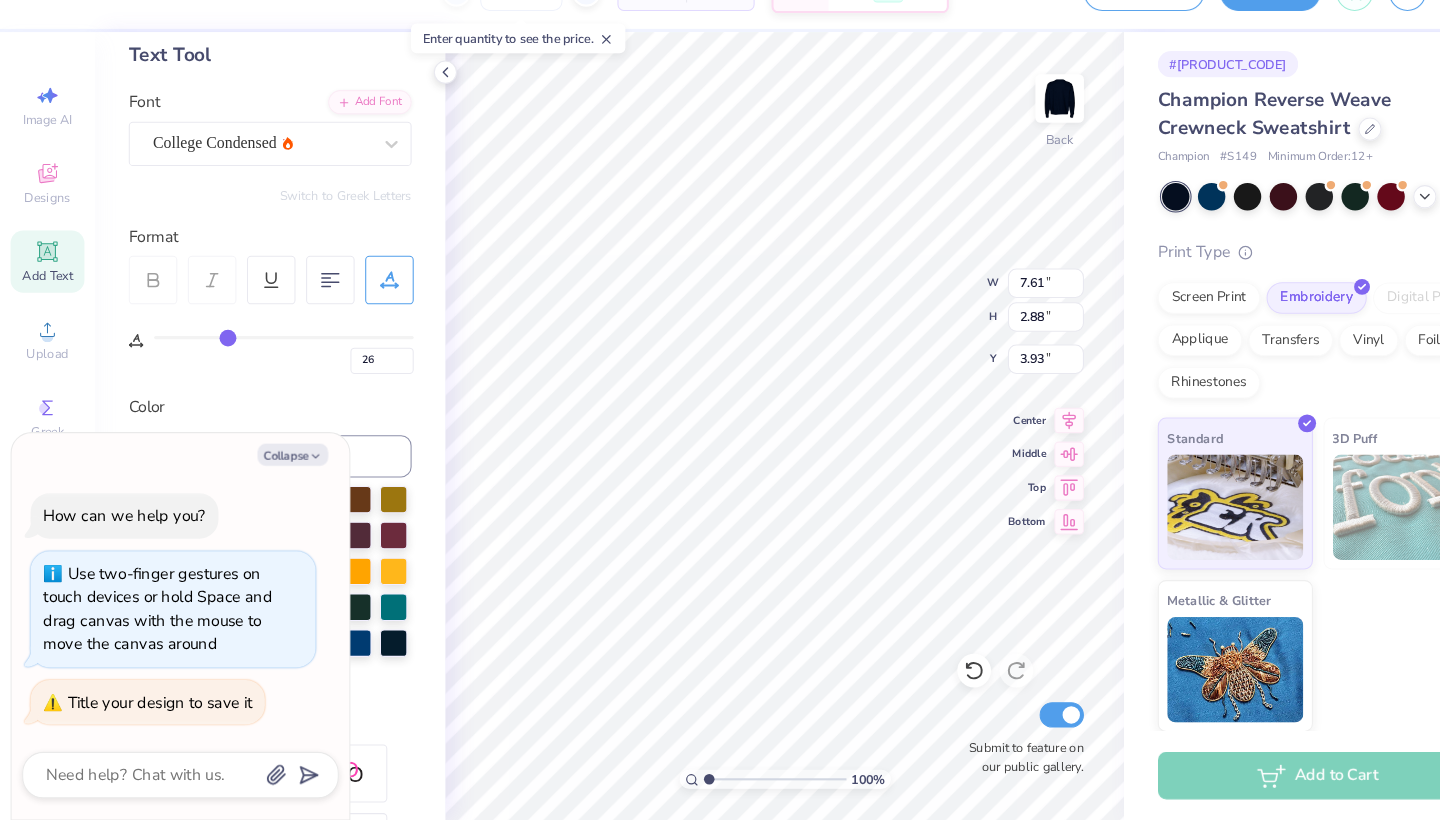 type on "27" 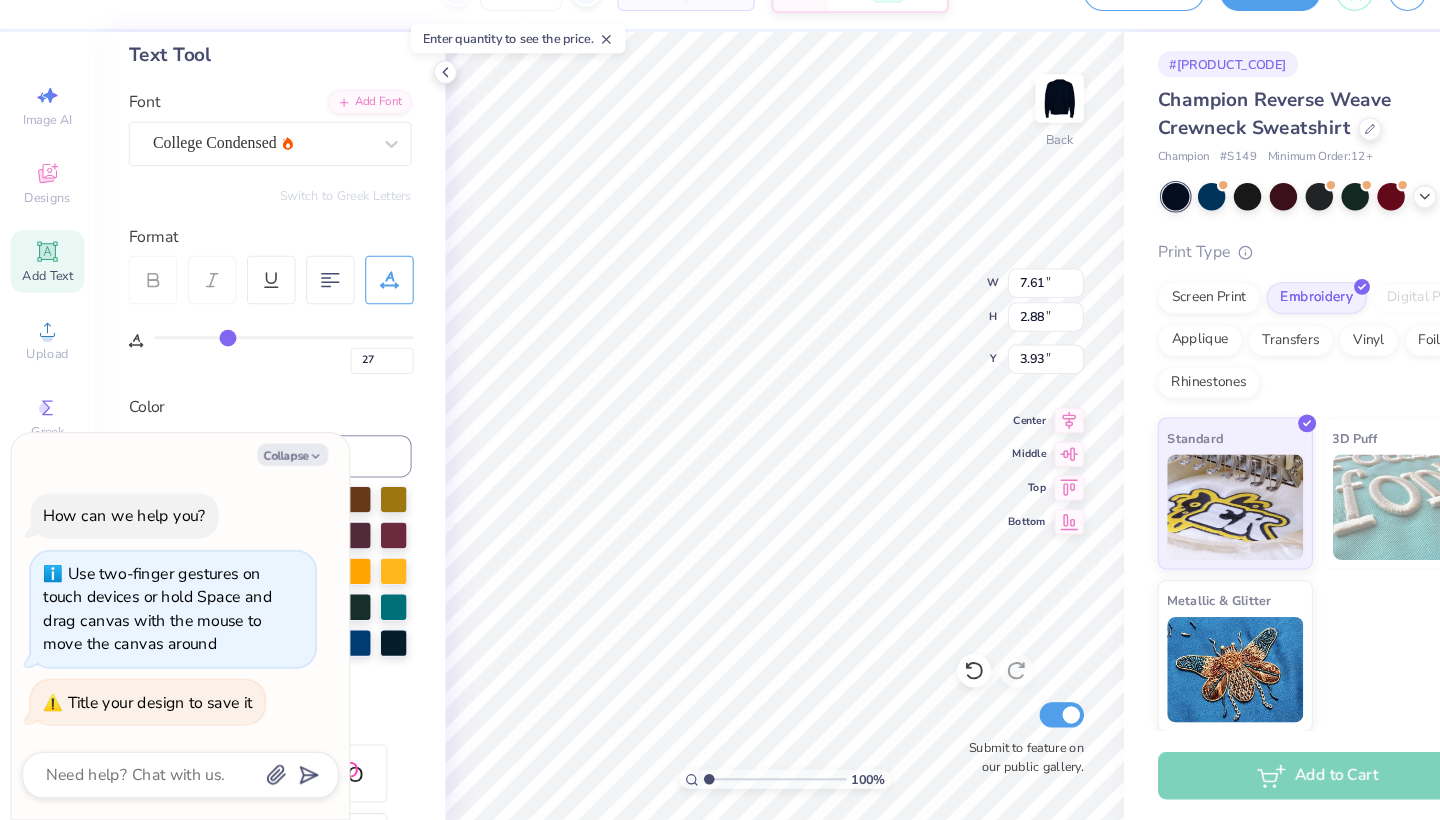 type on "28" 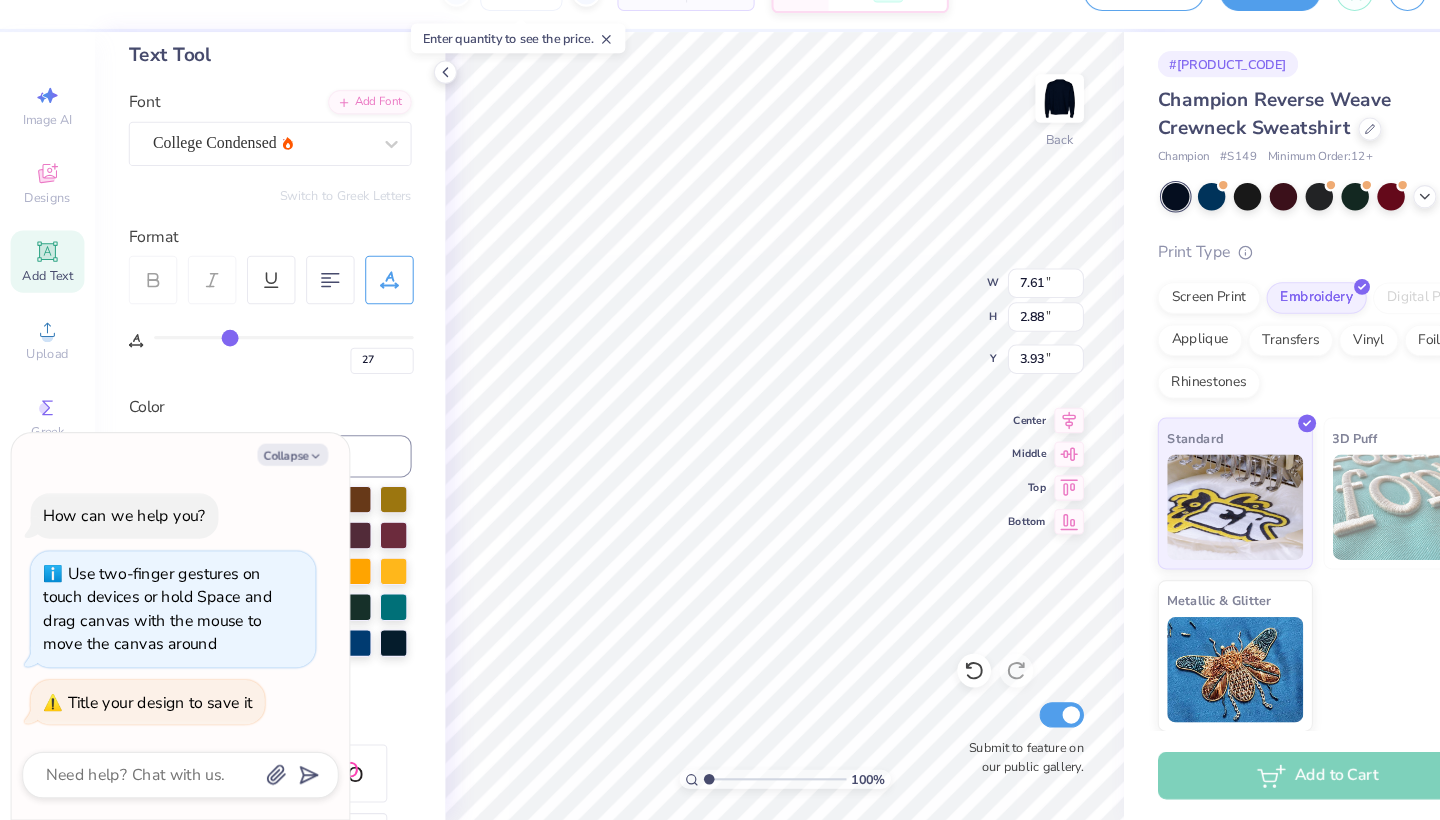 type on "28" 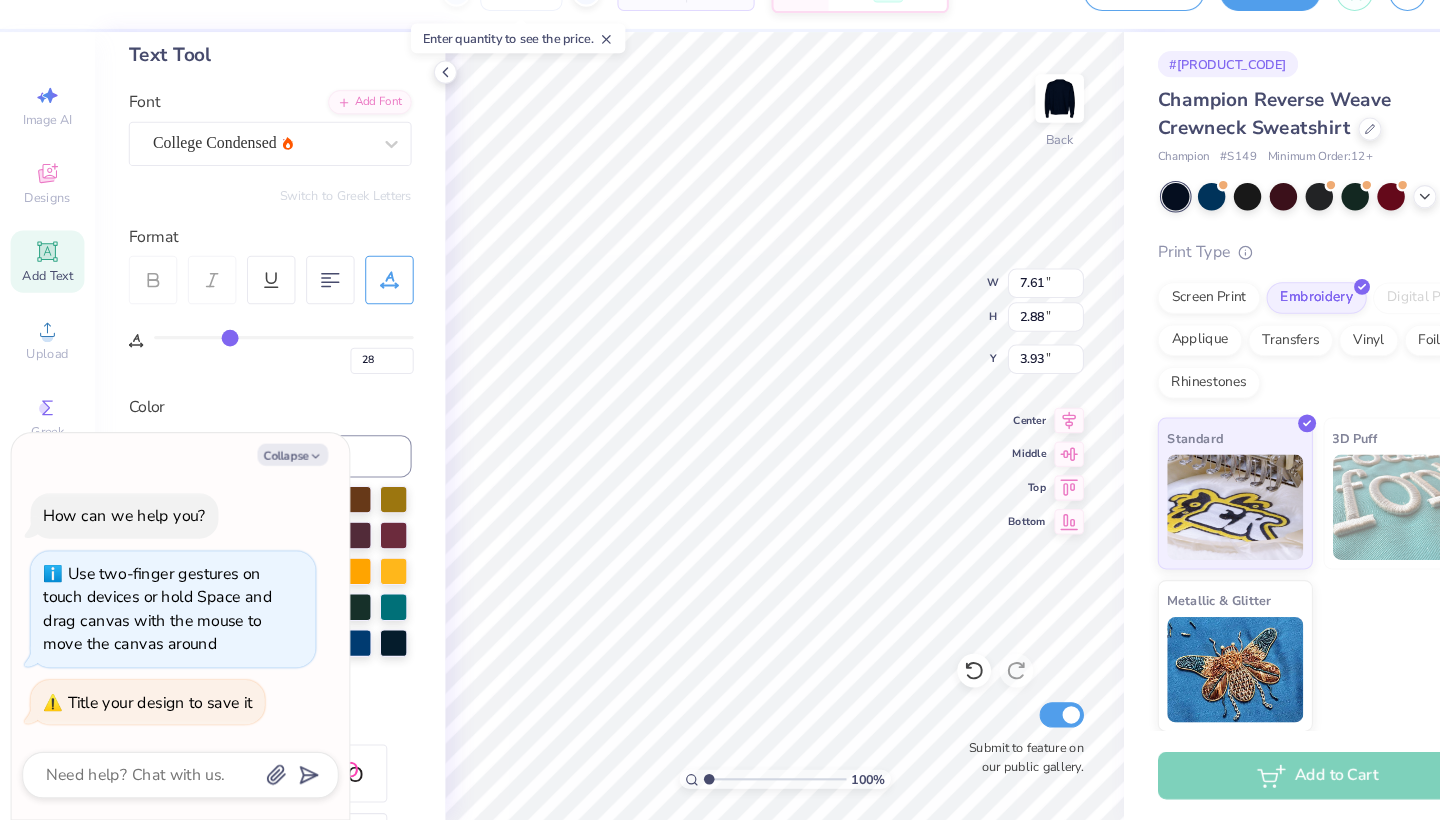 type on "29" 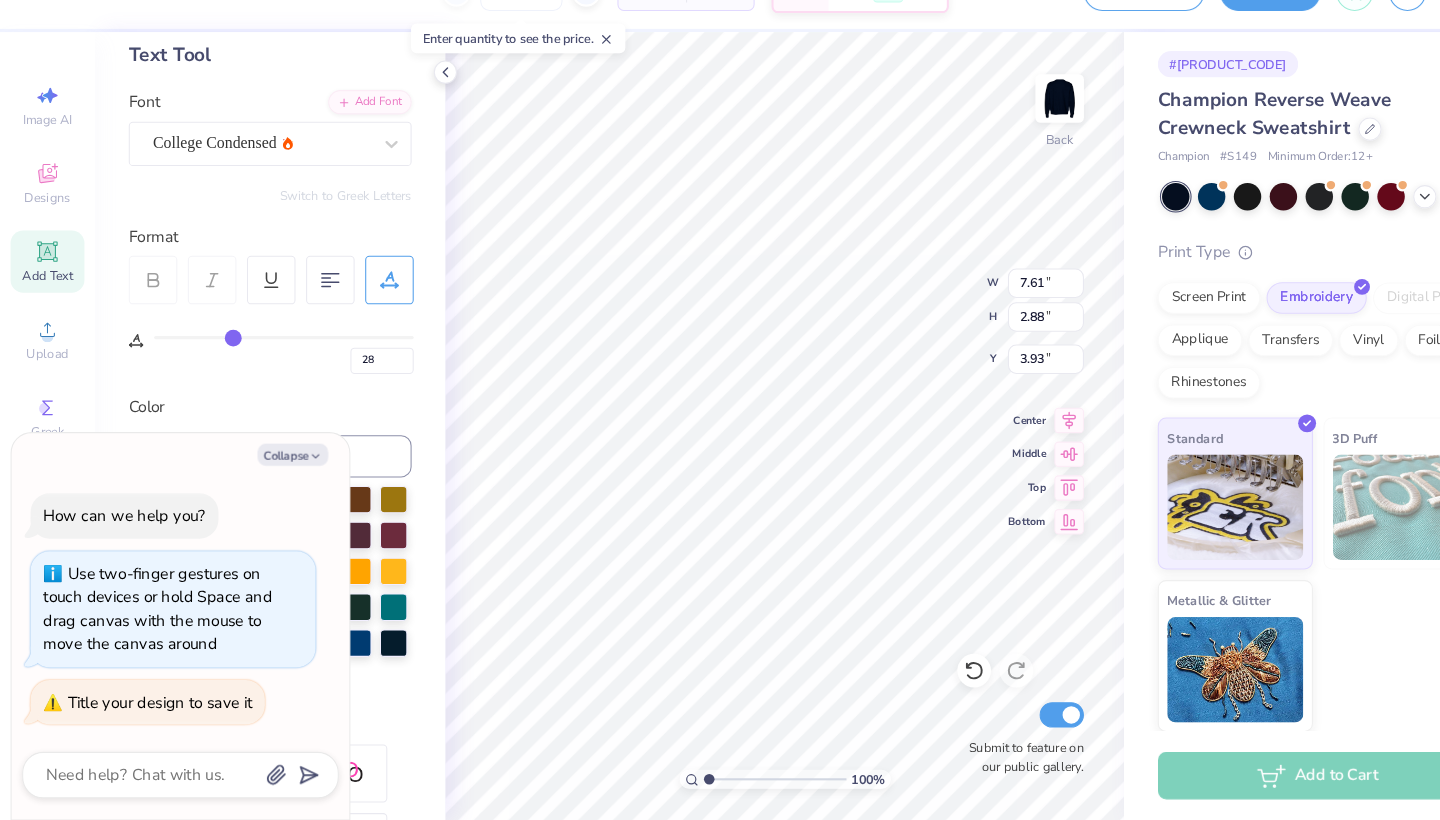 type on "29" 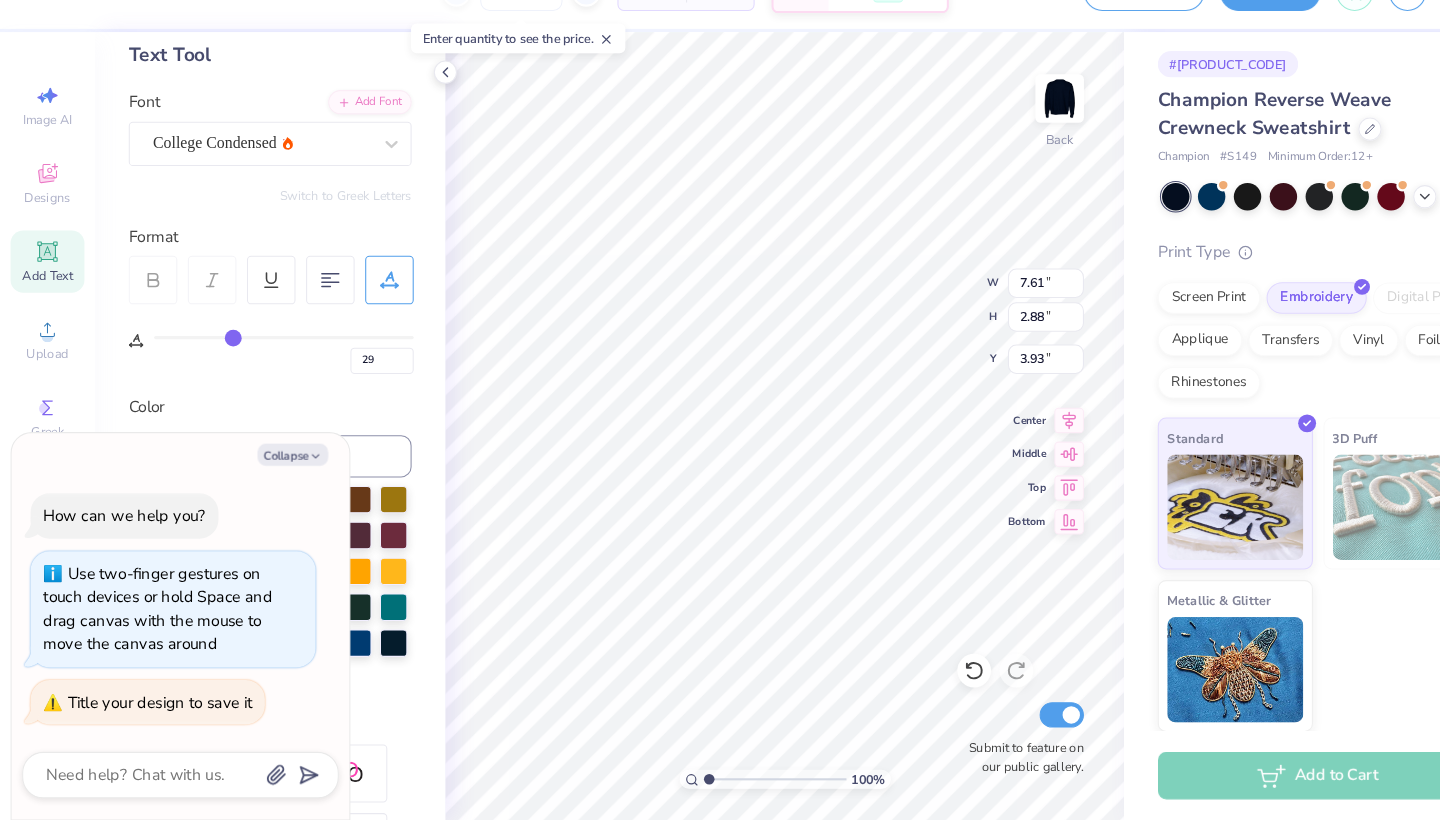 type on "30" 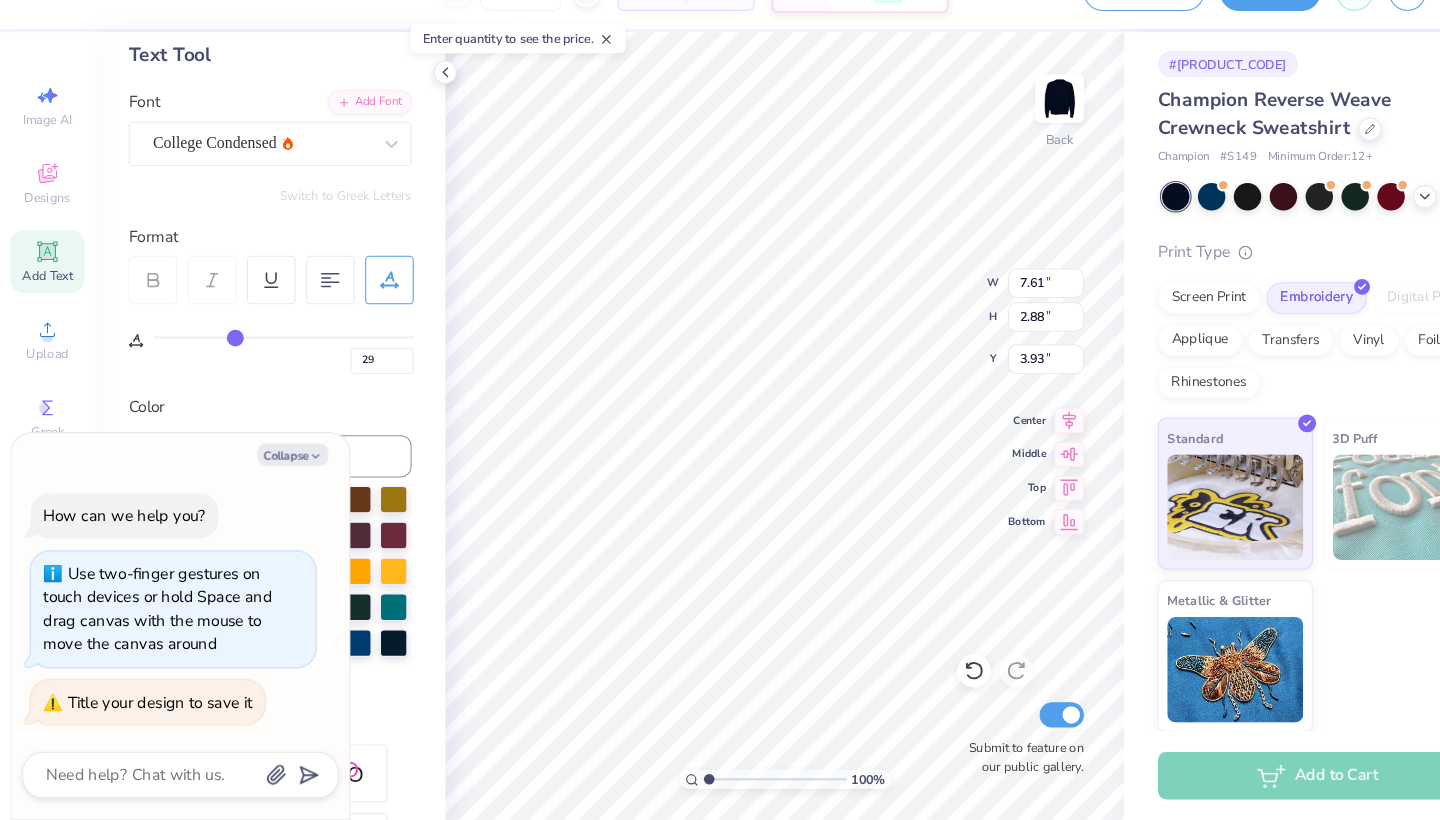 type on "30" 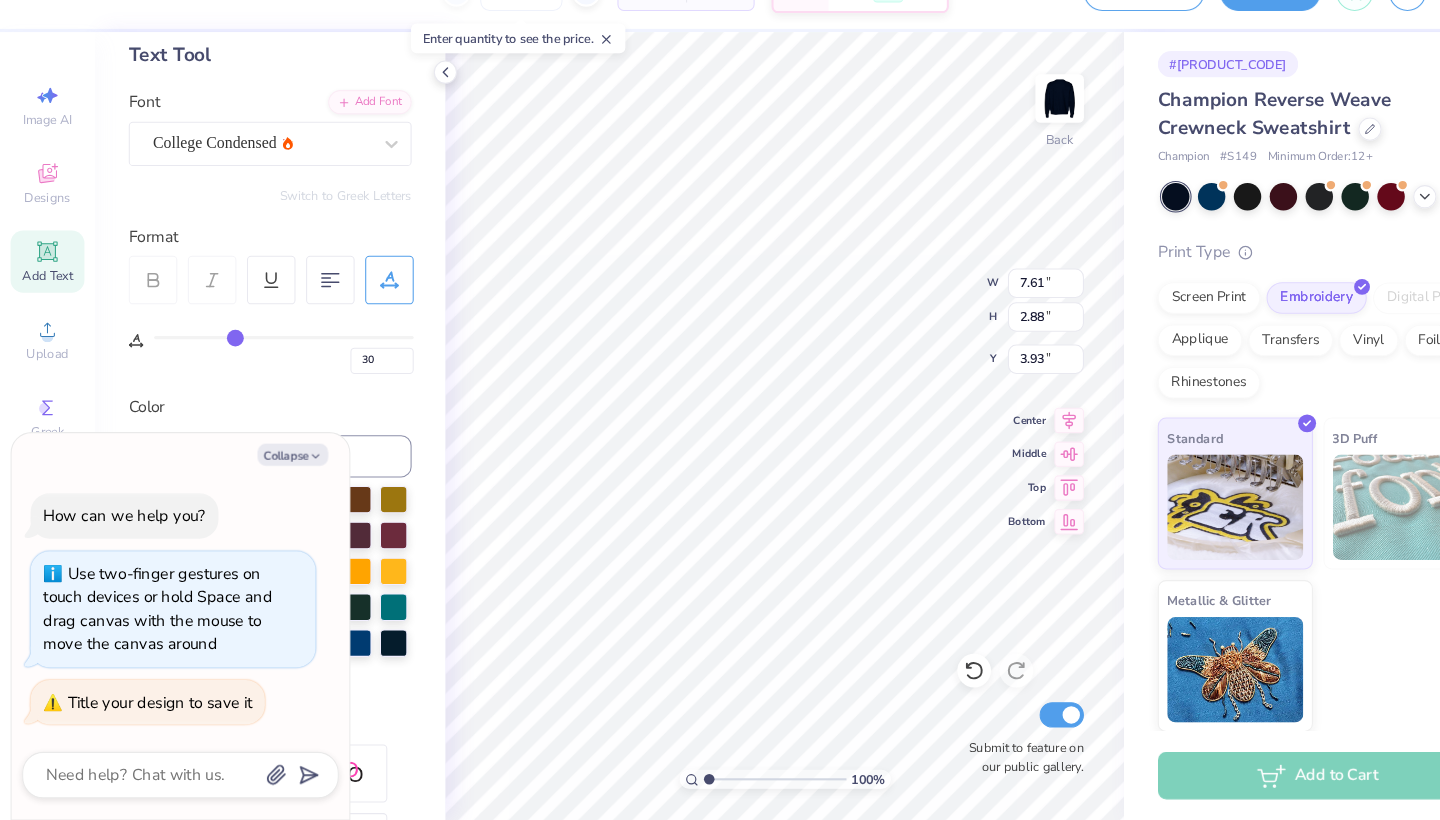 type on "31" 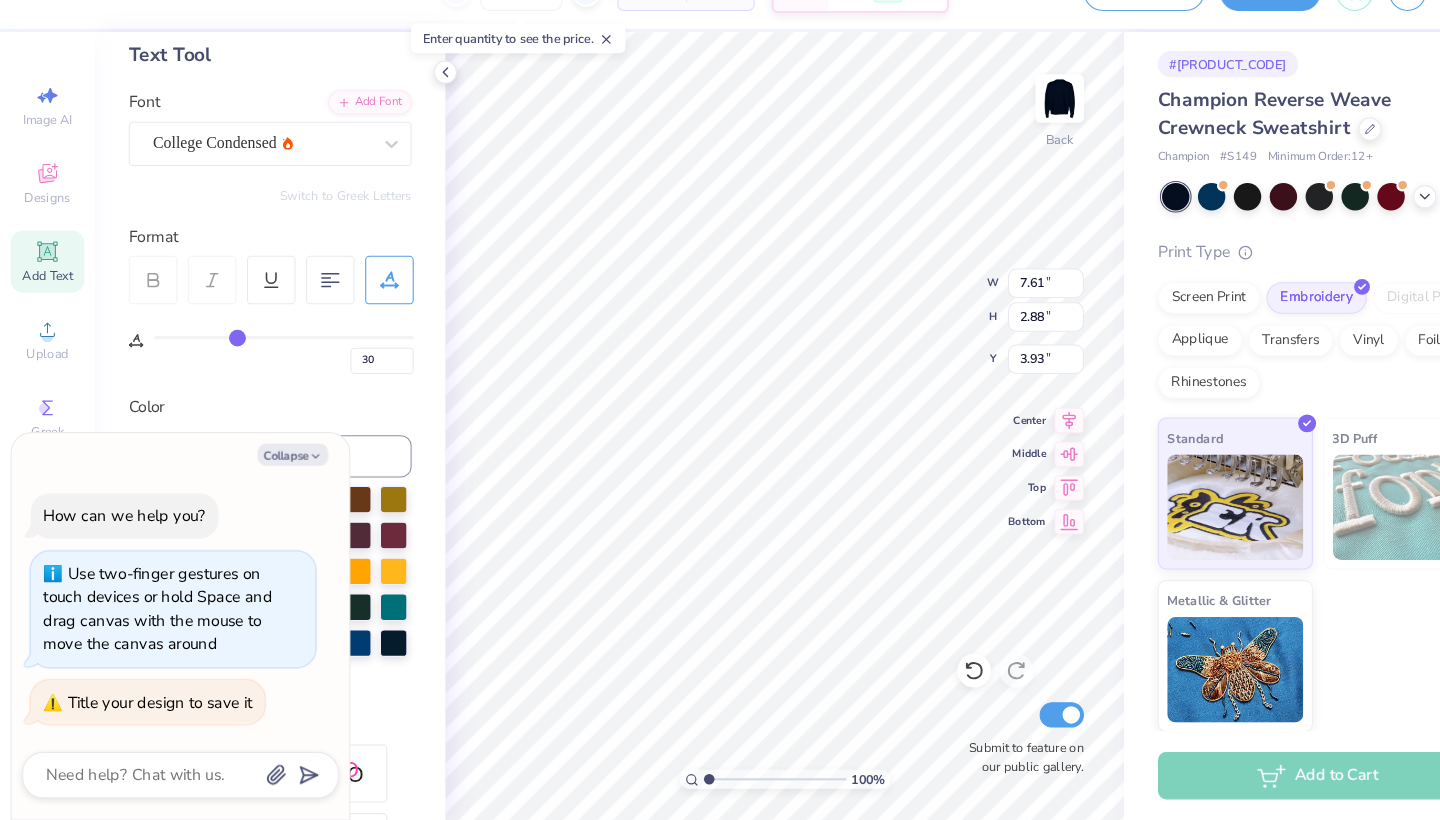 type on "31" 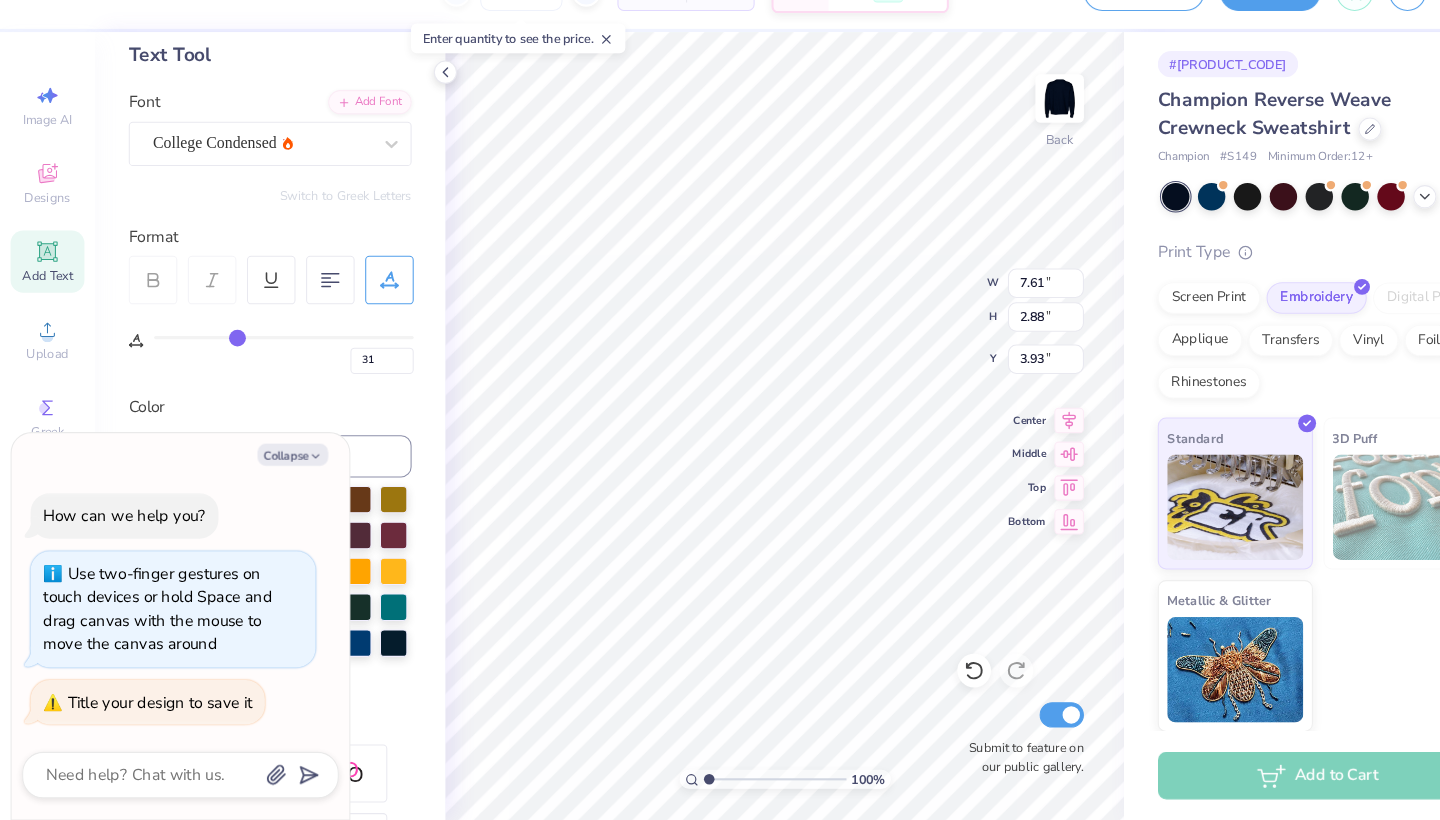 type on "32" 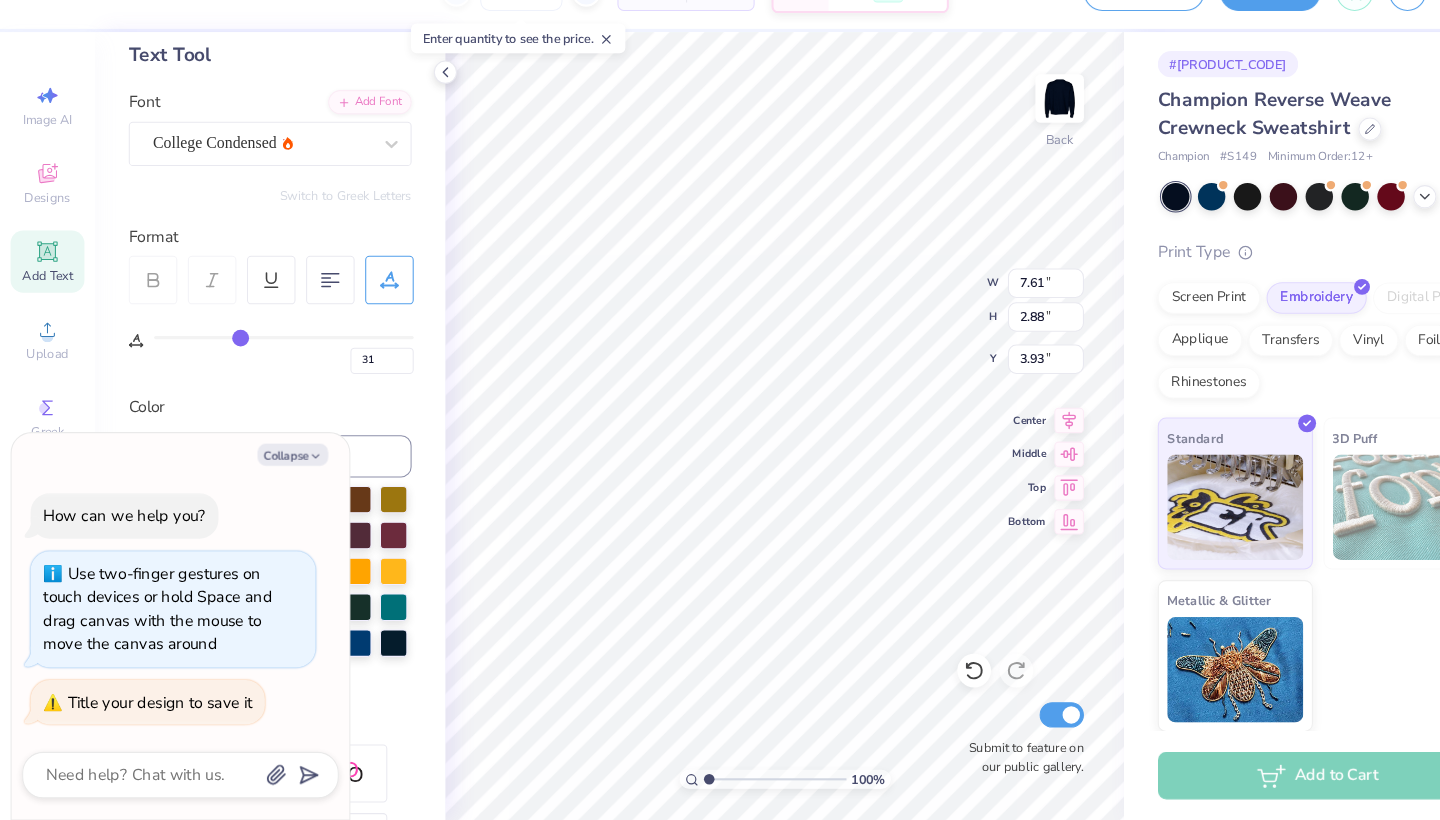 type on "32" 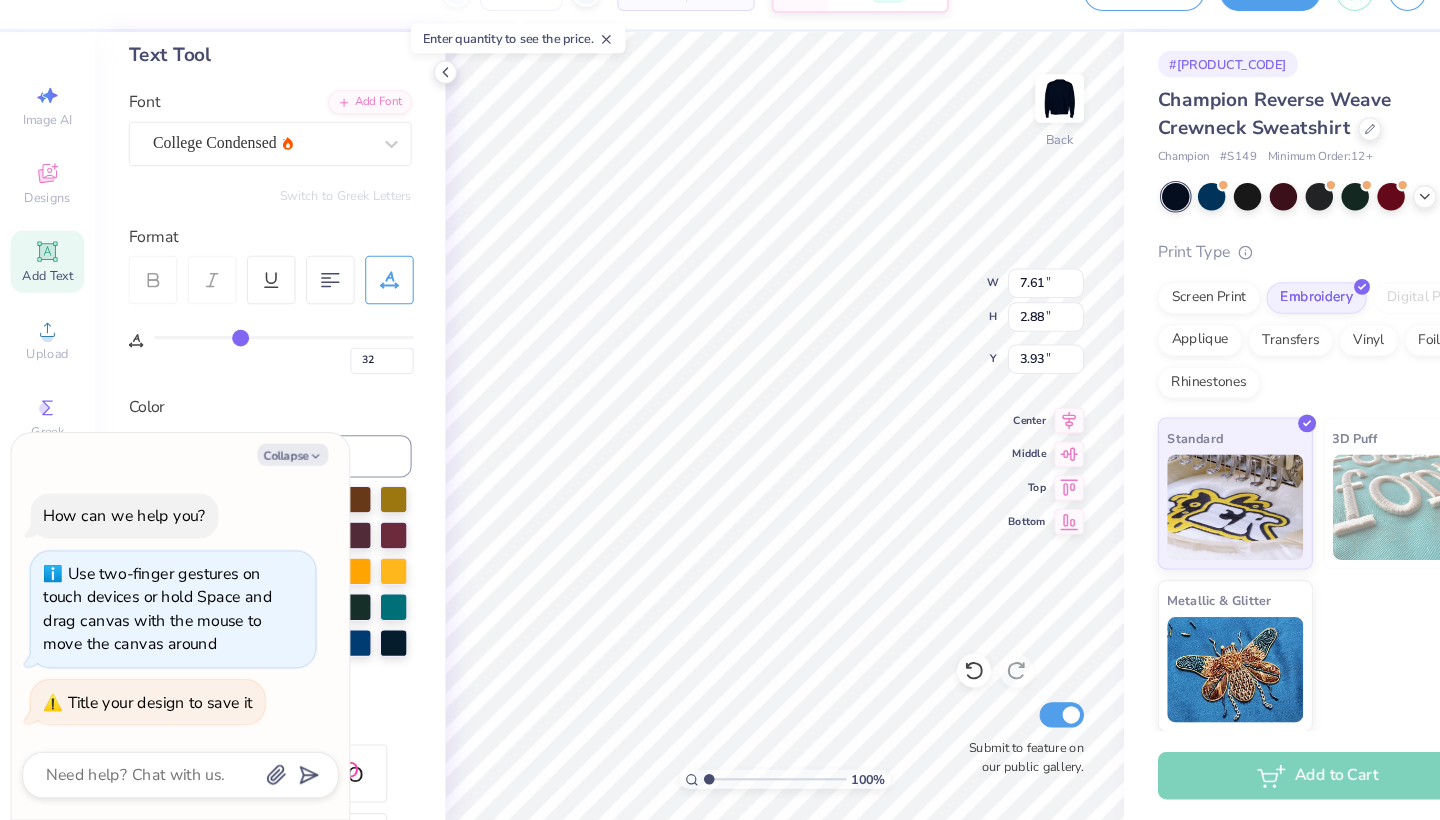 type on "33" 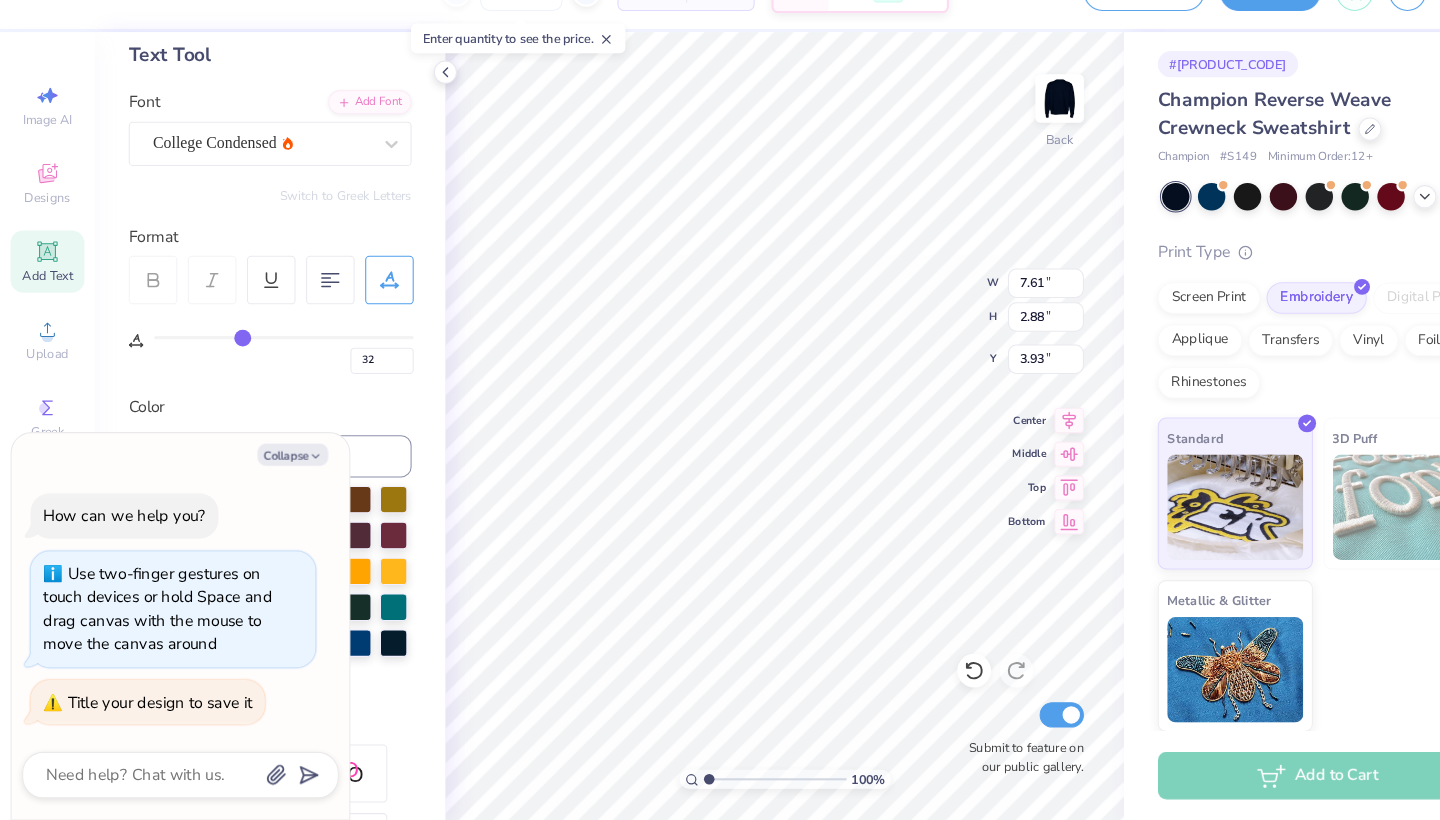 type on "33" 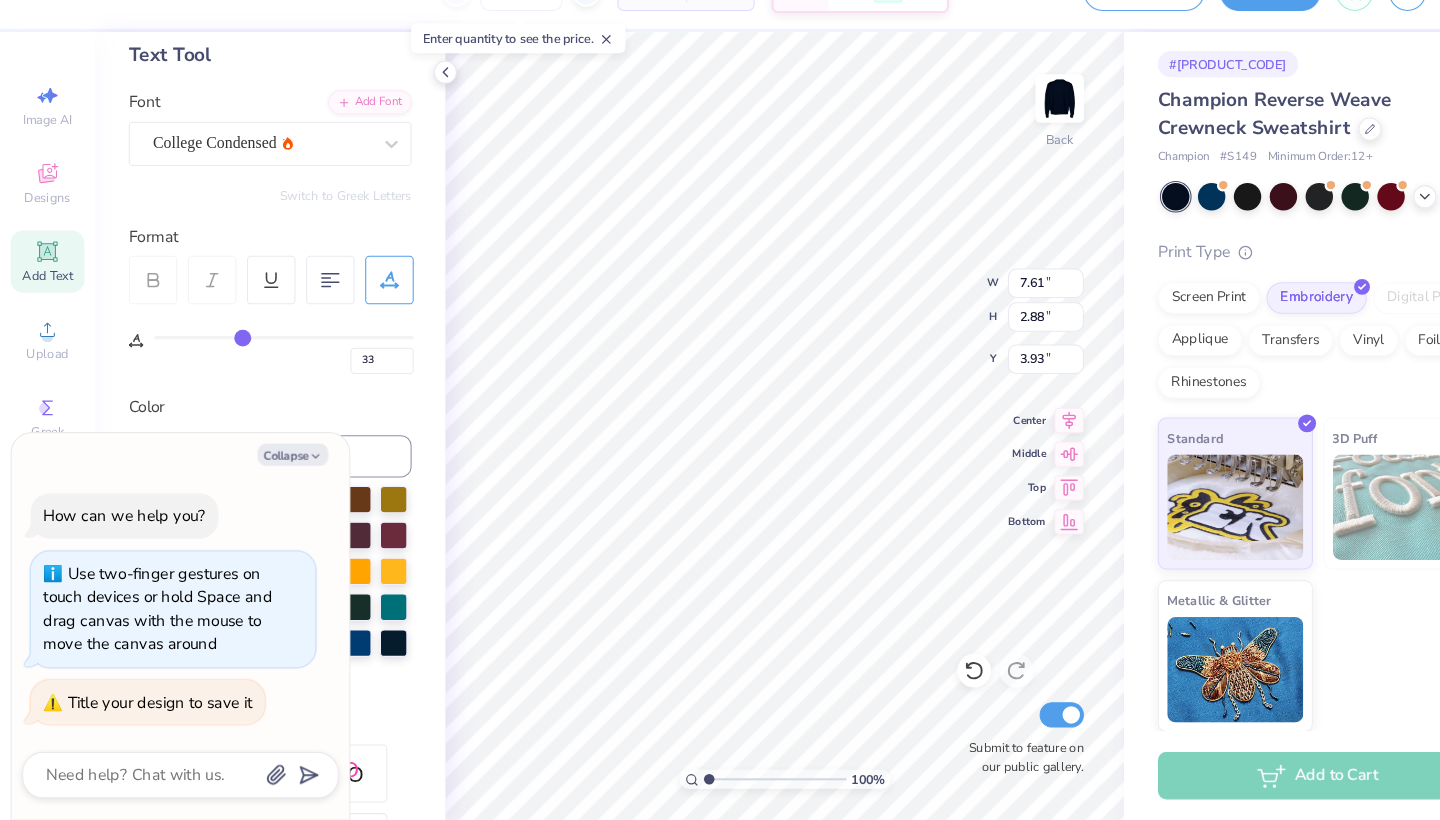 type on "34" 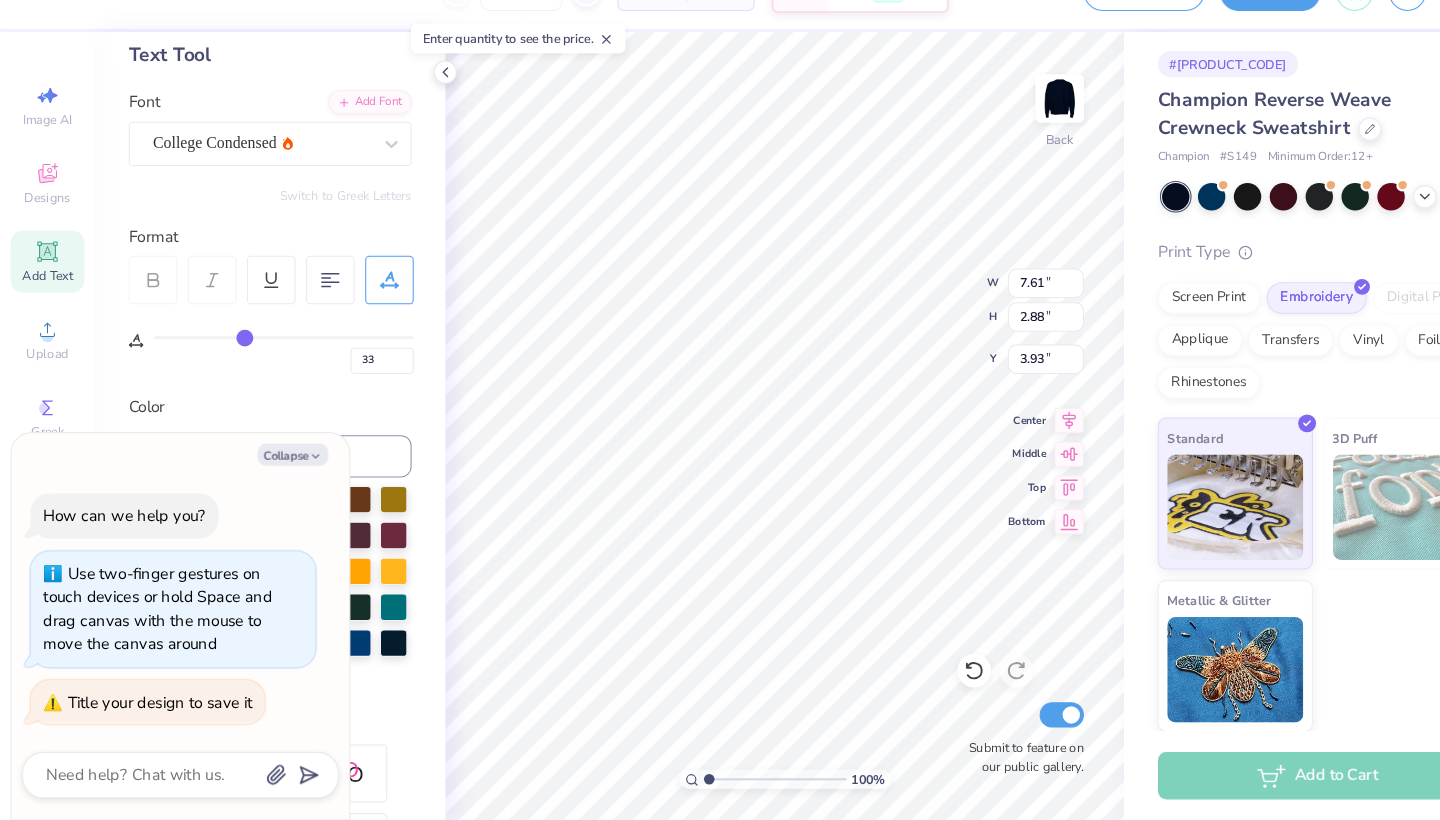type on "34" 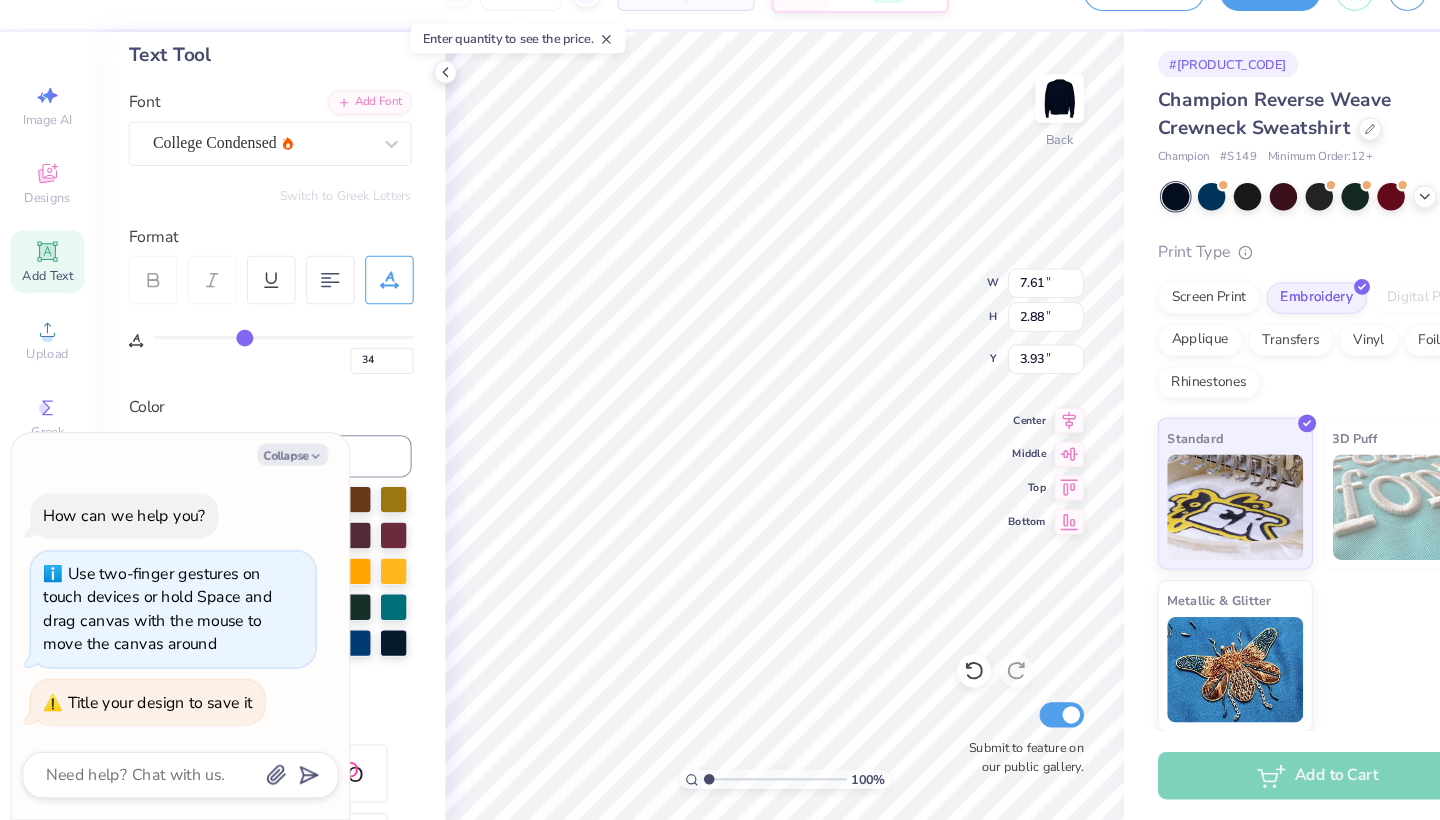 drag, startPoint x: 153, startPoint y: 313, endPoint x: 233, endPoint y: 318, distance: 80.1561 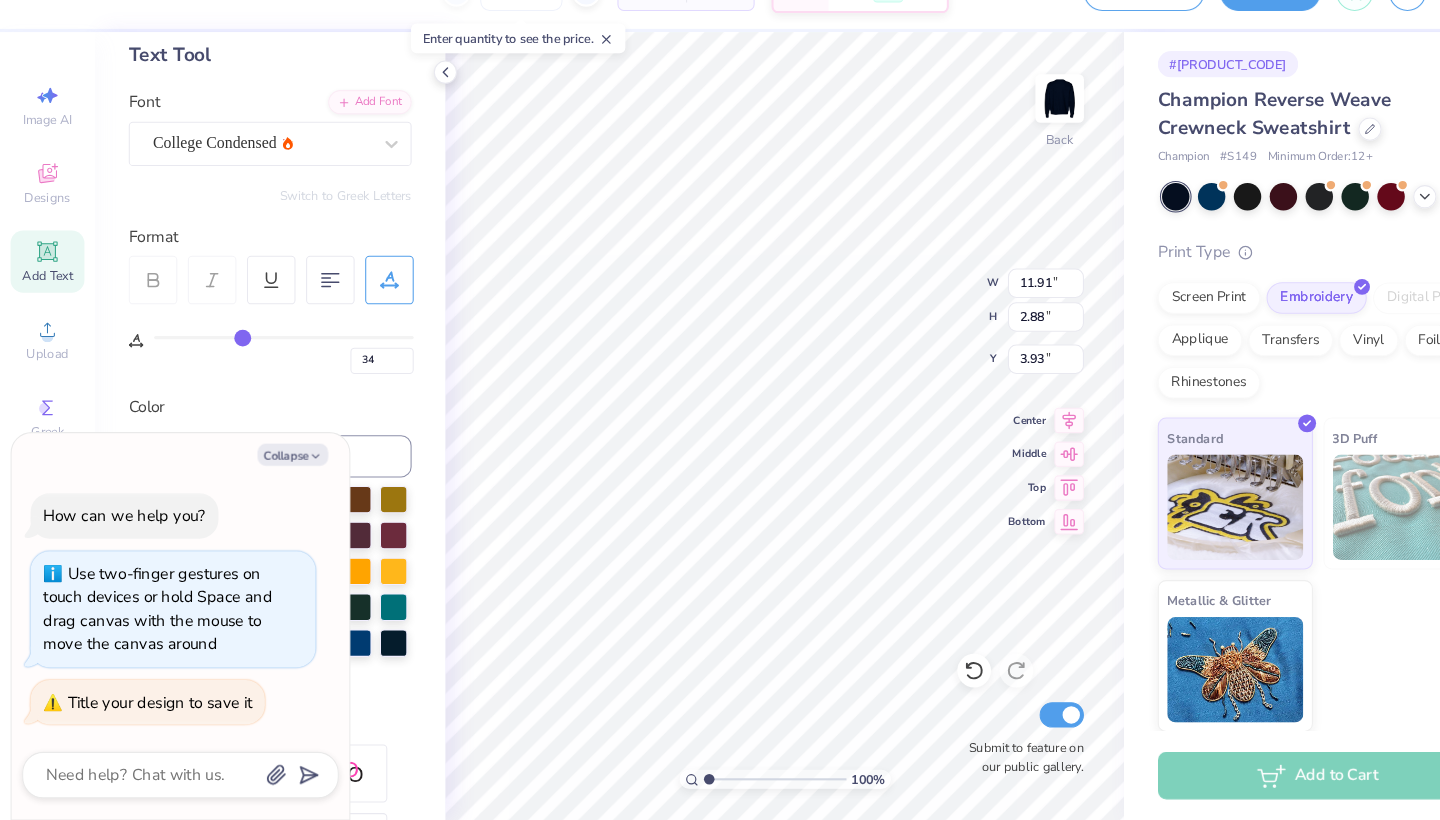 type on "32" 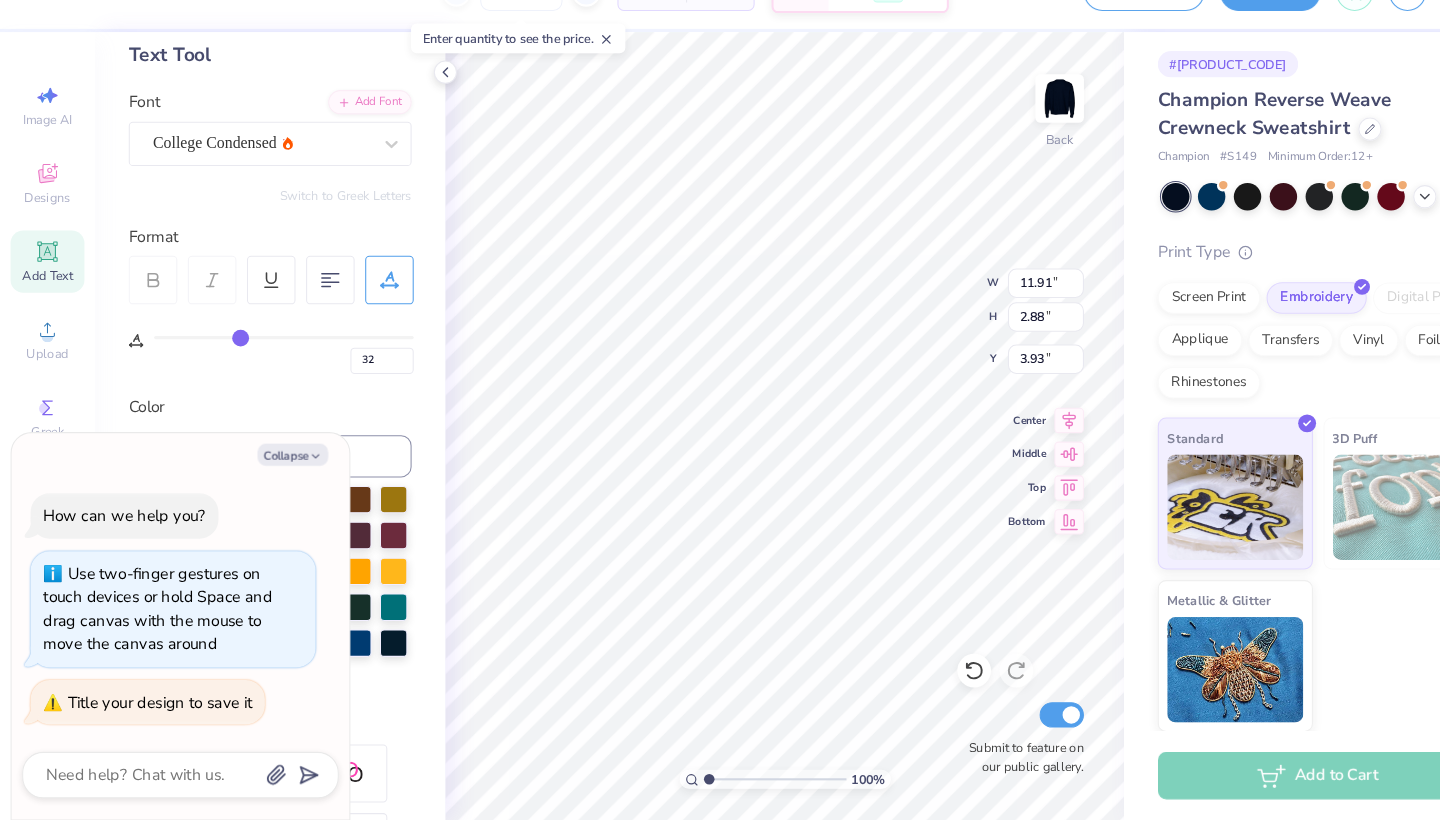 type on "31" 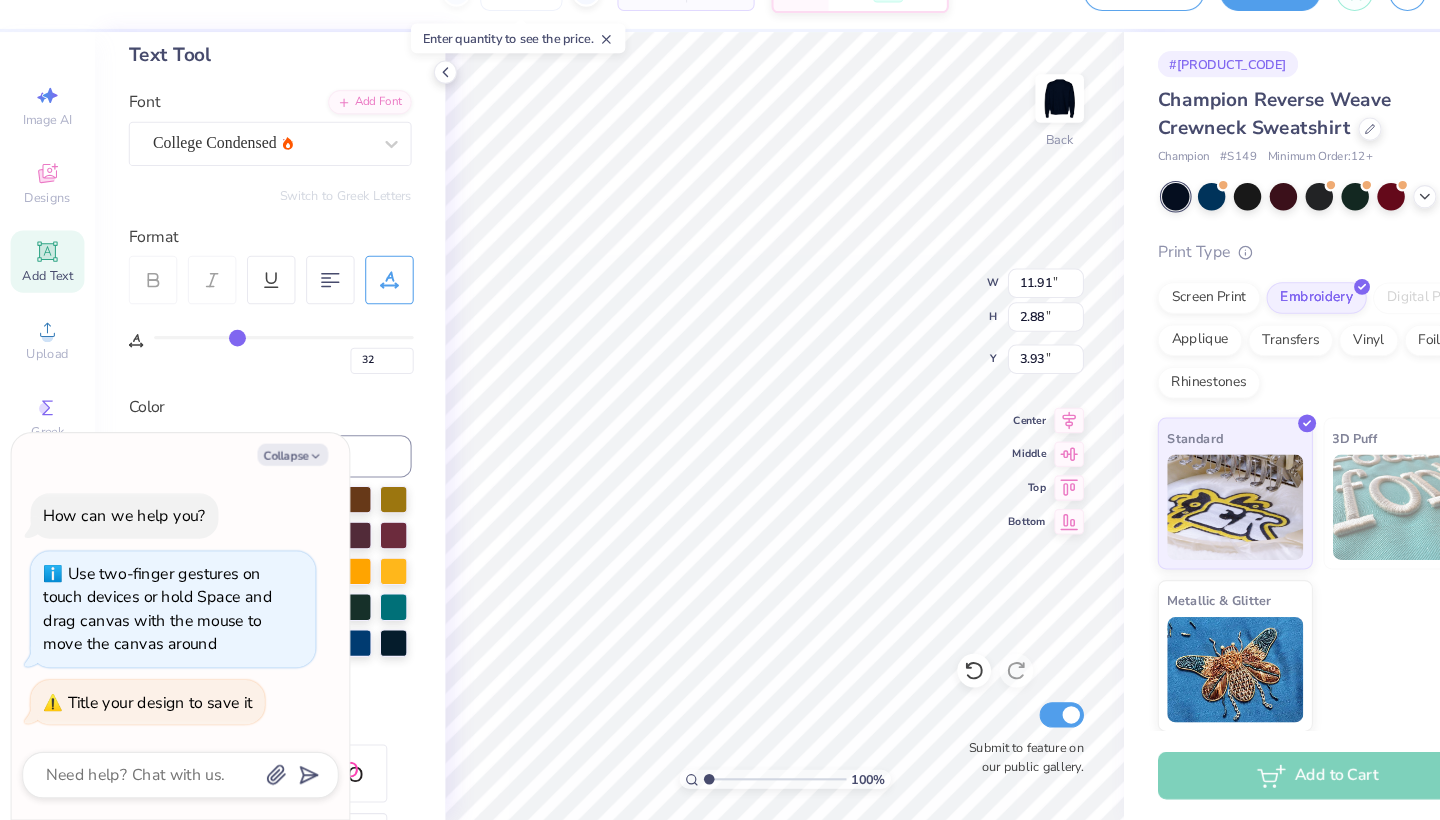 type on "31" 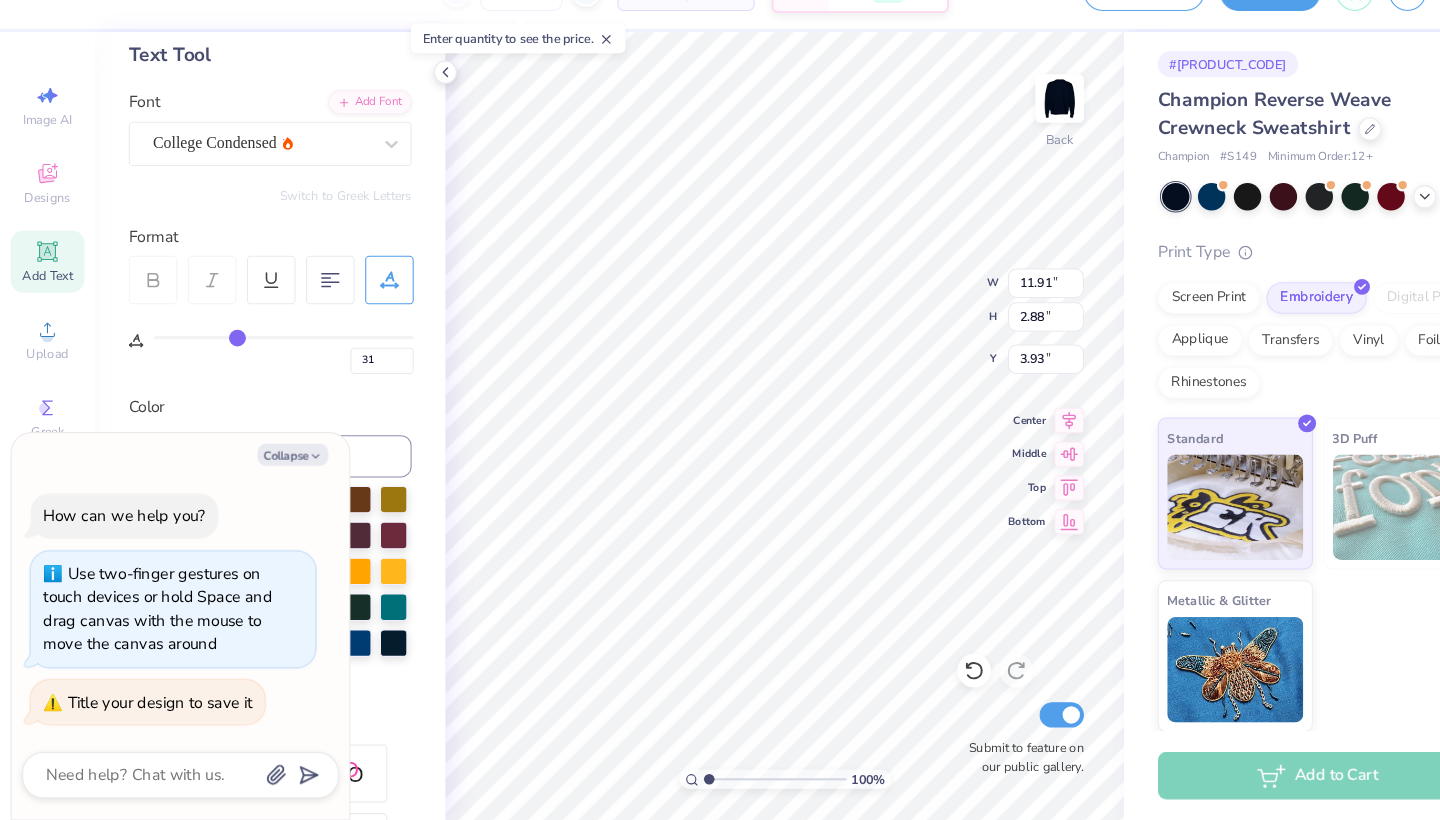type on "30" 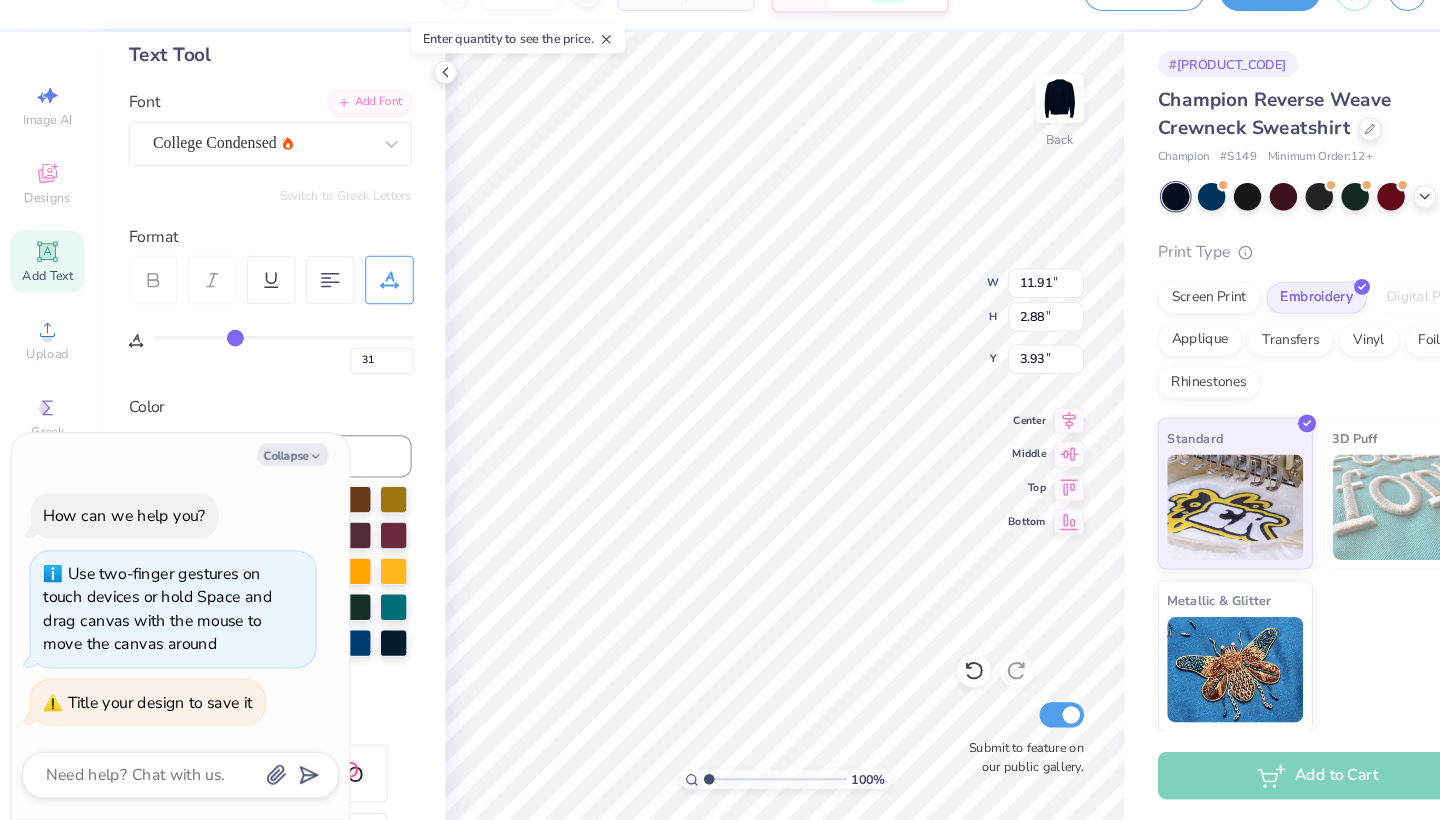 type on "30" 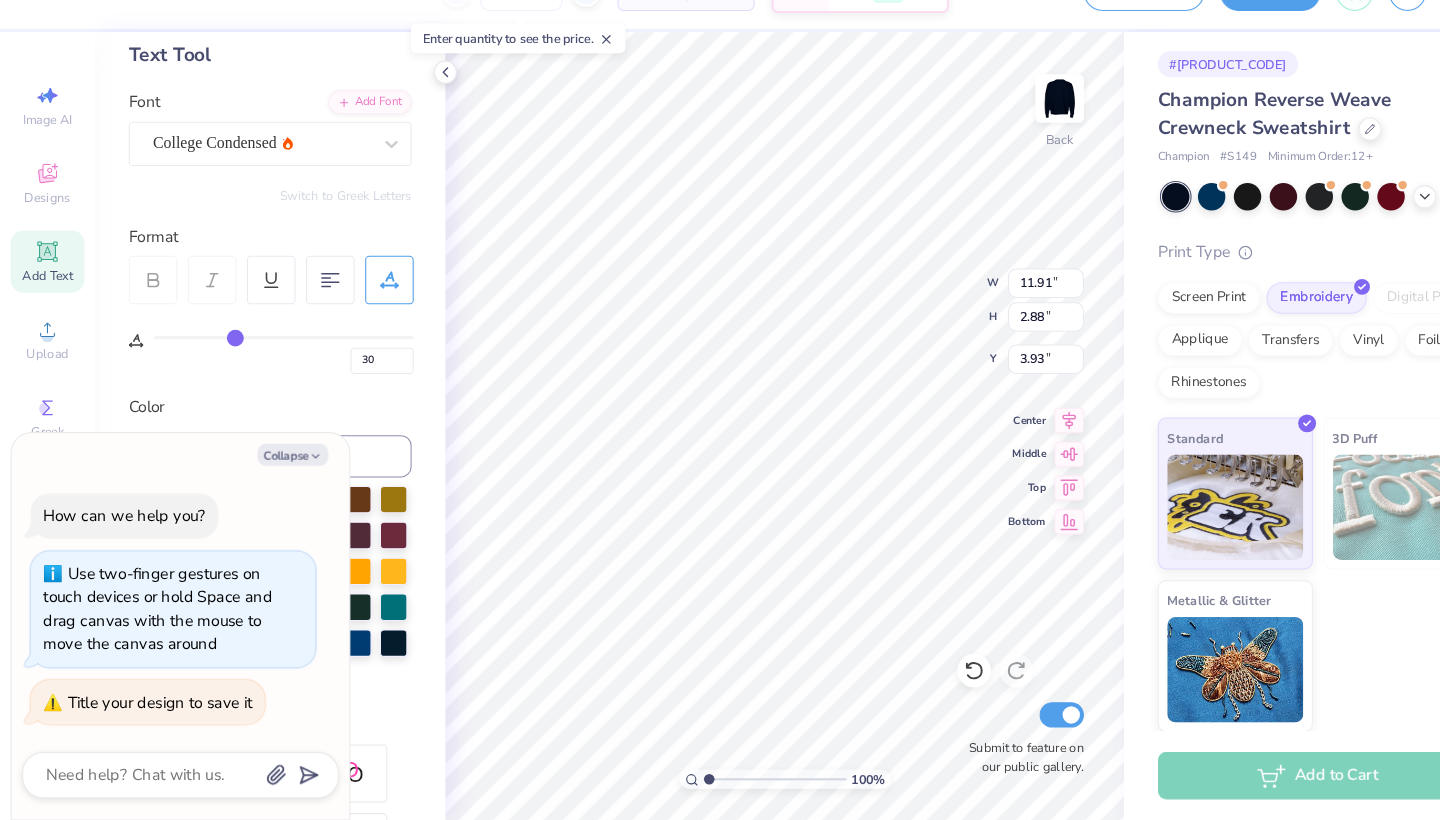 type on "29" 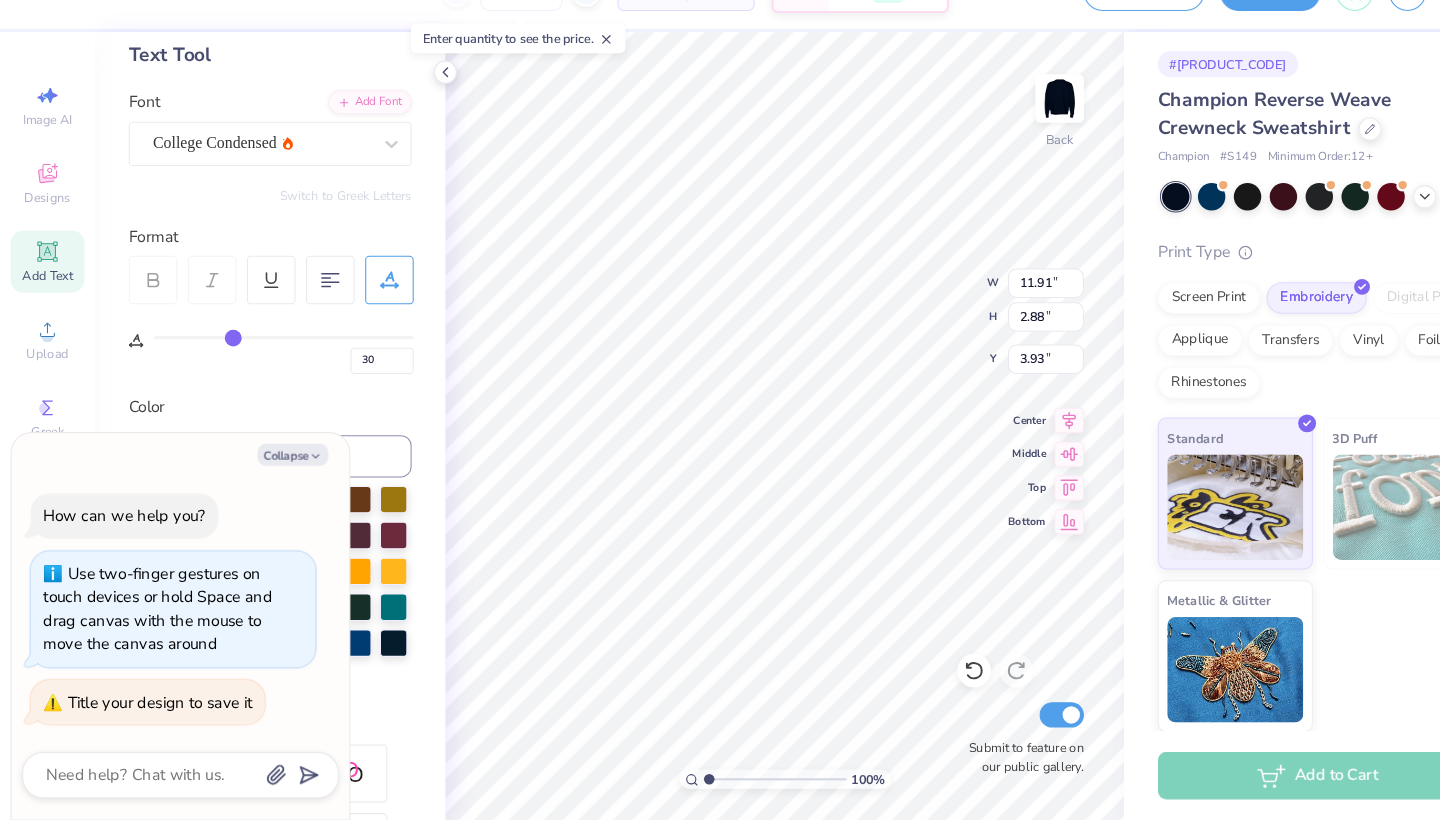 type on "29" 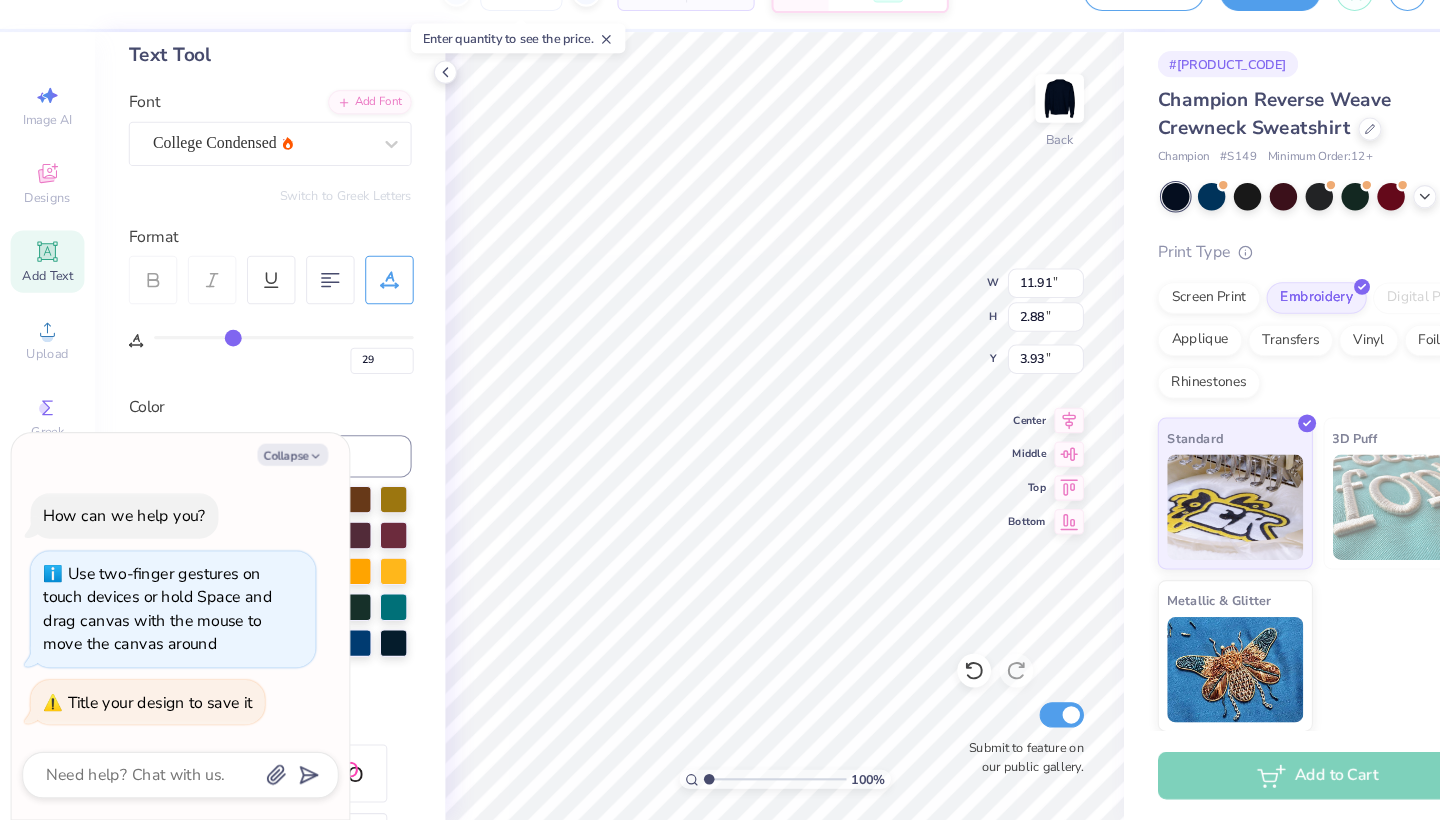 type on "27" 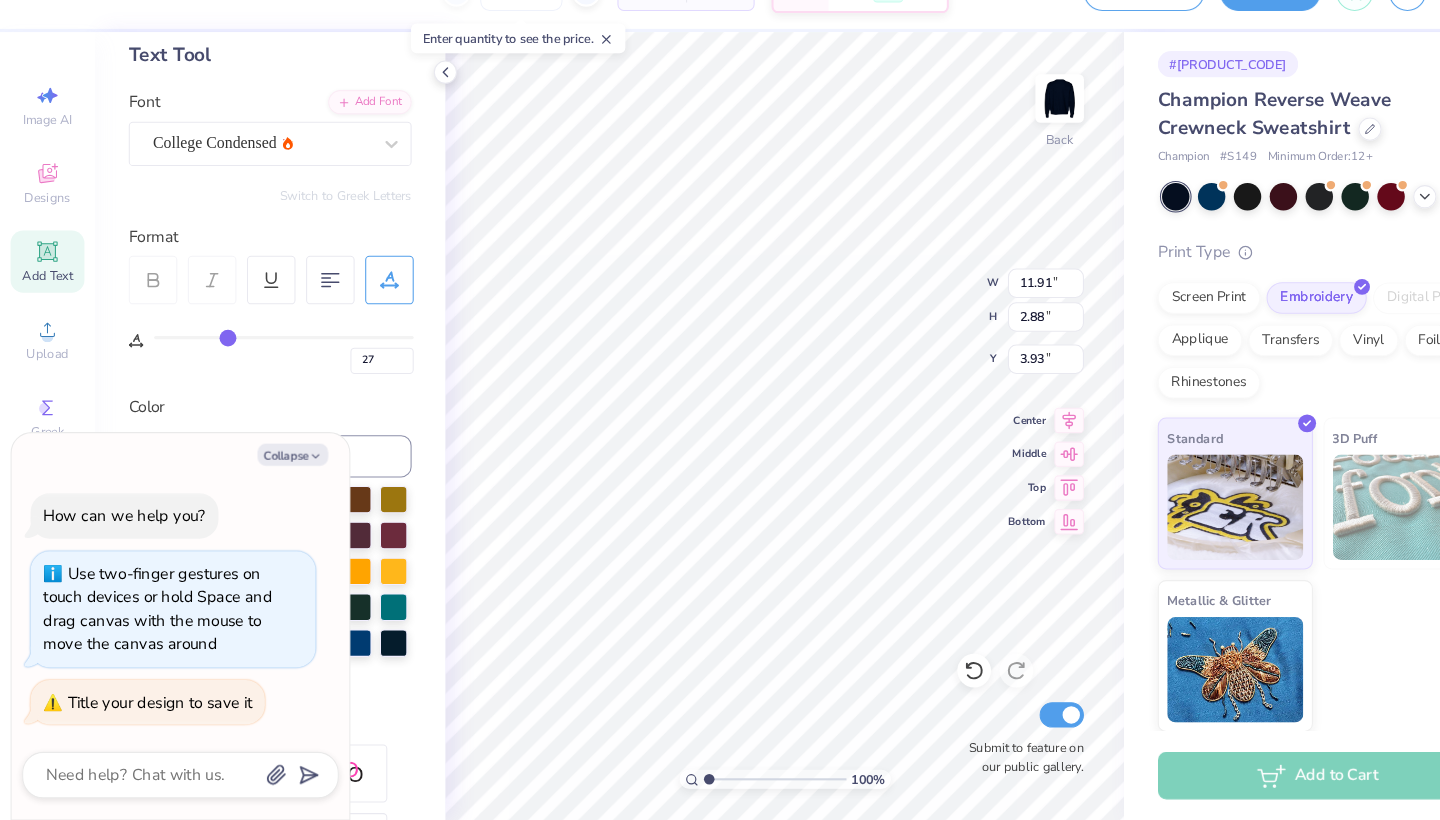 type on "26" 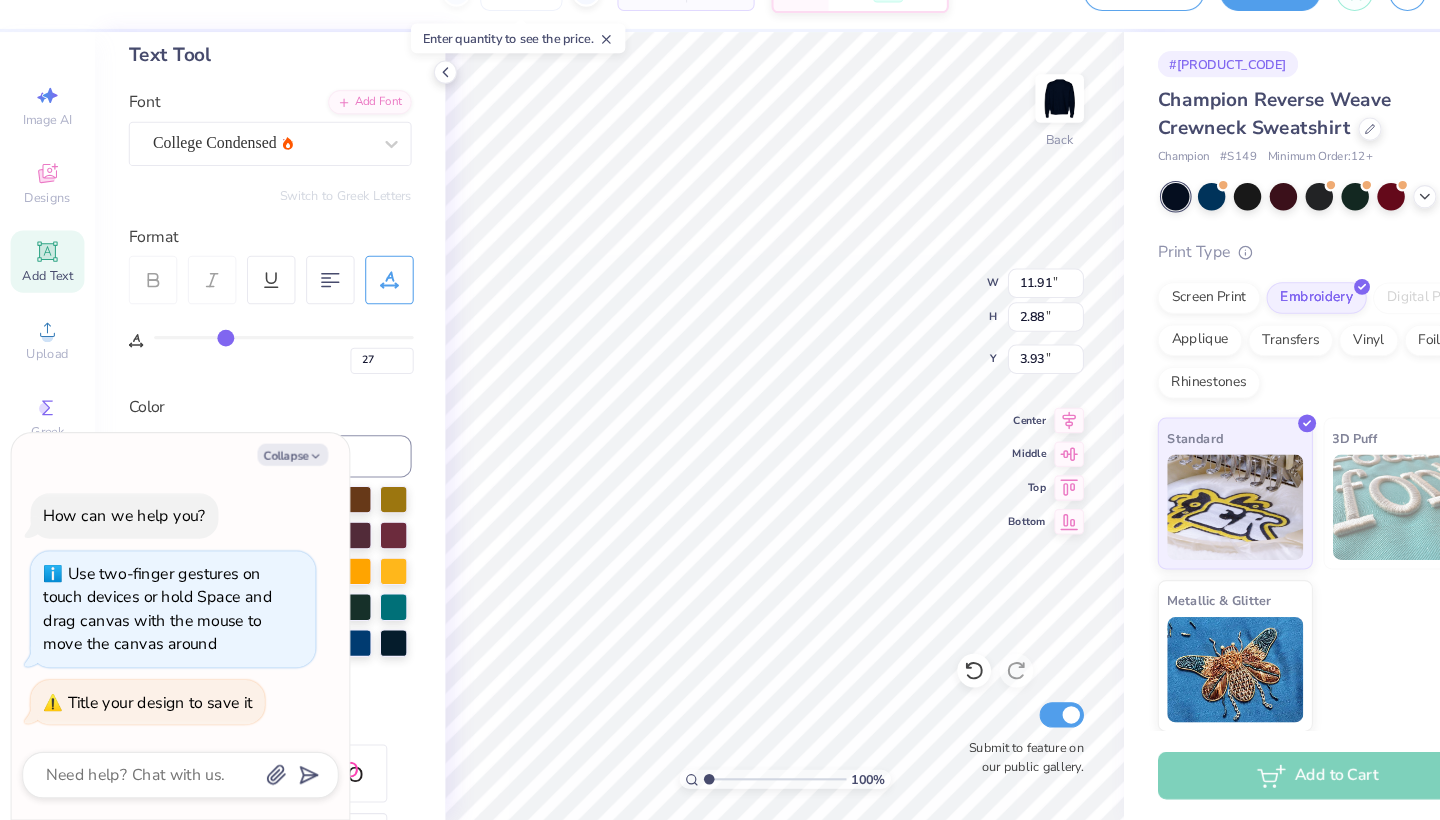 type on "26" 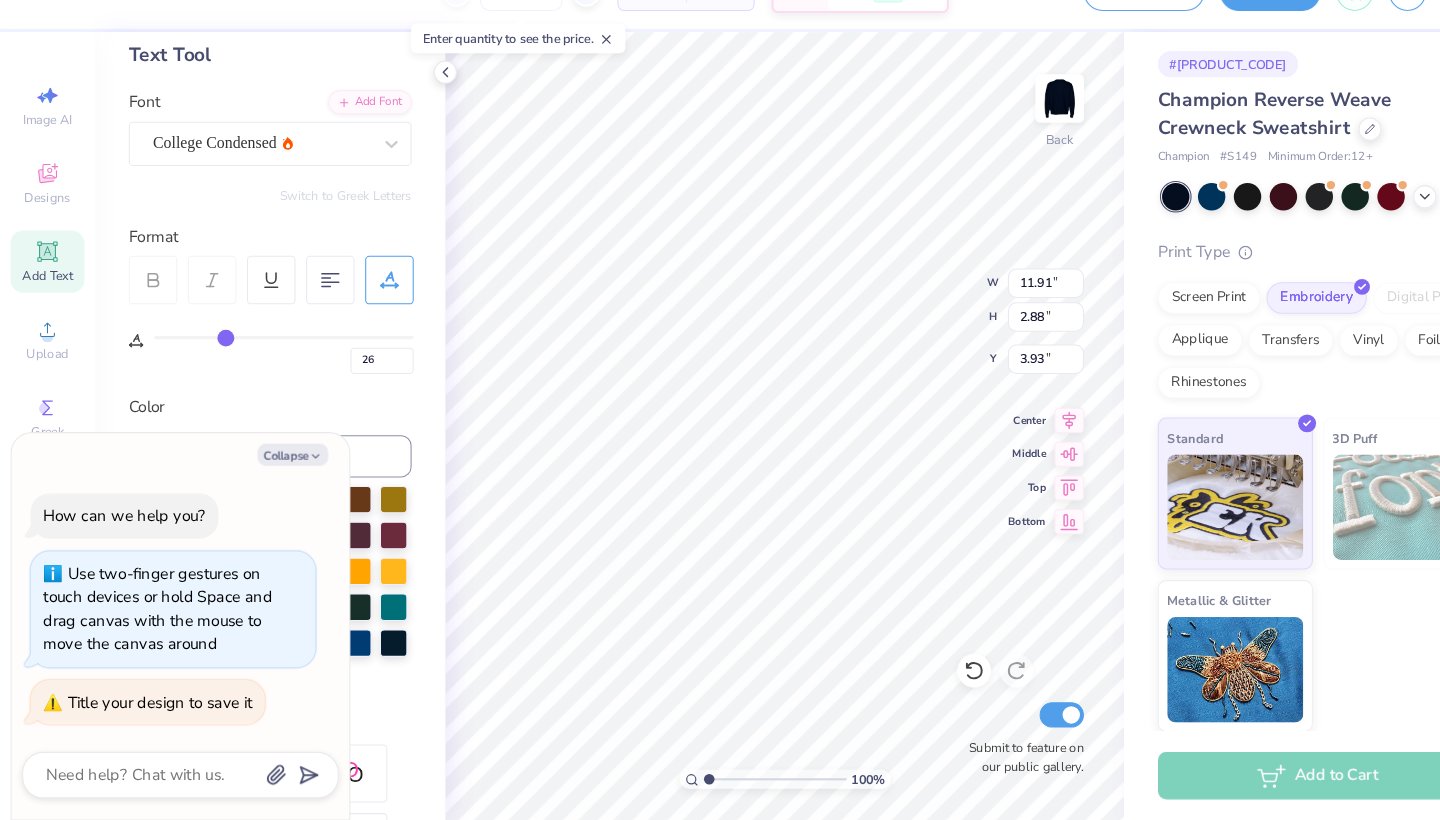 type on "23" 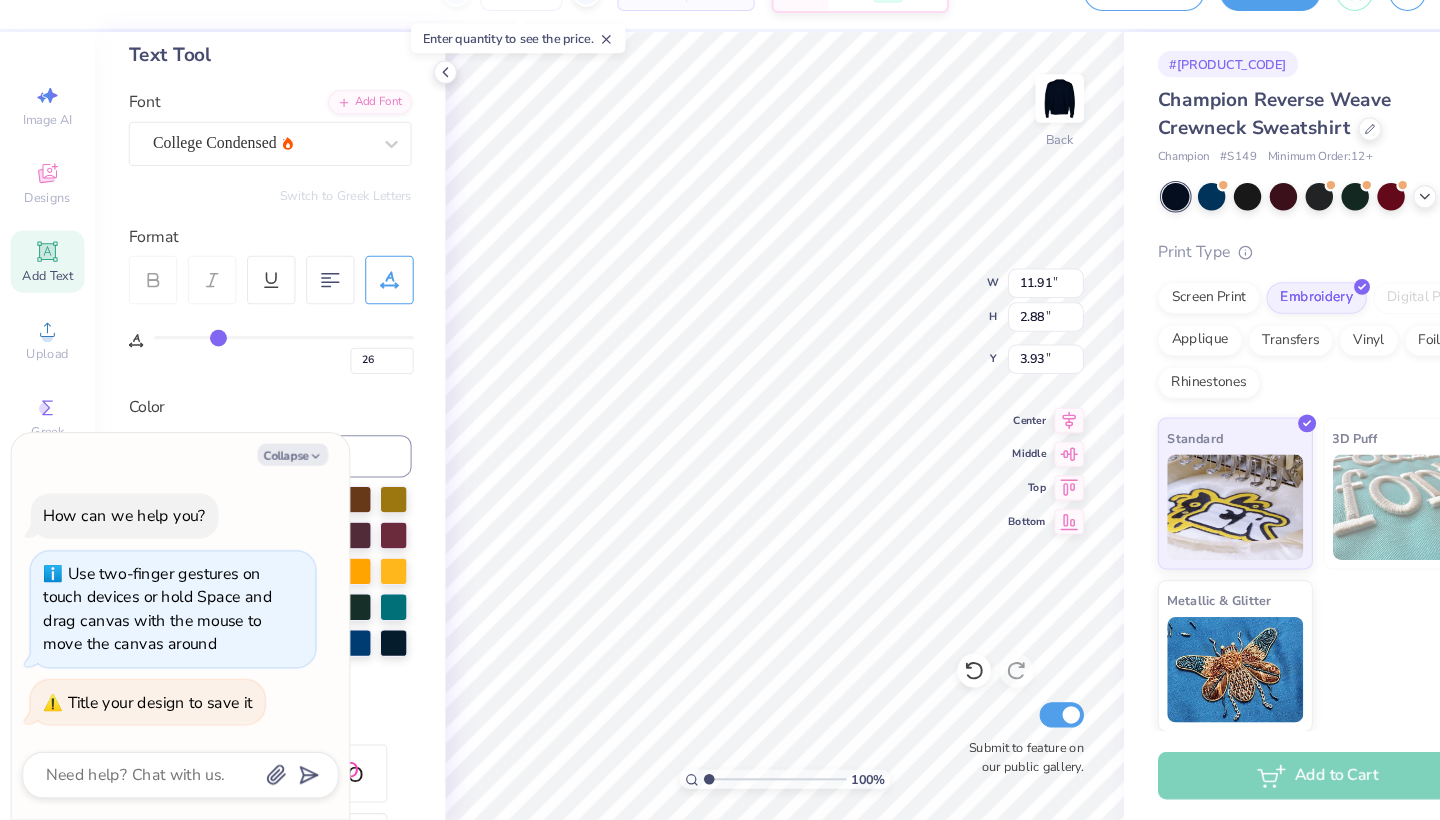 type on "23" 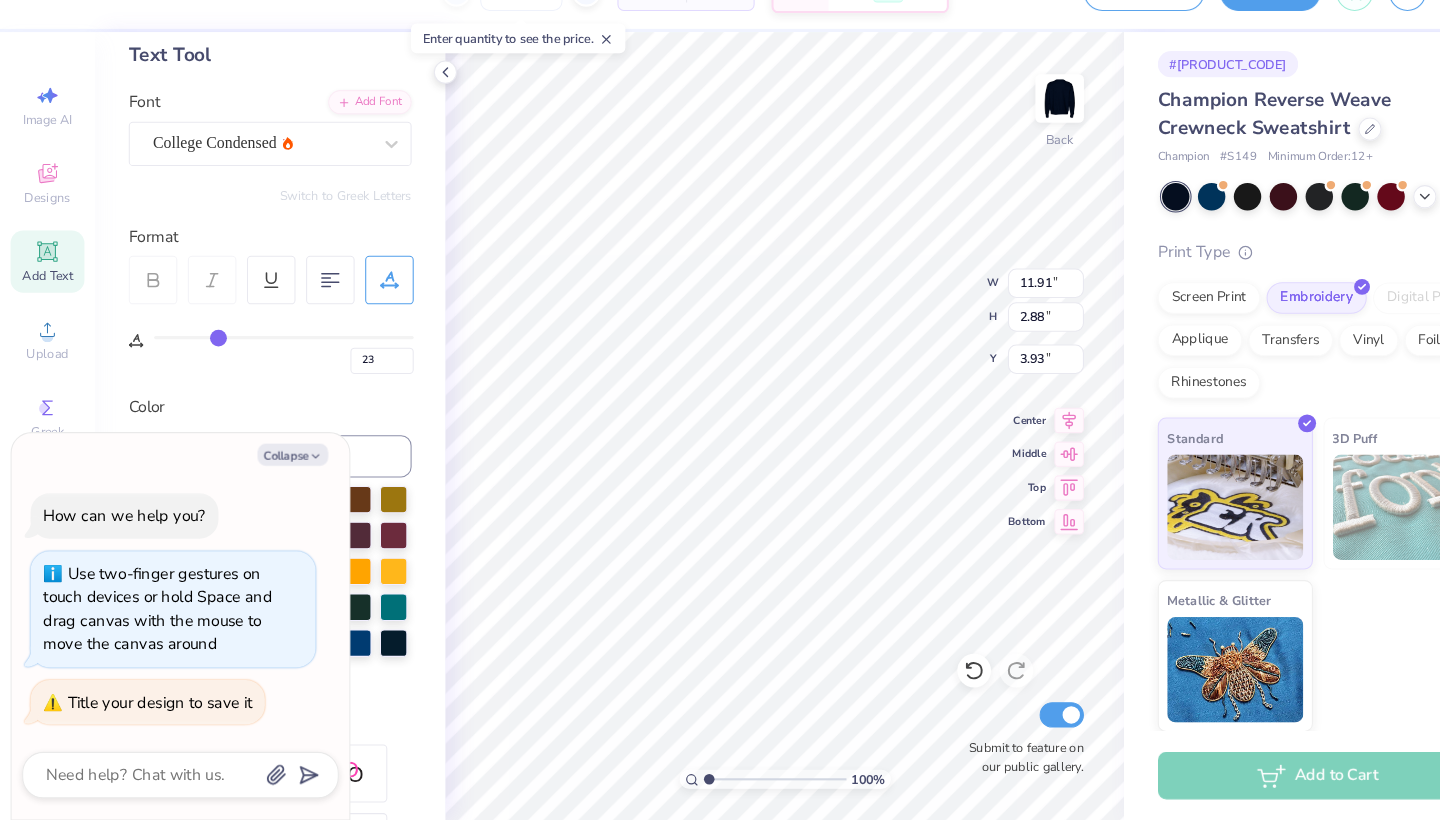 type on "22" 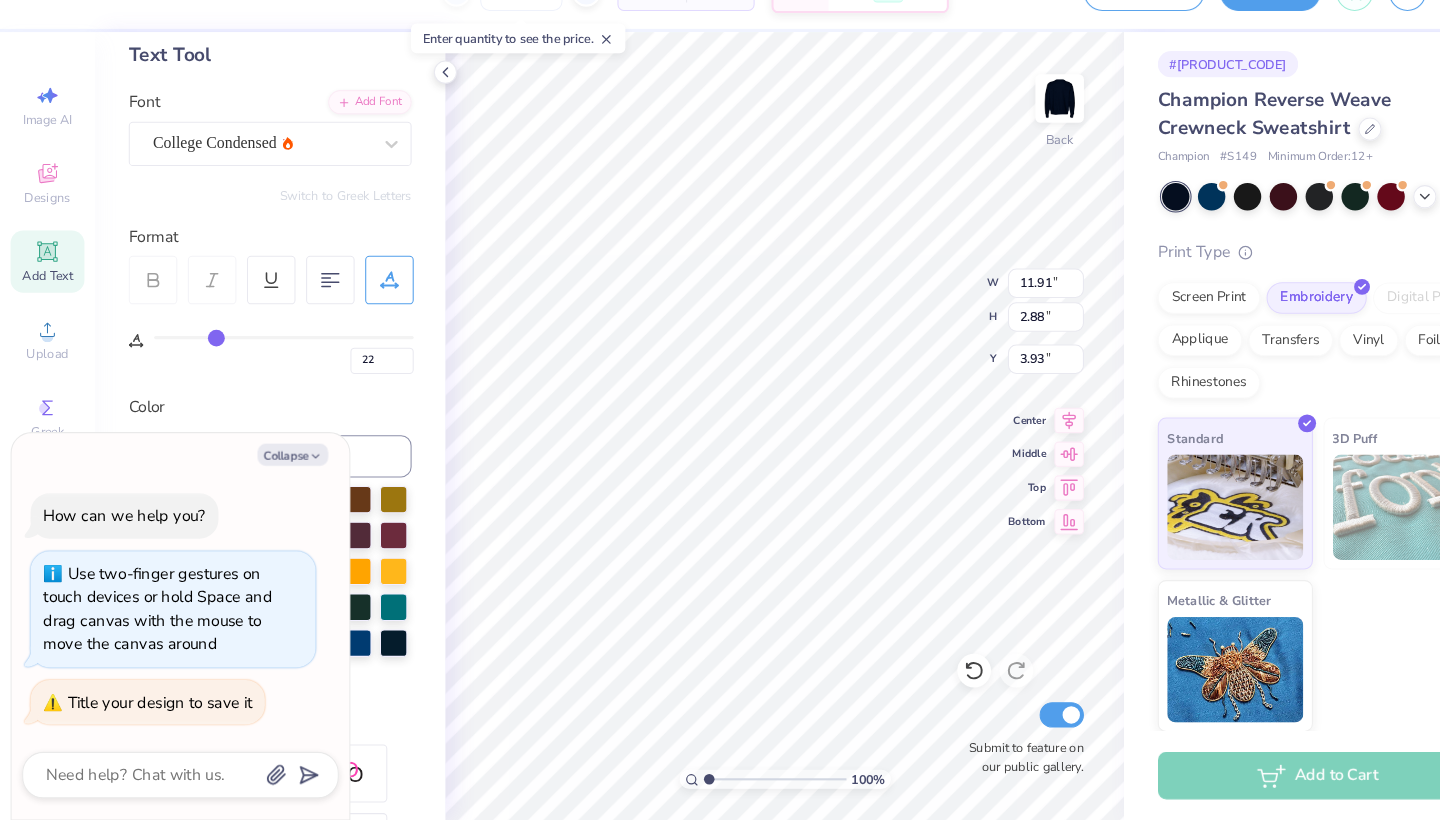 type on "21" 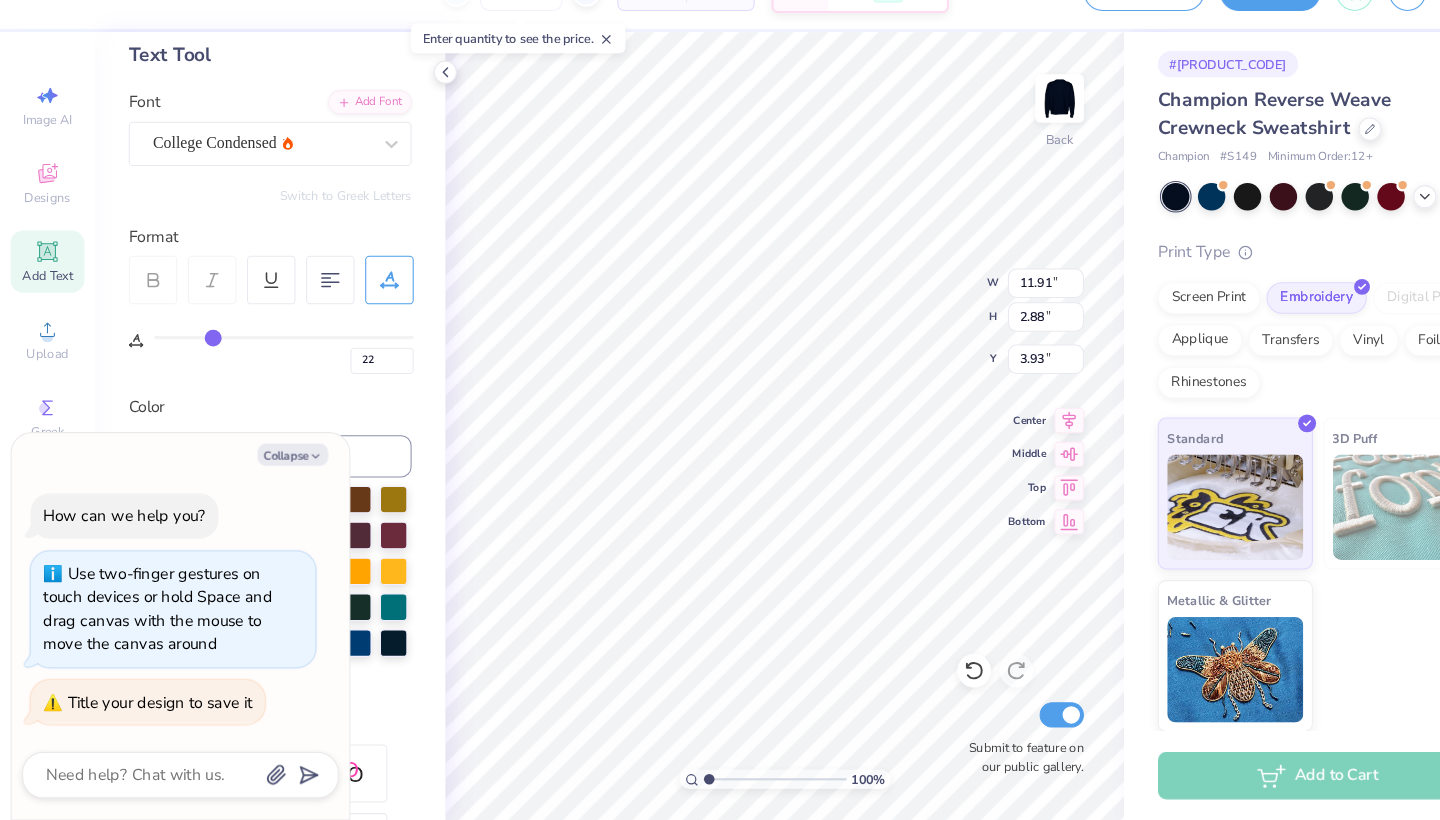 type on "21" 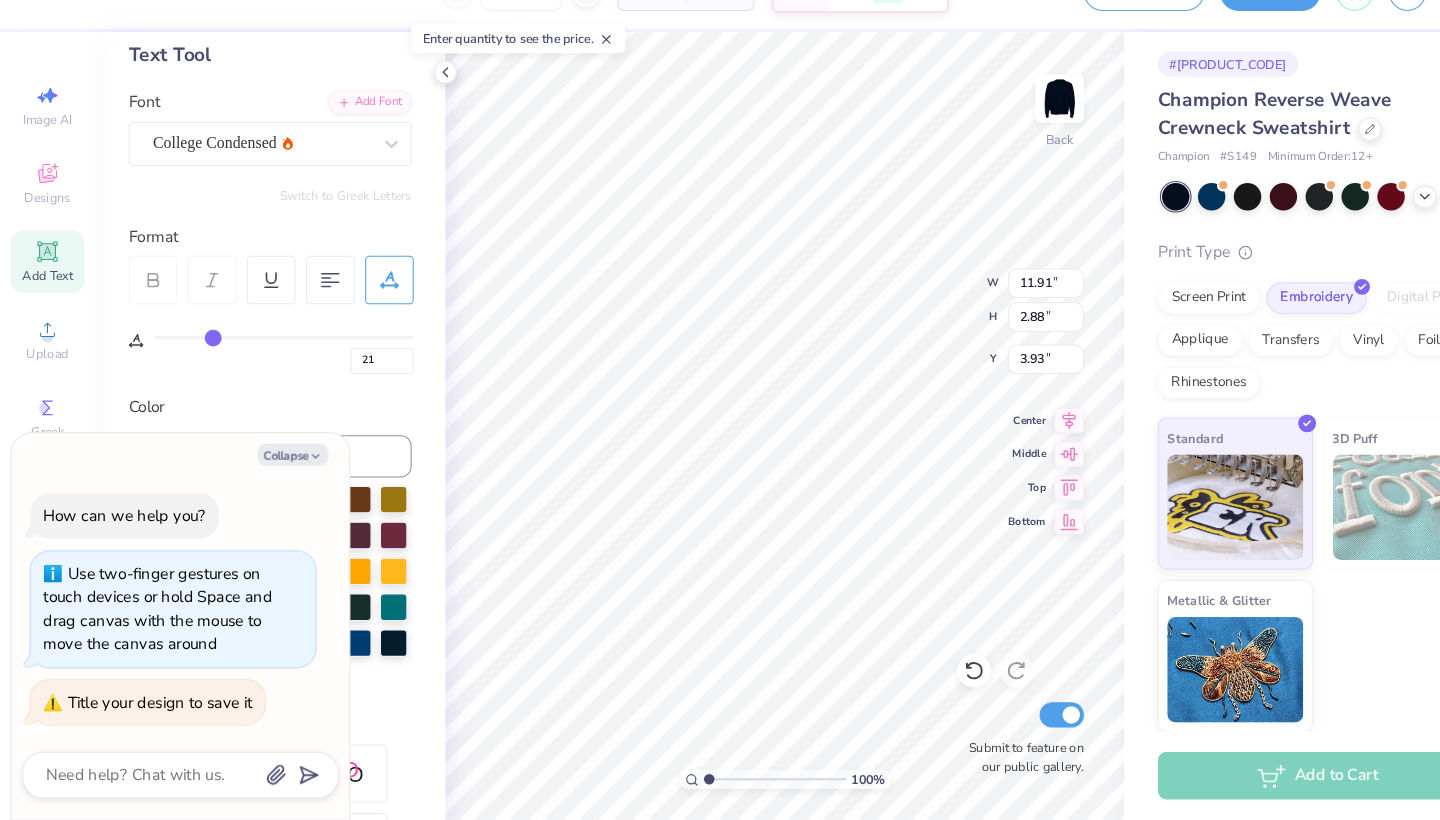 type on "19" 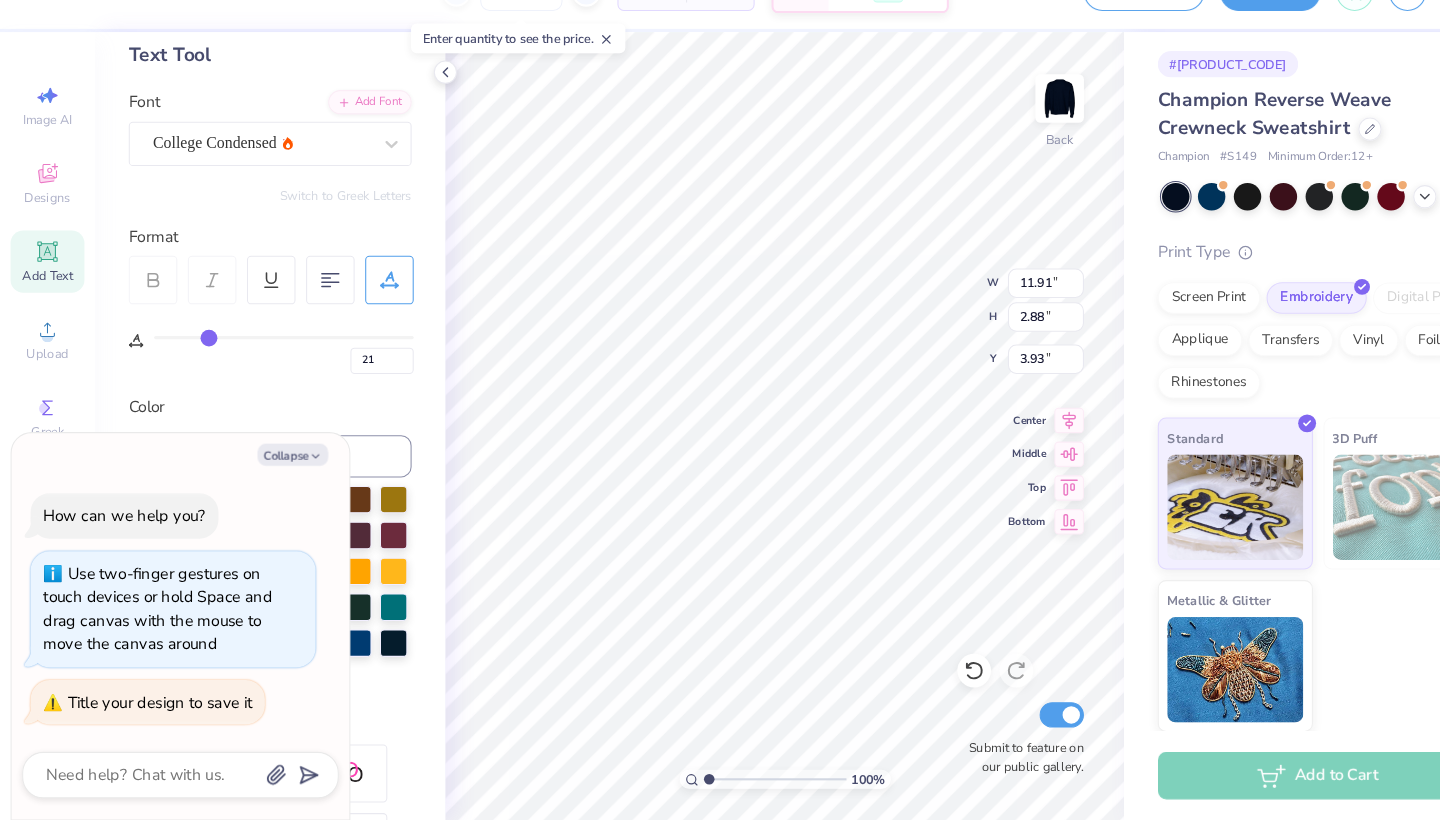 type on "19" 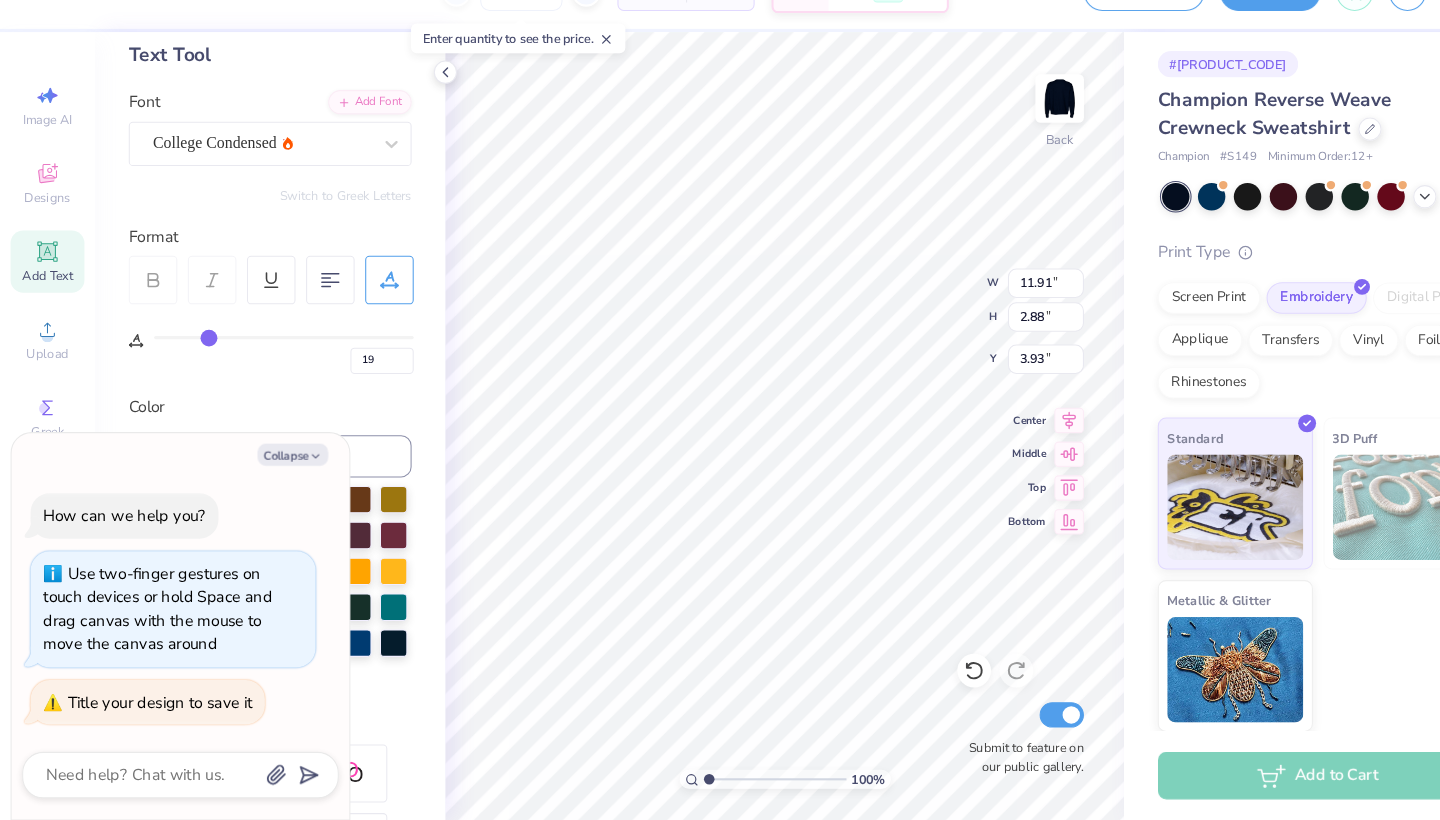 type on "18" 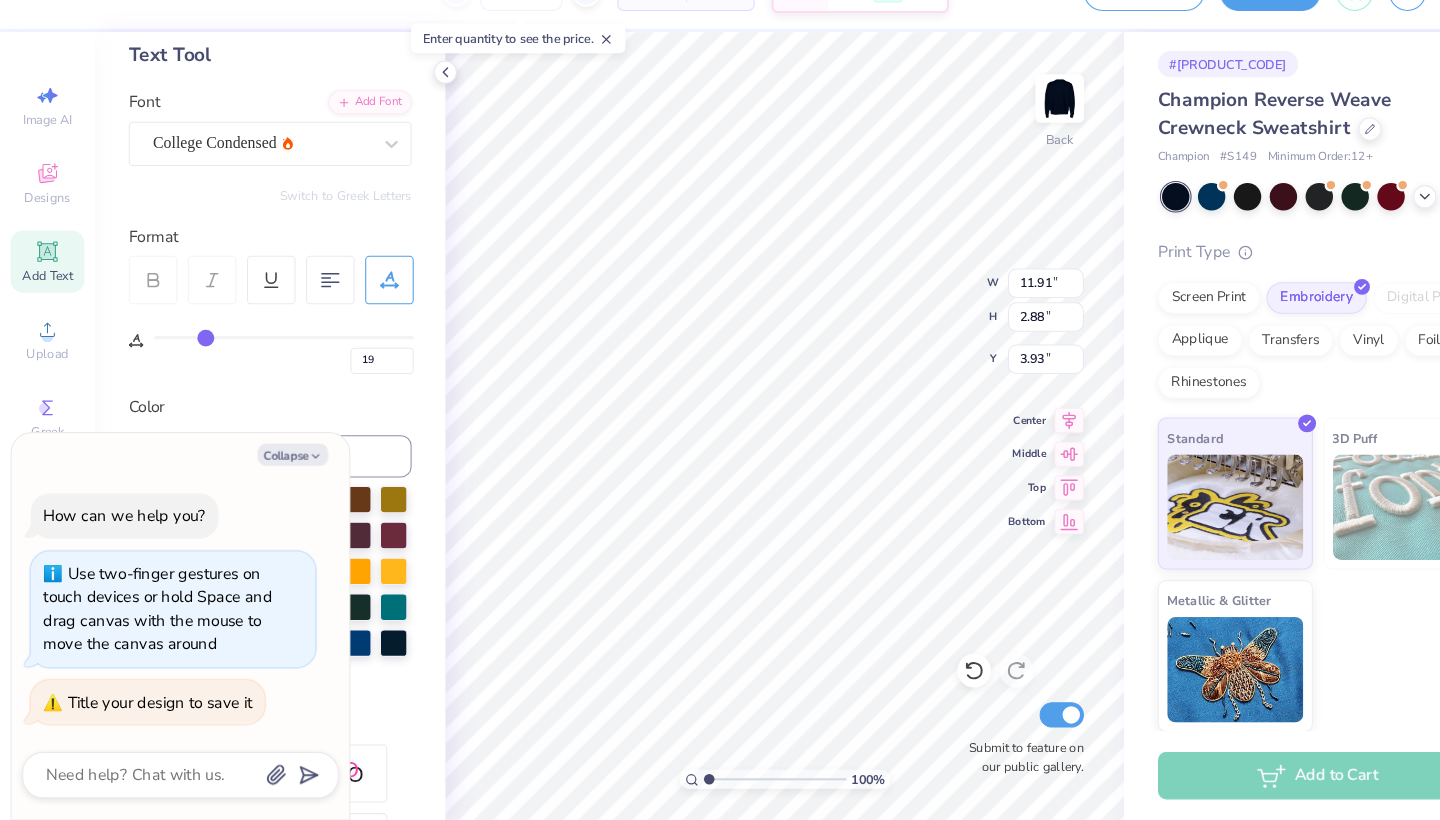 type on "18" 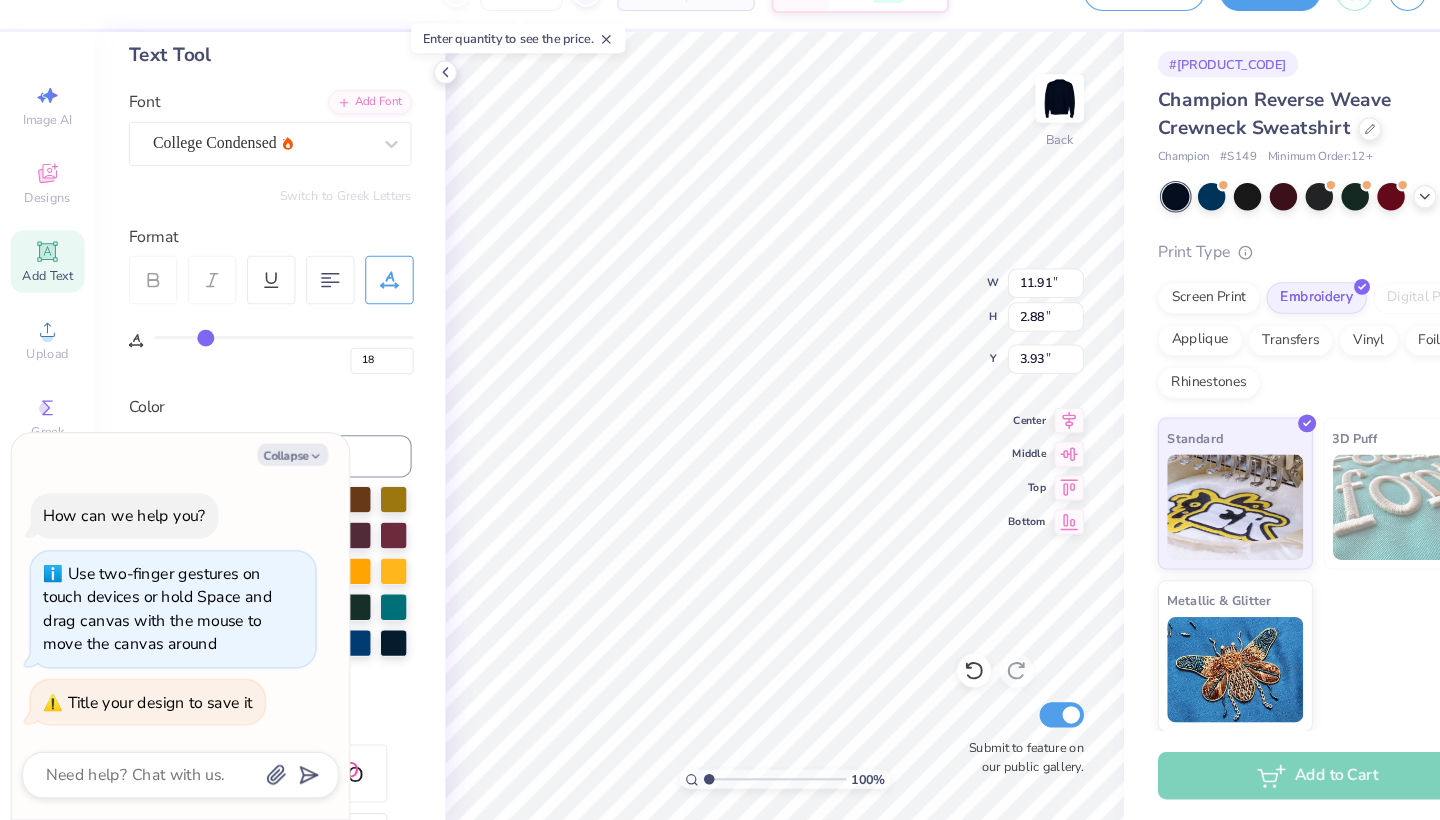 type on "16" 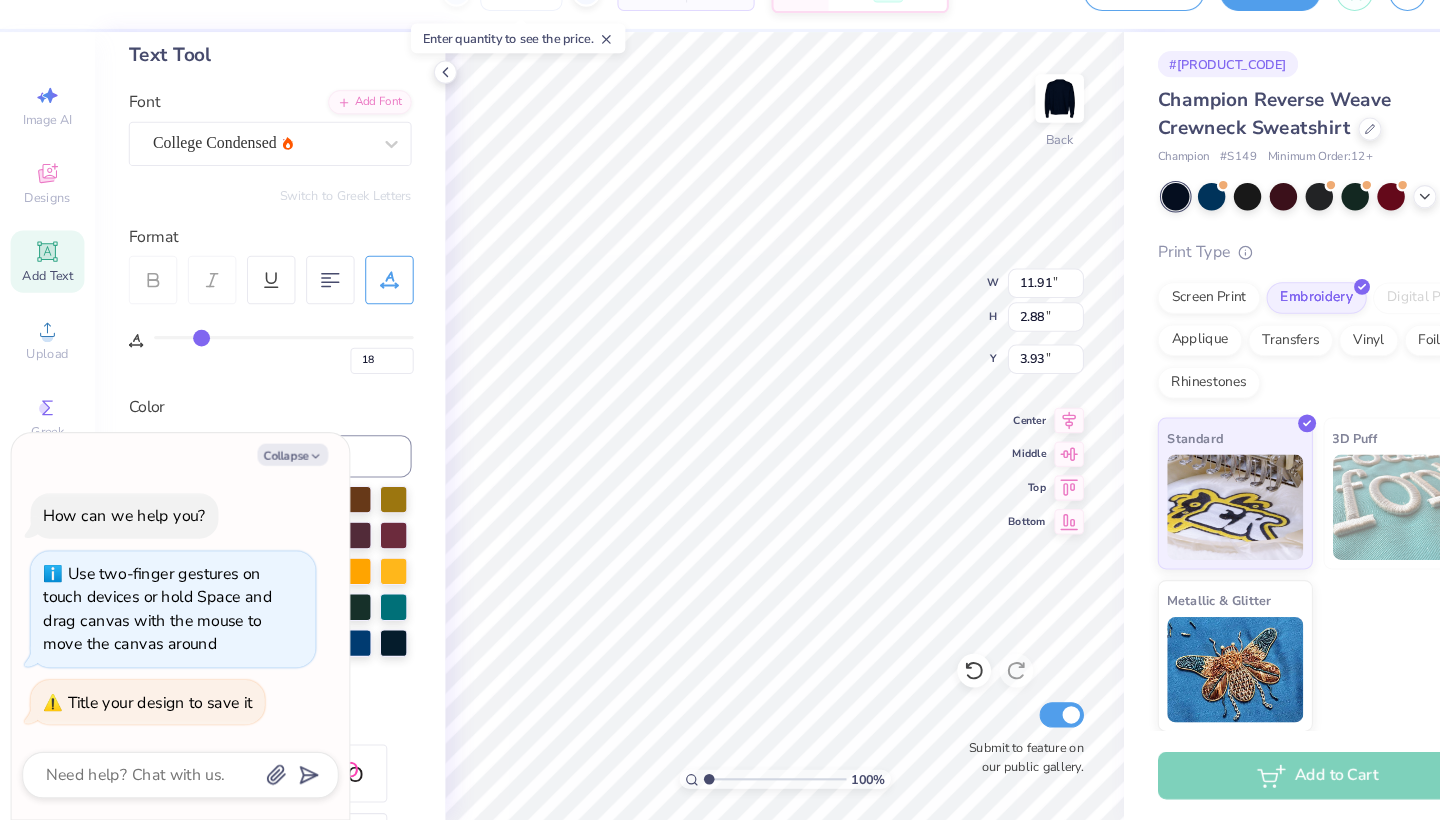 type on "16" 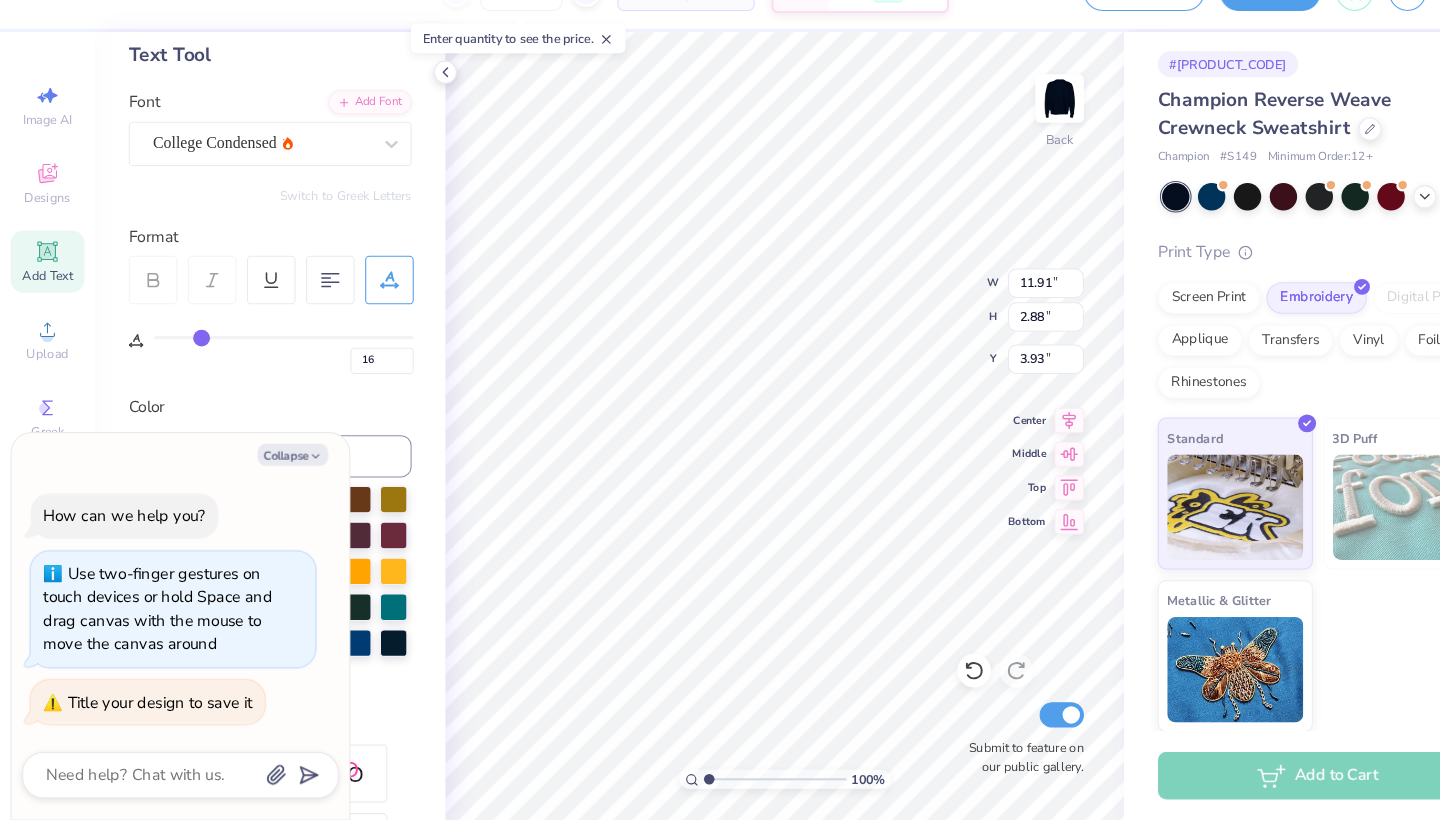type on "15" 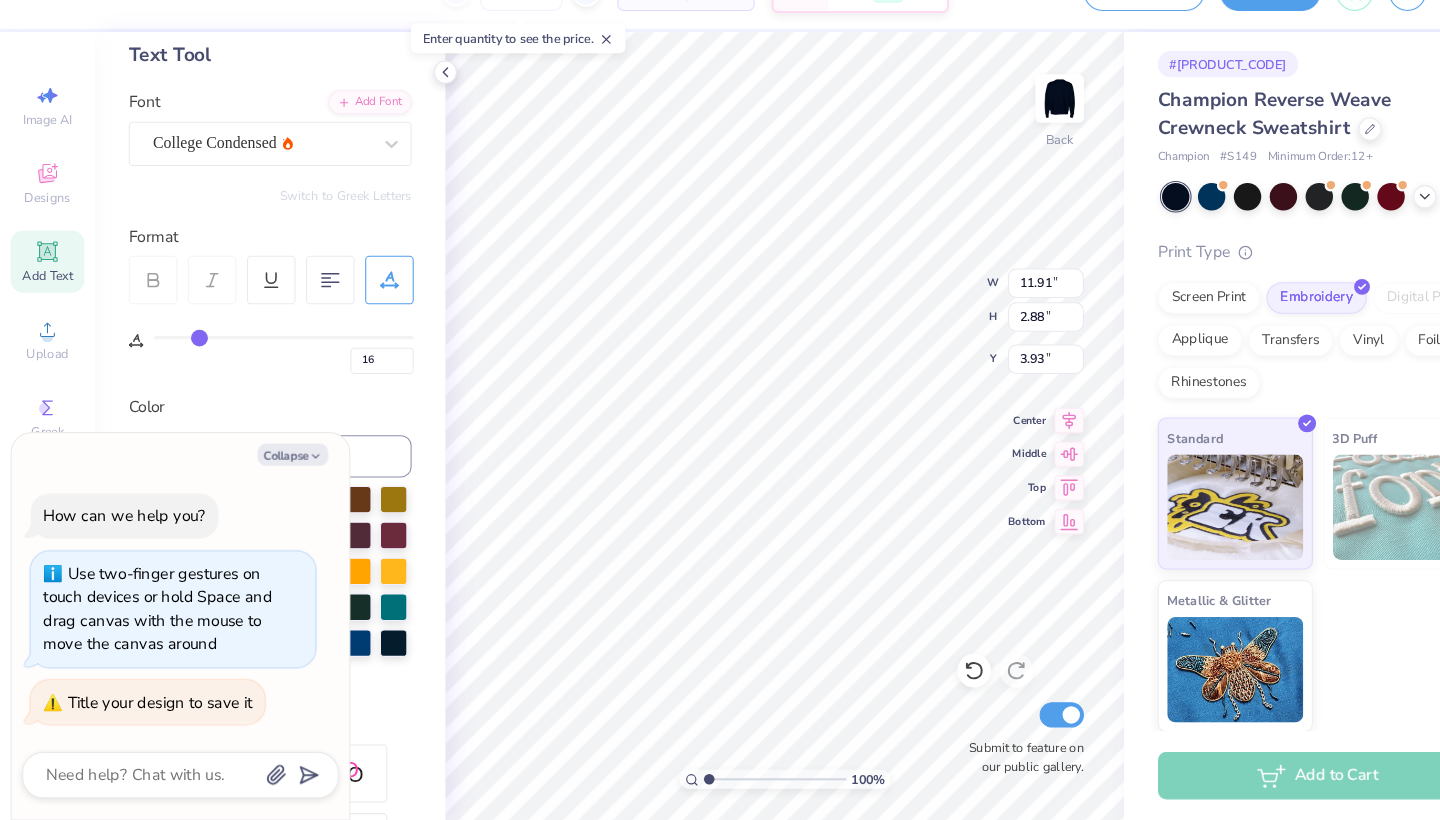 type on "15" 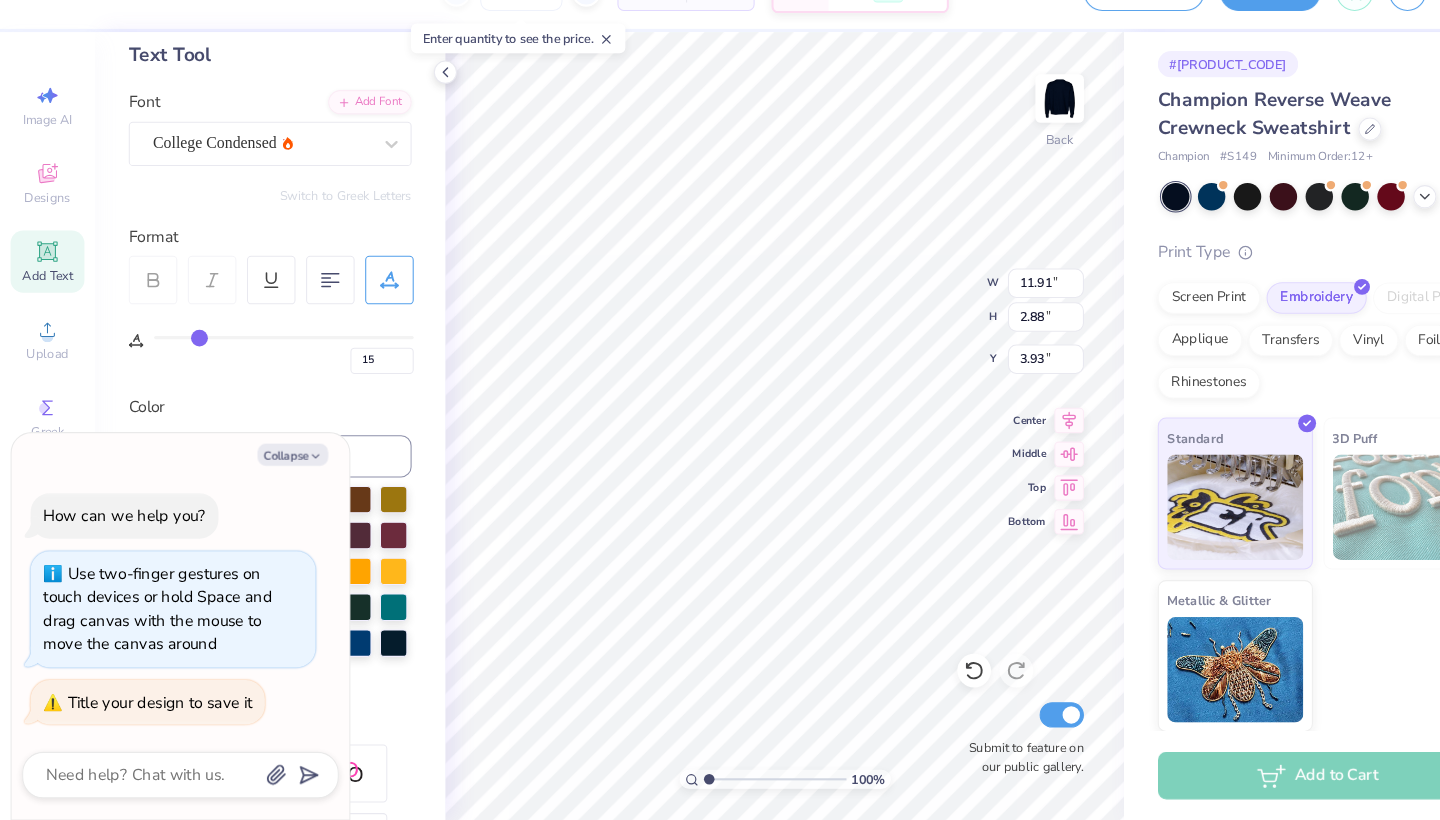 type on "13" 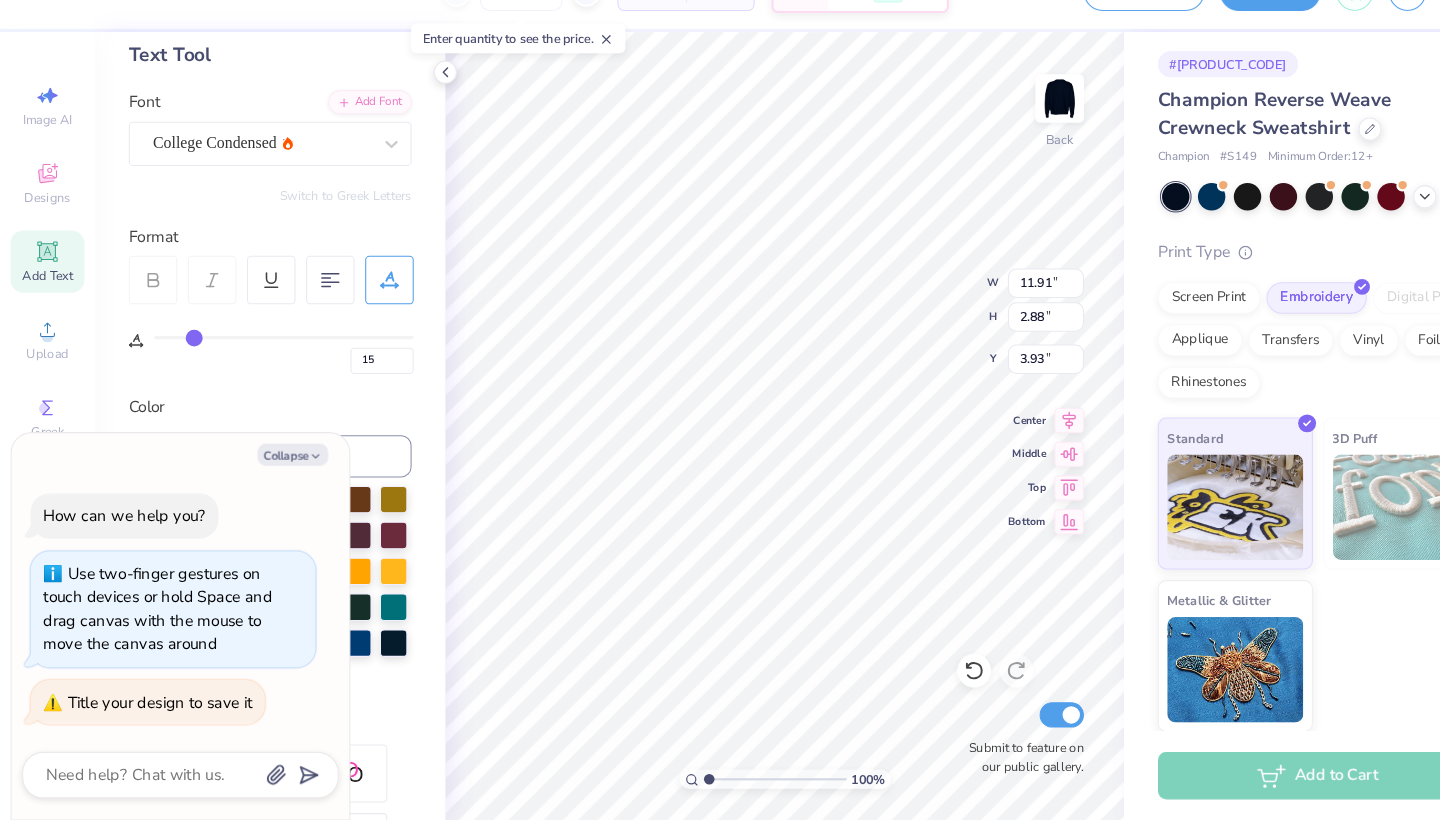 type on "13" 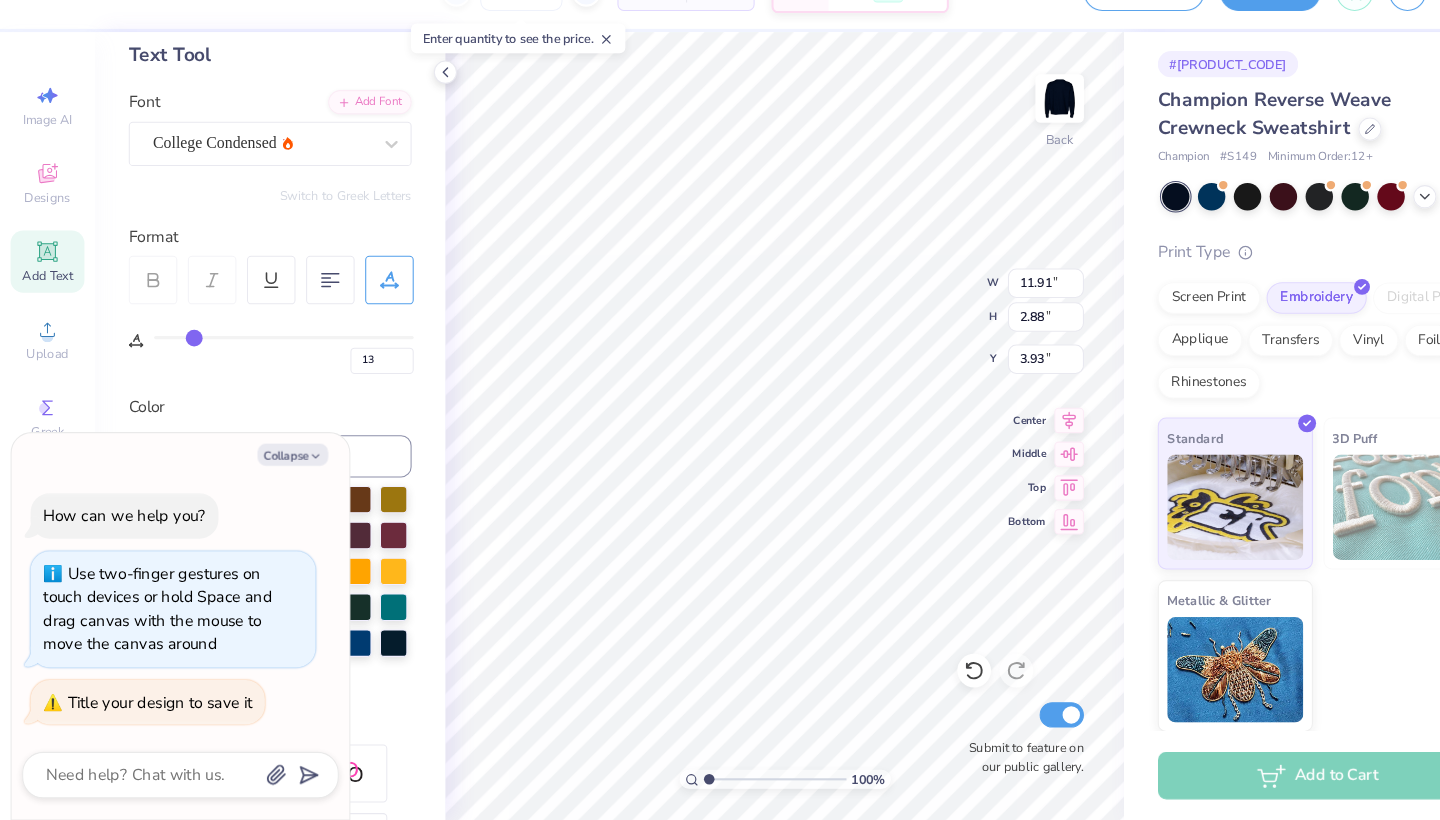 type on "11" 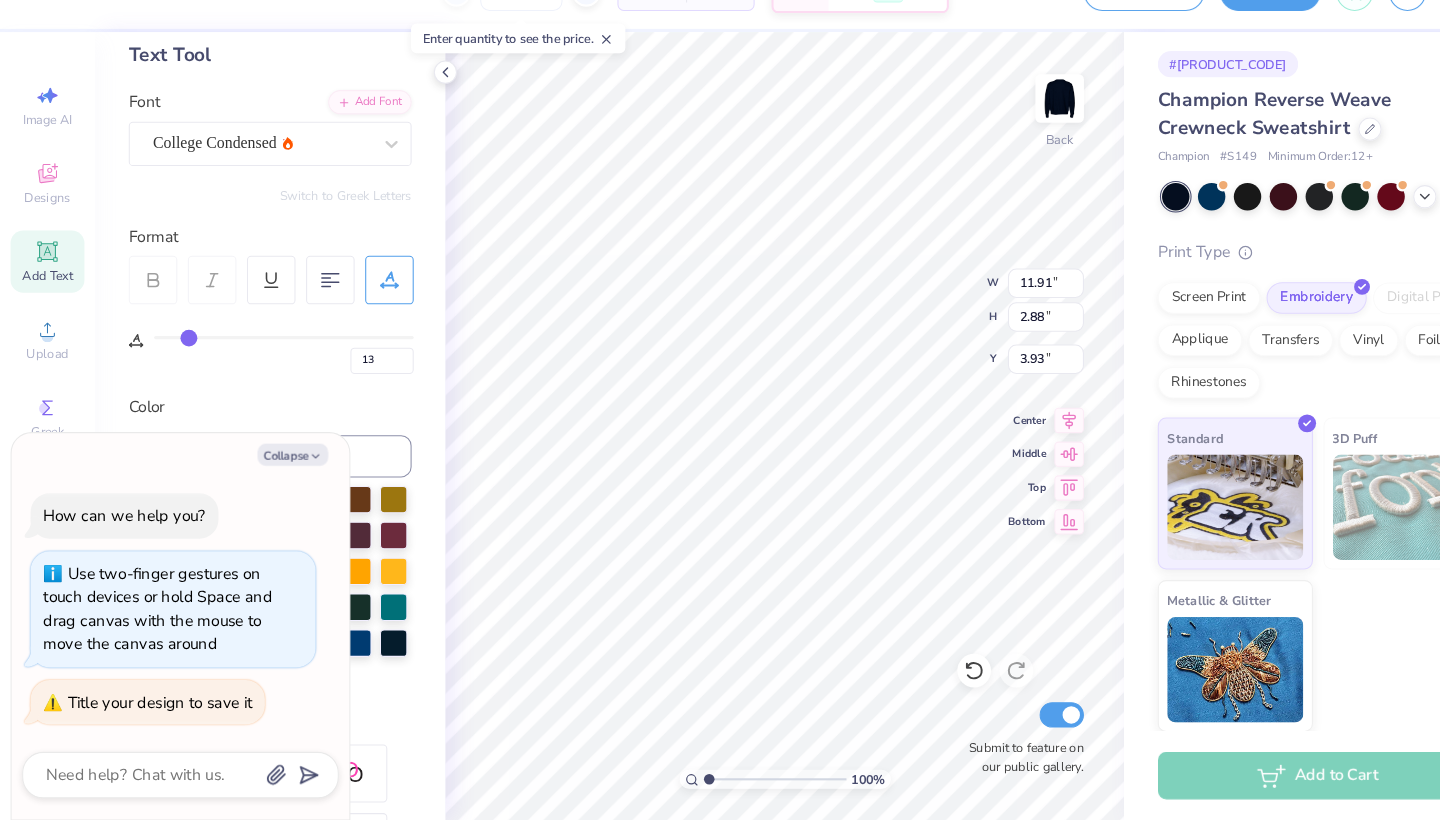 type on "11" 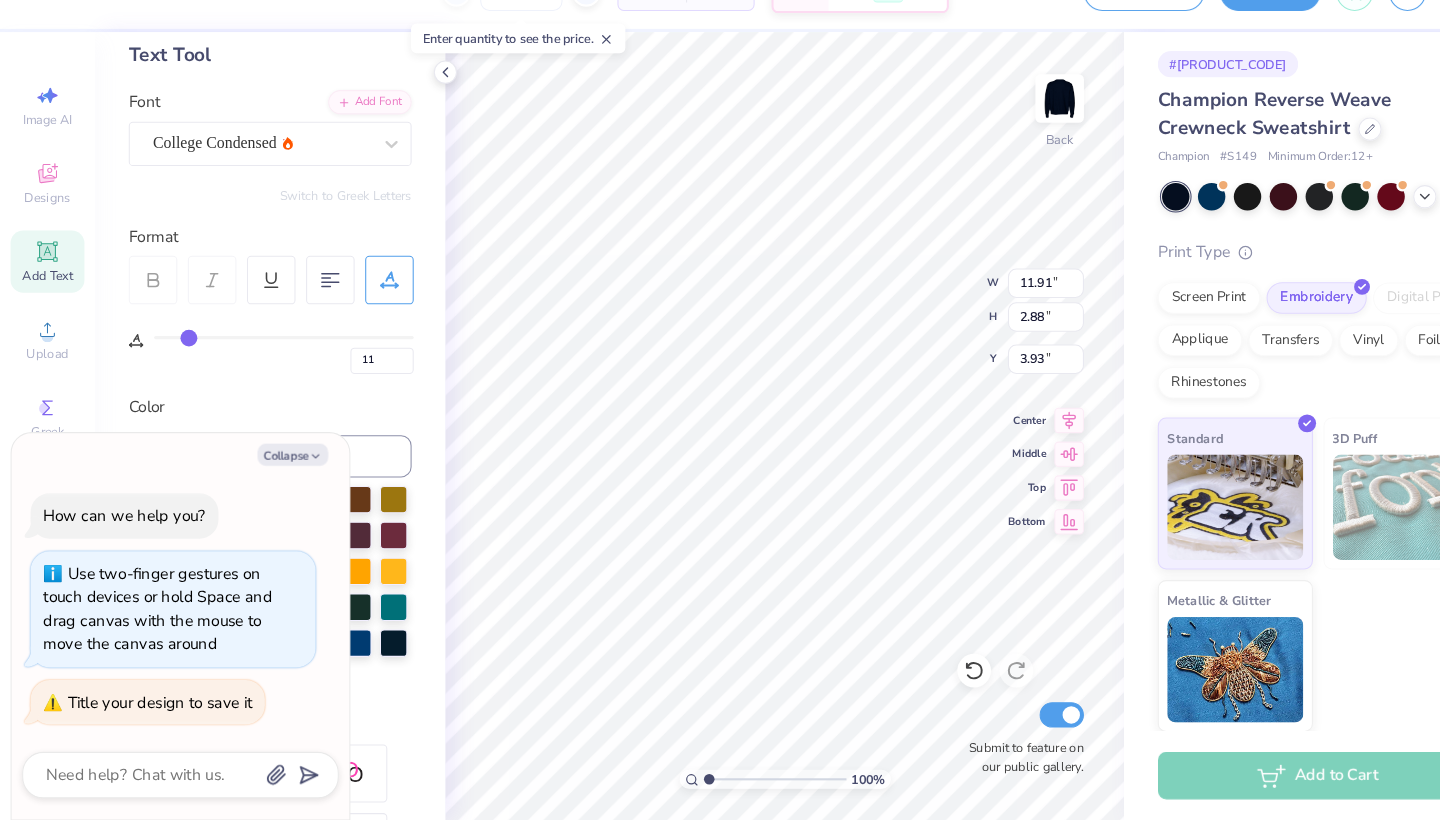 type on "9" 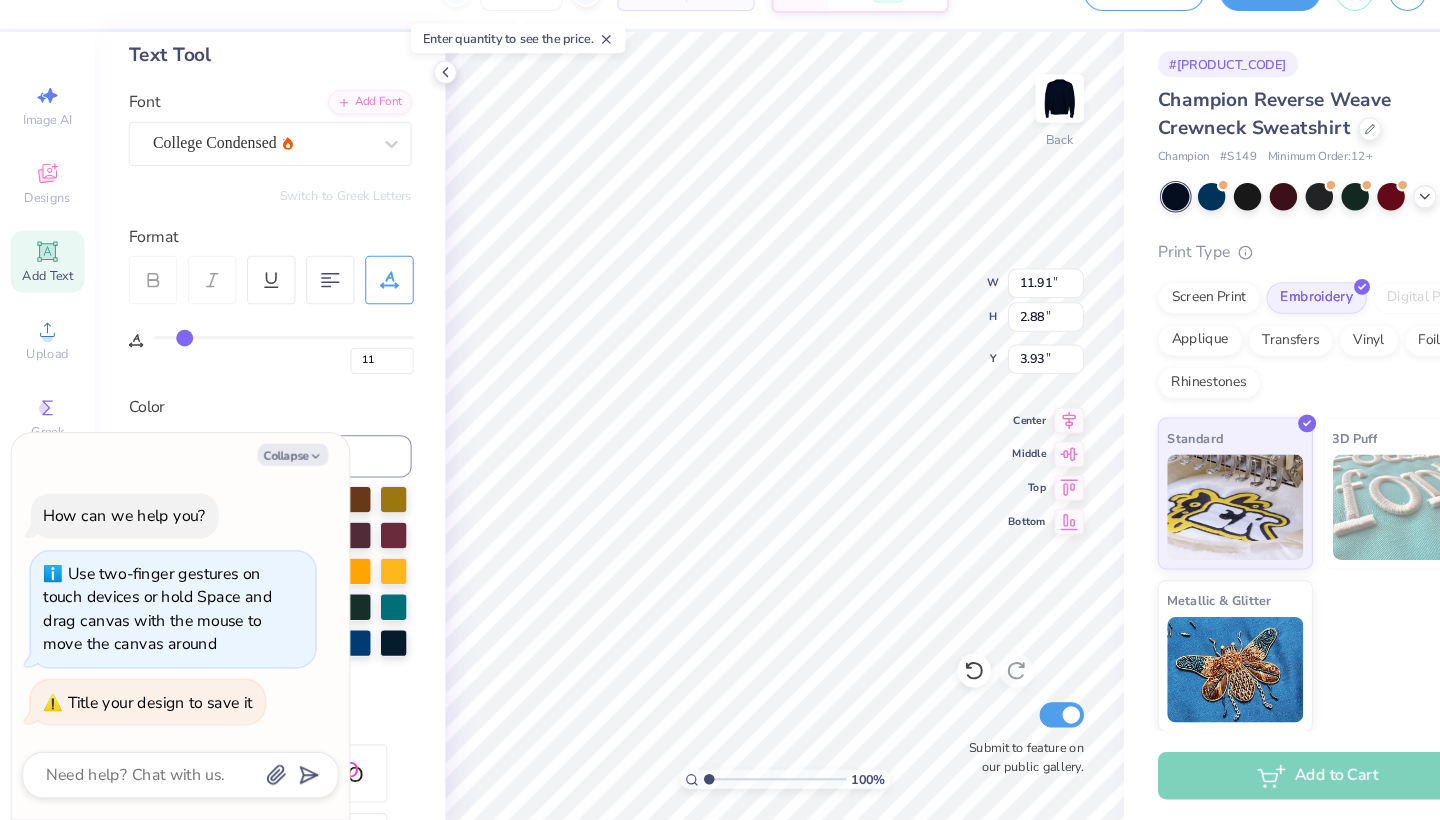type on "9" 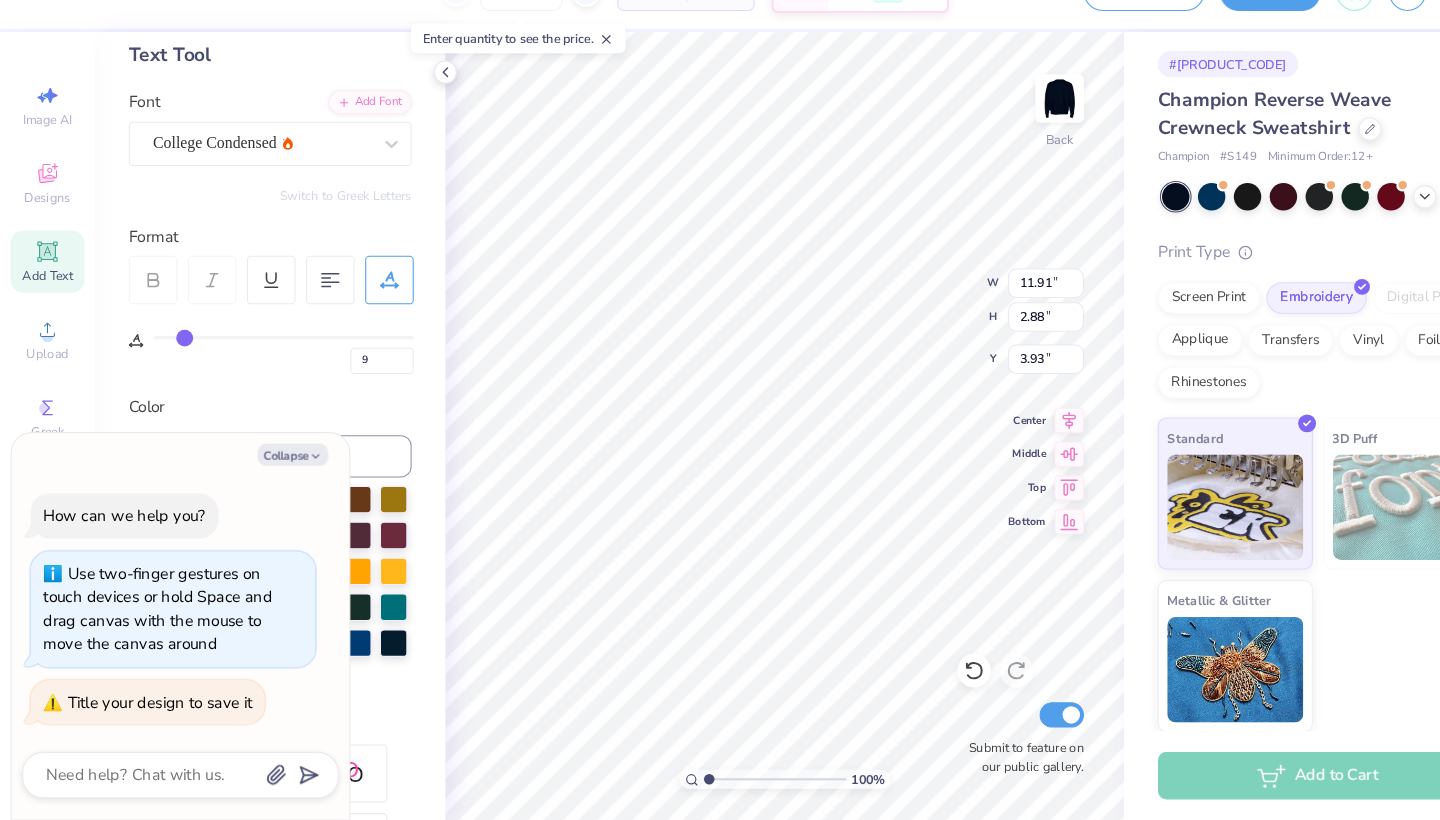 type on "7" 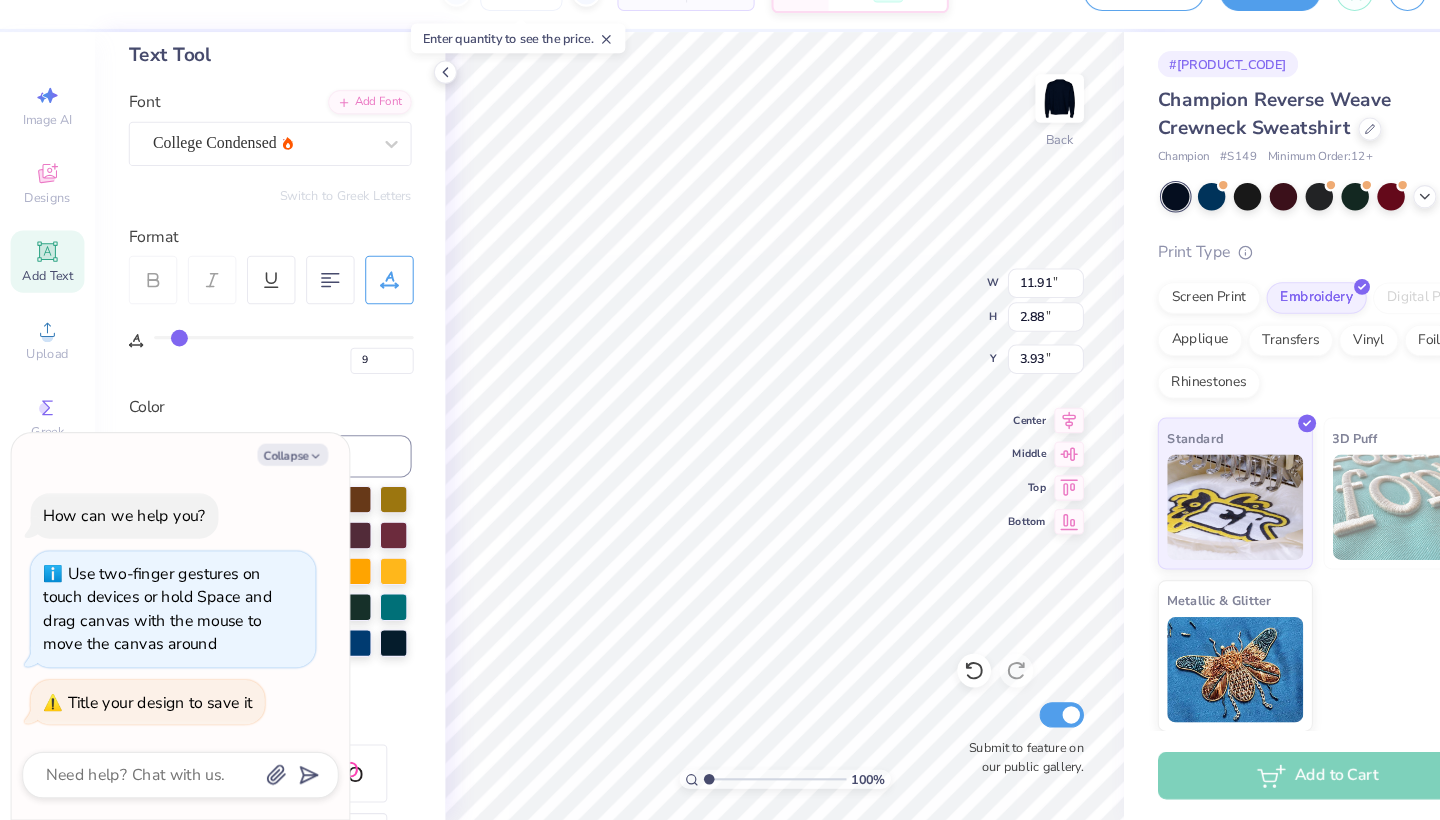 type on "7" 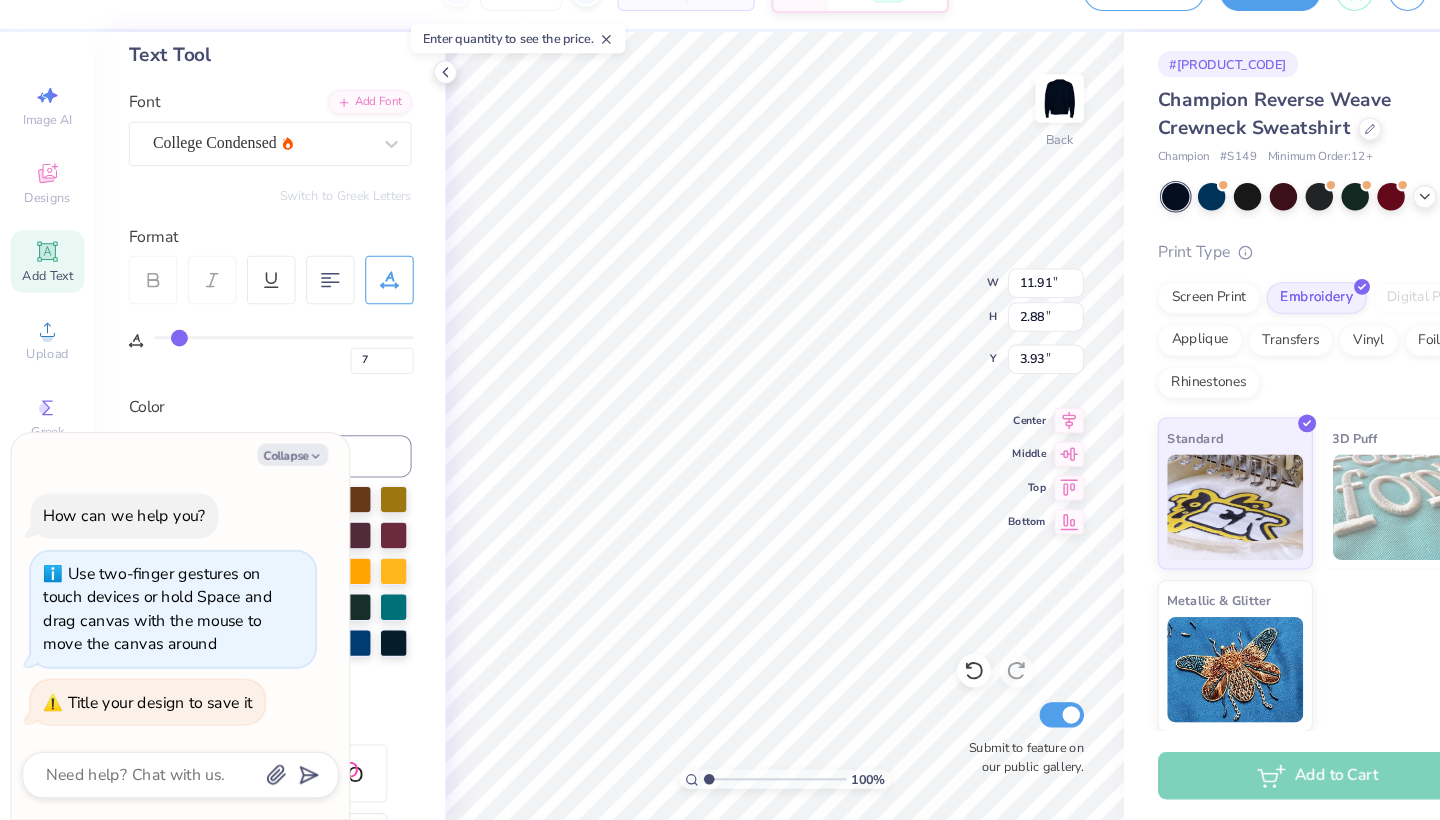 type on "6" 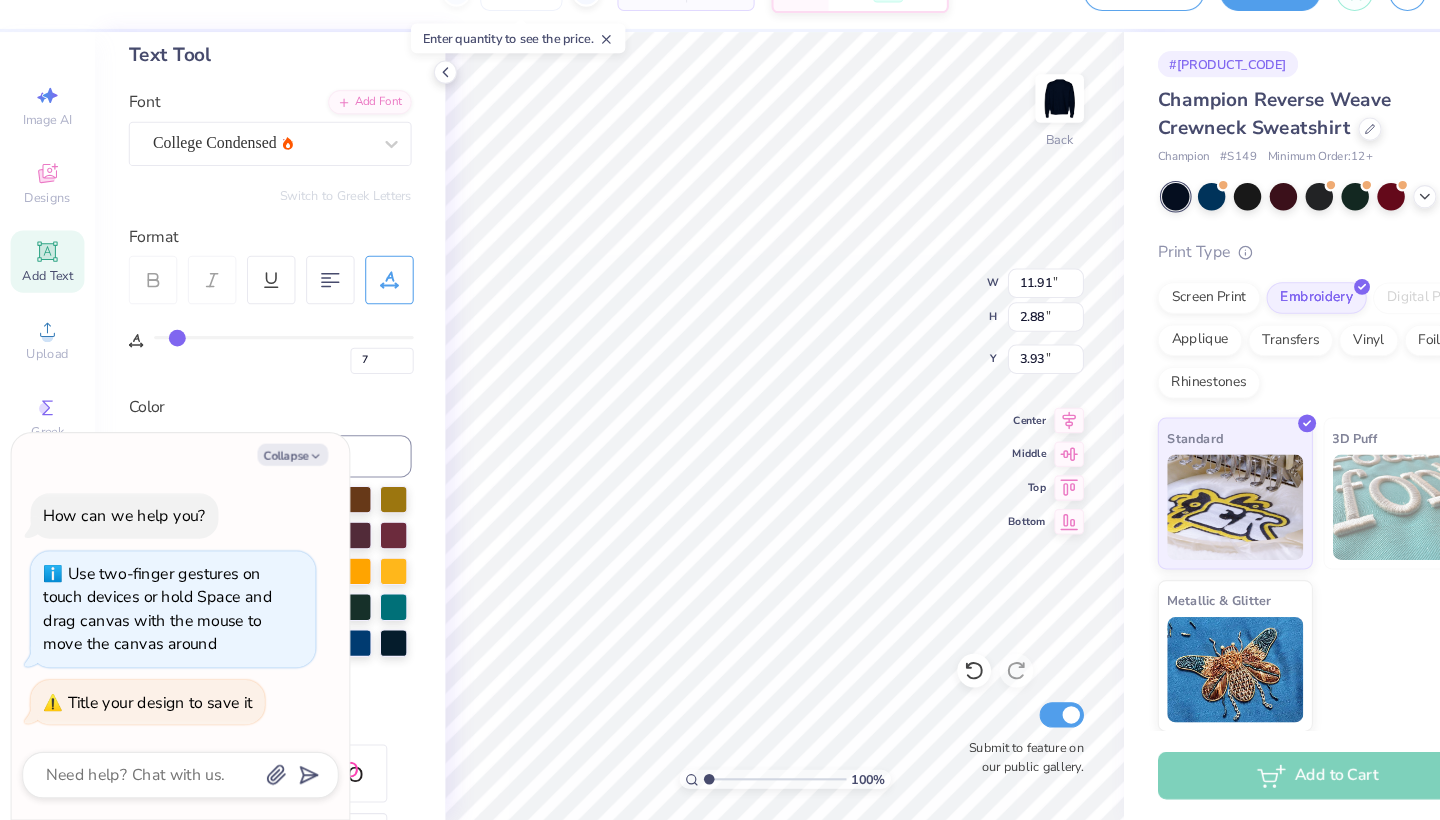 type on "6" 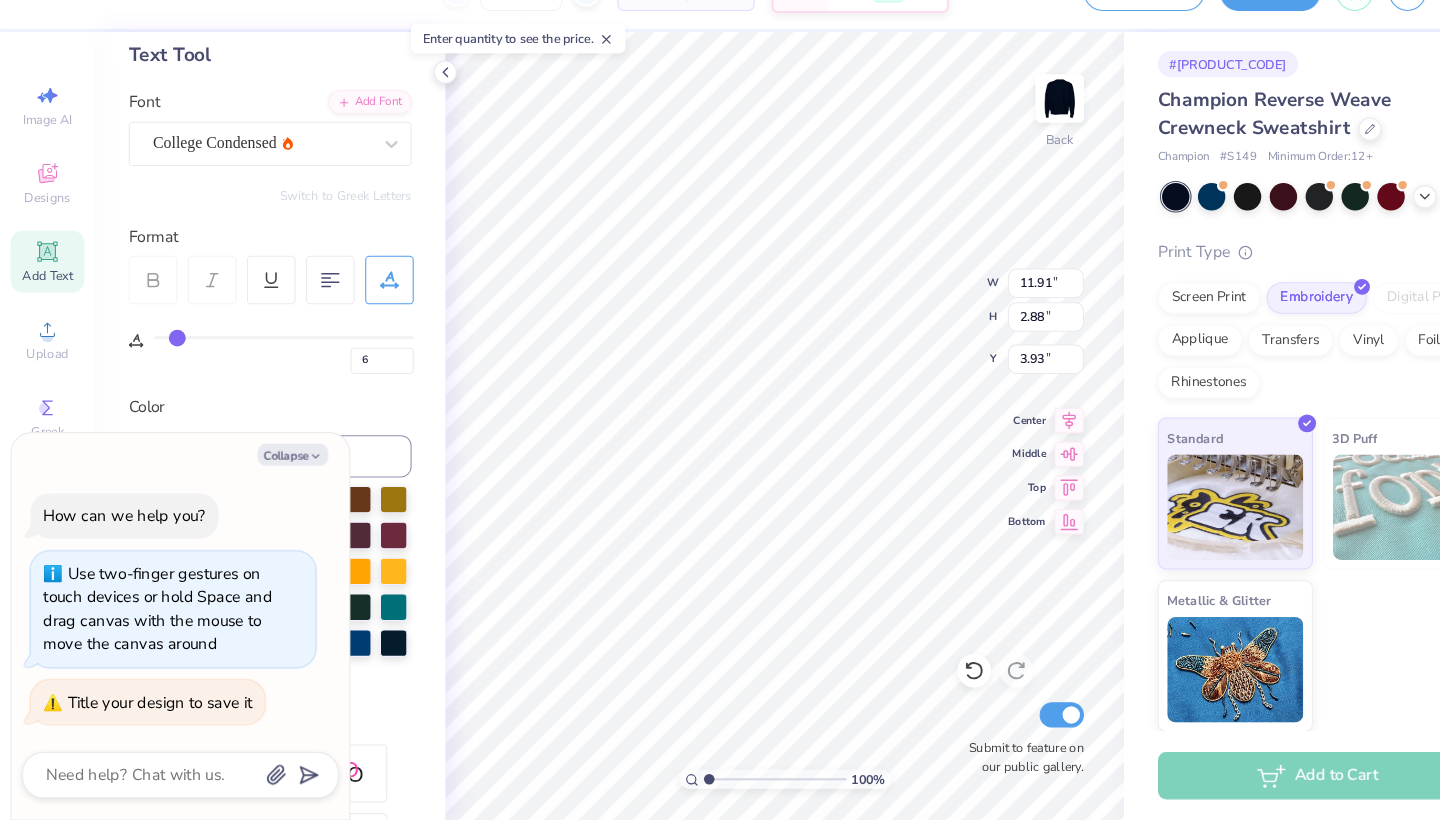 type on "3" 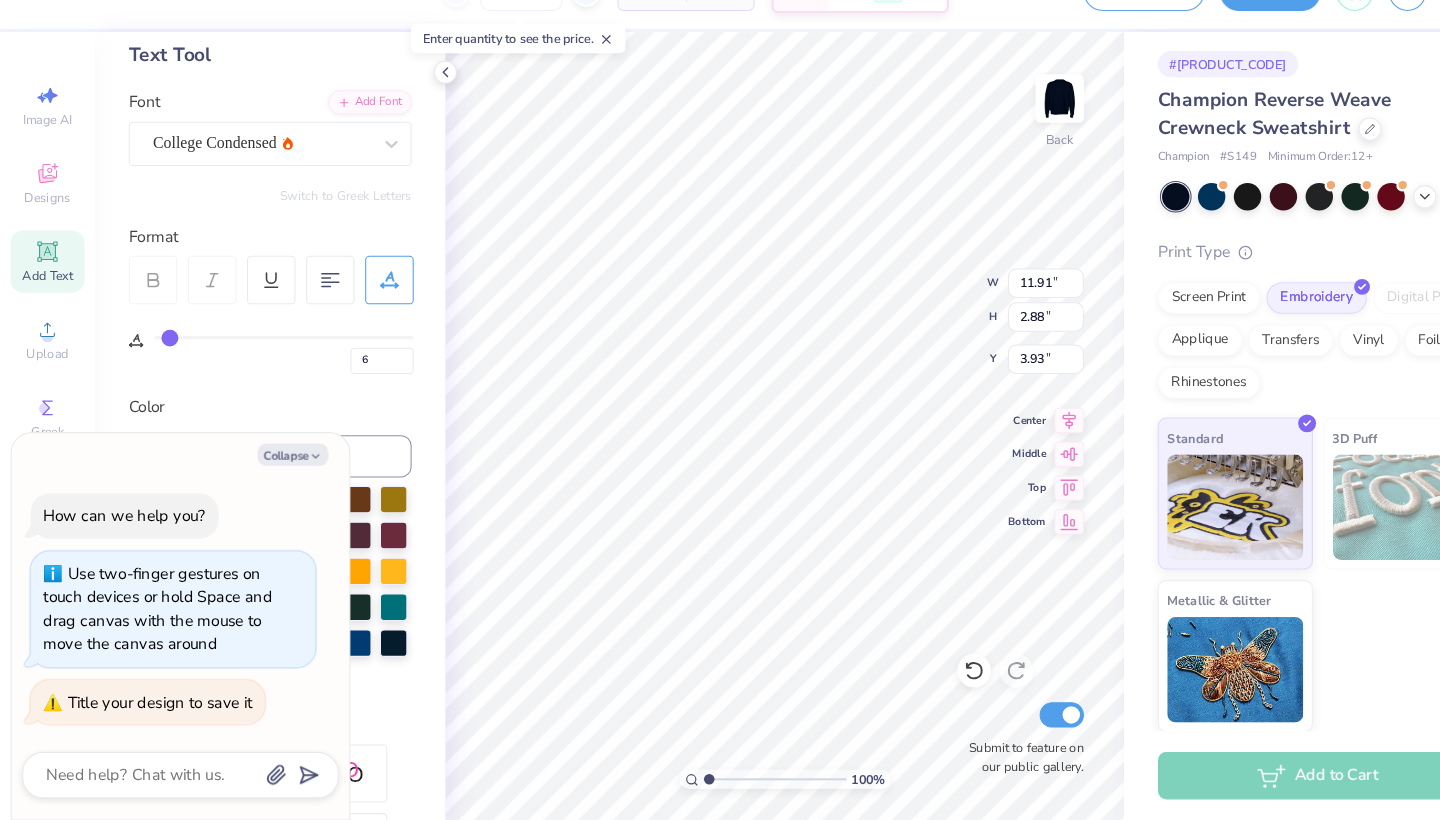 type on "3" 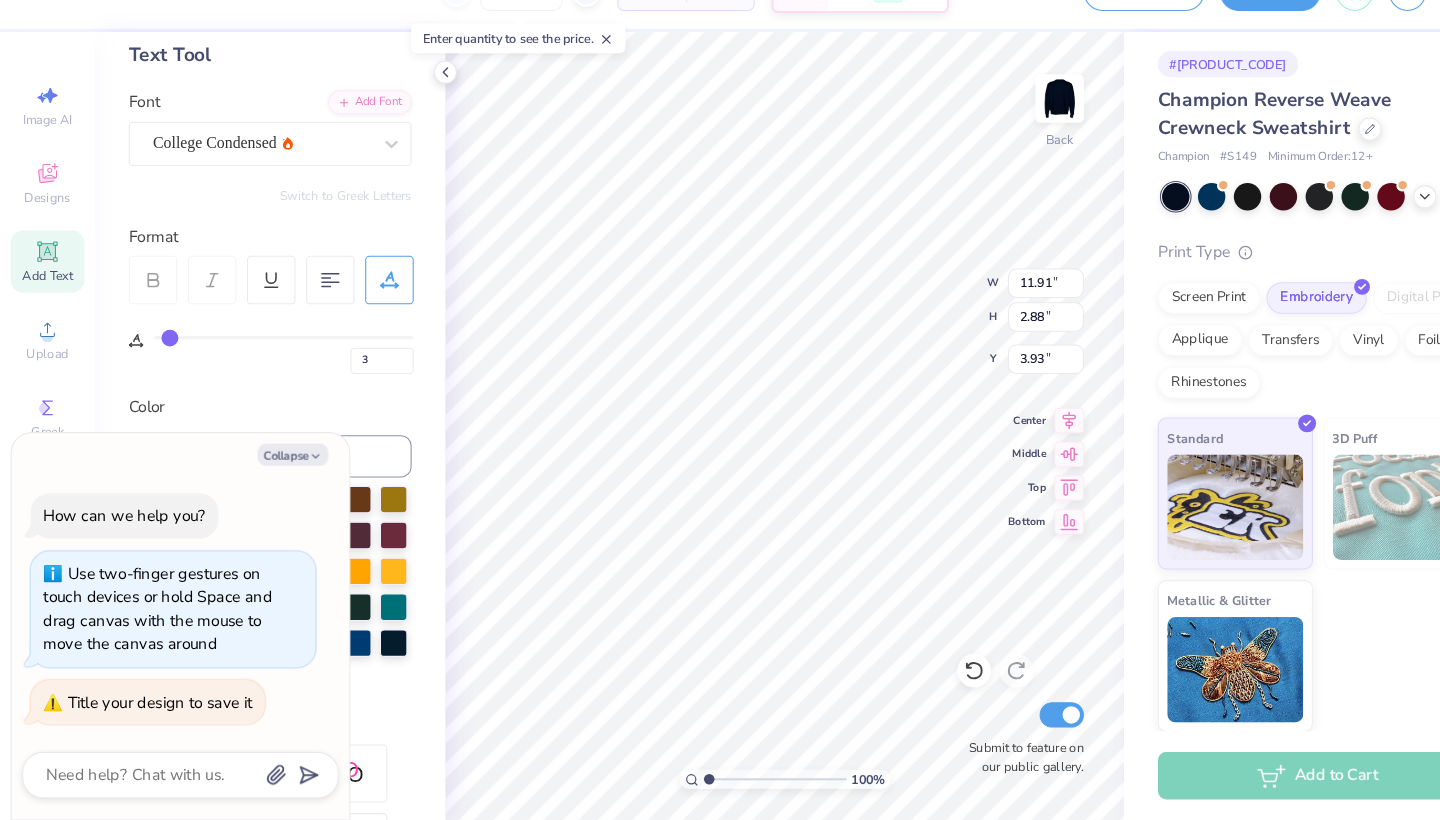 type on "2" 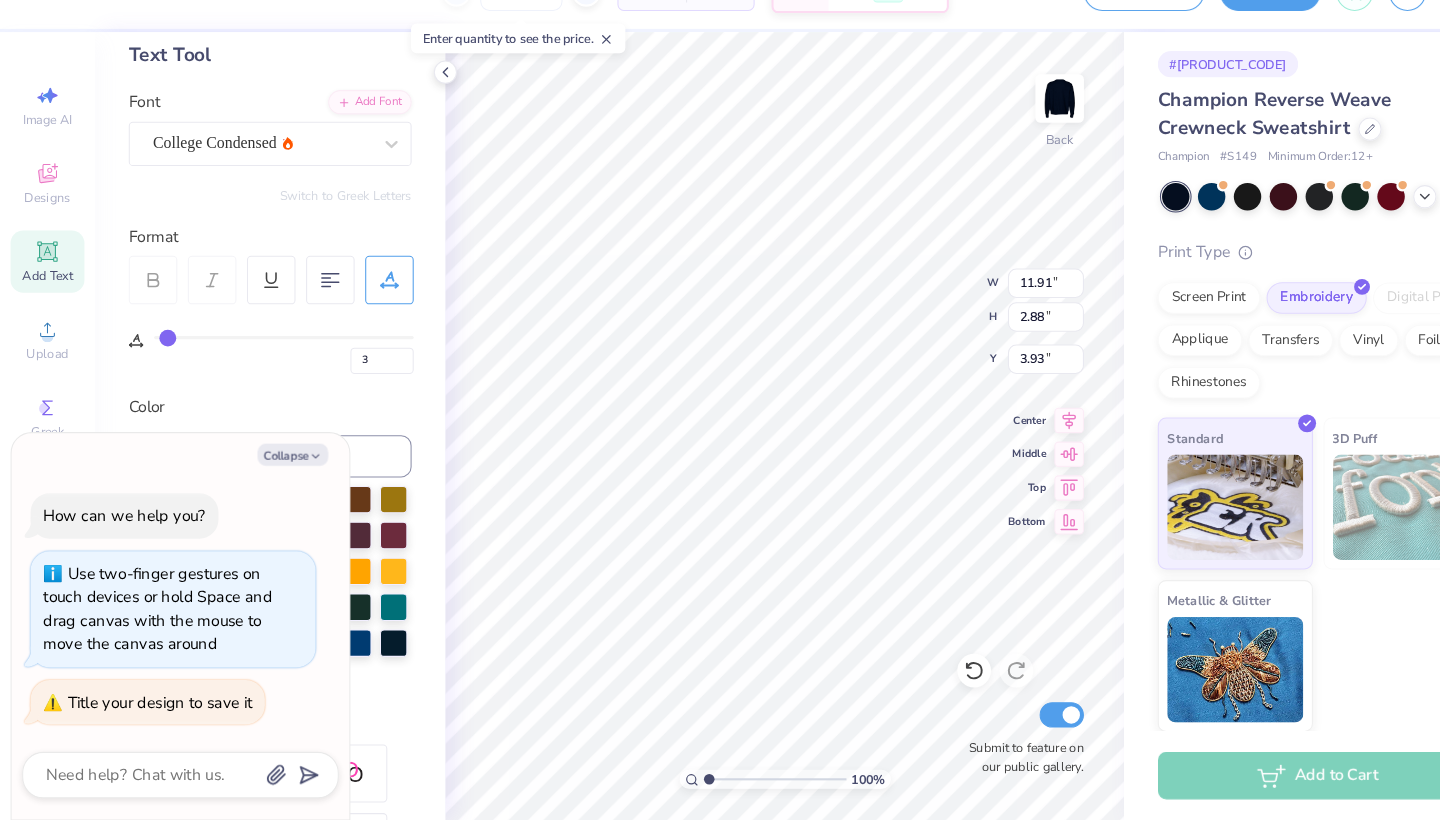 type on "2" 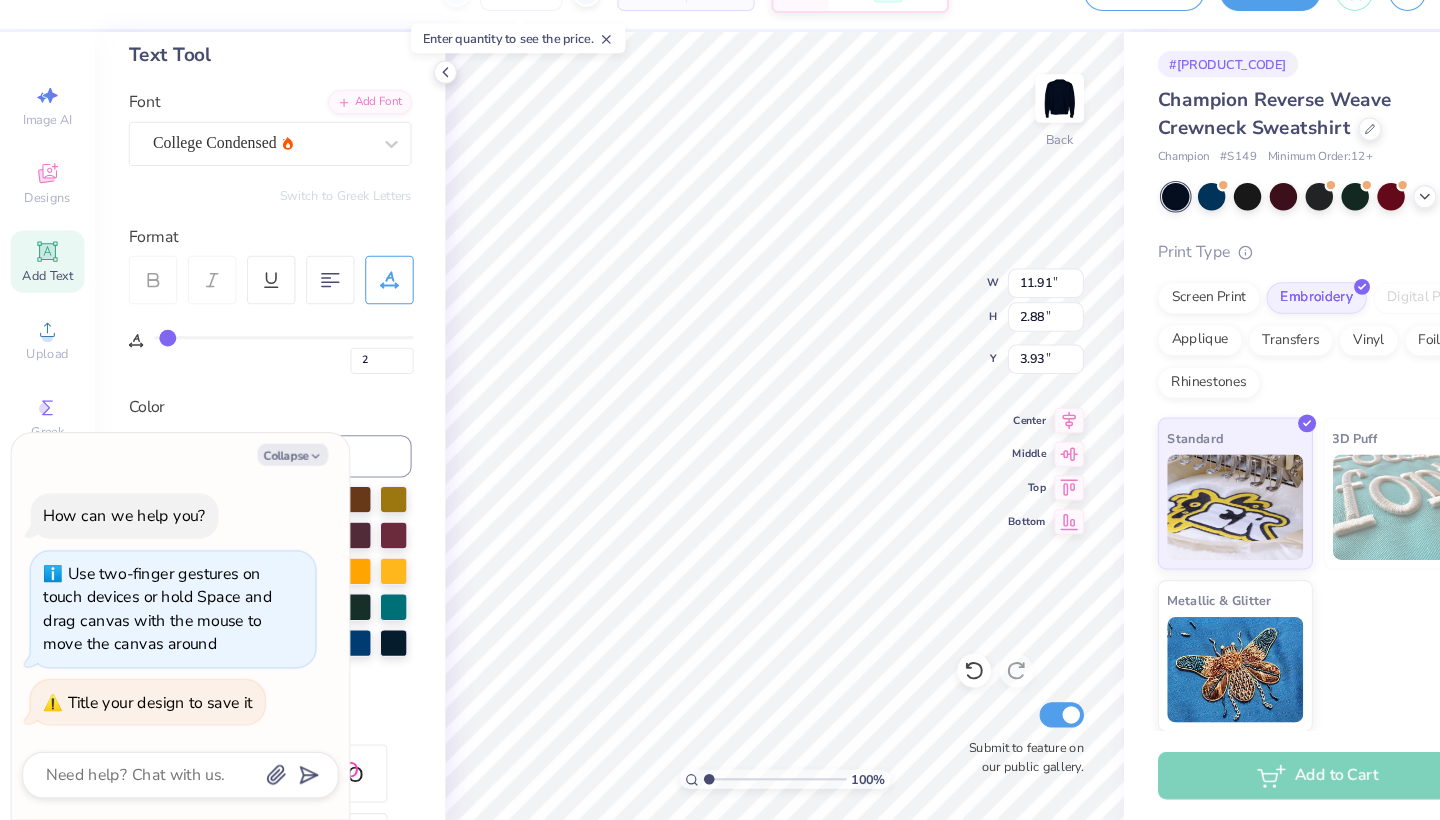 type on "1" 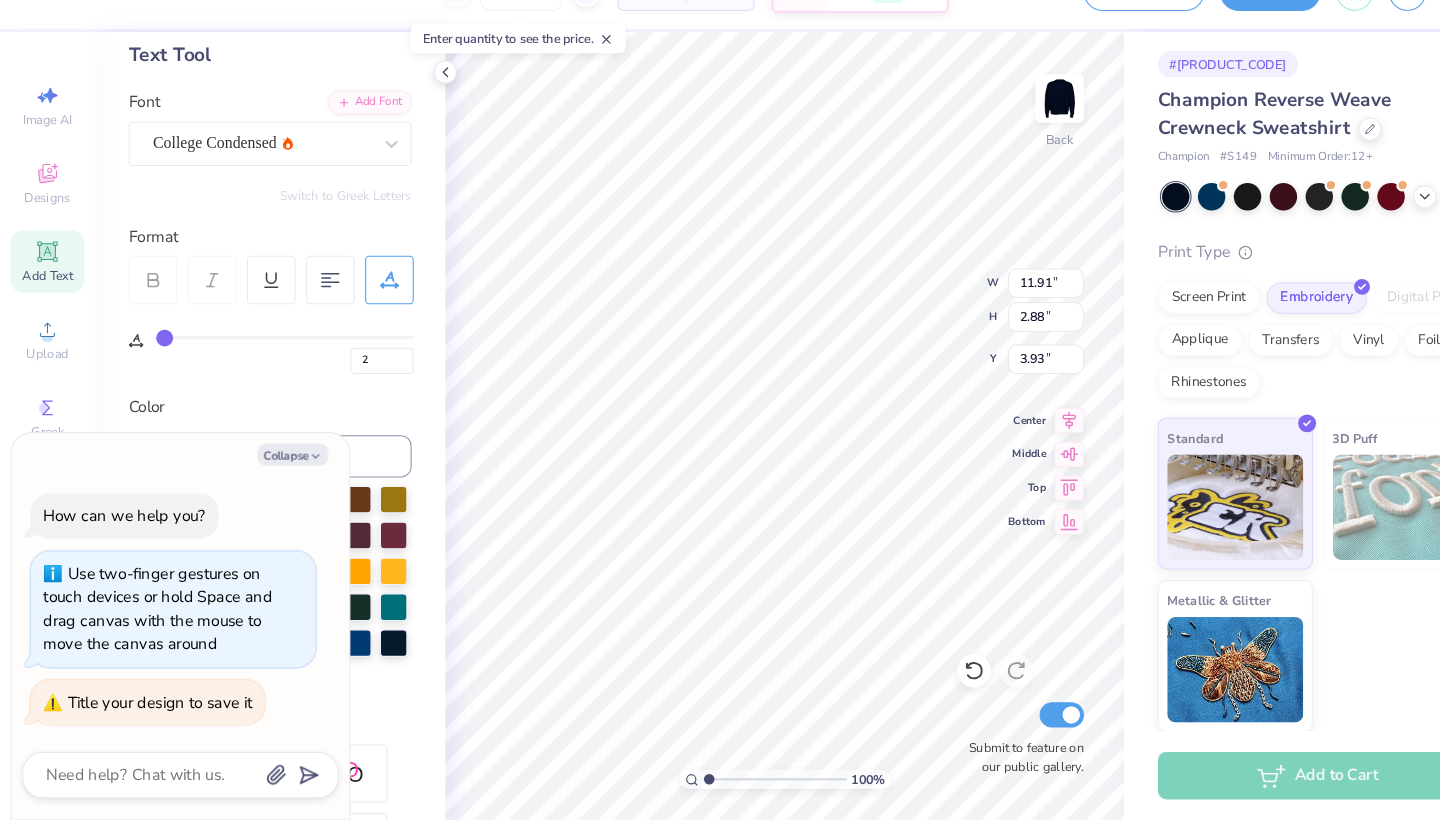 type on "1" 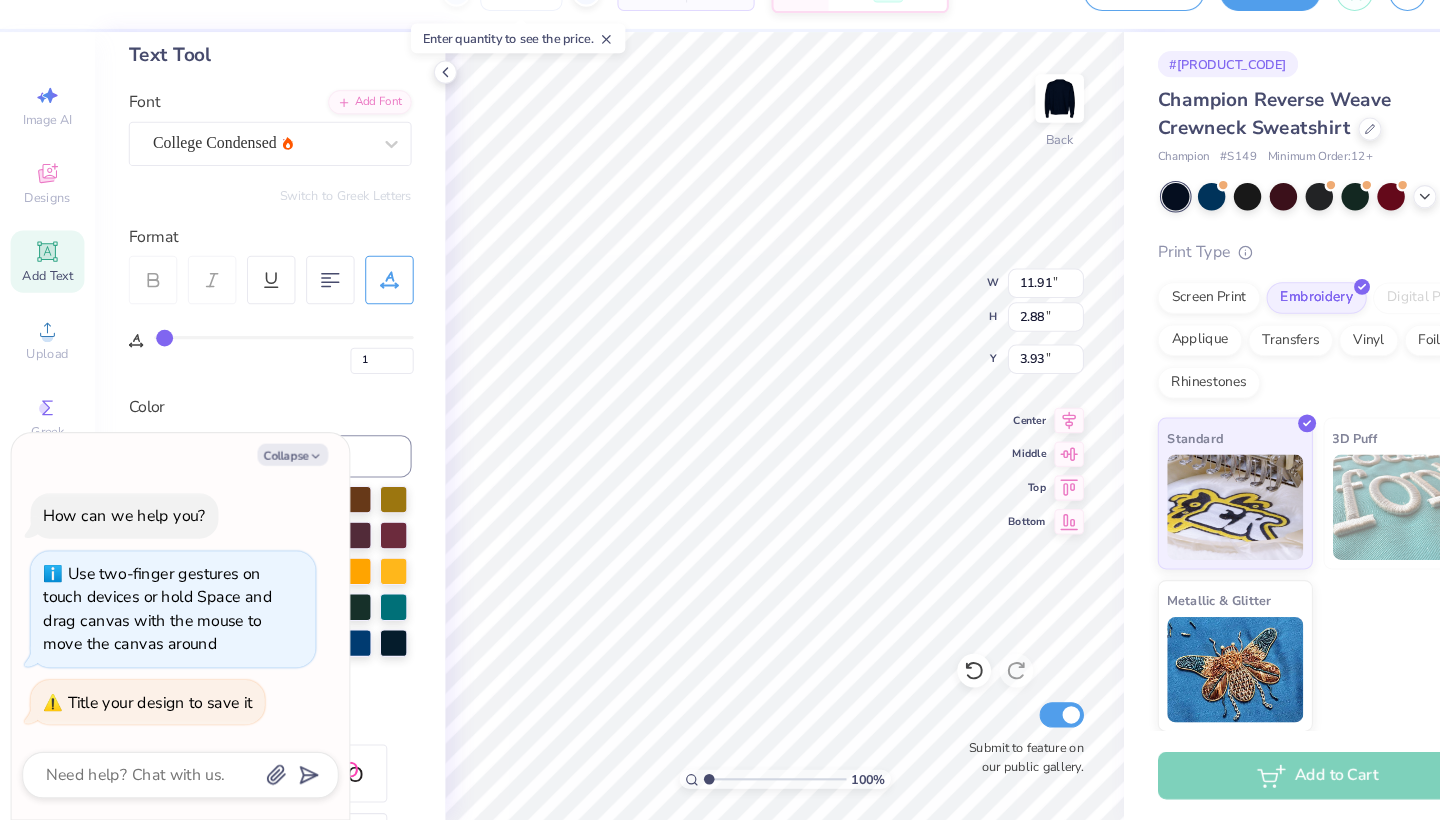 type on "0" 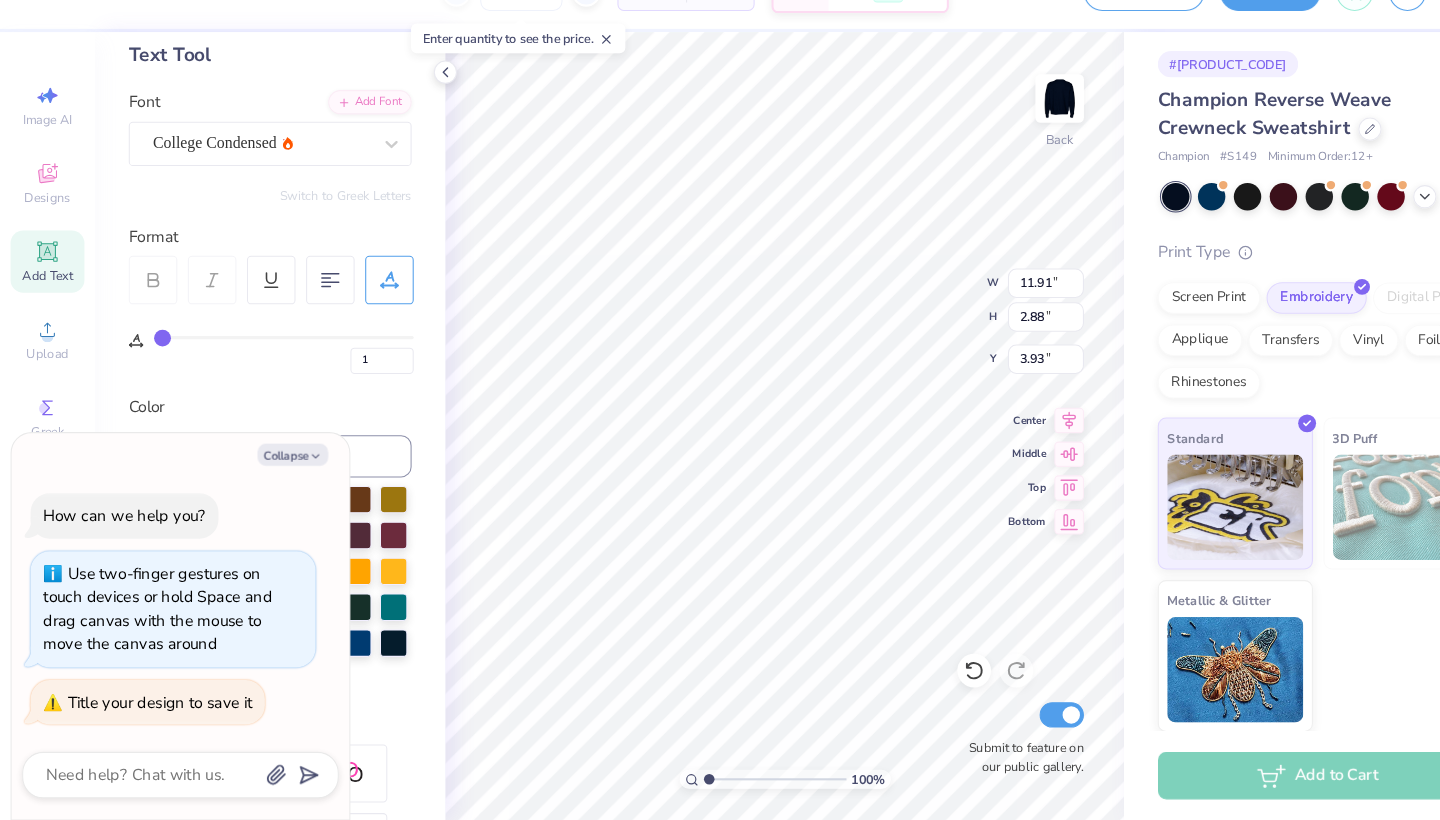 type on "0" 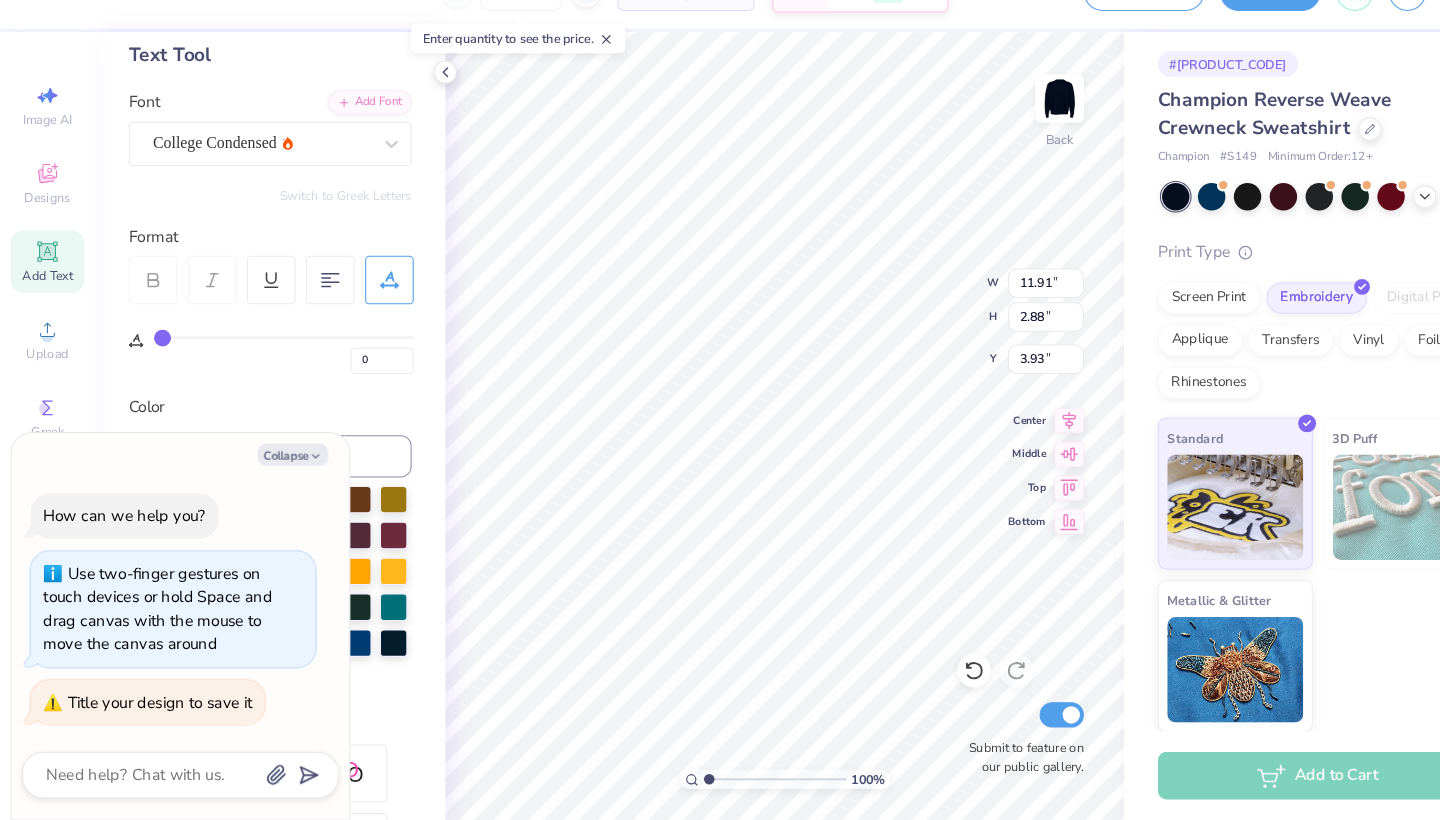 drag, startPoint x: 233, startPoint y: 317, endPoint x: 93, endPoint y: 307, distance: 140.35669 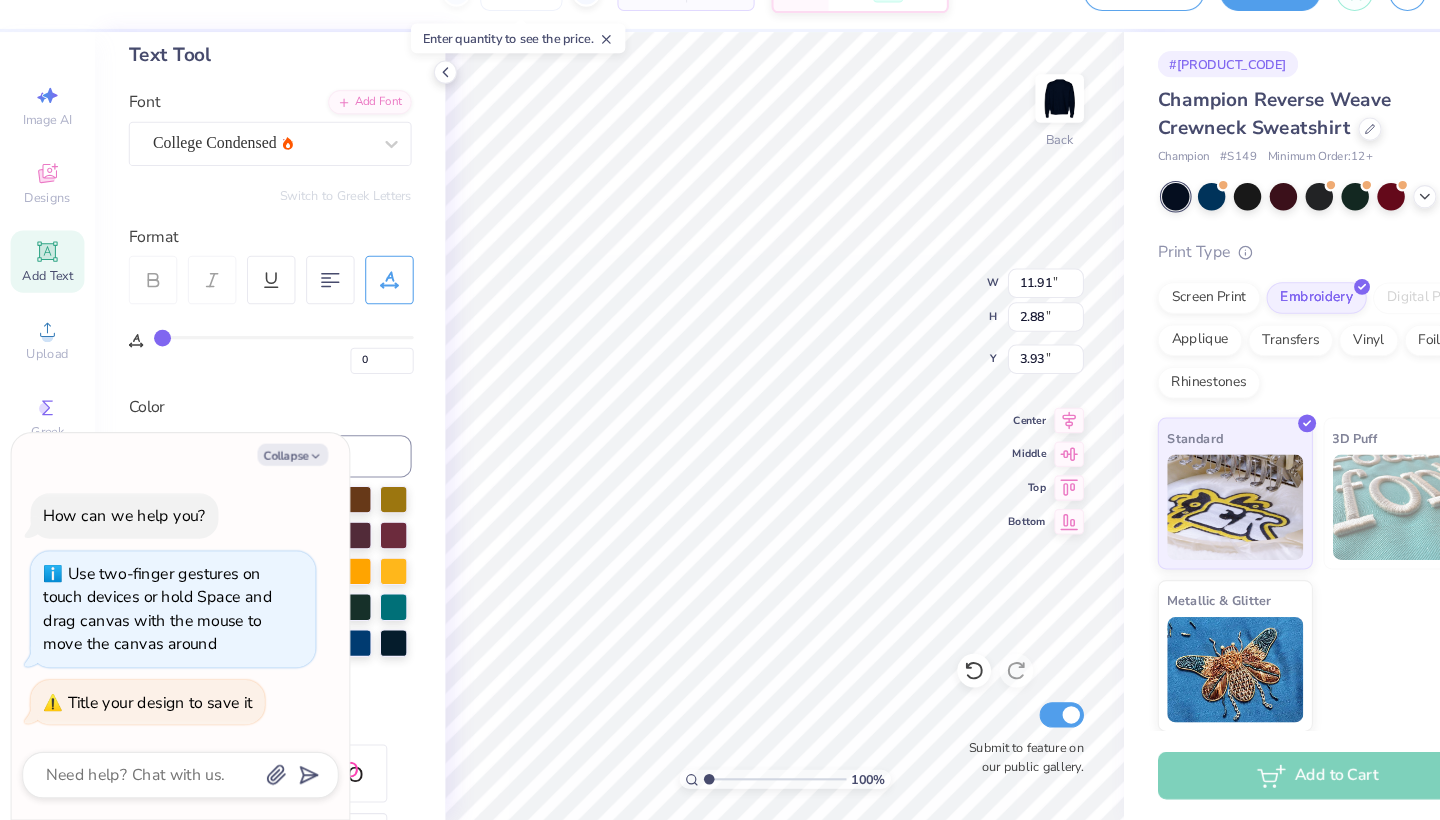 type on "x" 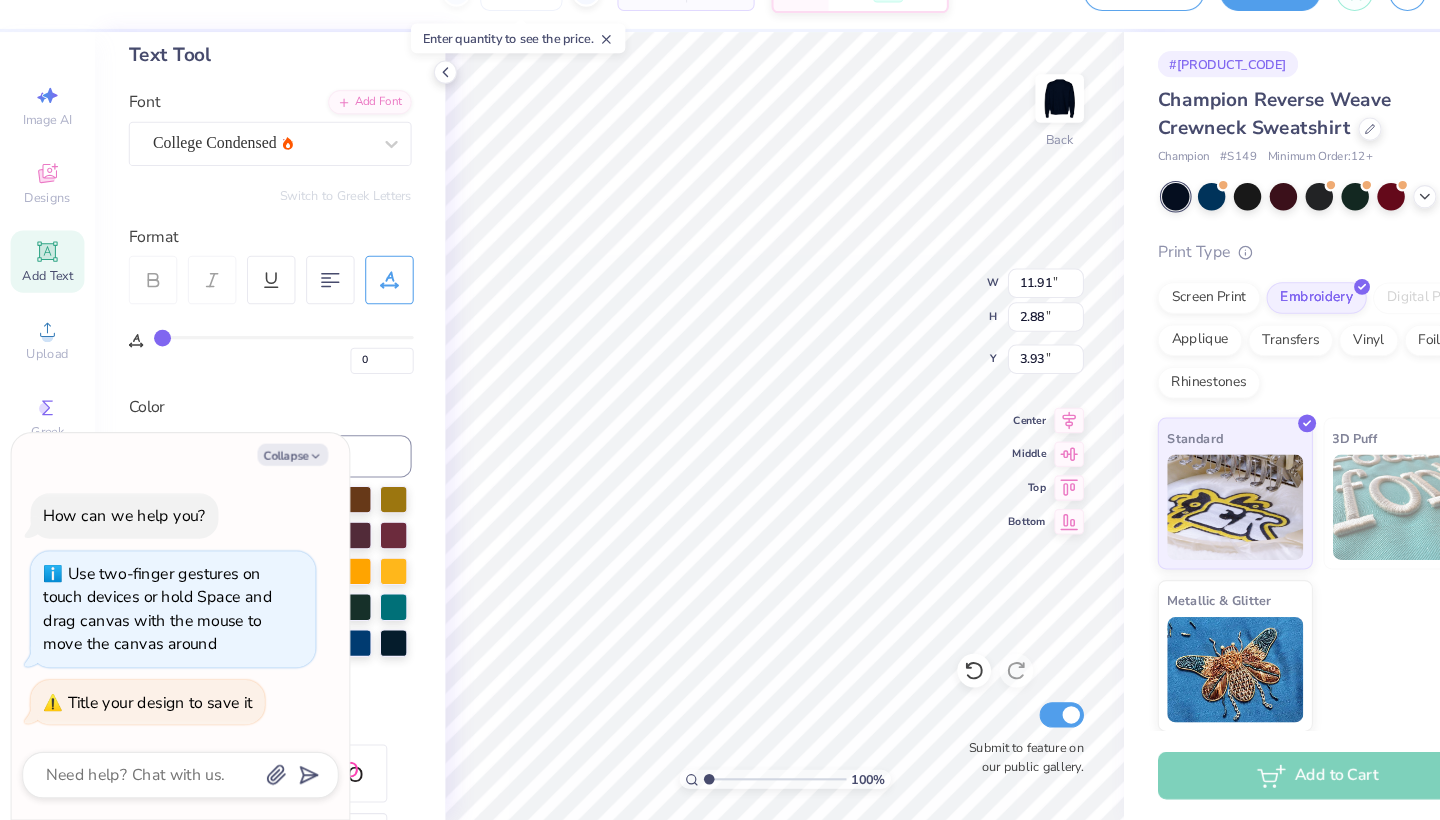 type on "7.61" 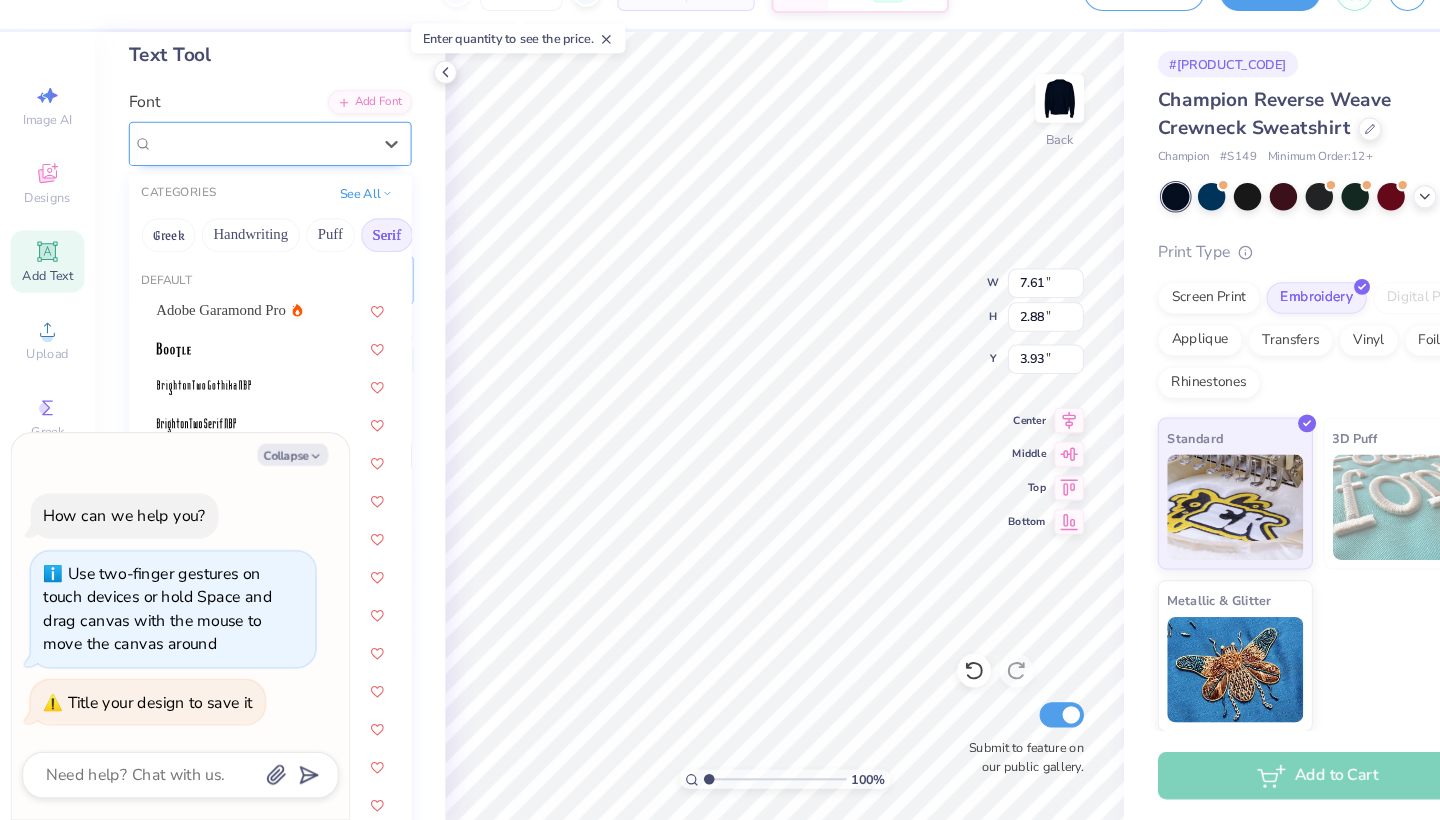 type on "x" 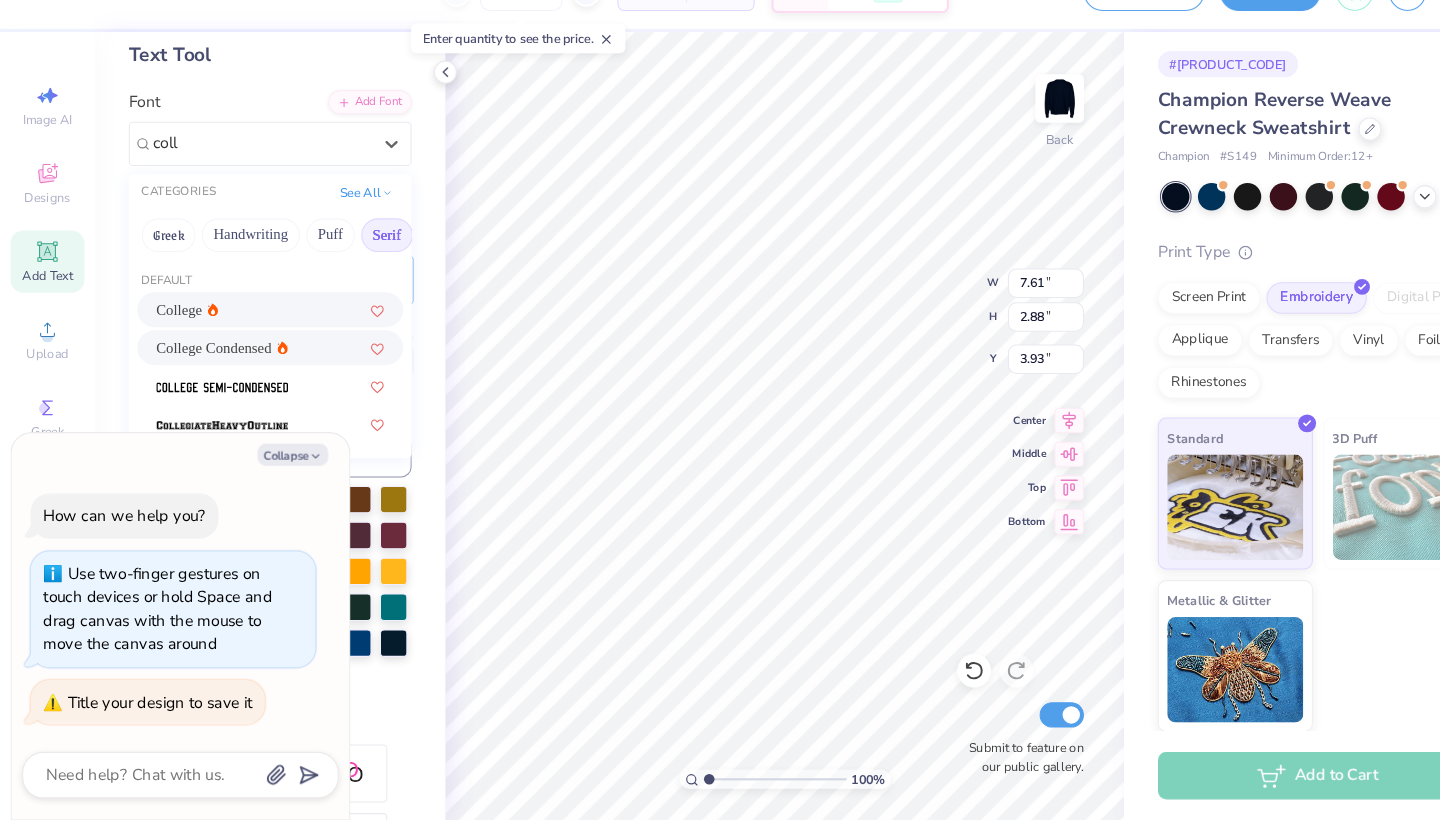 click on "College" at bounding box center [170, 336] 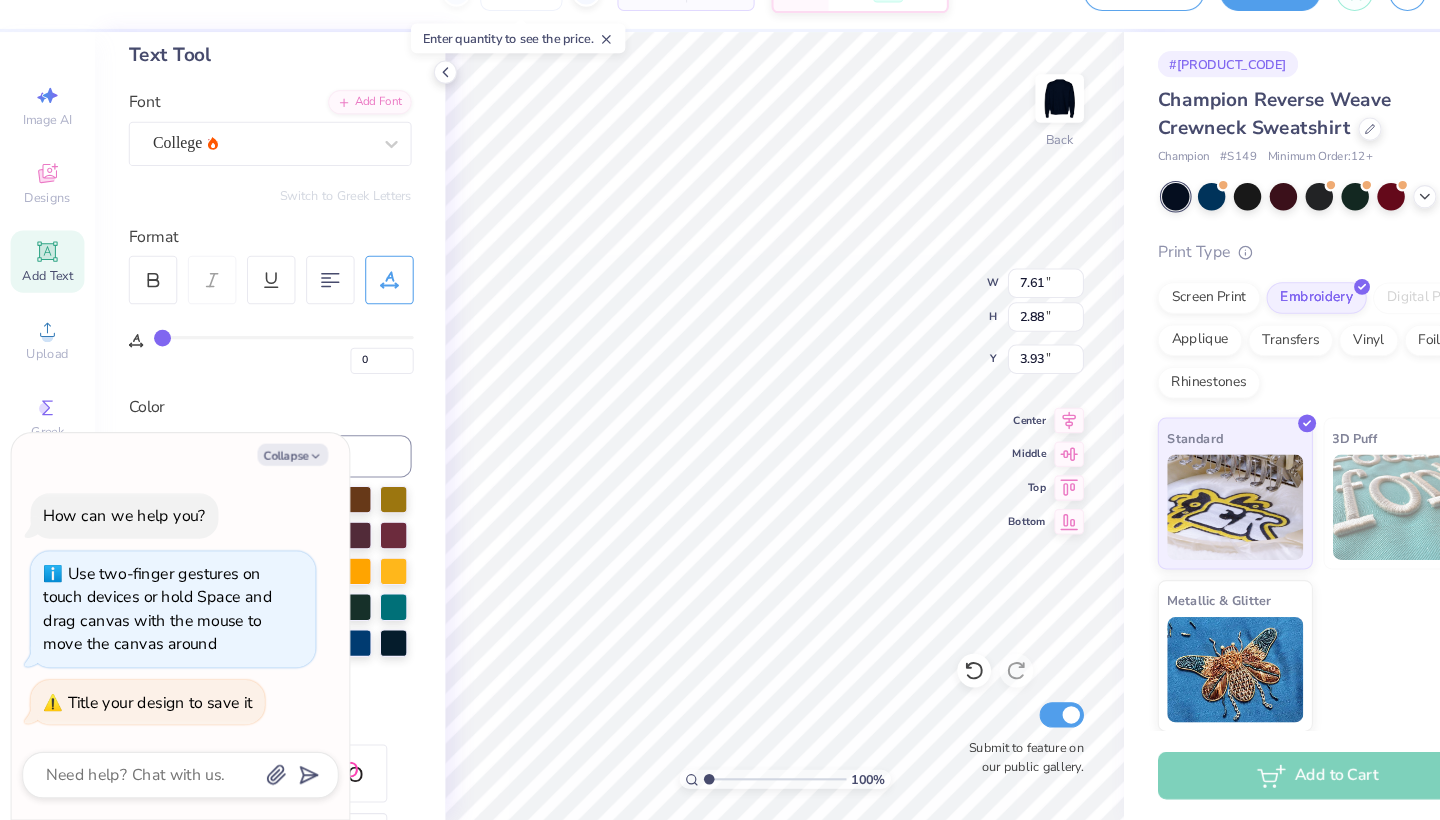 type on "x" 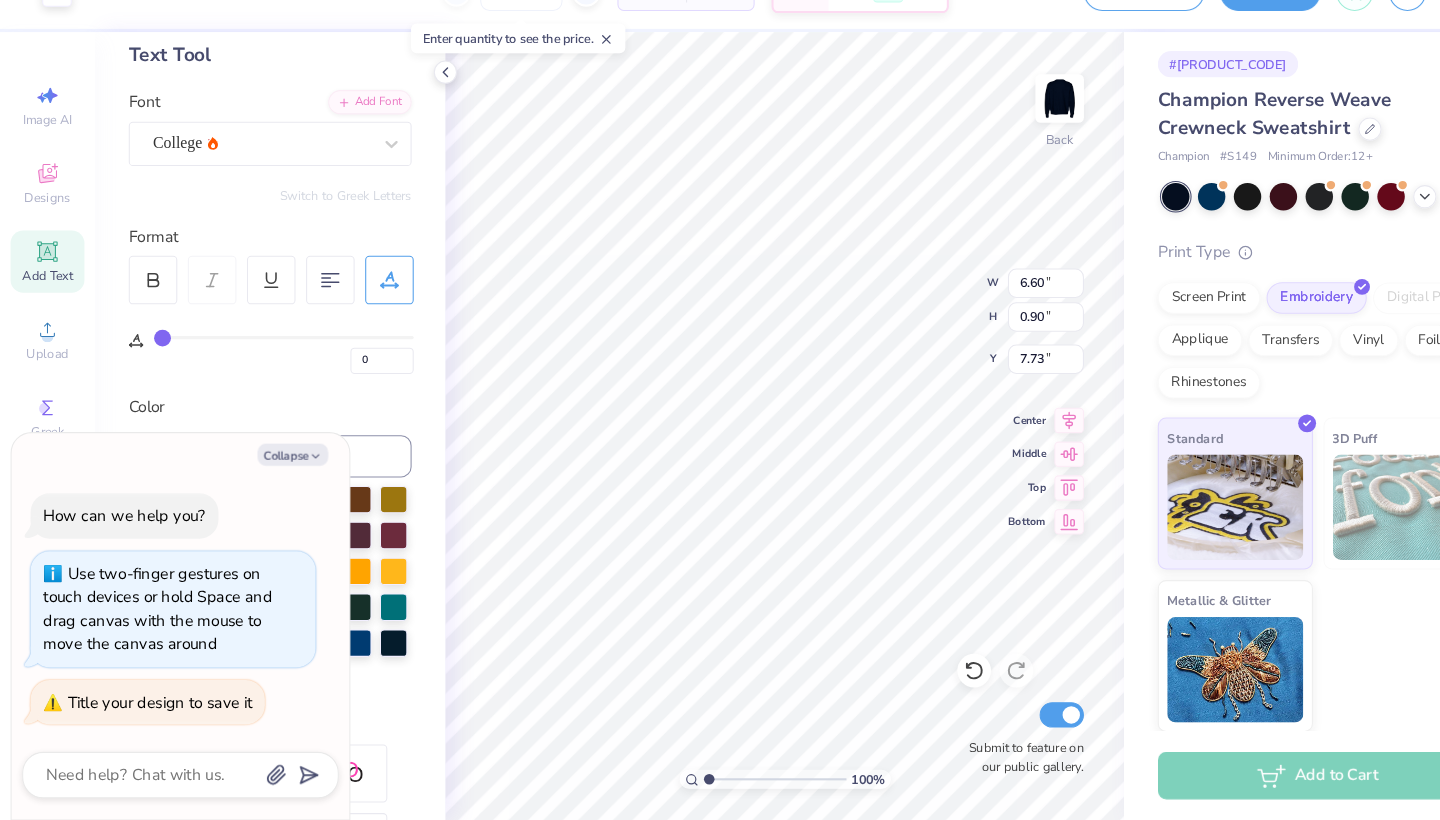 type on "x" 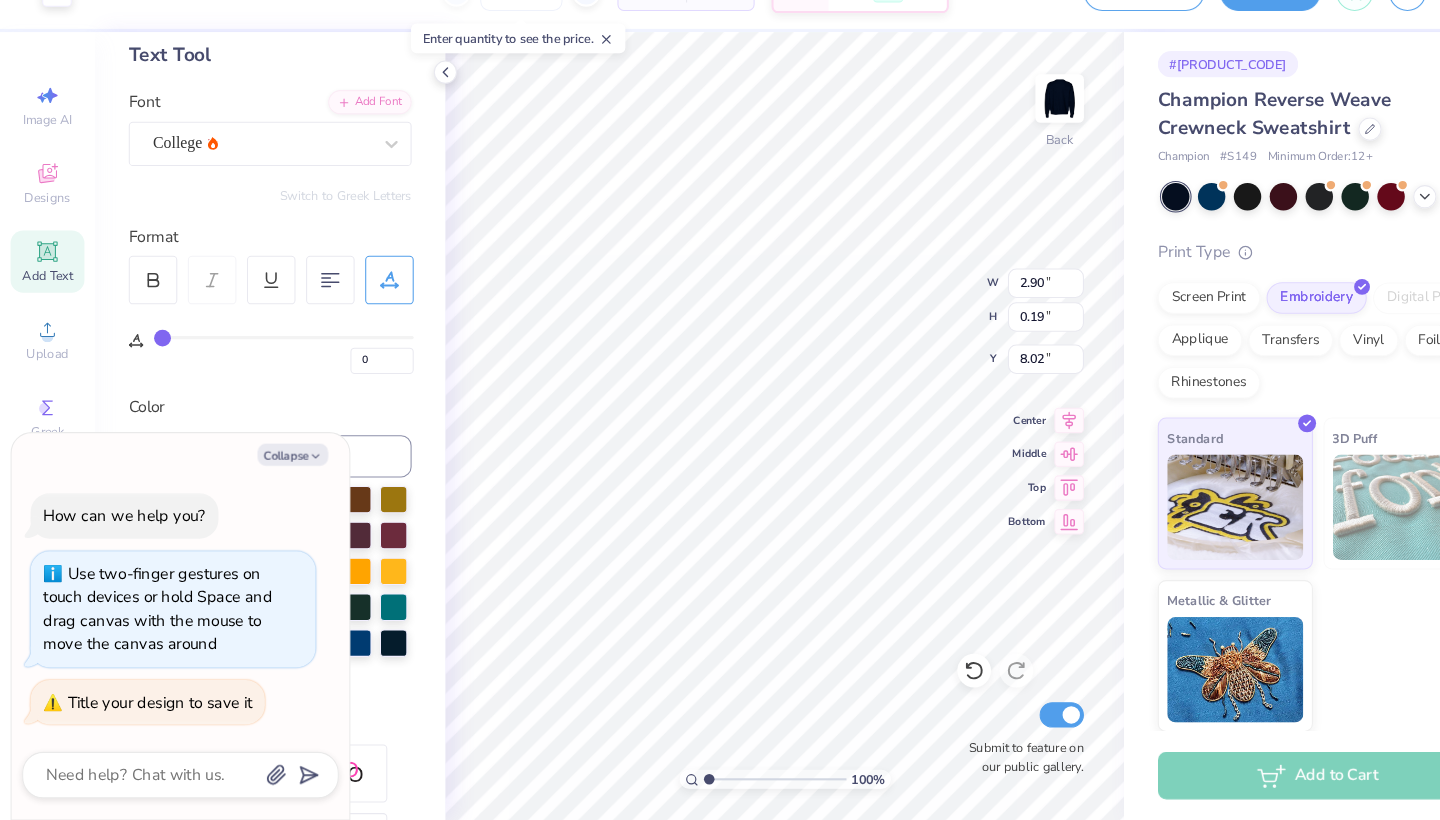 type on "2.90" 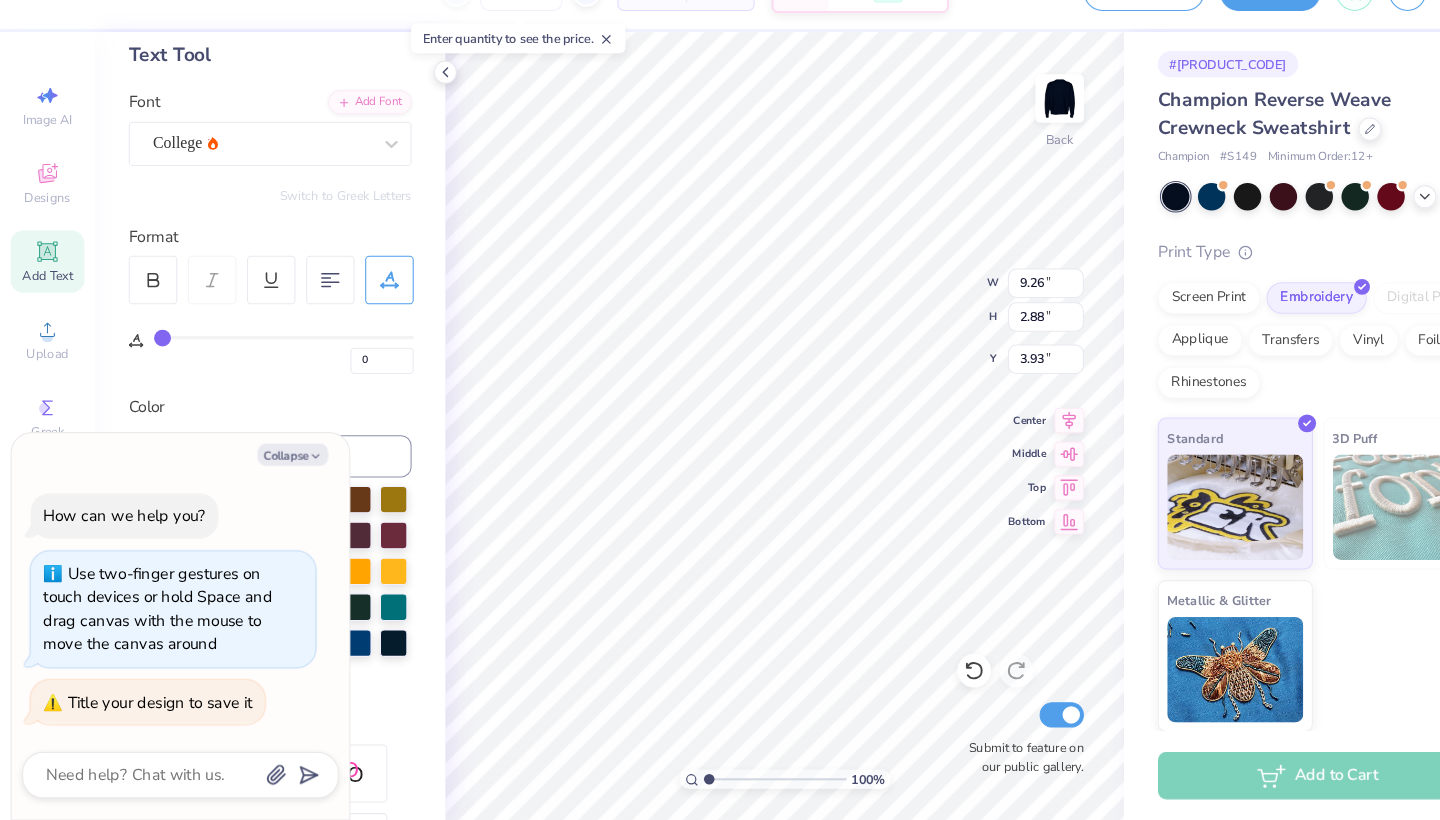 type on "x" 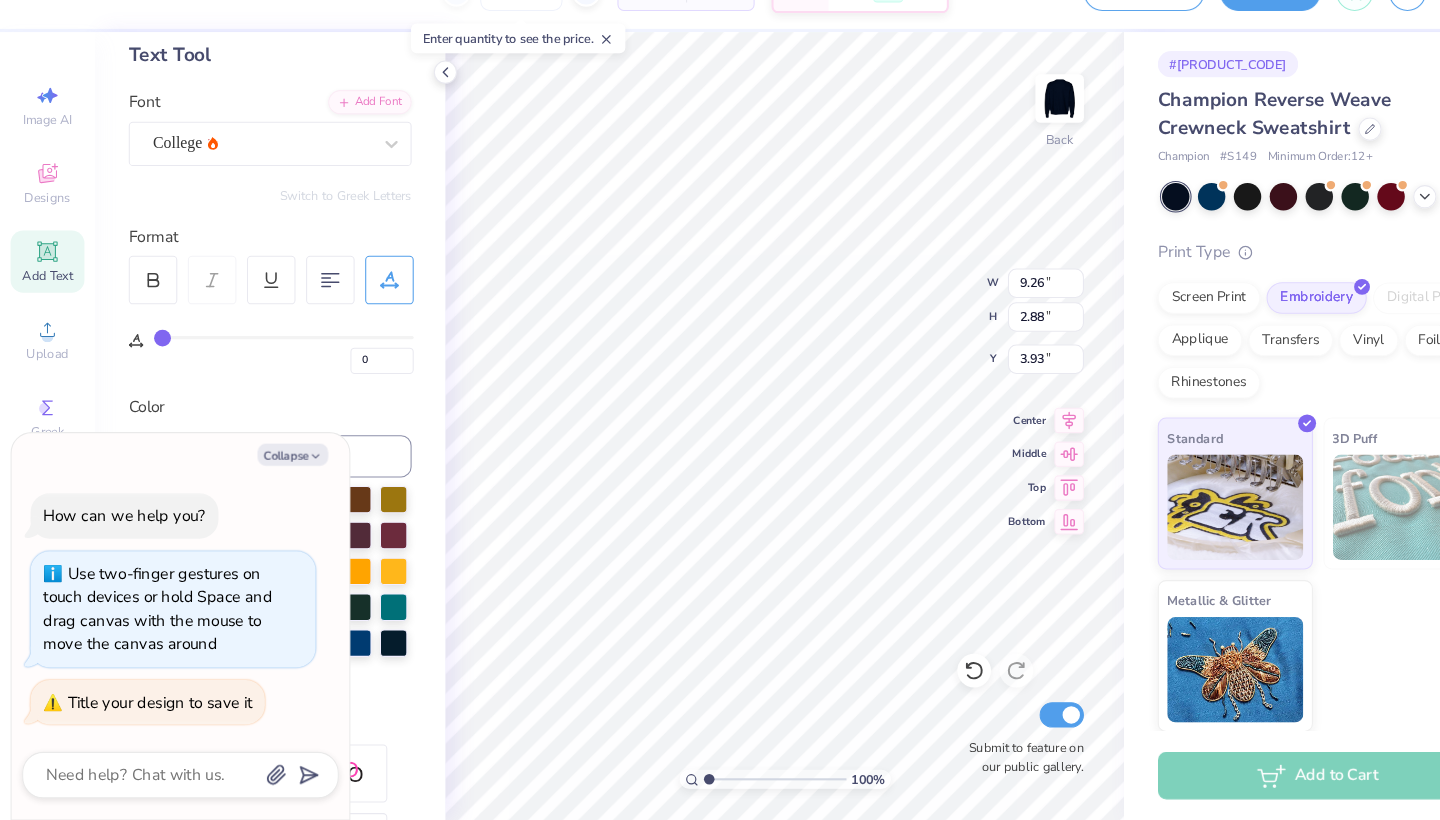 type on "10.46" 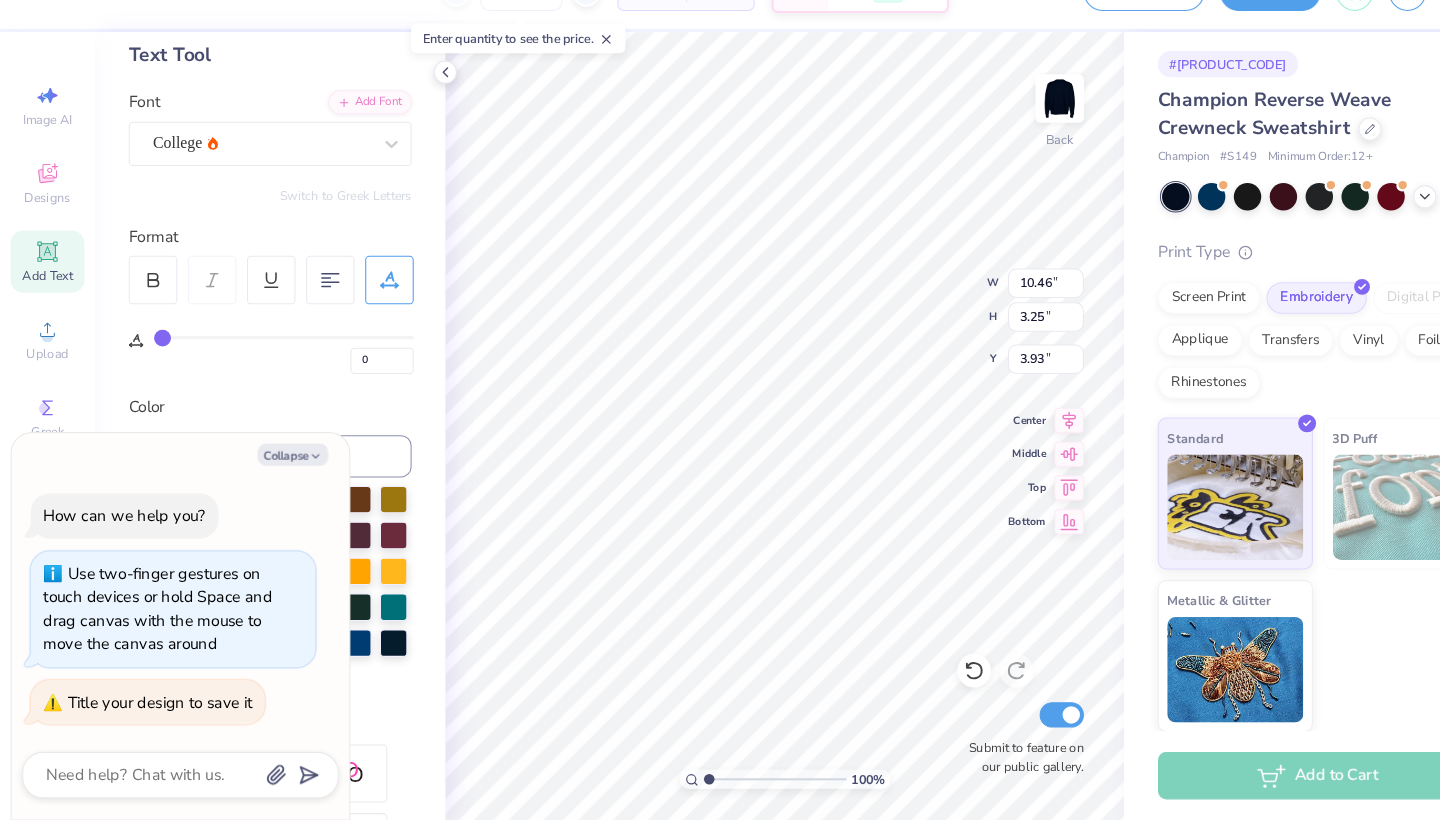type on "x" 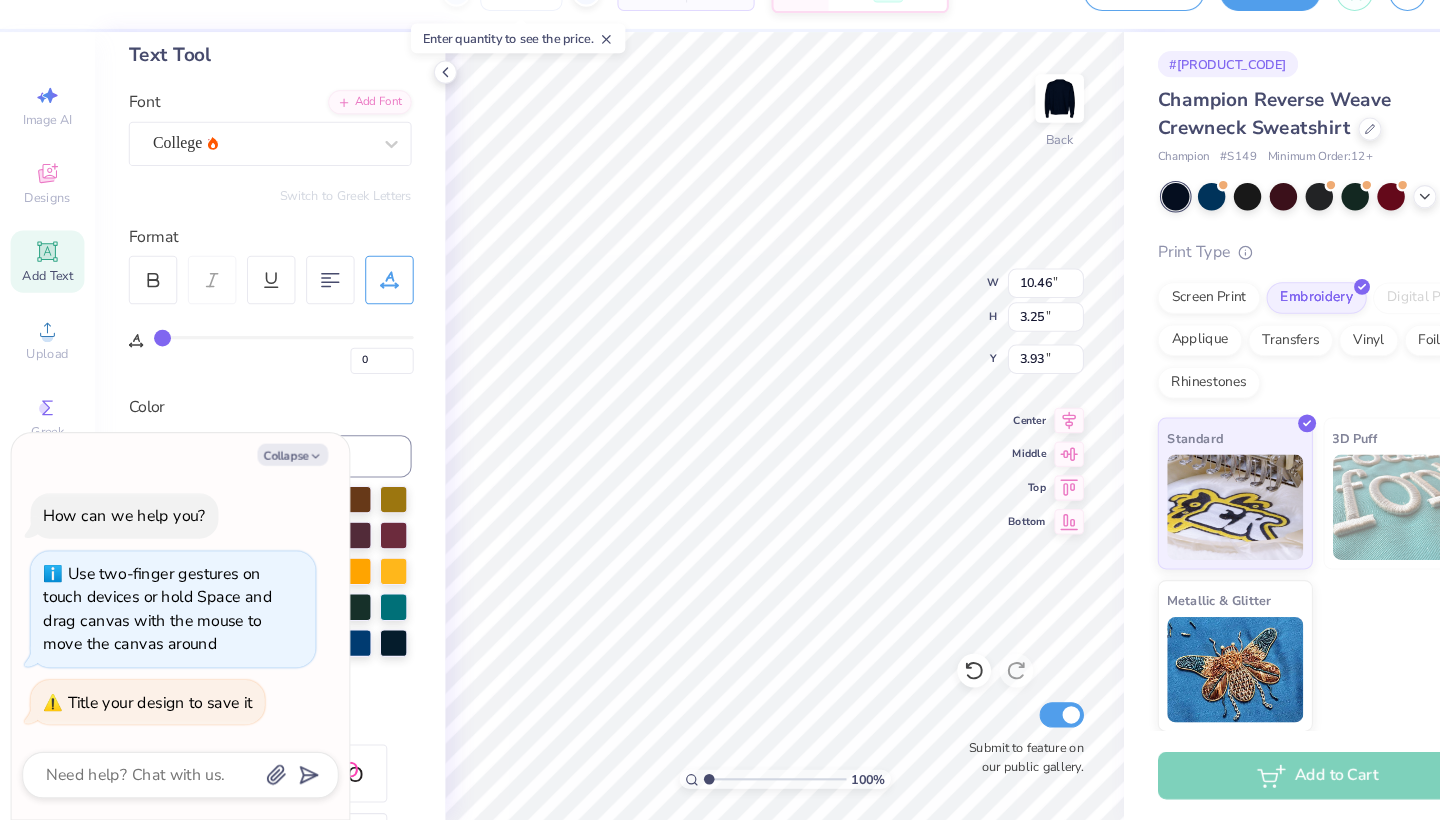type on "3.39" 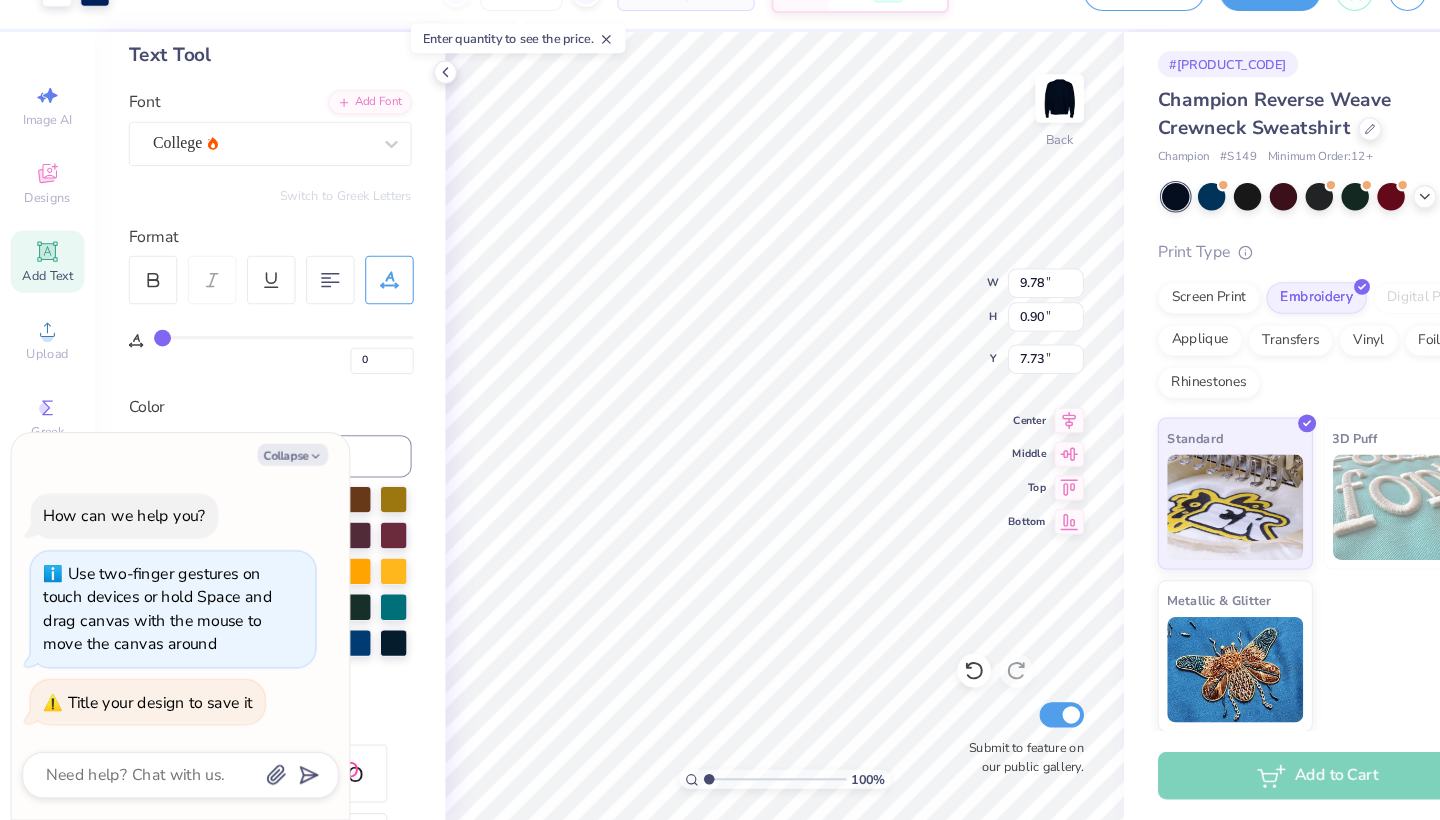 type on "x" 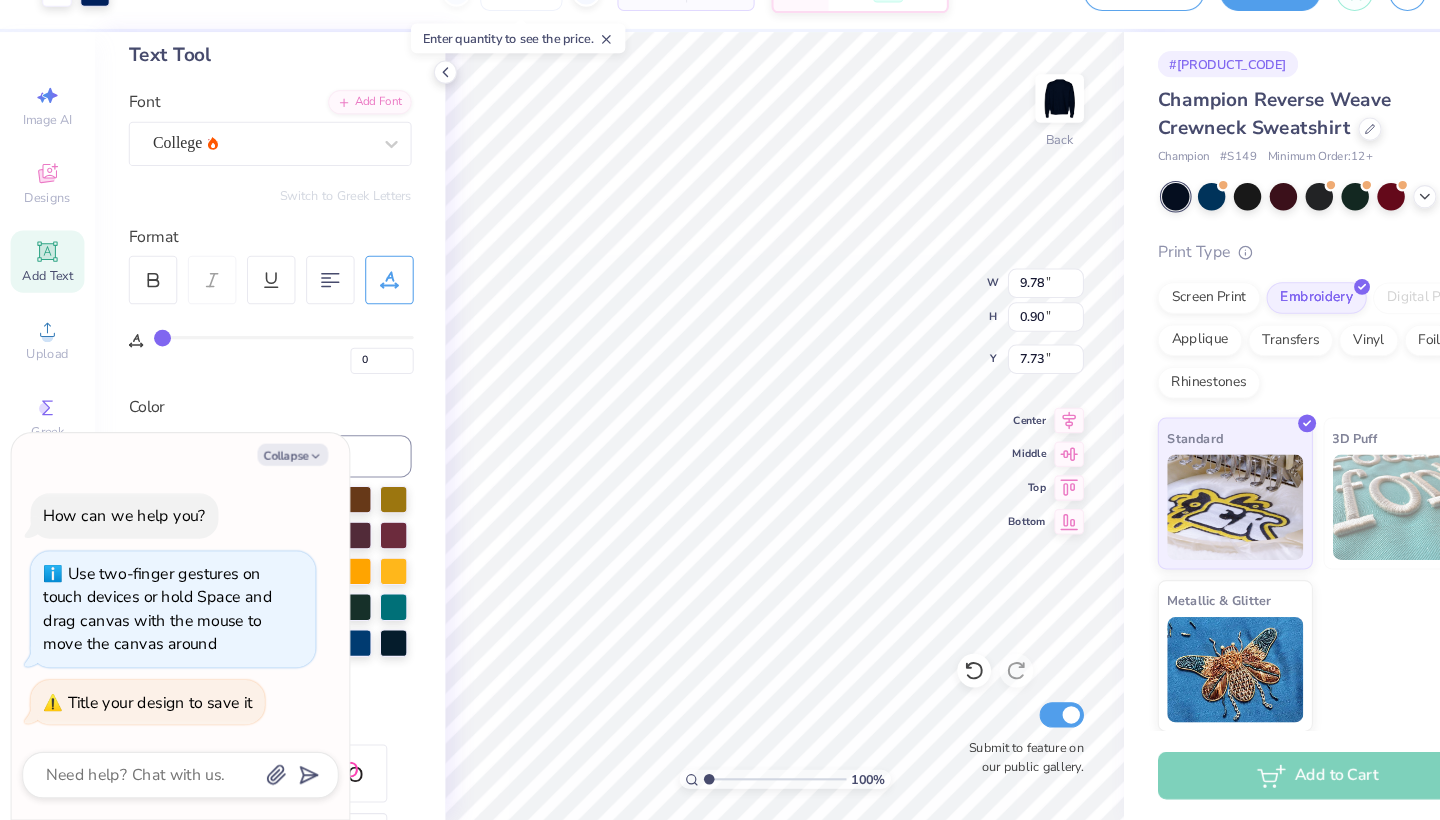 type on "7.29" 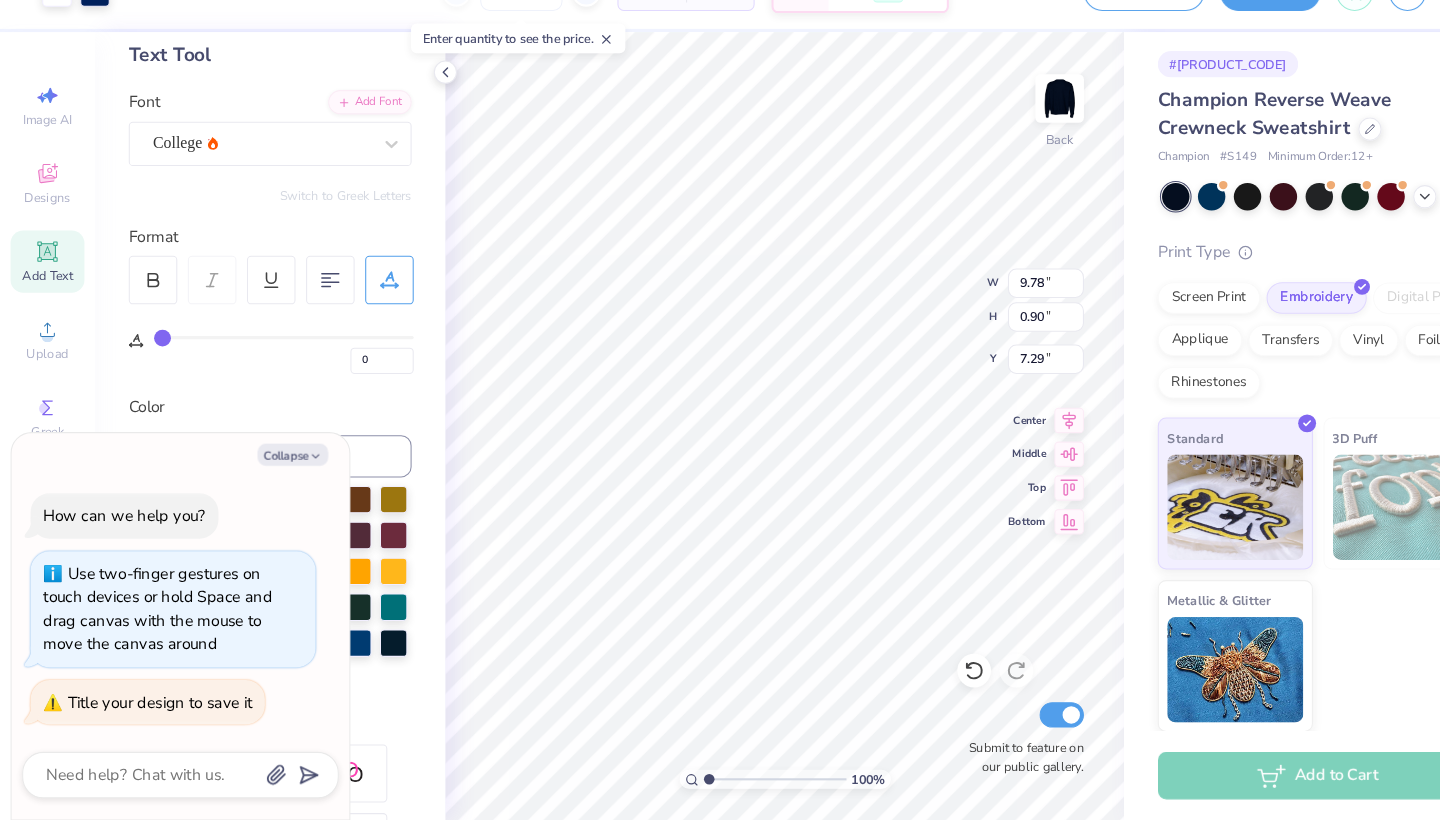 type on "x" 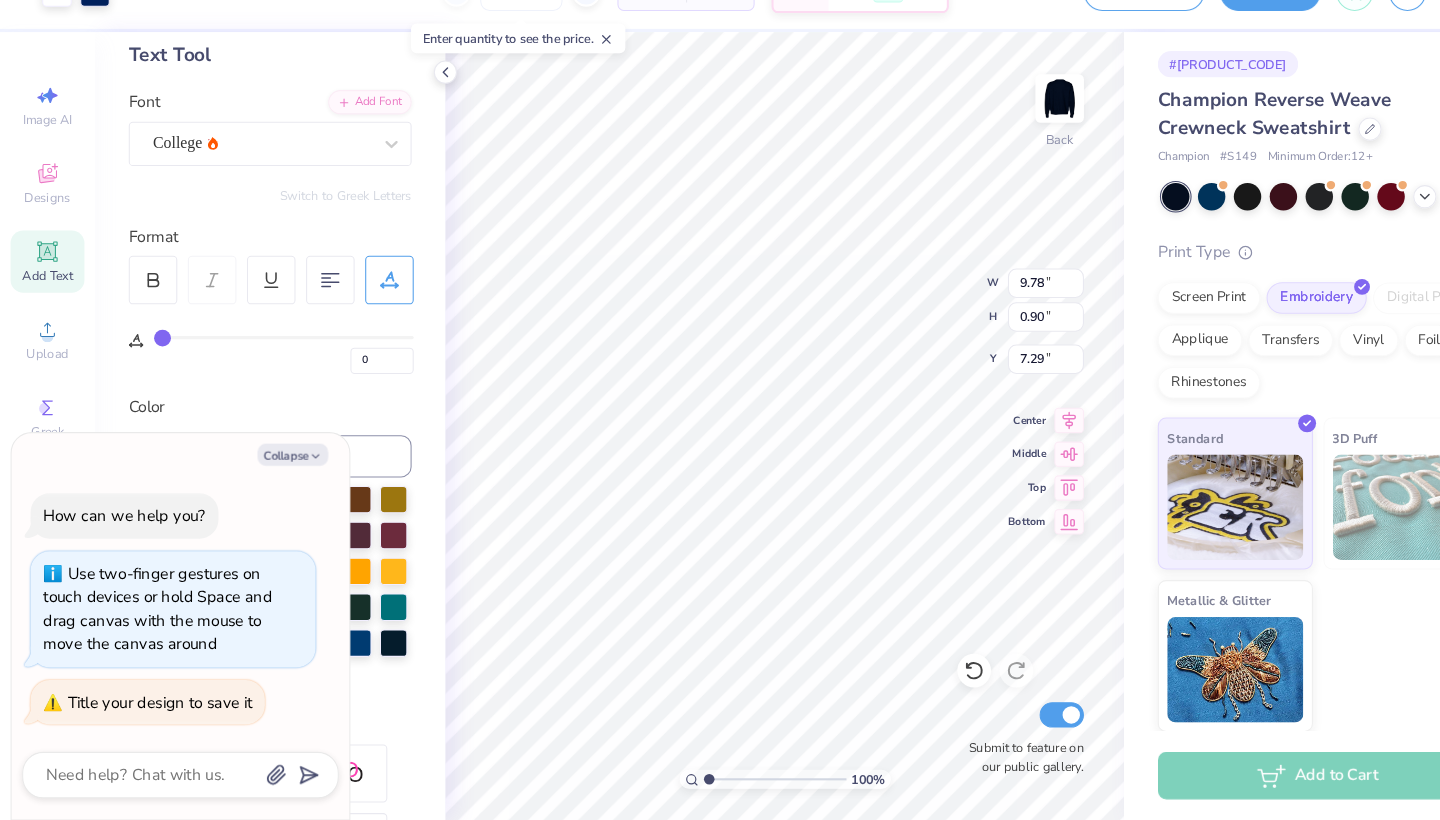 type on "10.52" 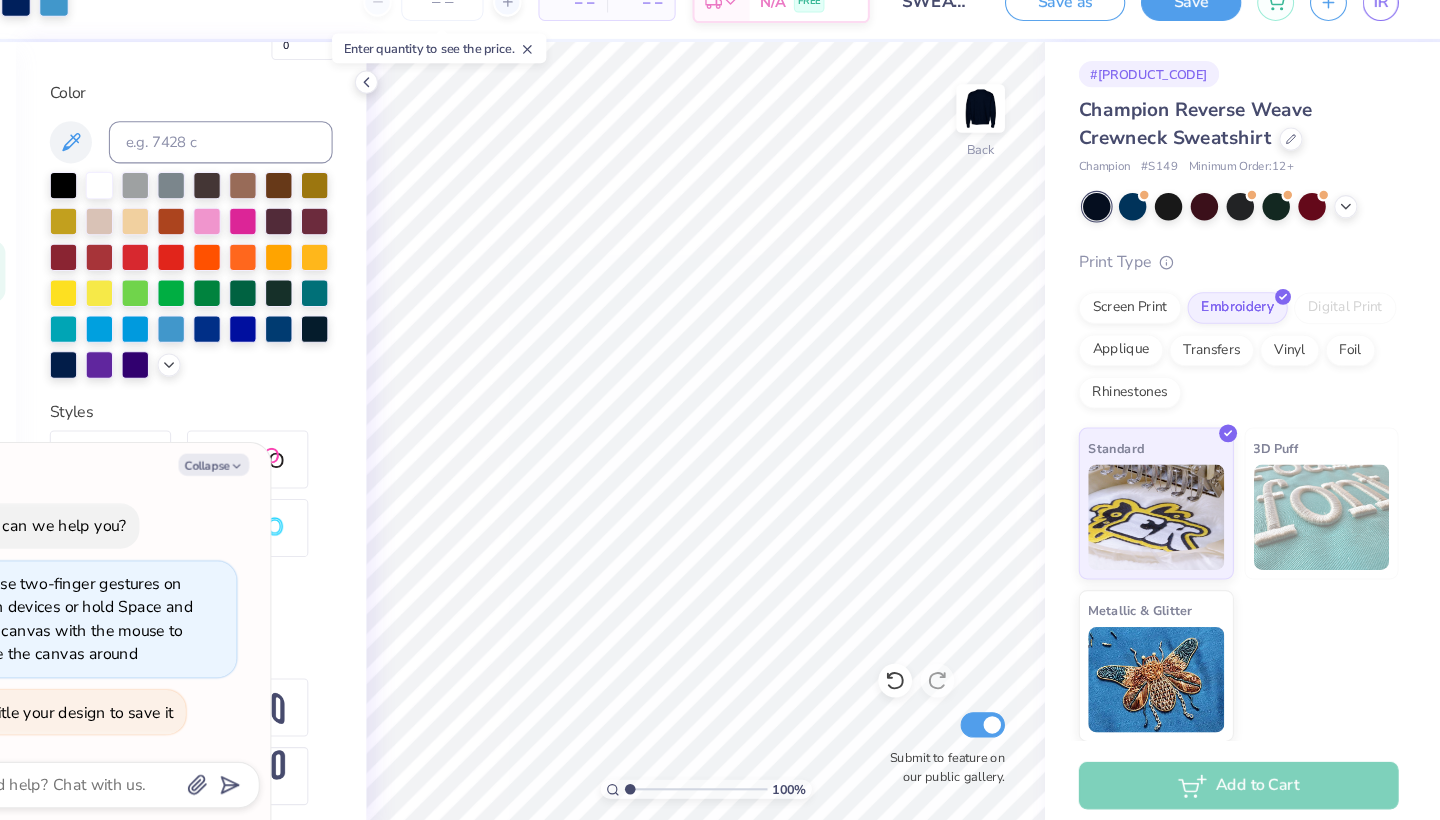 scroll, scrollTop: 409, scrollLeft: 0, axis: vertical 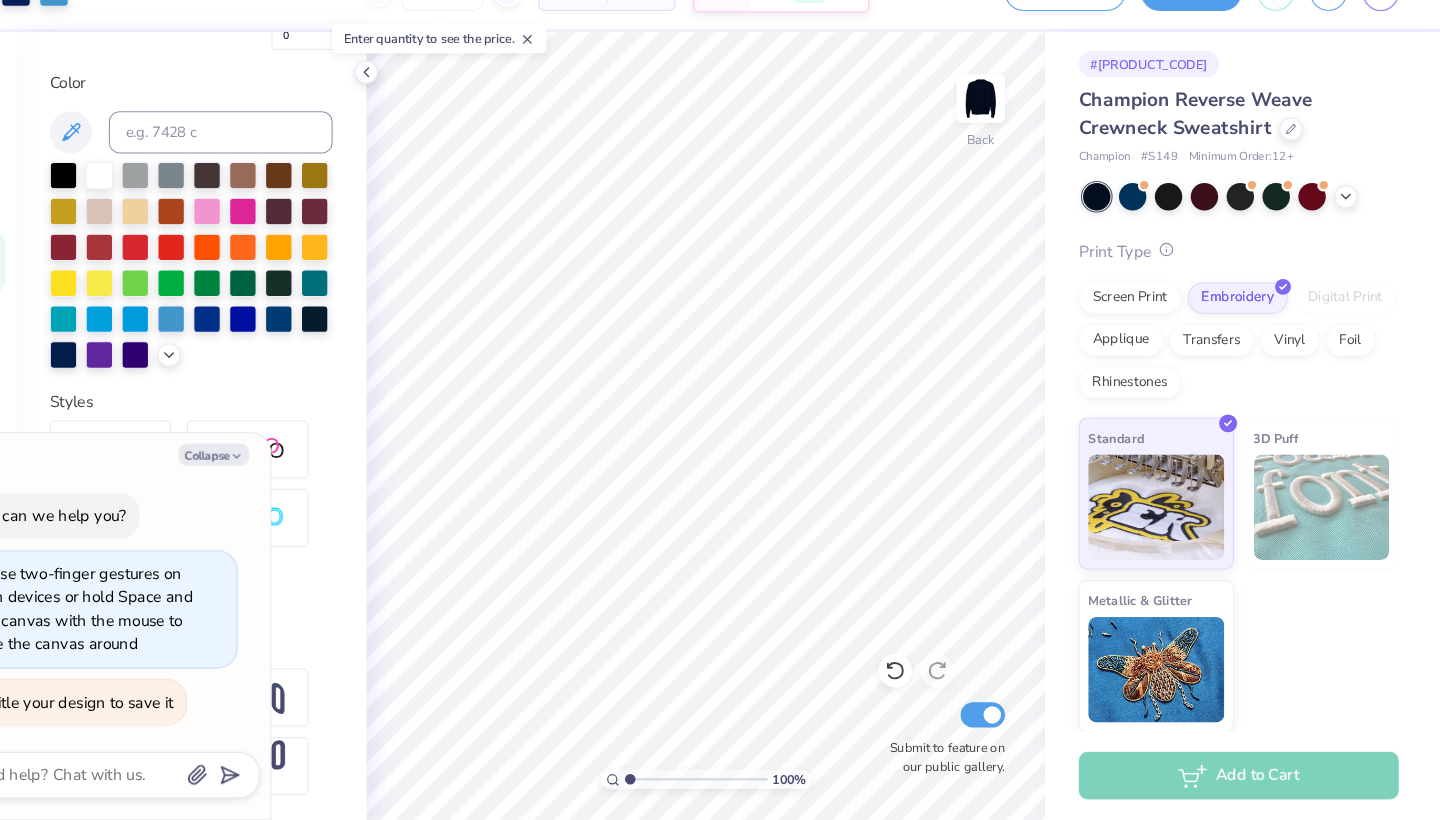 click 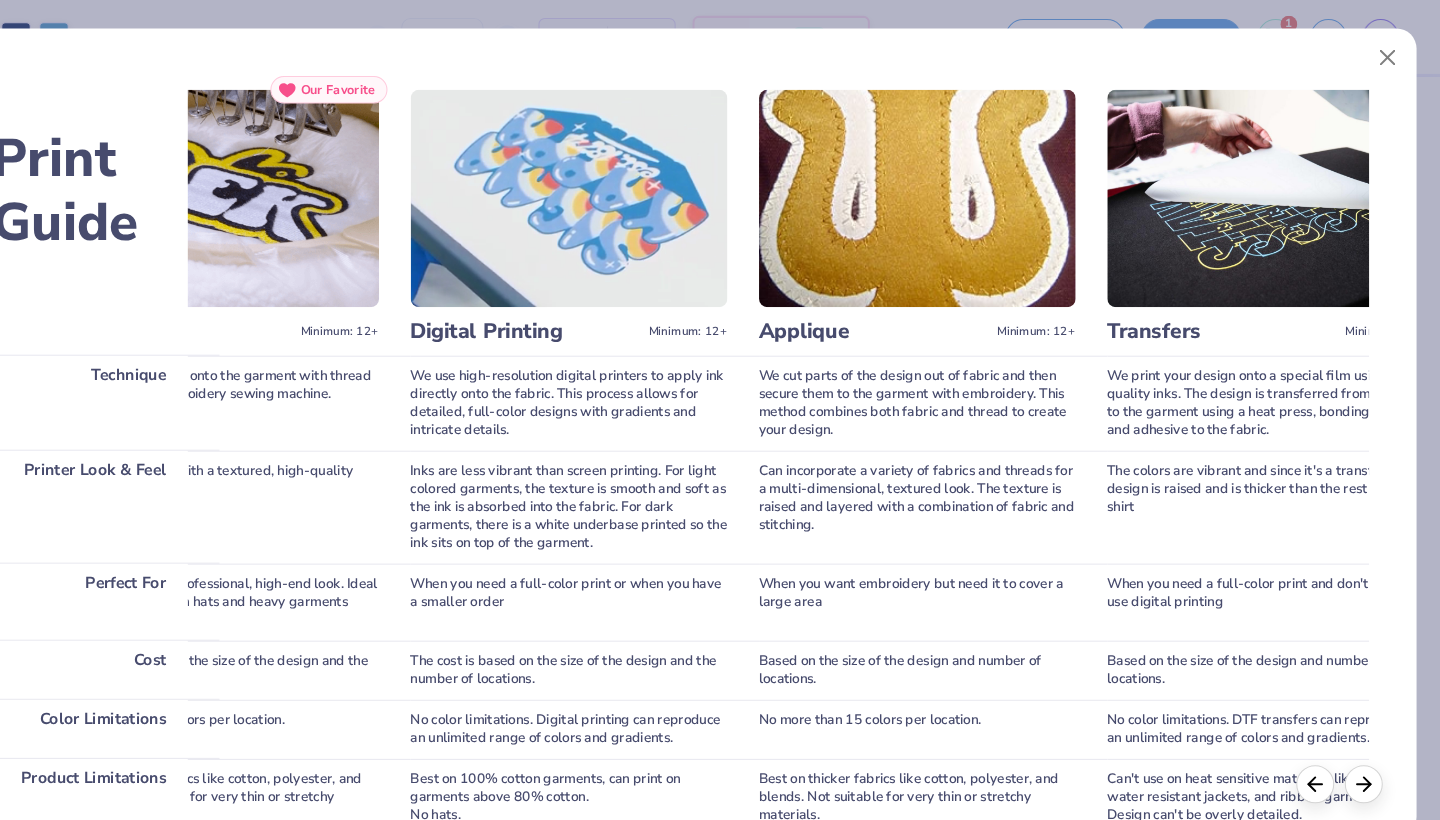 scroll, scrollTop: 0, scrollLeft: 486, axis: horizontal 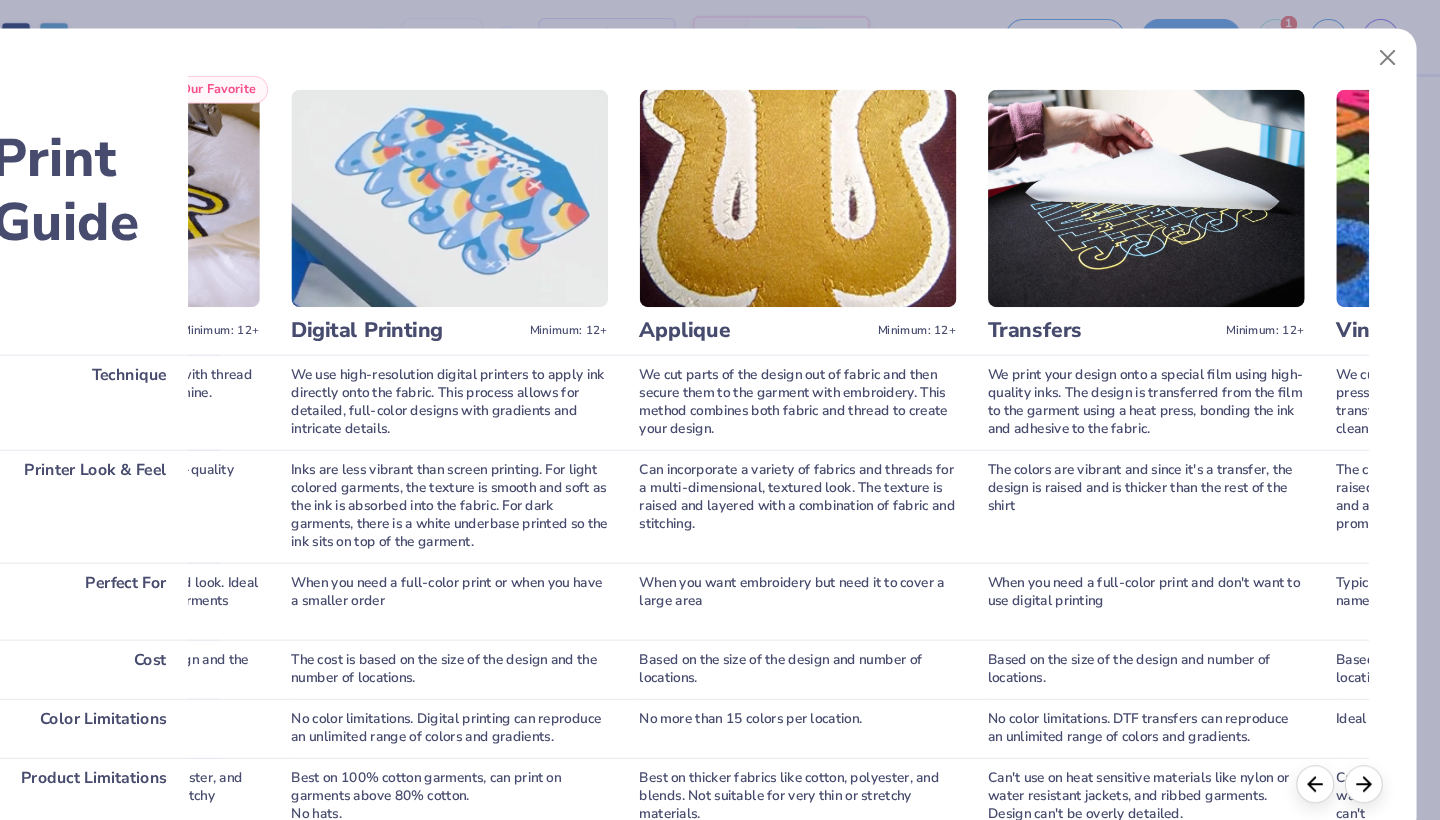 click at bounding box center [831, 188] 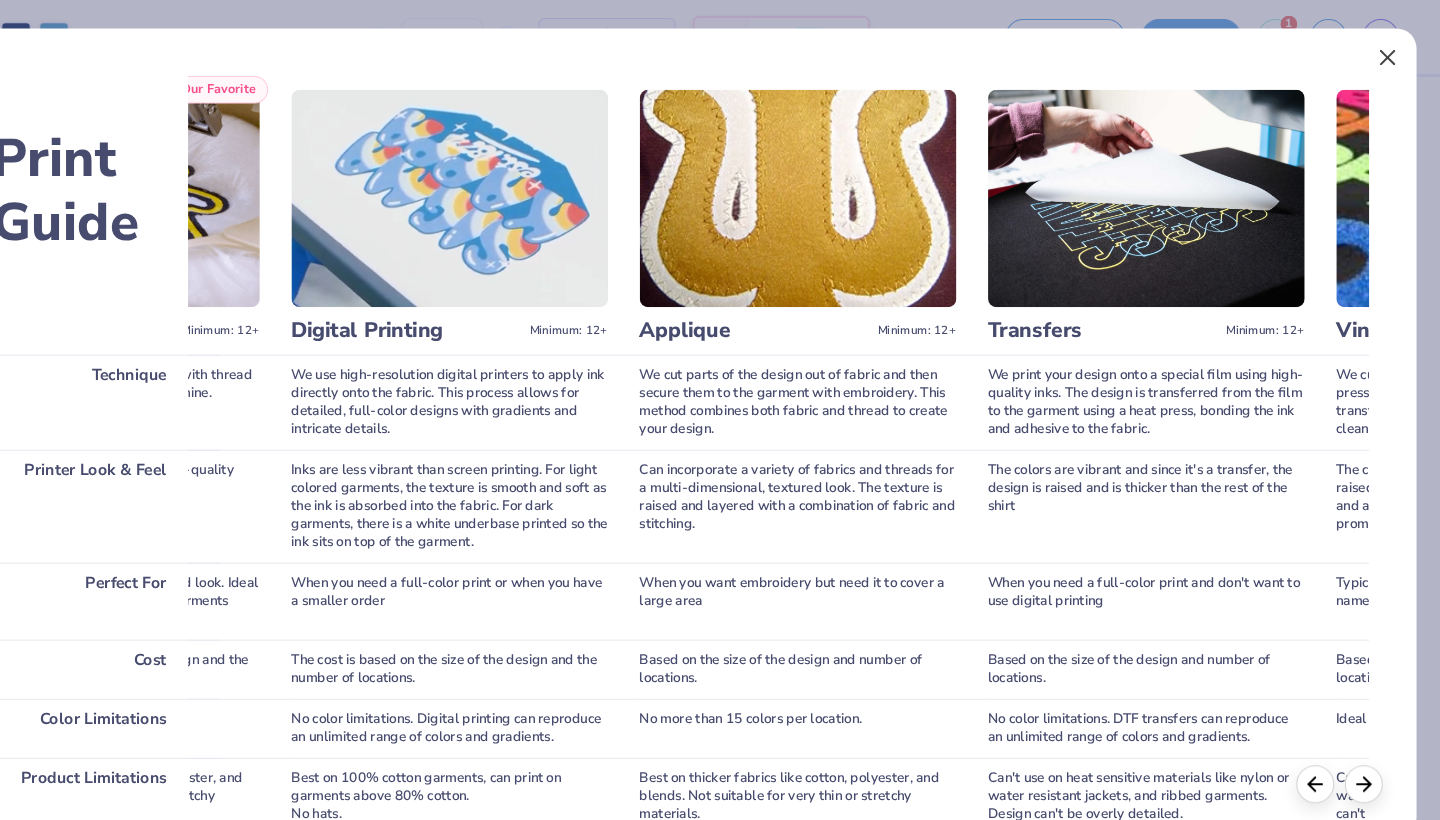 click at bounding box center [1390, 55] 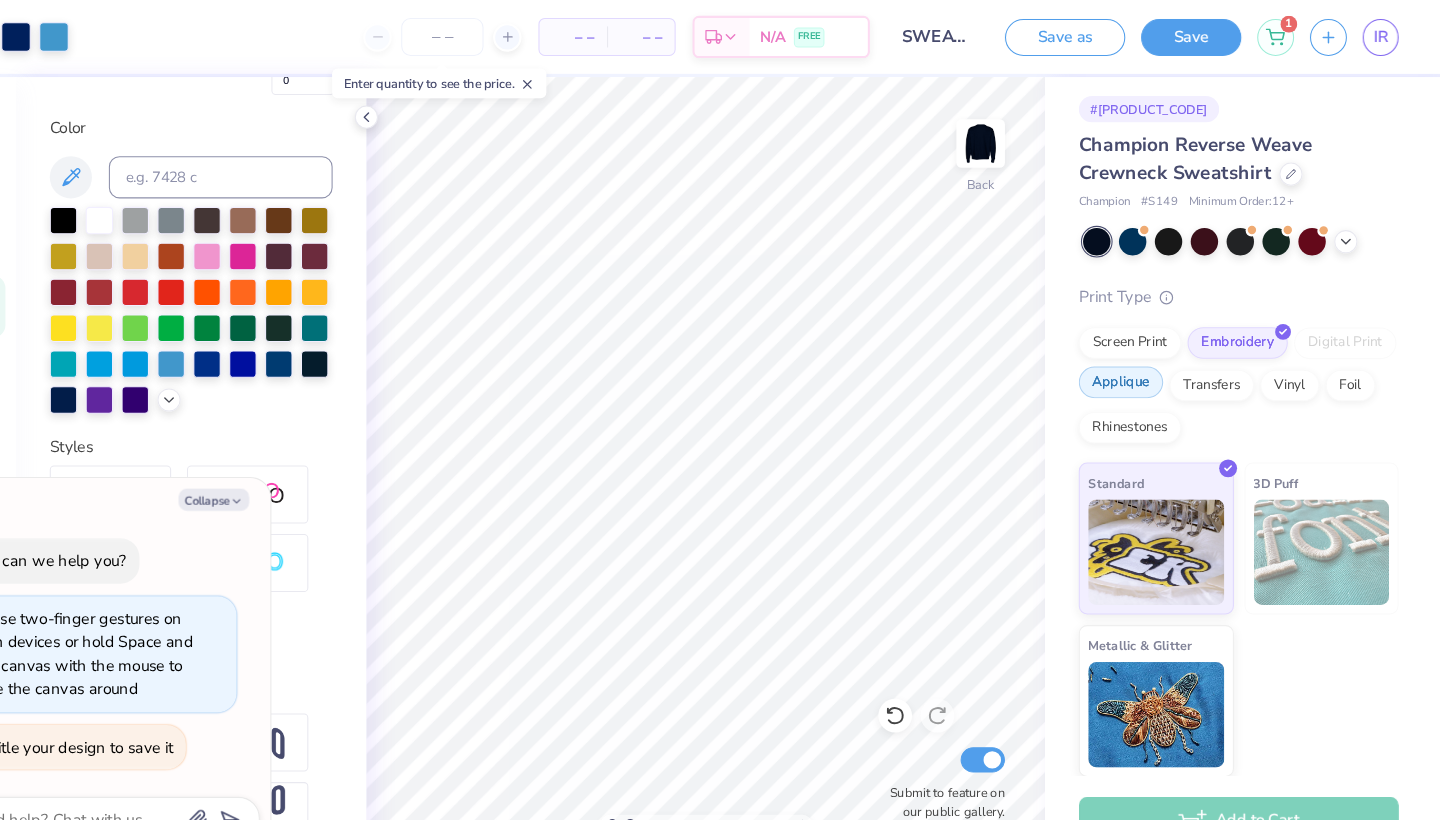 click on "Applique" at bounding box center (1137, 362) 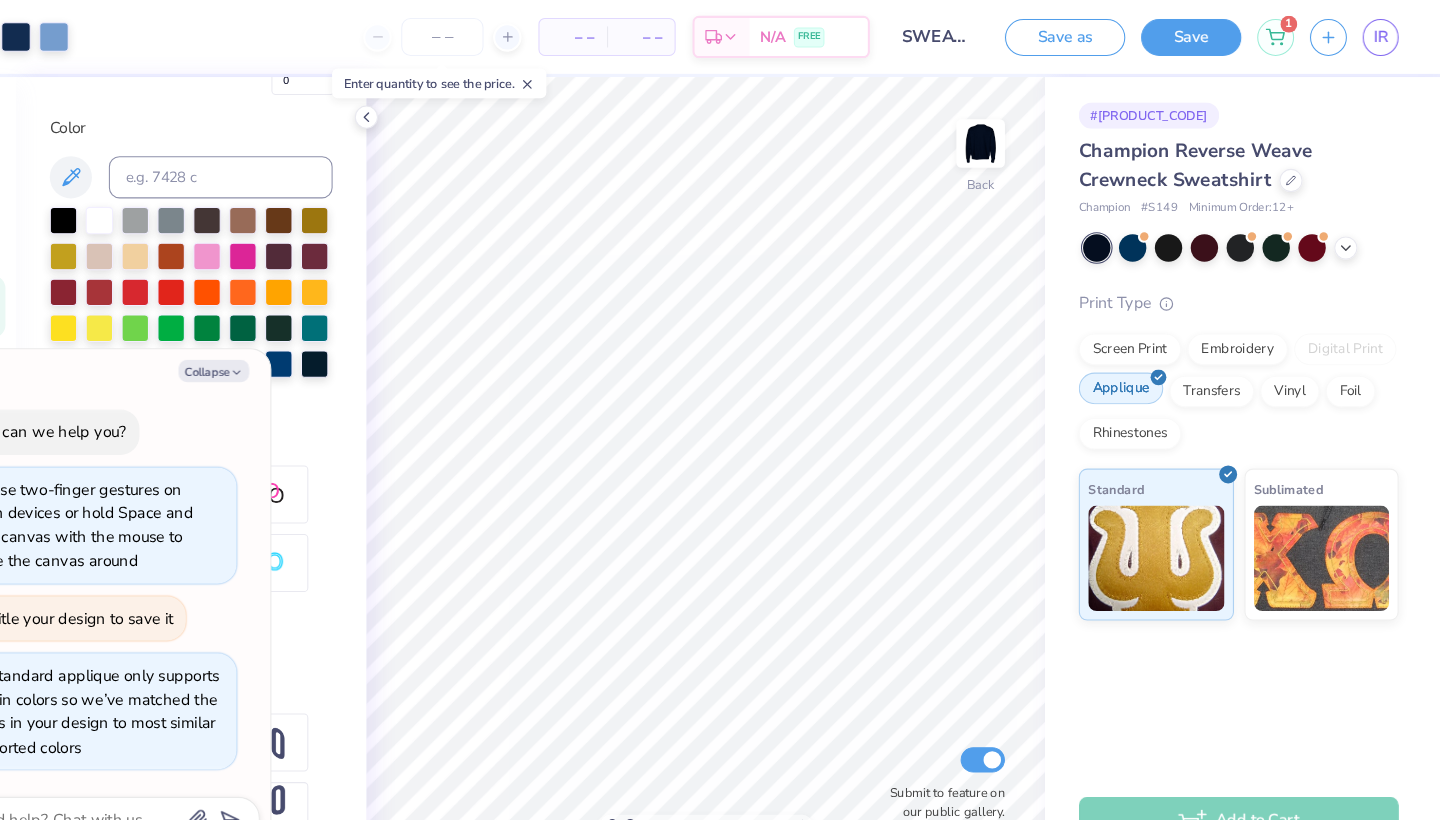 scroll, scrollTop: 0, scrollLeft: 0, axis: both 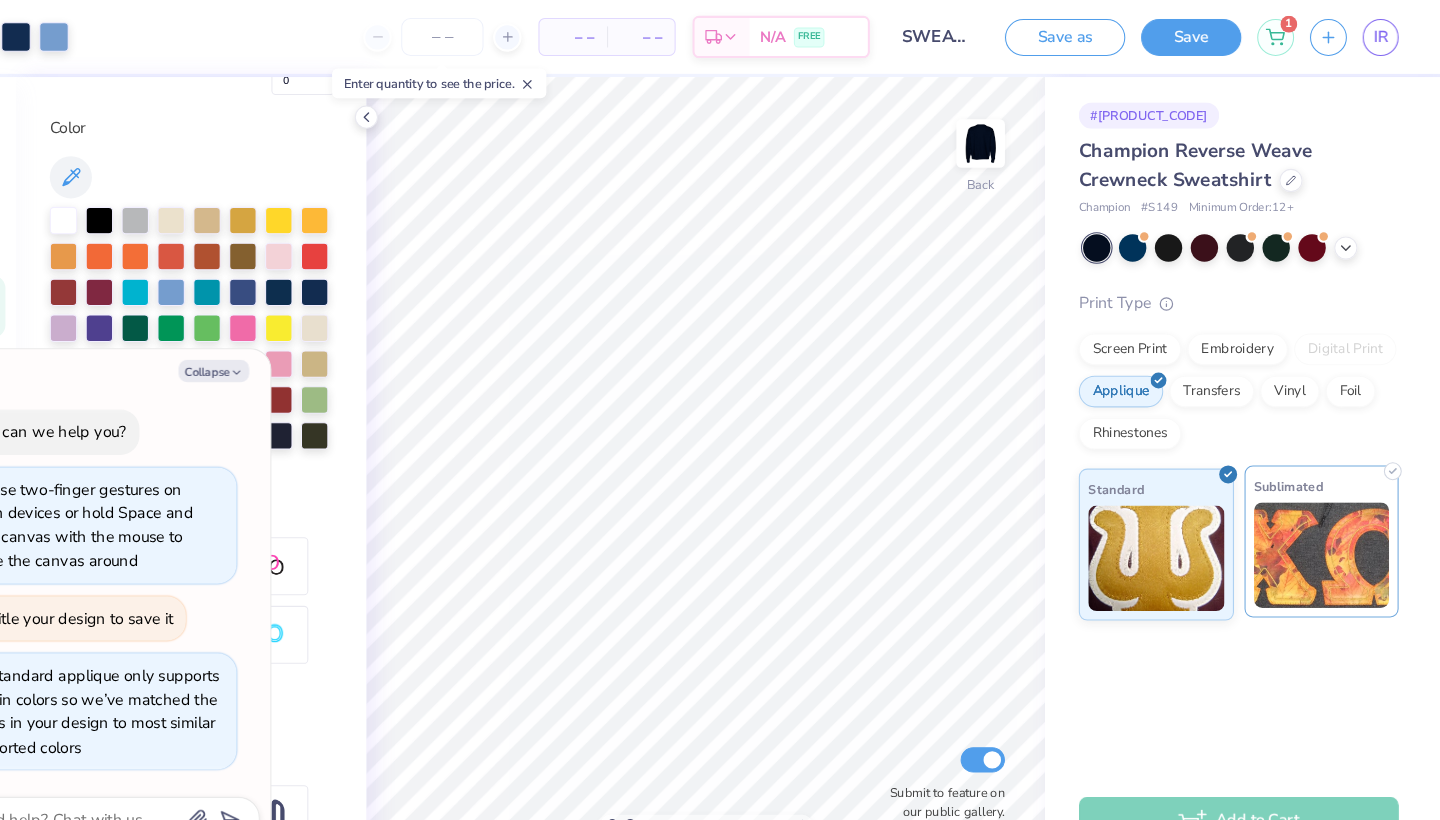 click at bounding box center [1327, 526] 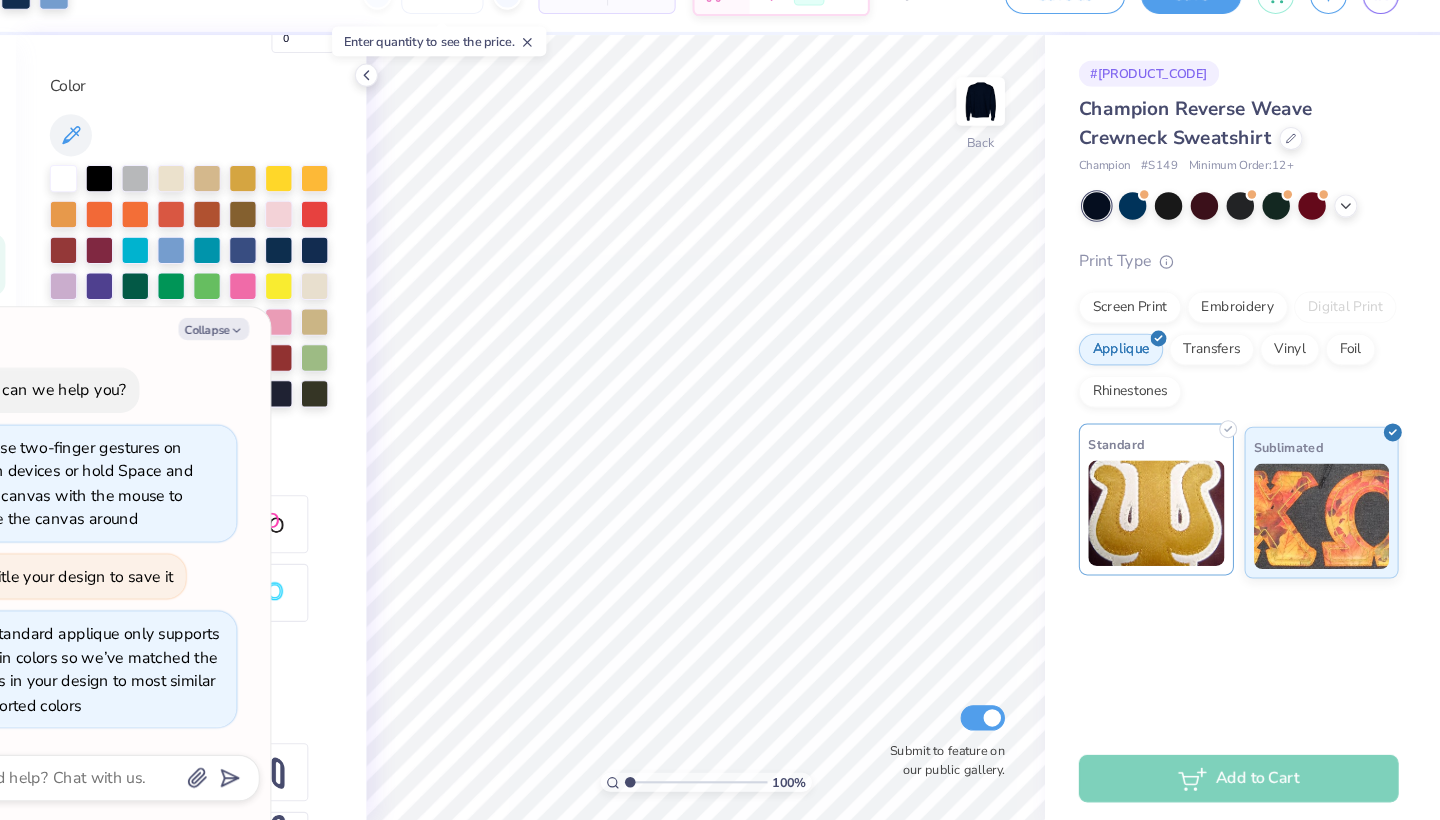 click at bounding box center [1170, 526] 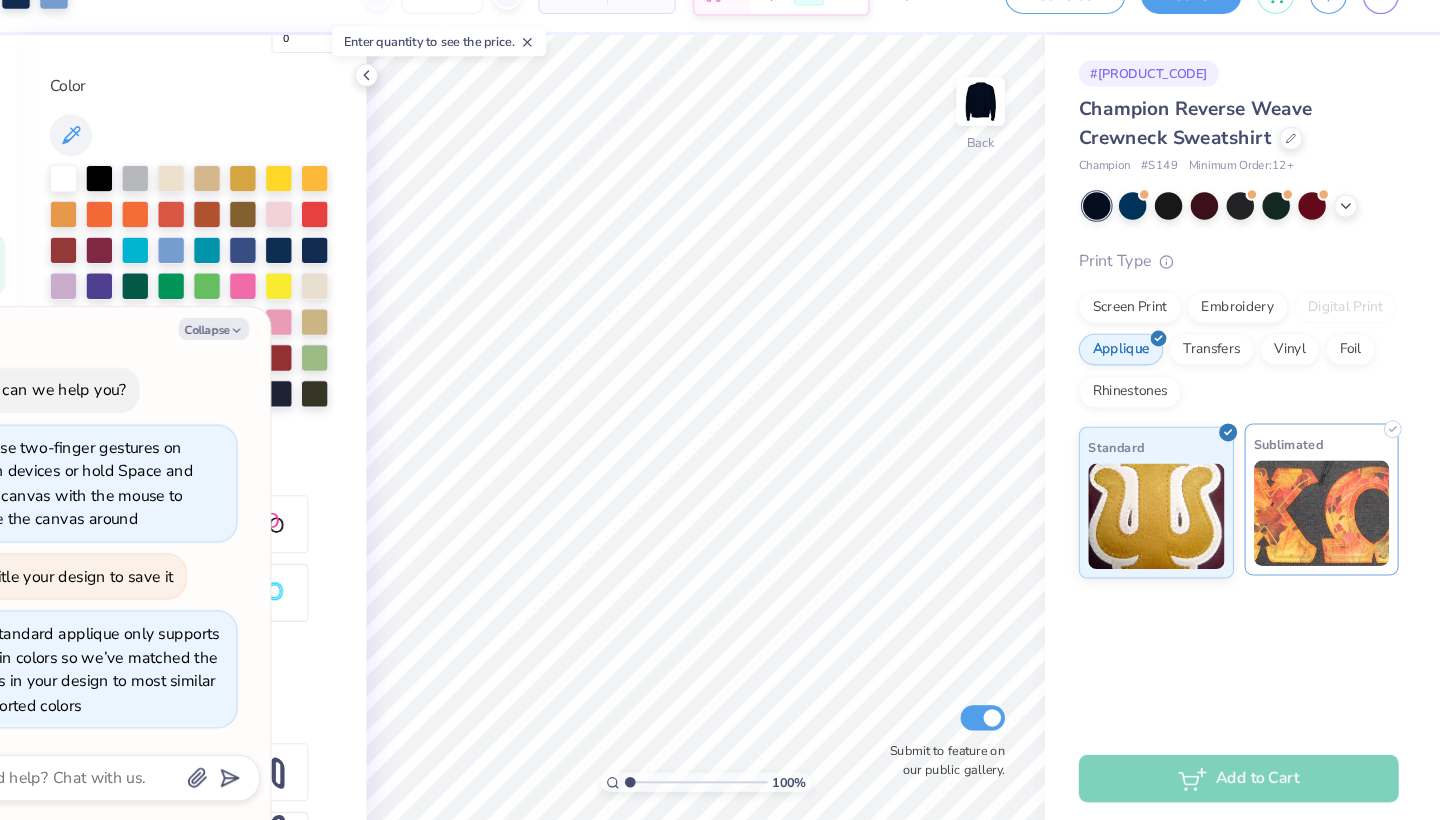 click at bounding box center [1327, 526] 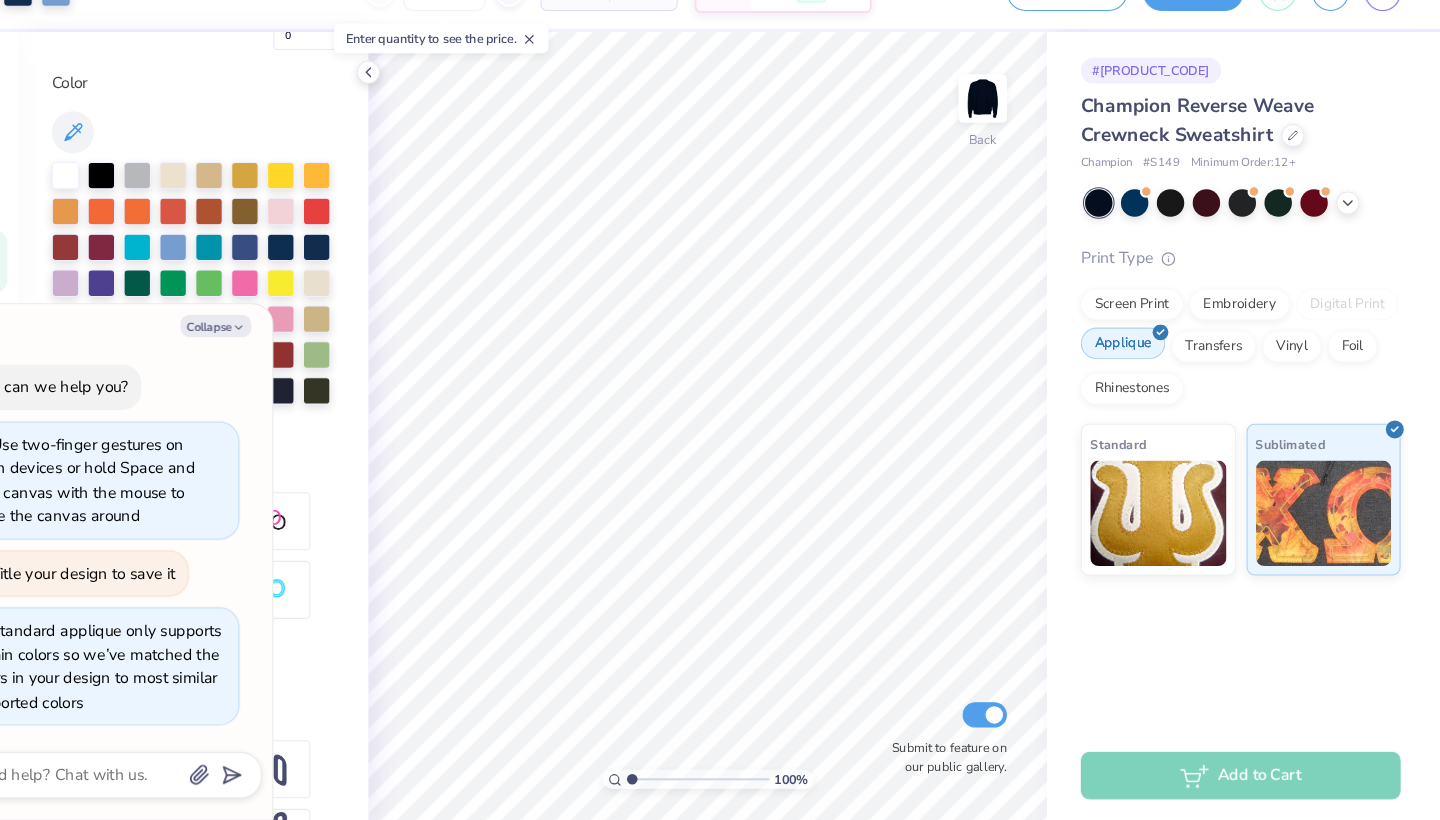click on "Applique" at bounding box center (1137, 368) 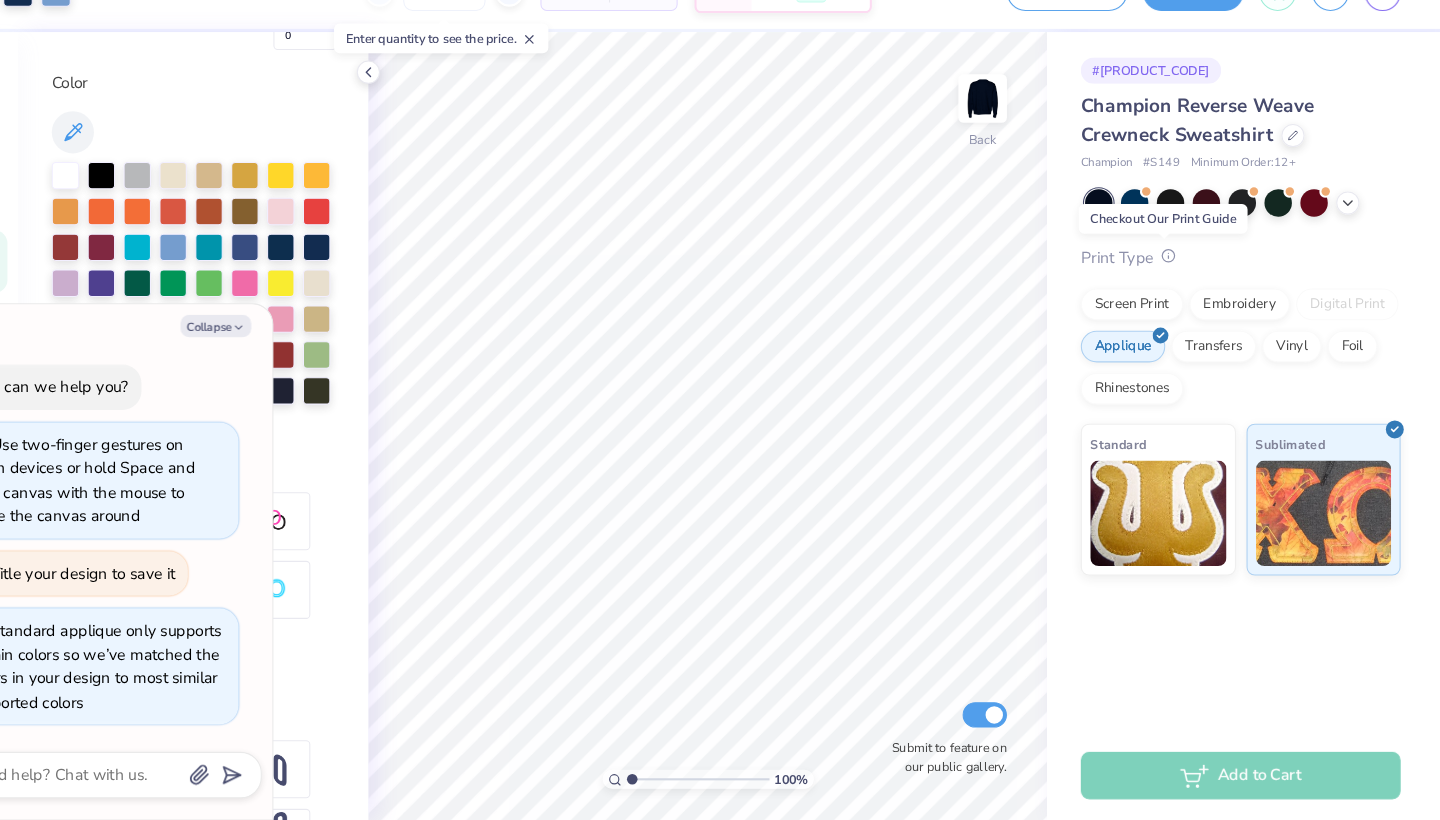 click 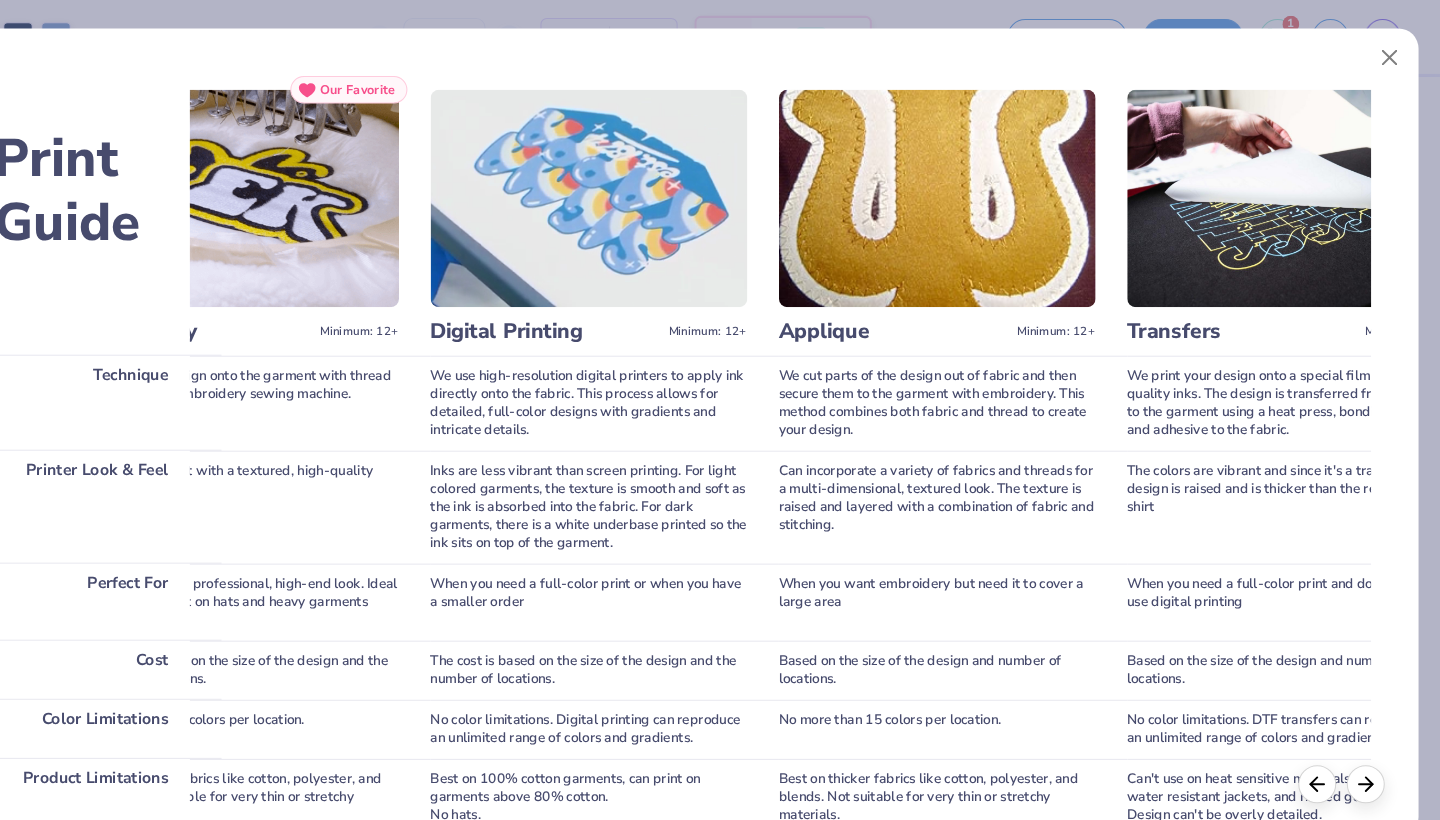 scroll, scrollTop: 0, scrollLeft: 470, axis: horizontal 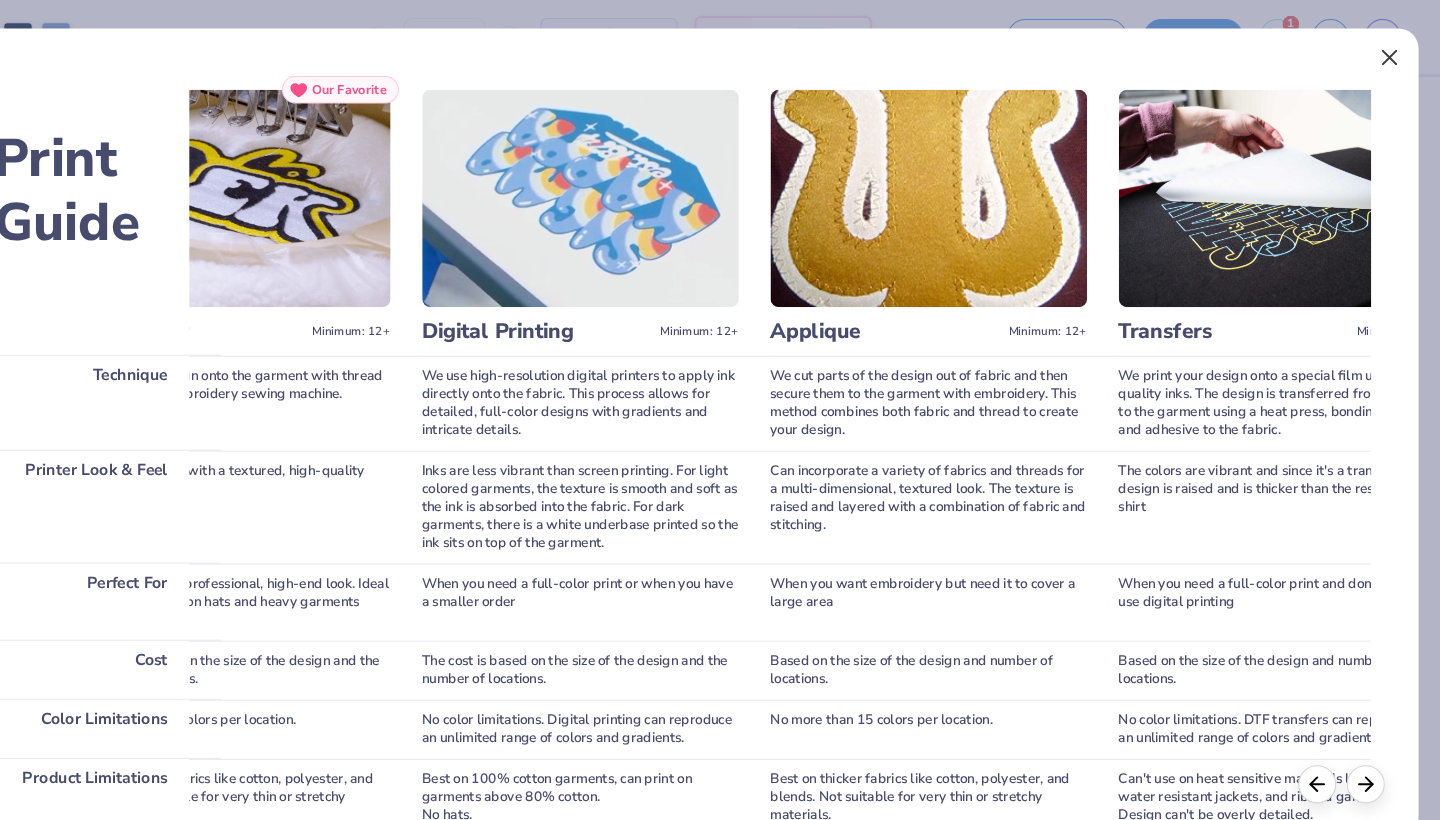 click at bounding box center [1390, 55] 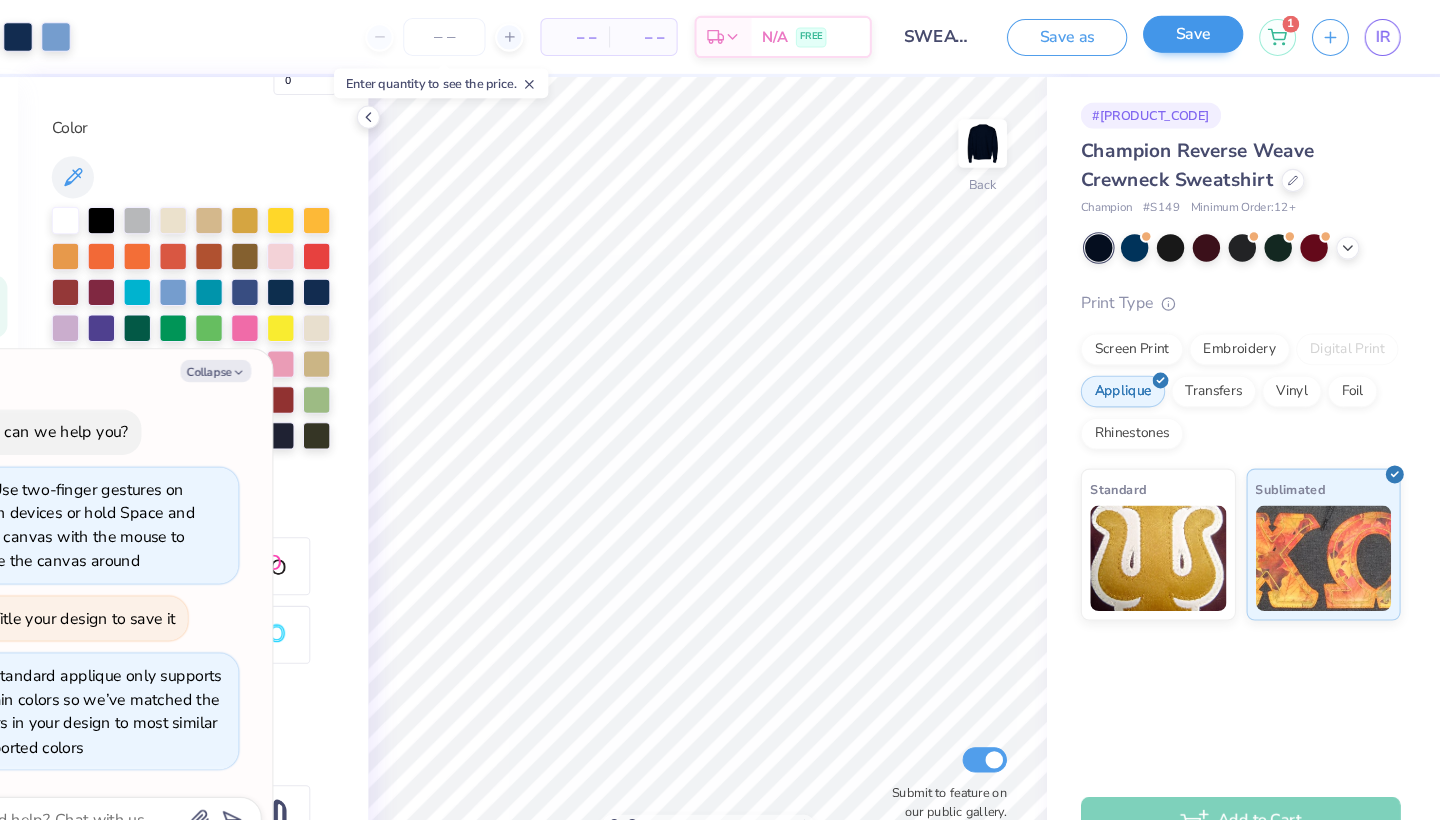 click on "Save" at bounding box center [1203, 32] 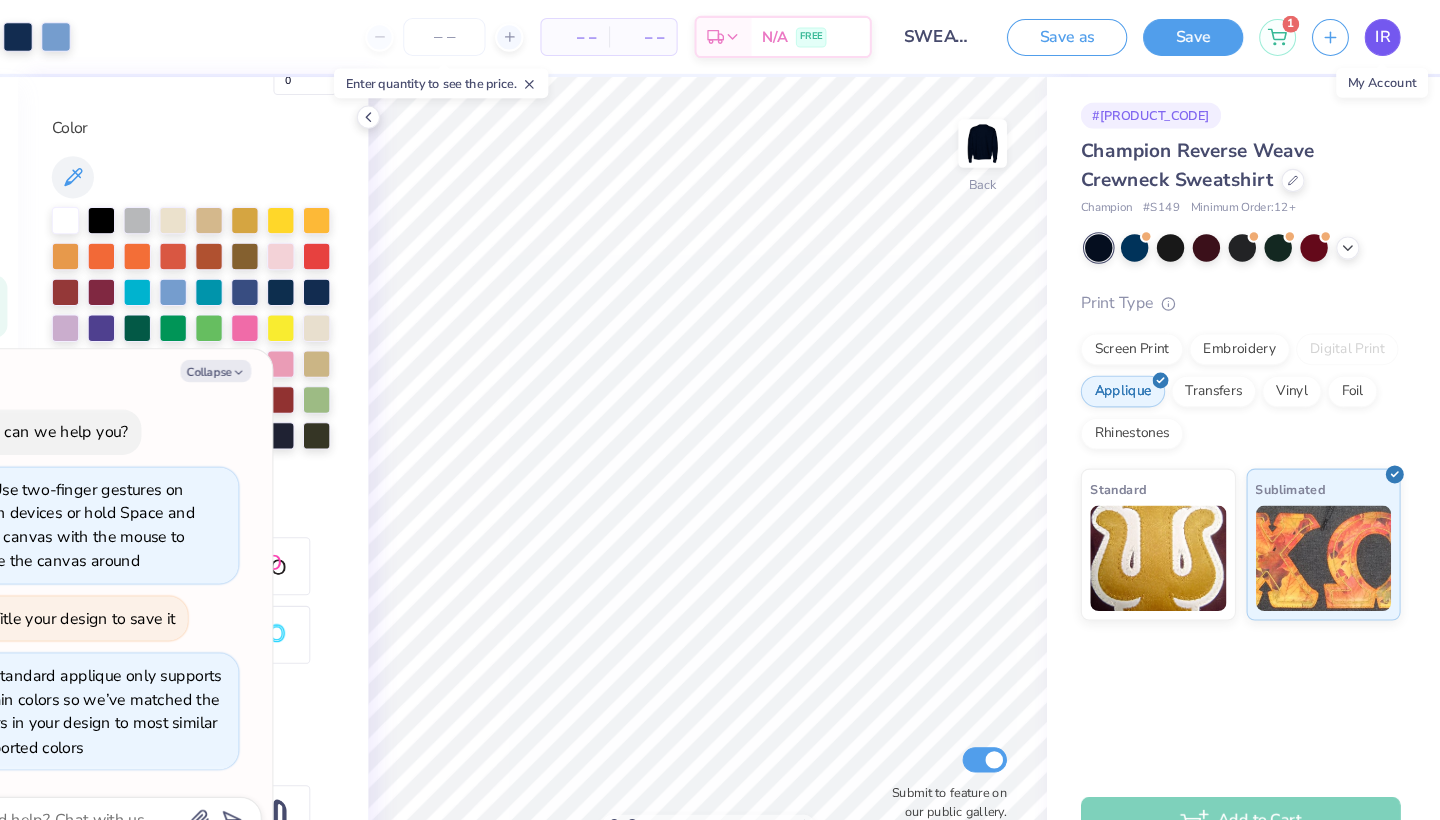 click on "IR" at bounding box center (1383, 35) 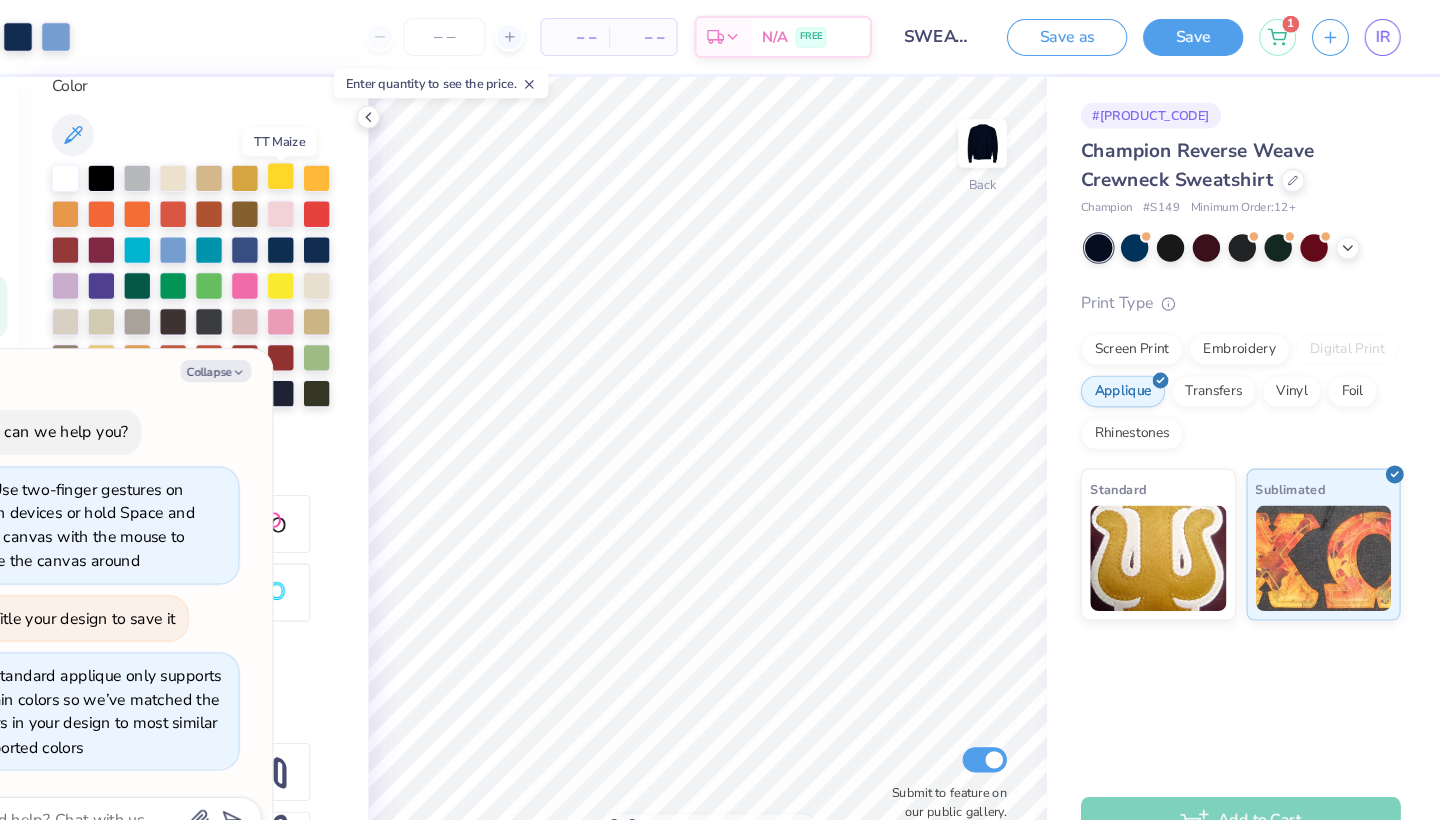 scroll, scrollTop: 432, scrollLeft: 0, axis: vertical 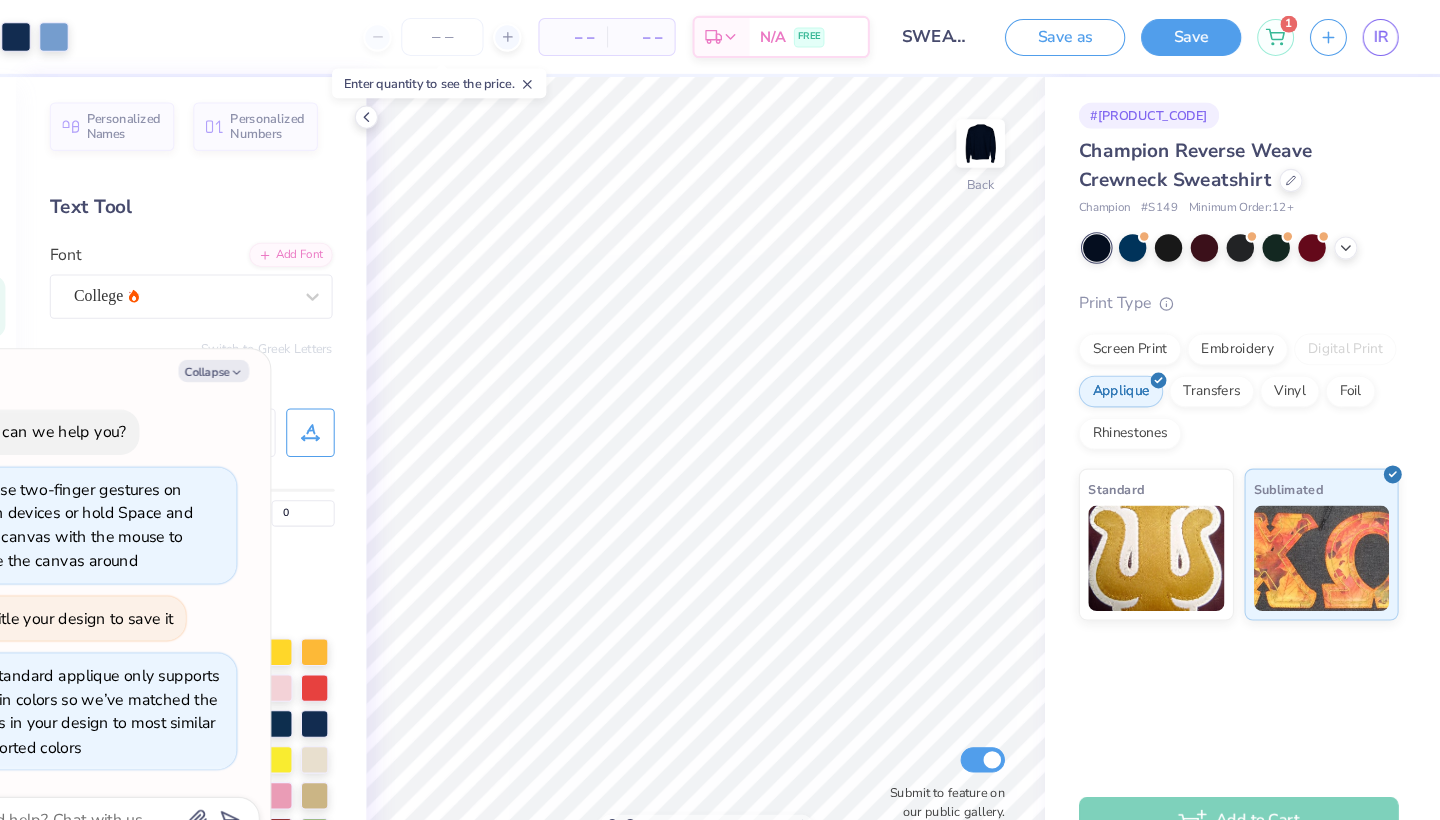 click on "College" at bounding box center (256, 281) 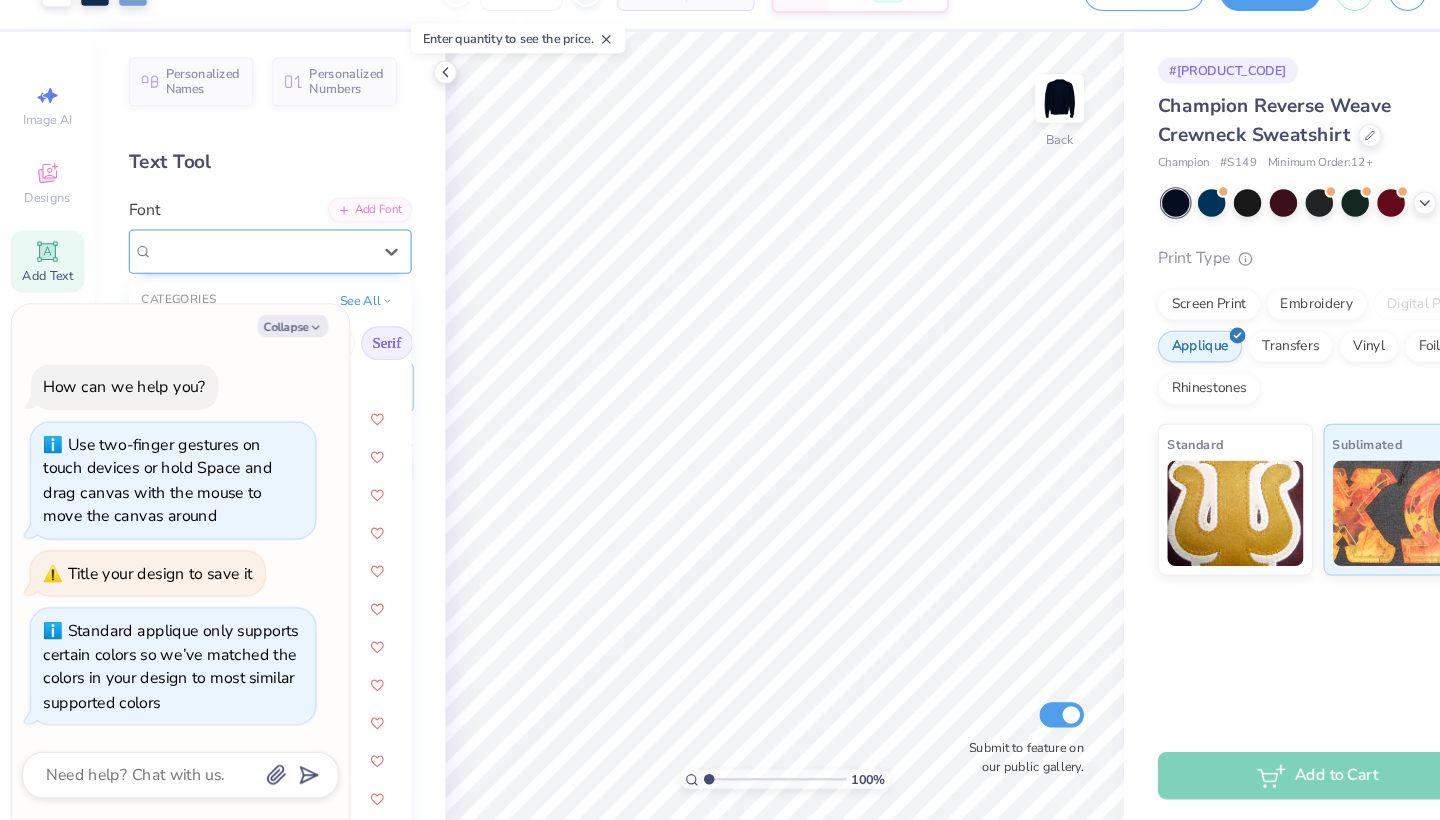 click on "College" at bounding box center [248, 280] 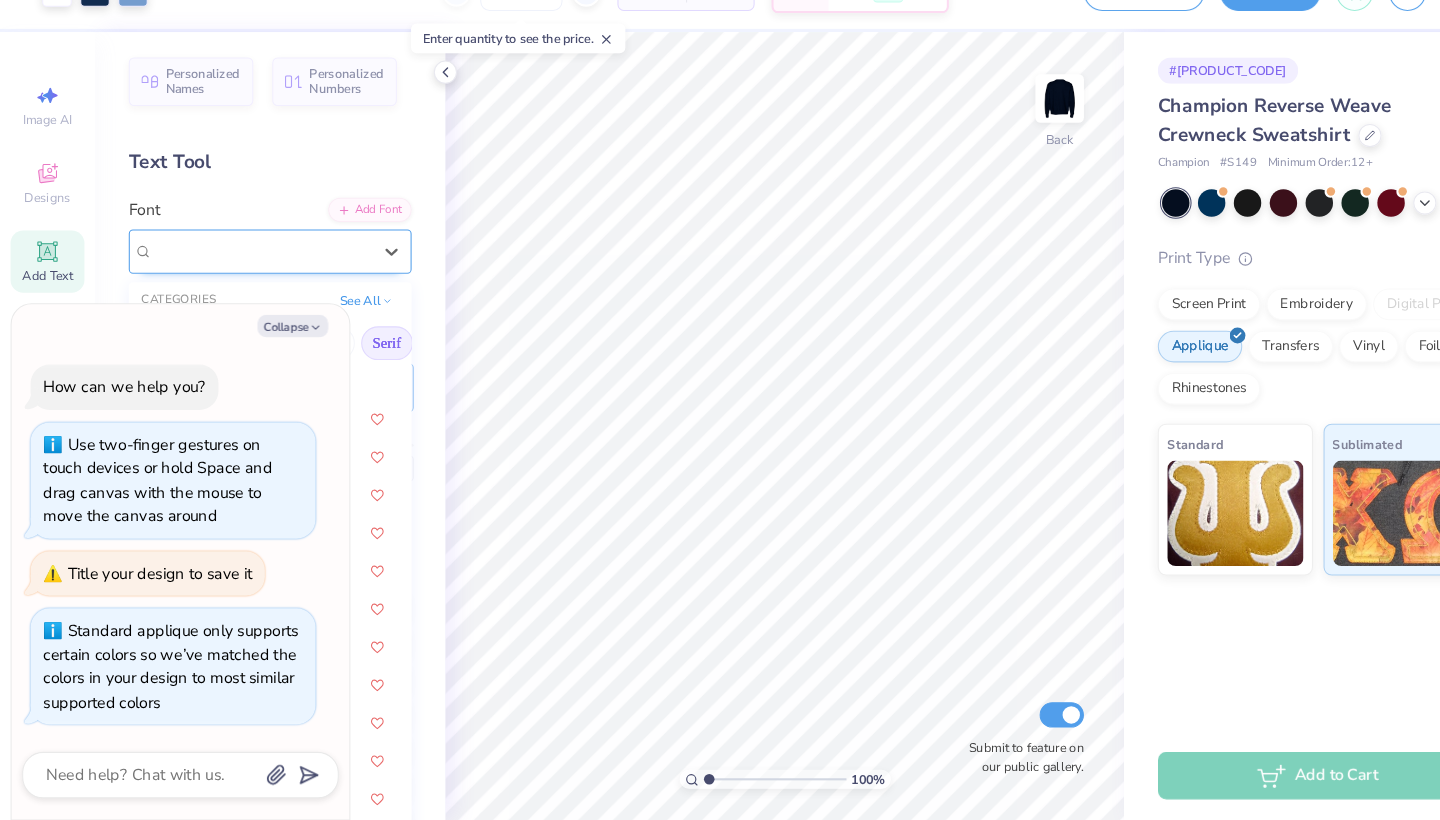 click on "College" at bounding box center [248, 280] 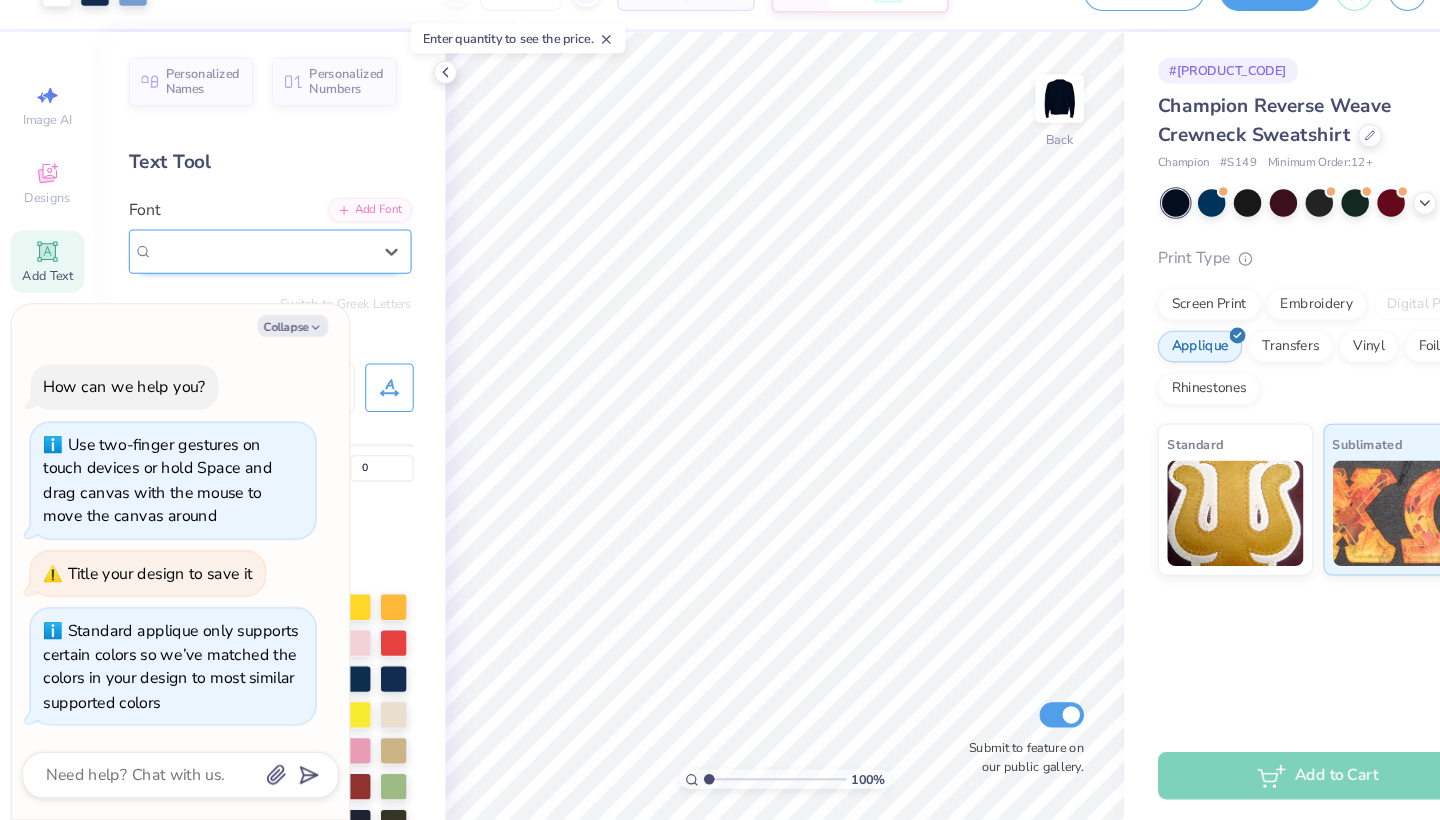 click on "College" at bounding box center (248, 280) 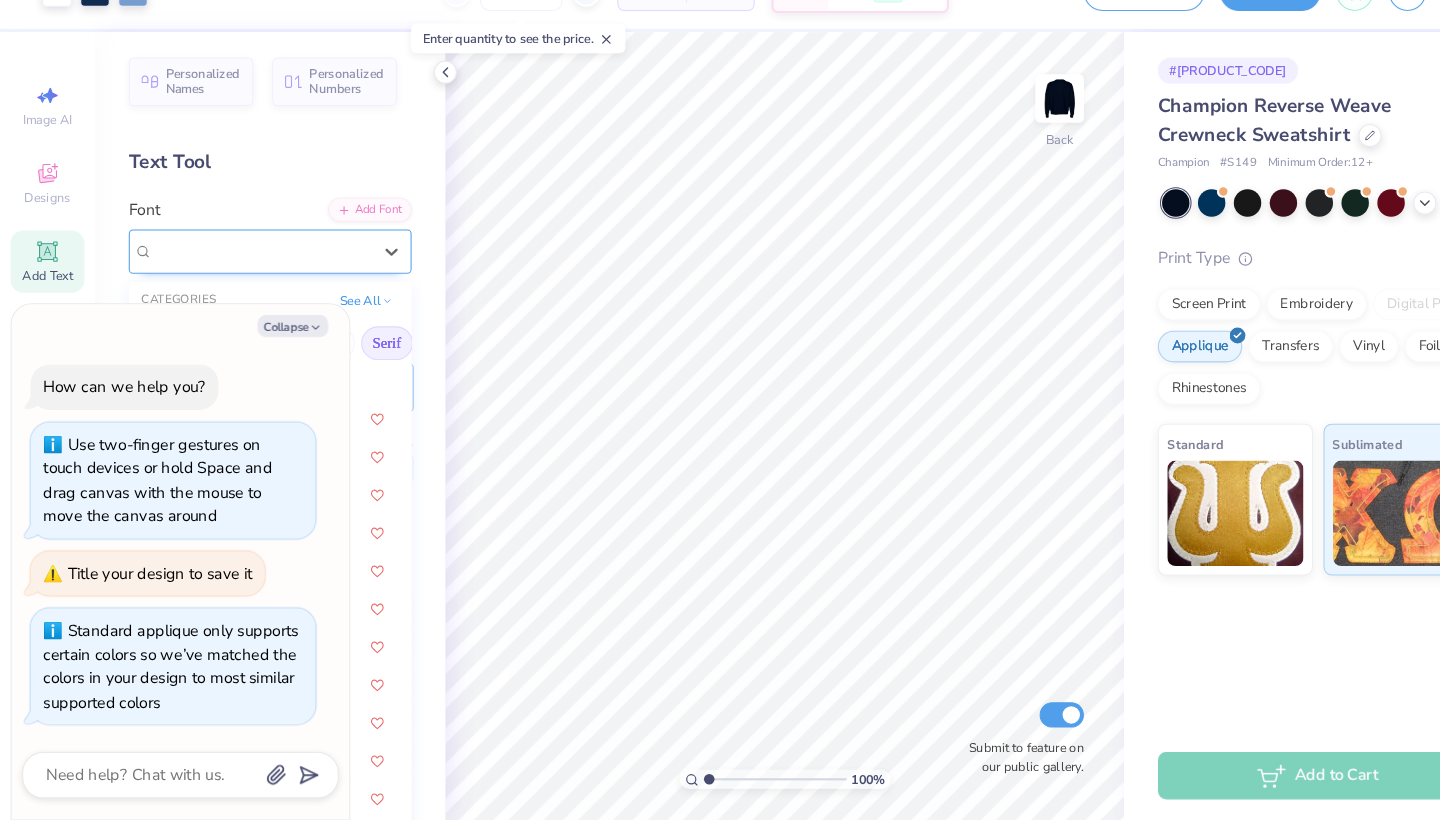 click on "College" at bounding box center (248, 280) 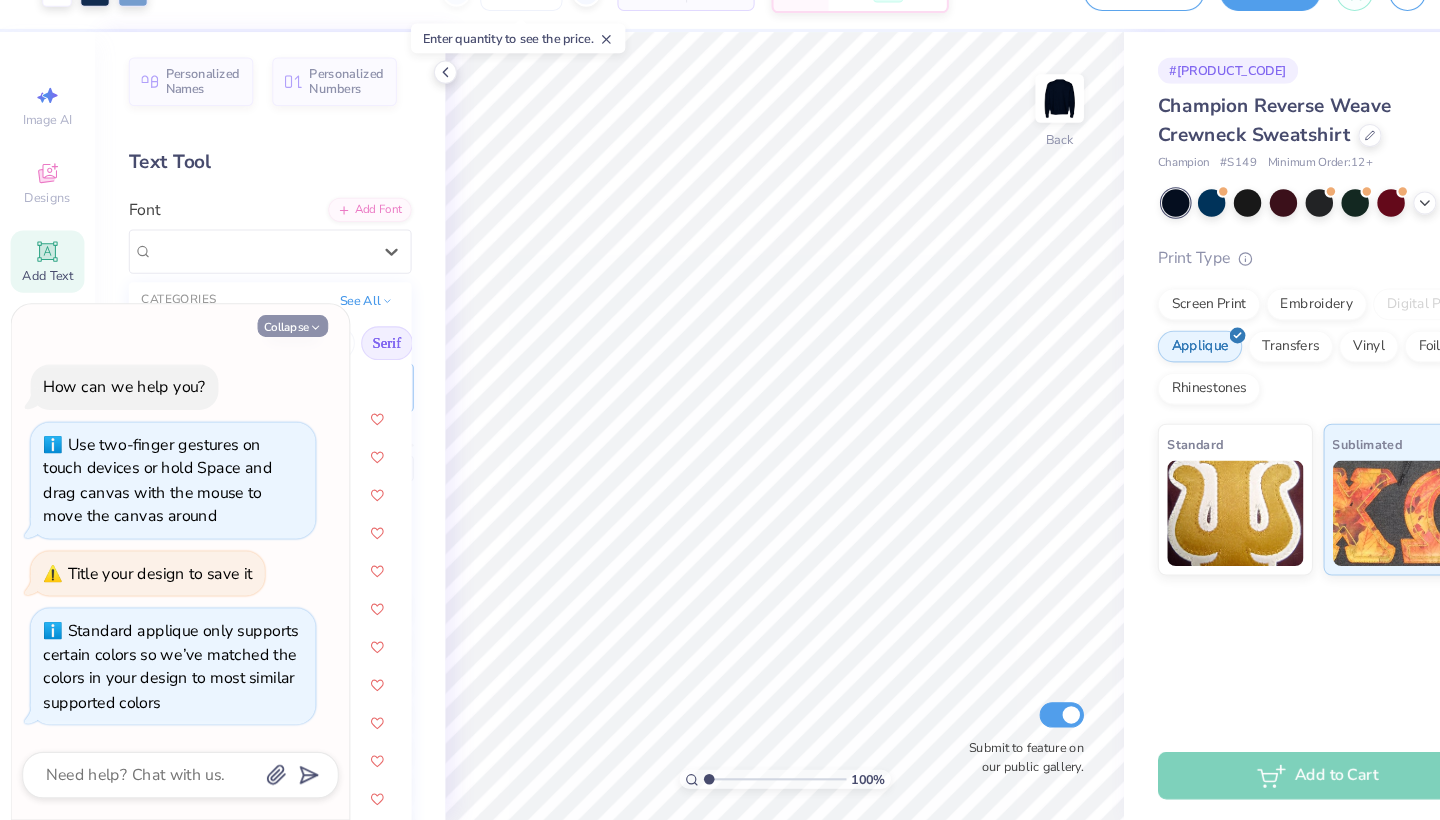 click 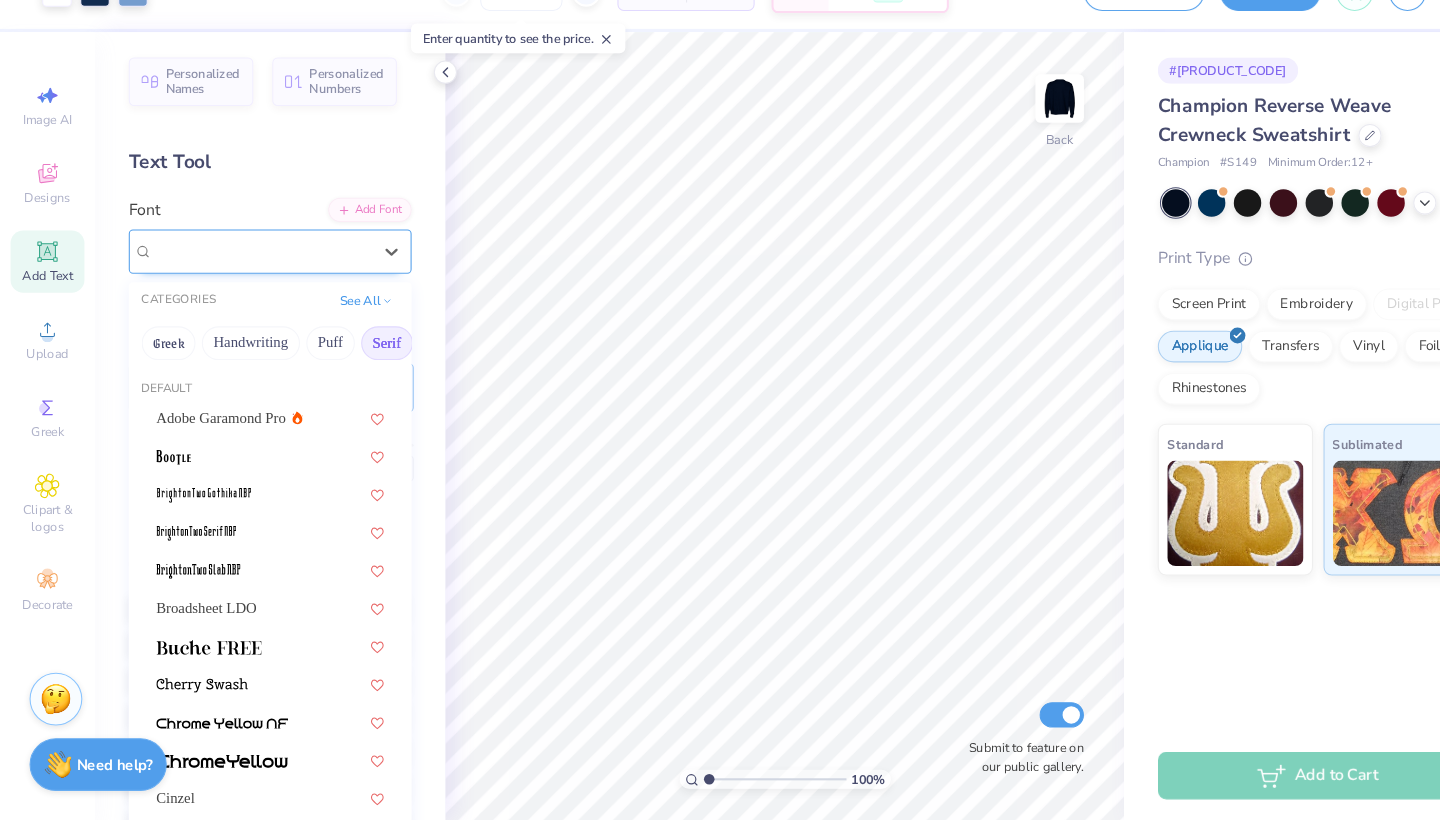 click on "College" at bounding box center [248, 280] 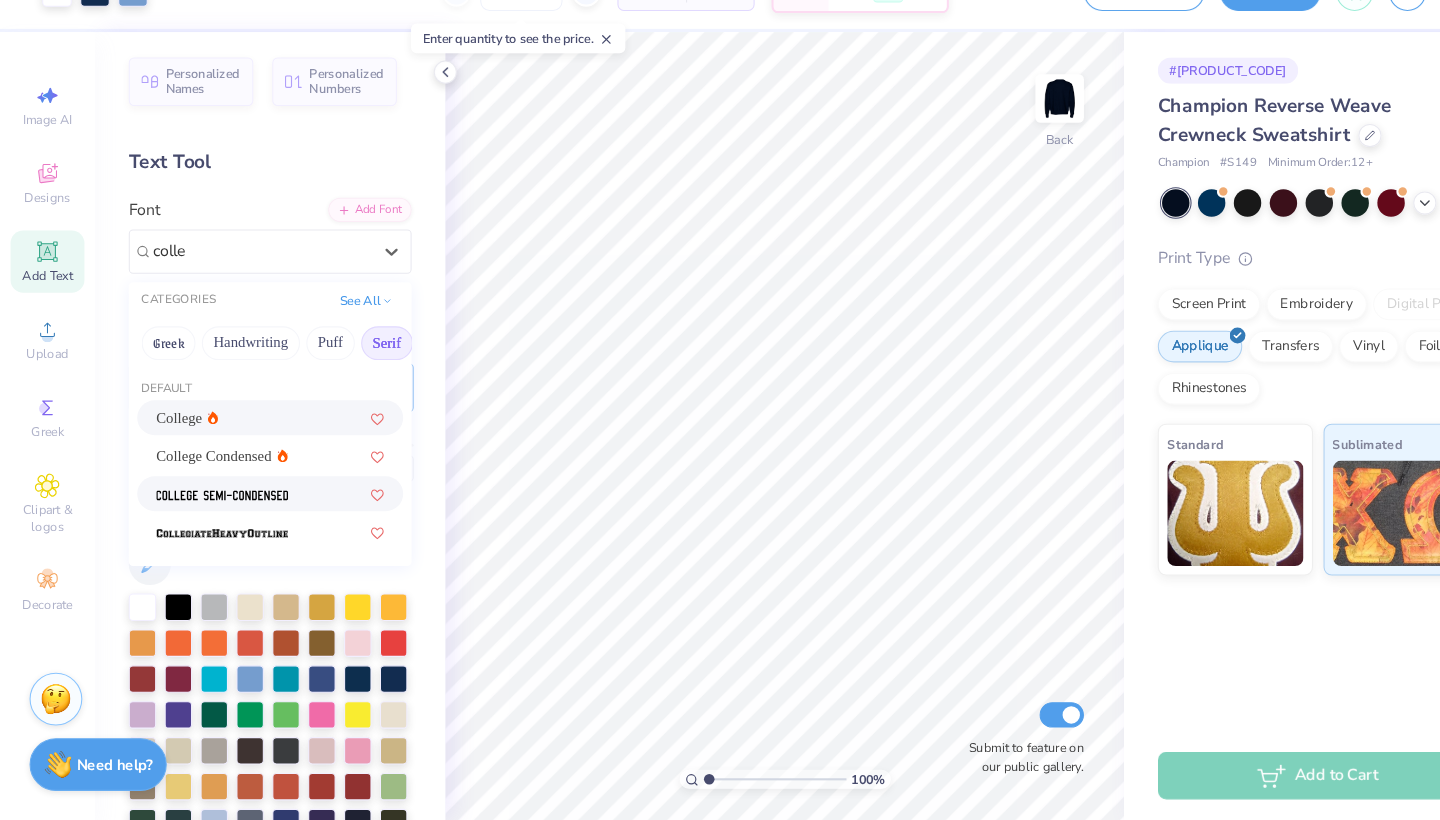 click at bounding box center [210, 512] 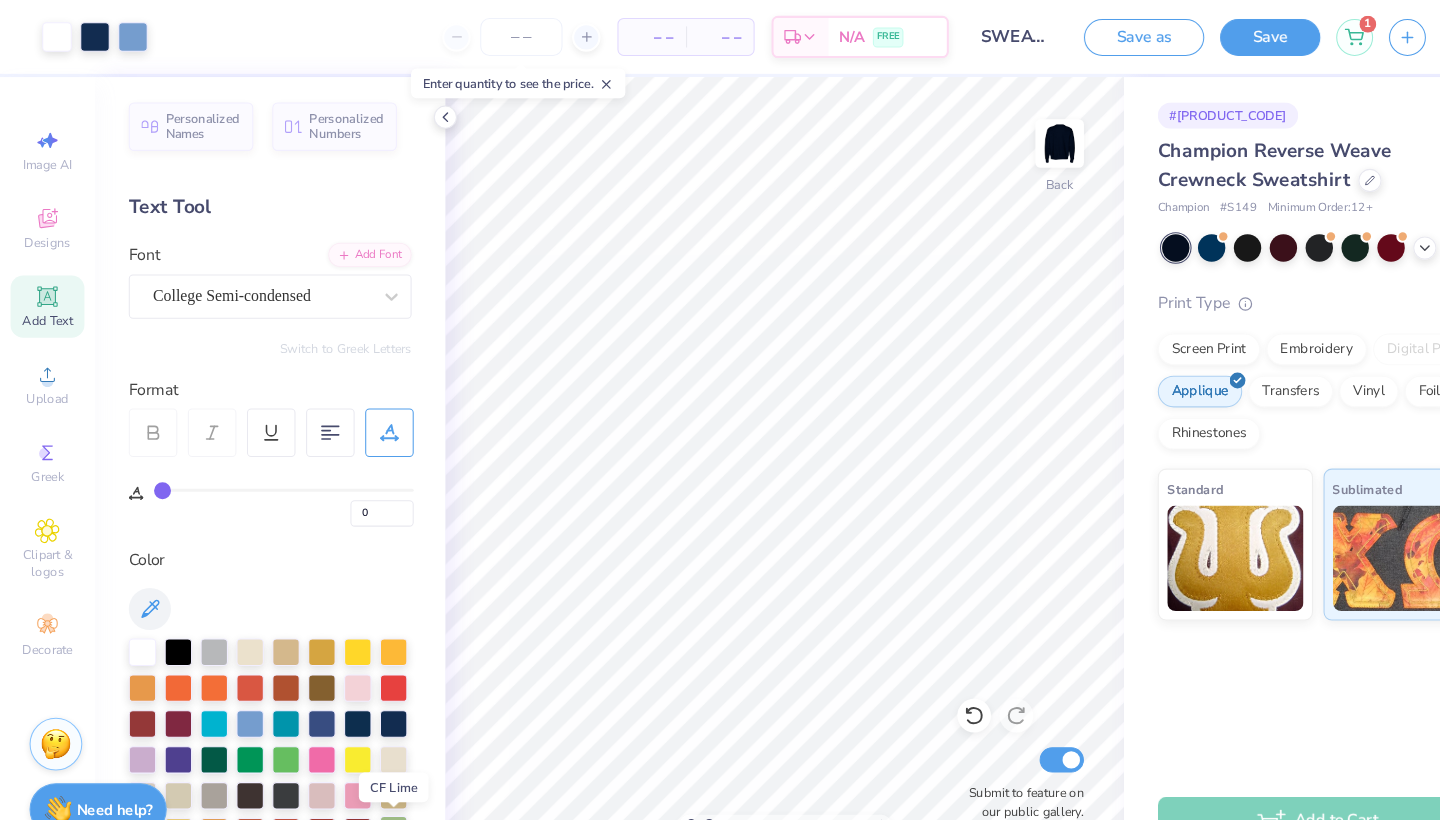 scroll, scrollTop: 0, scrollLeft: 0, axis: both 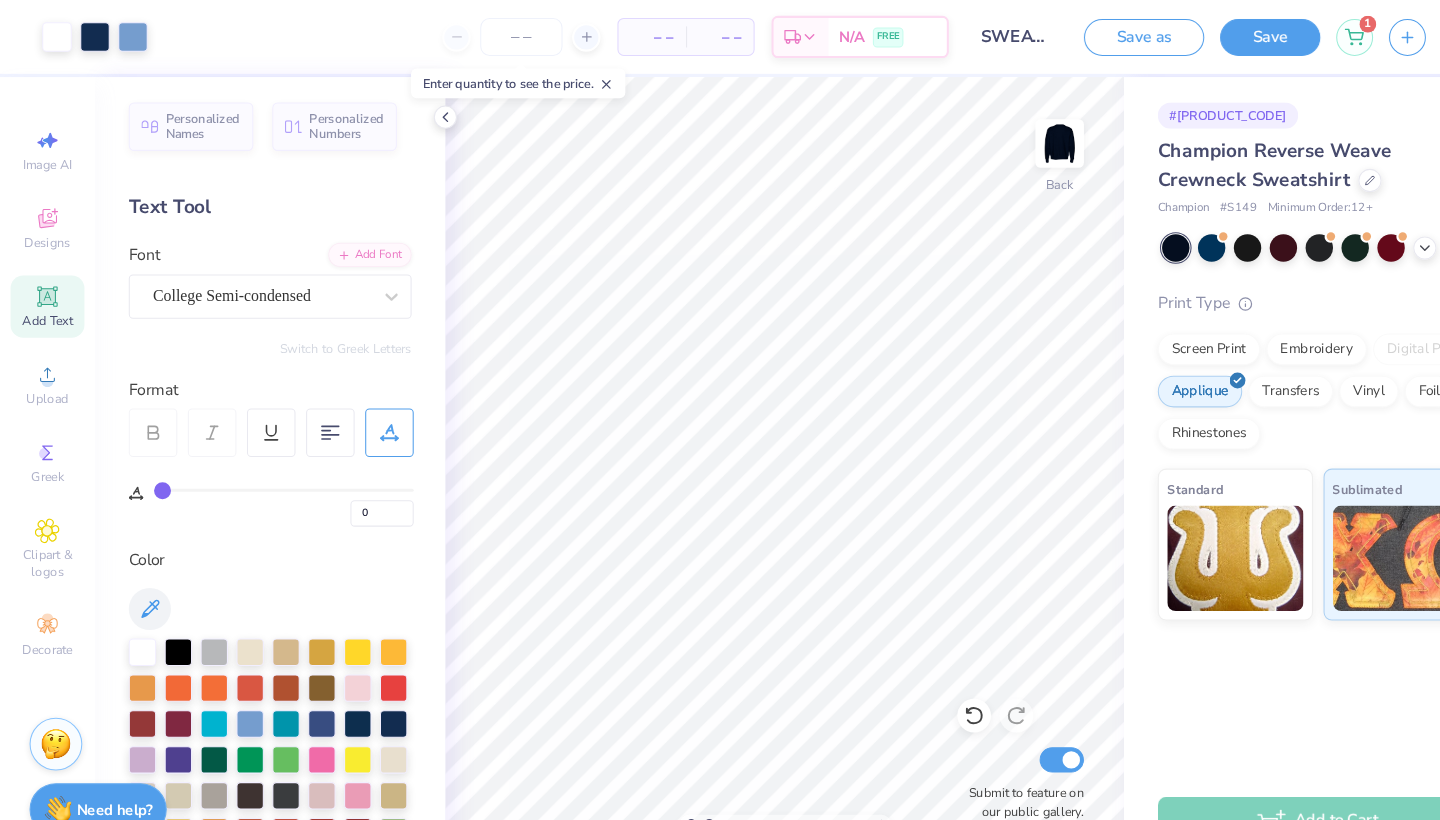 type on "2" 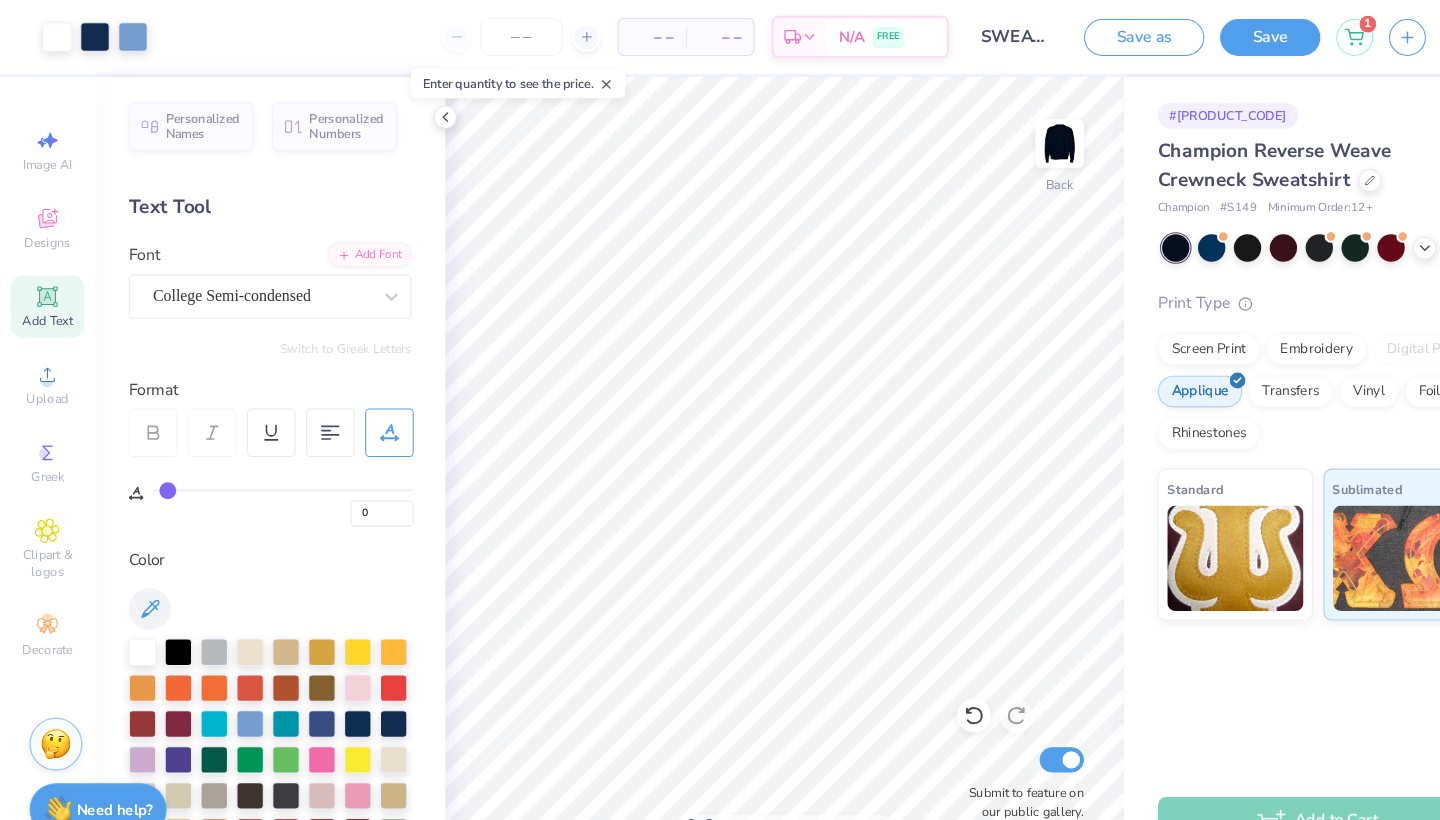 type on "2" 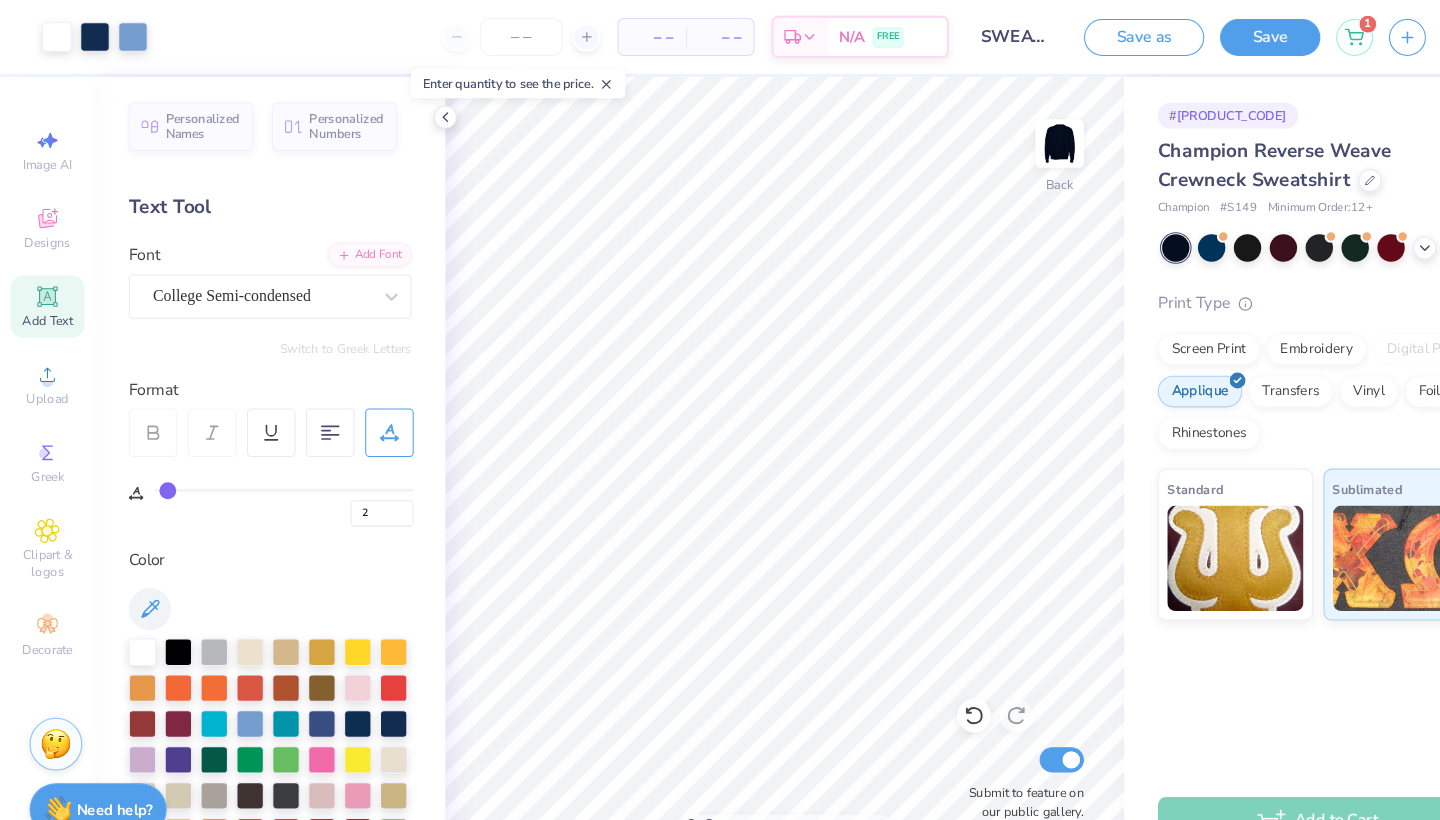 type on "3" 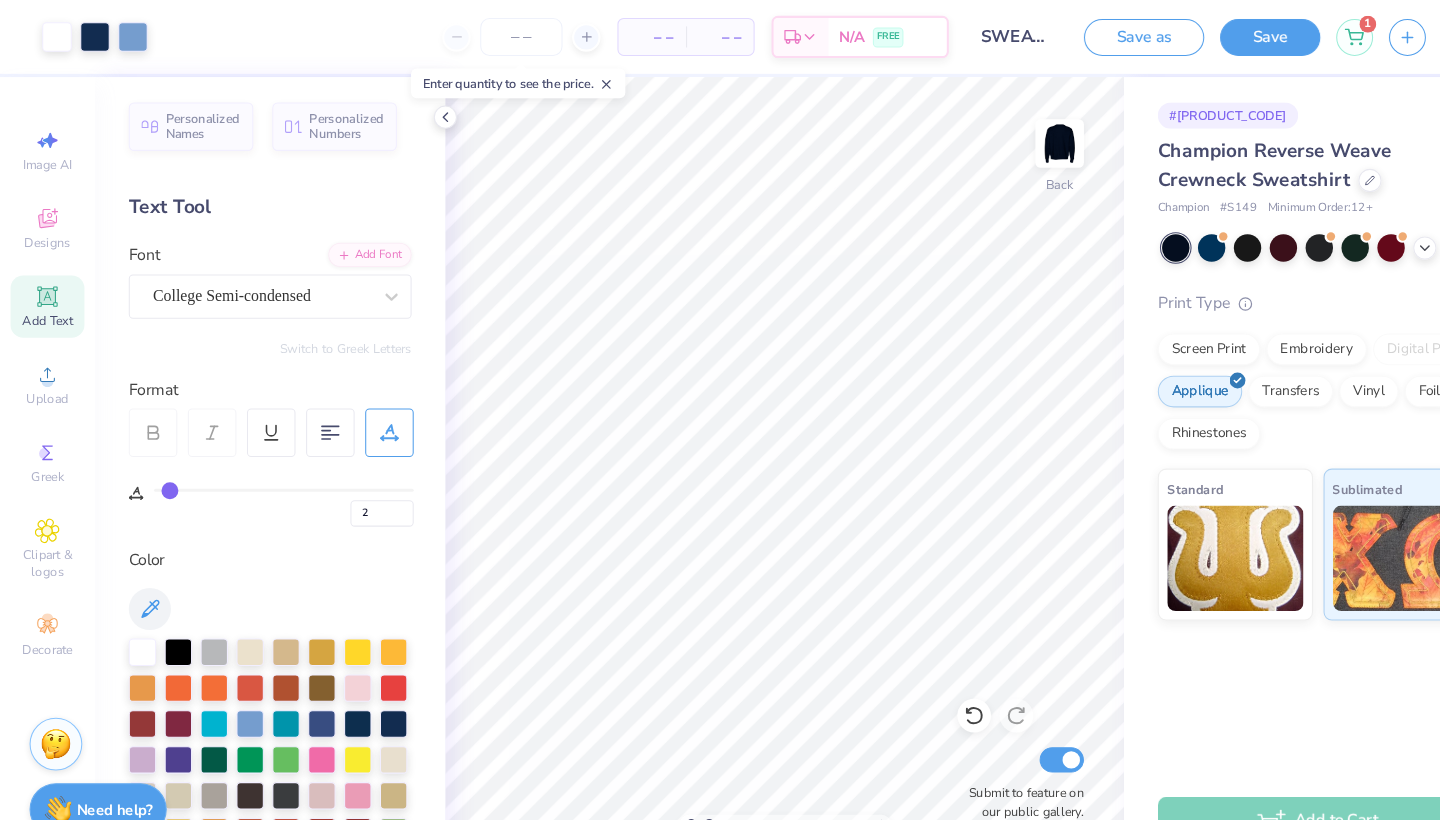 type on "3" 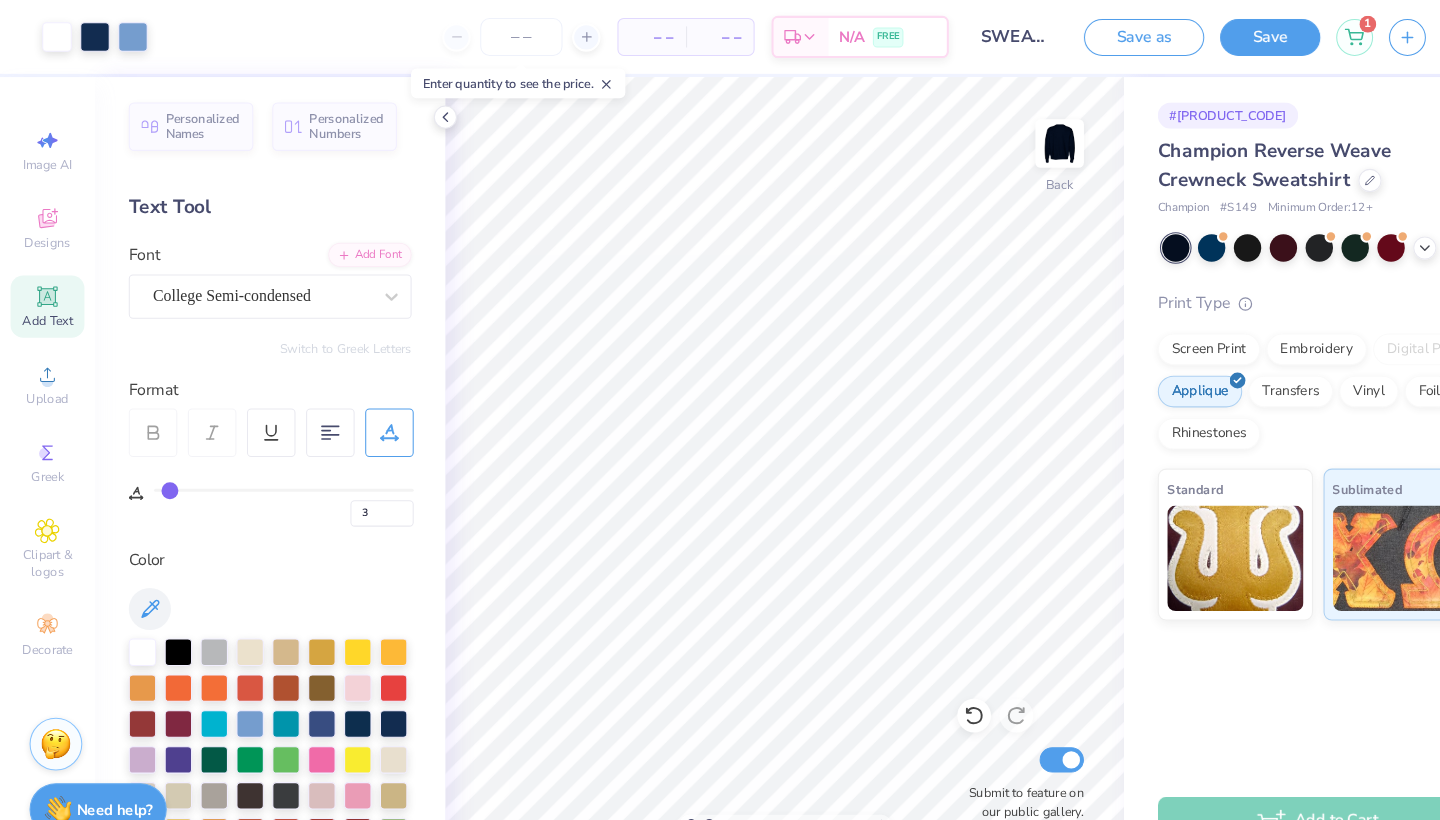 type on "4" 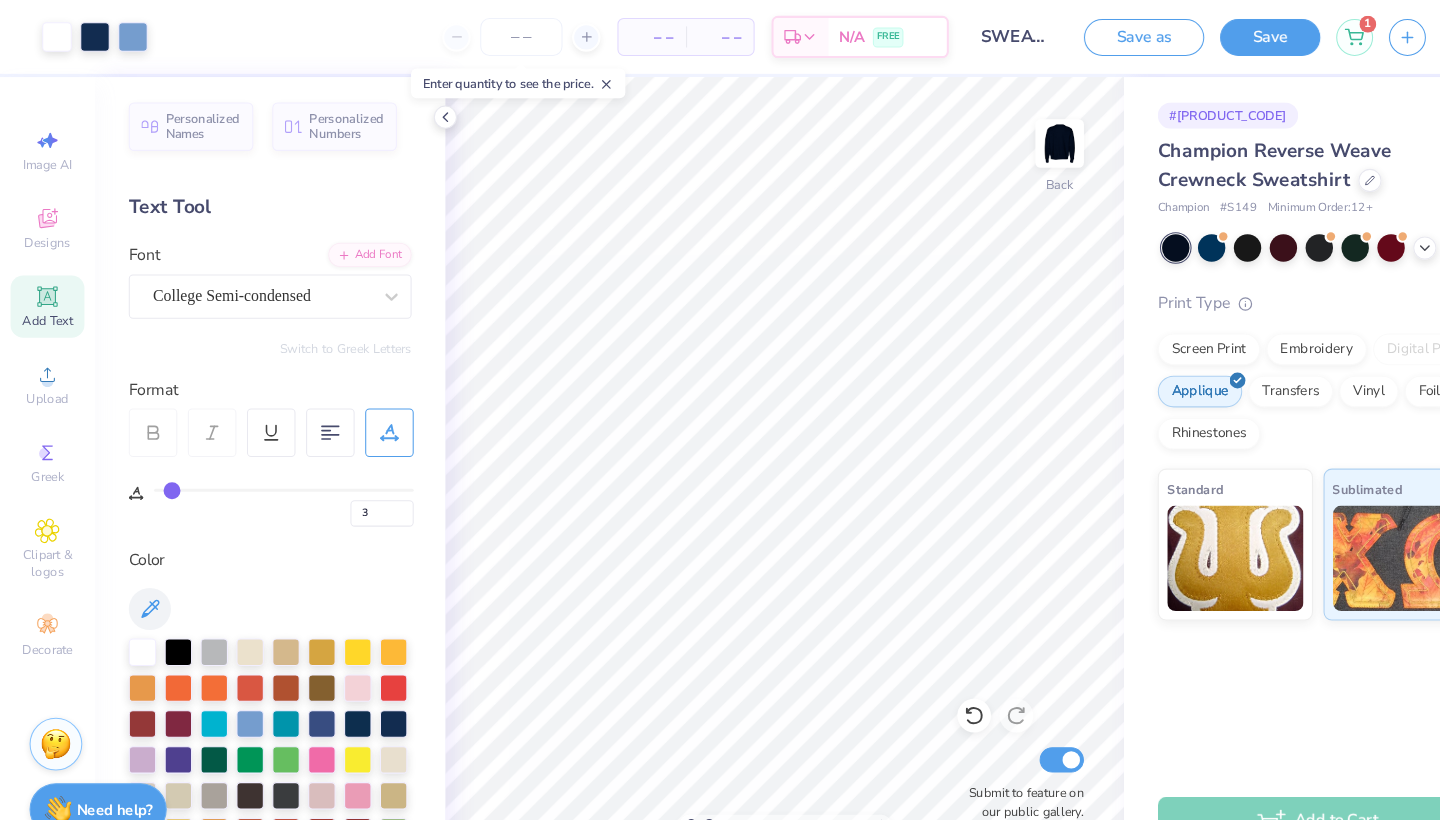 type on "4" 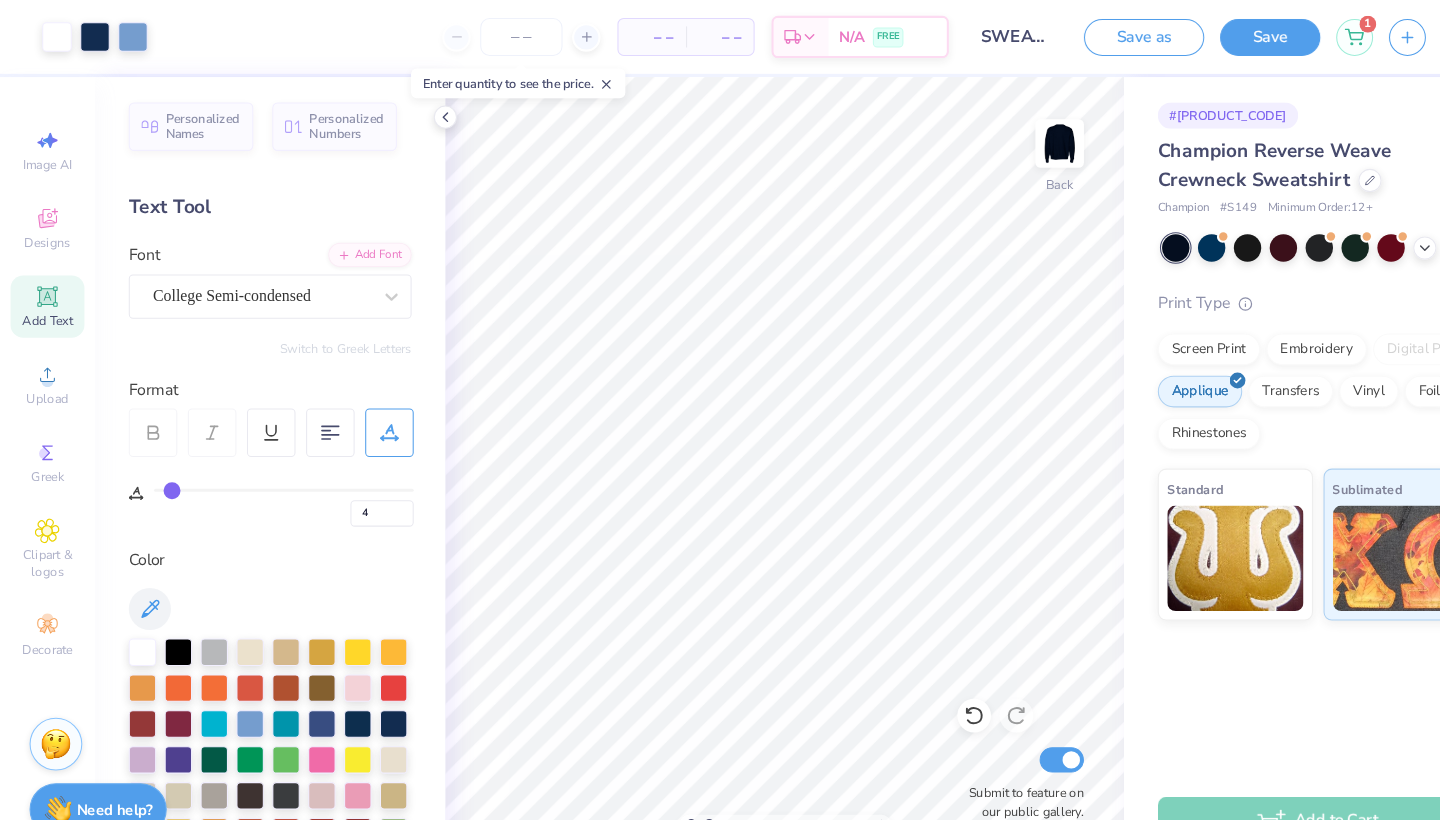 type on "5" 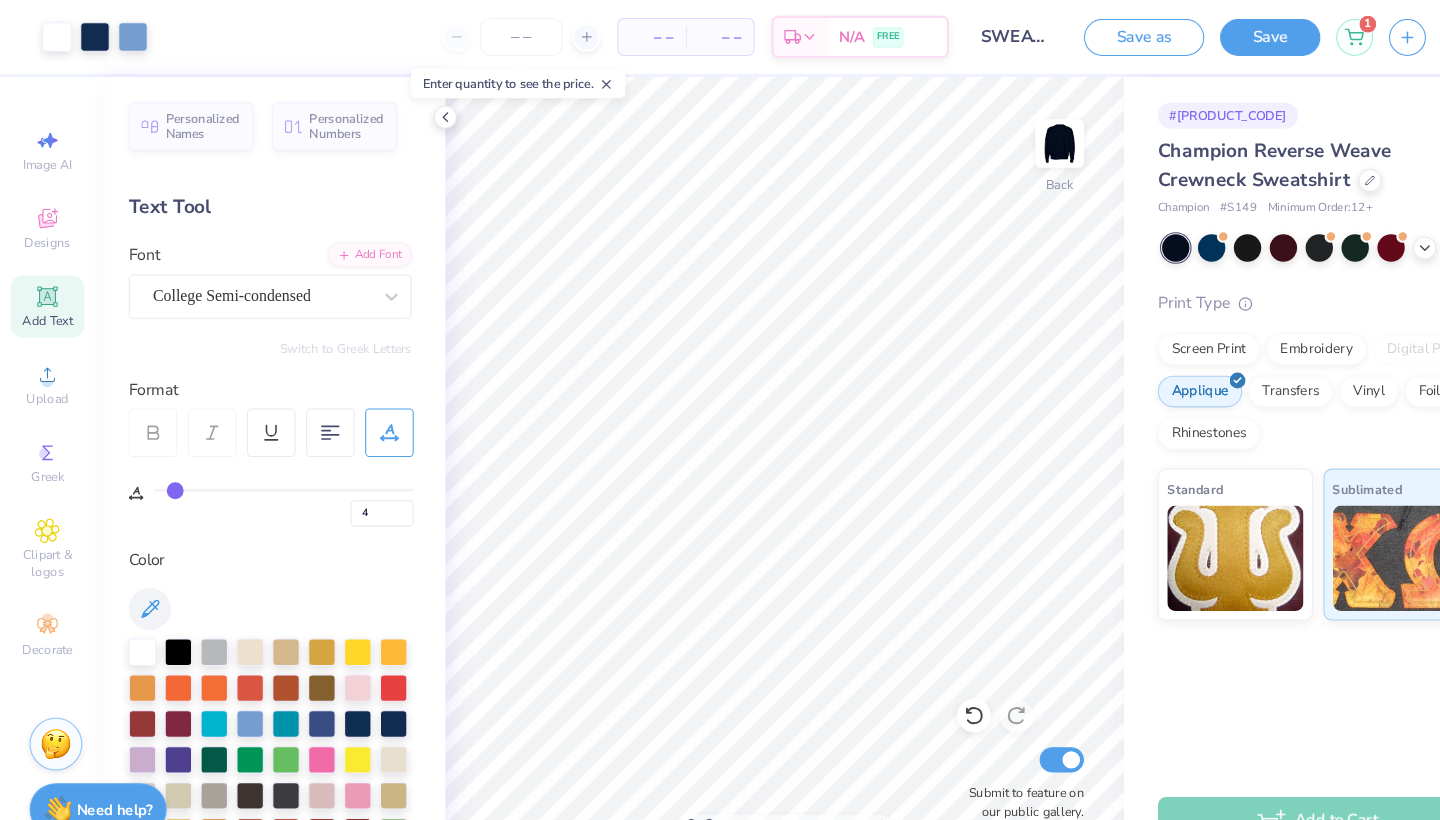 type on "5" 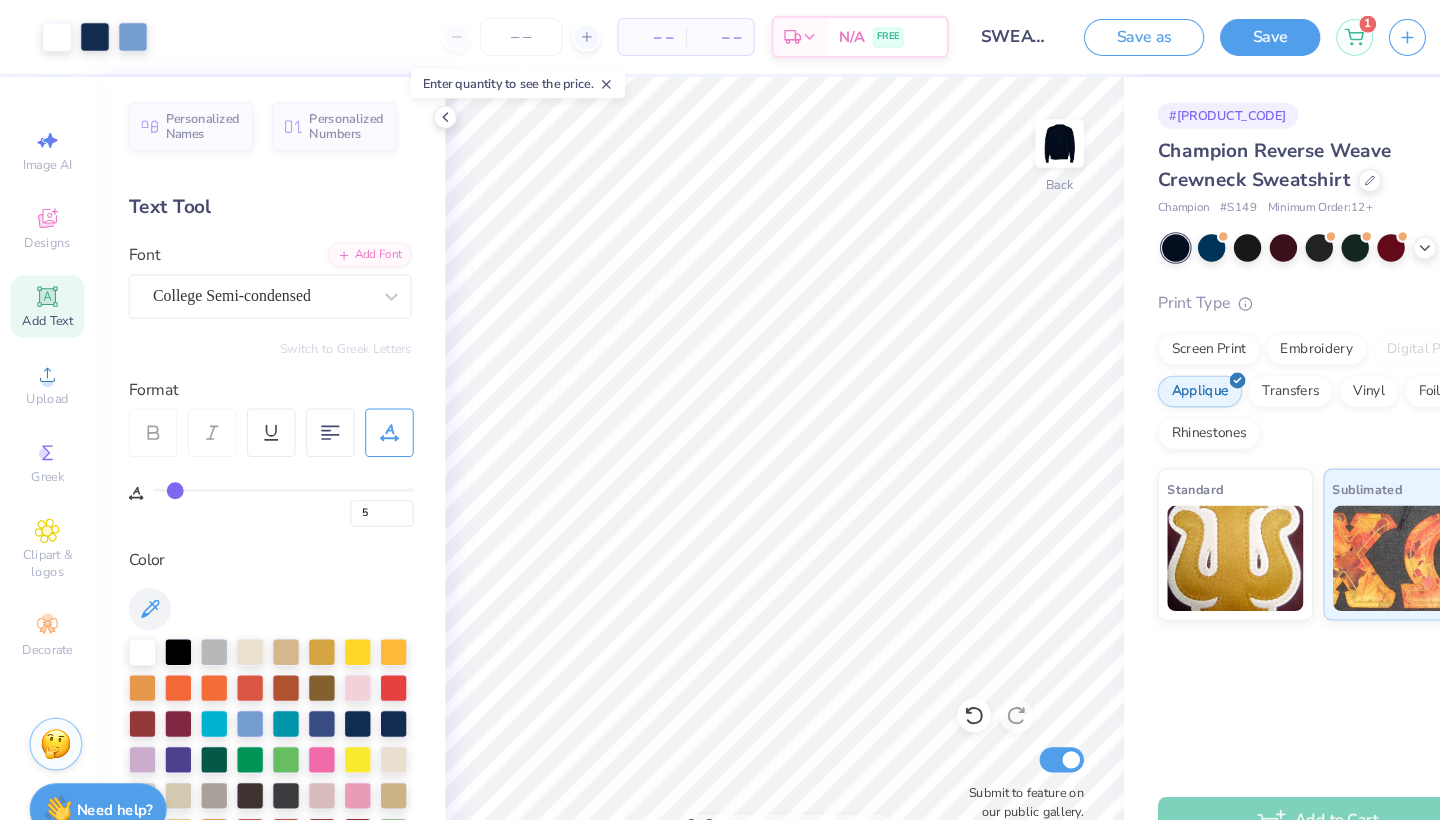 type on "6" 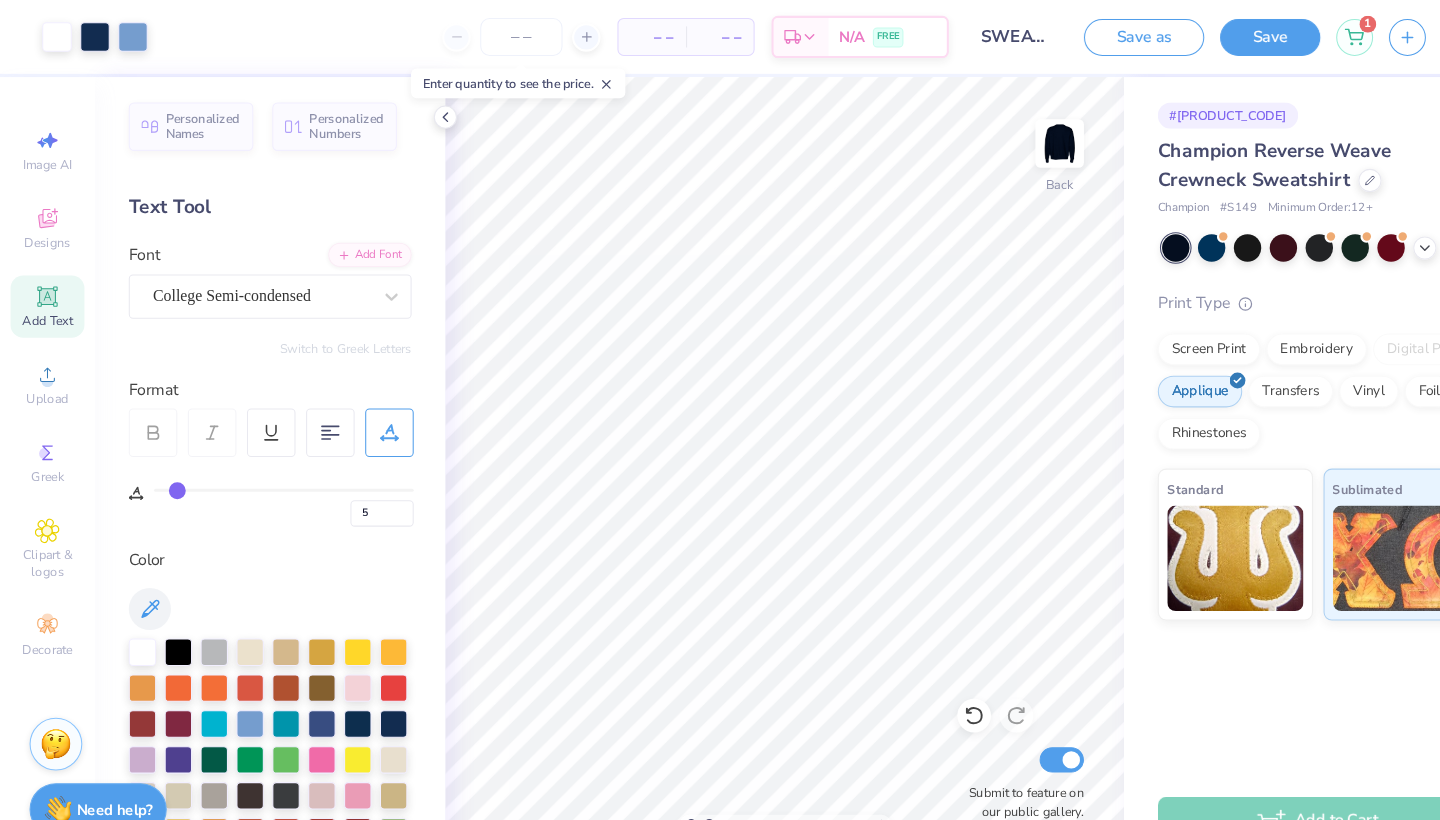 type on "6" 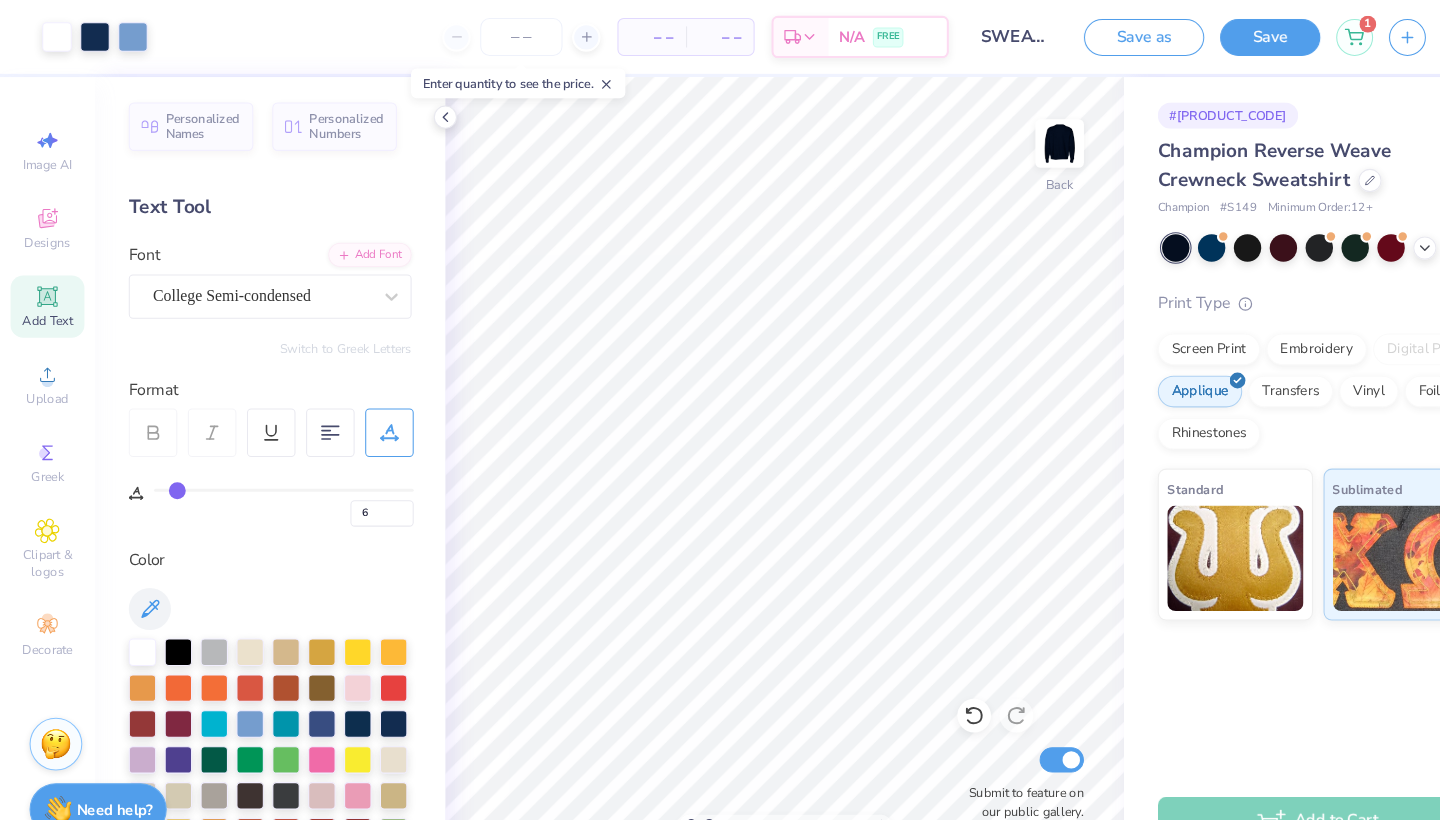 type on "7" 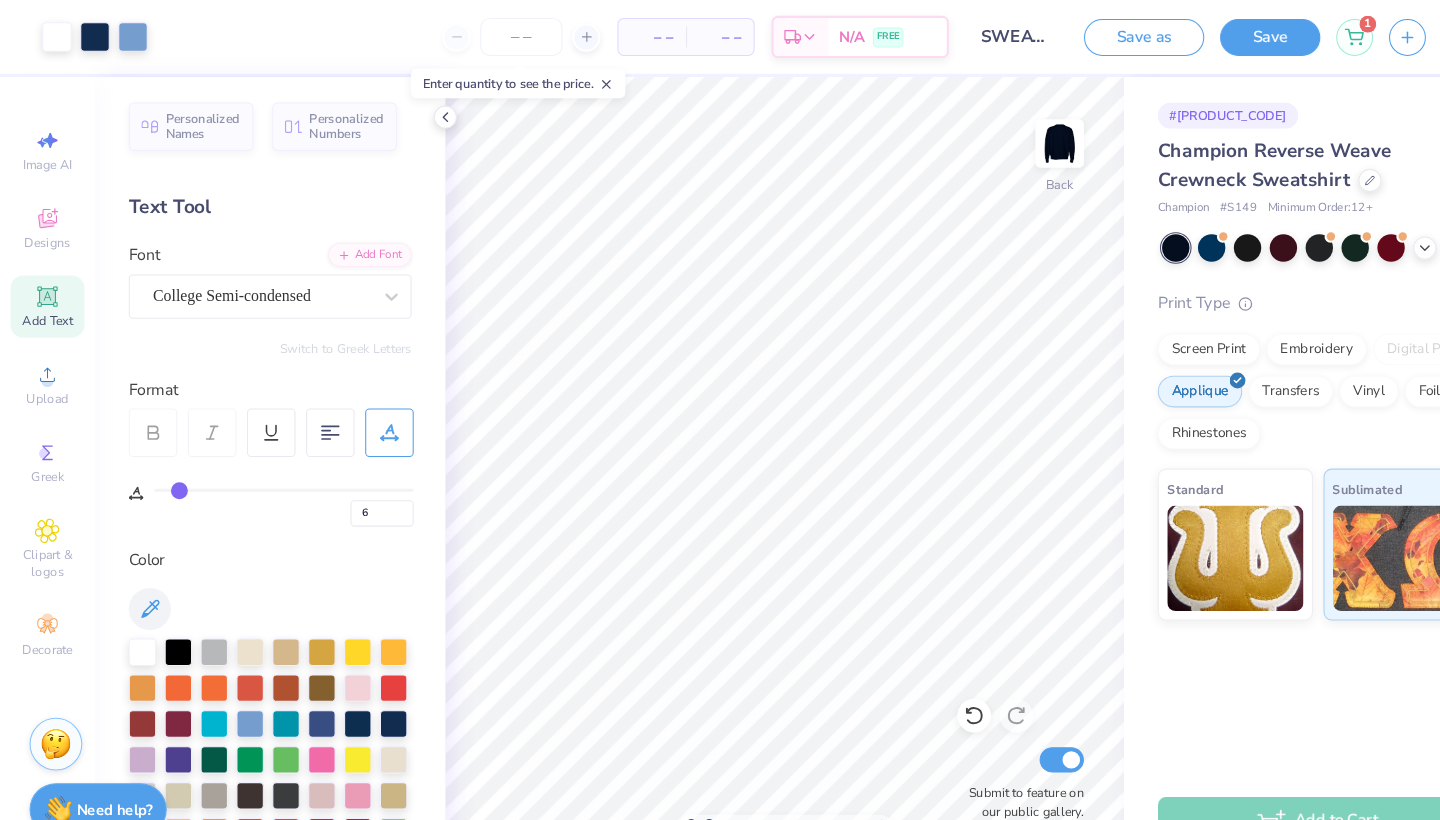 type on "7" 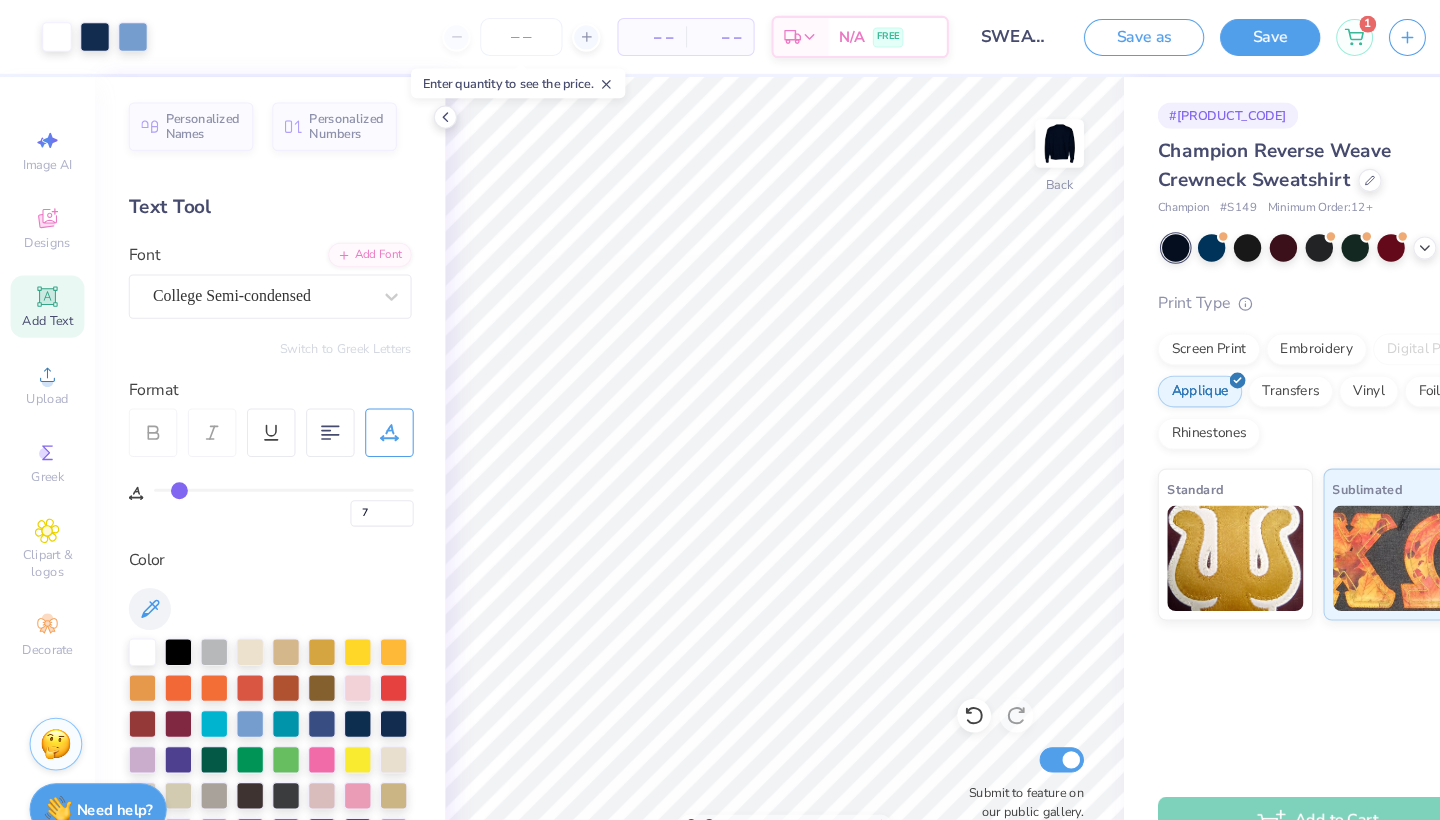 type on "8" 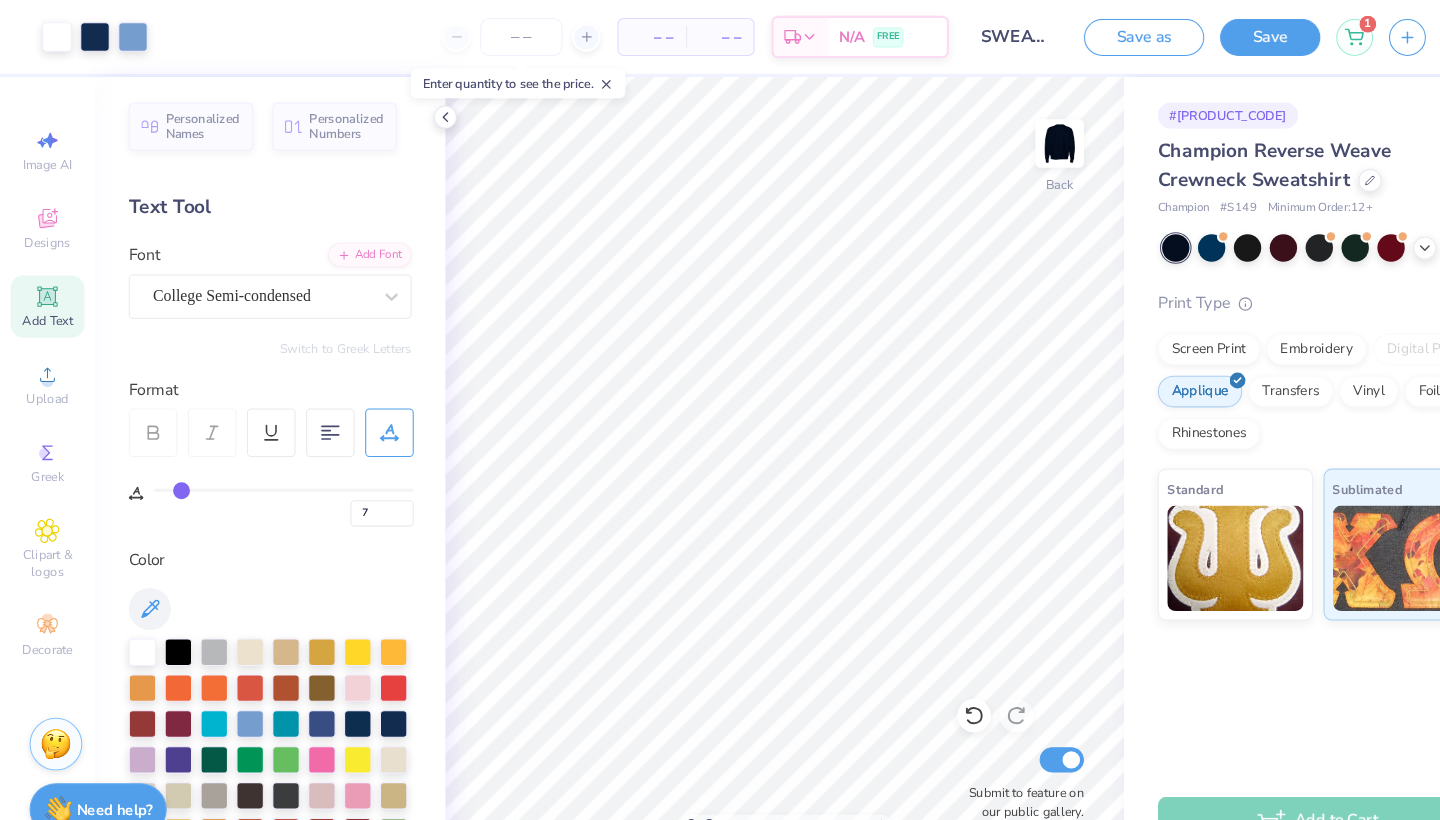 type on "8" 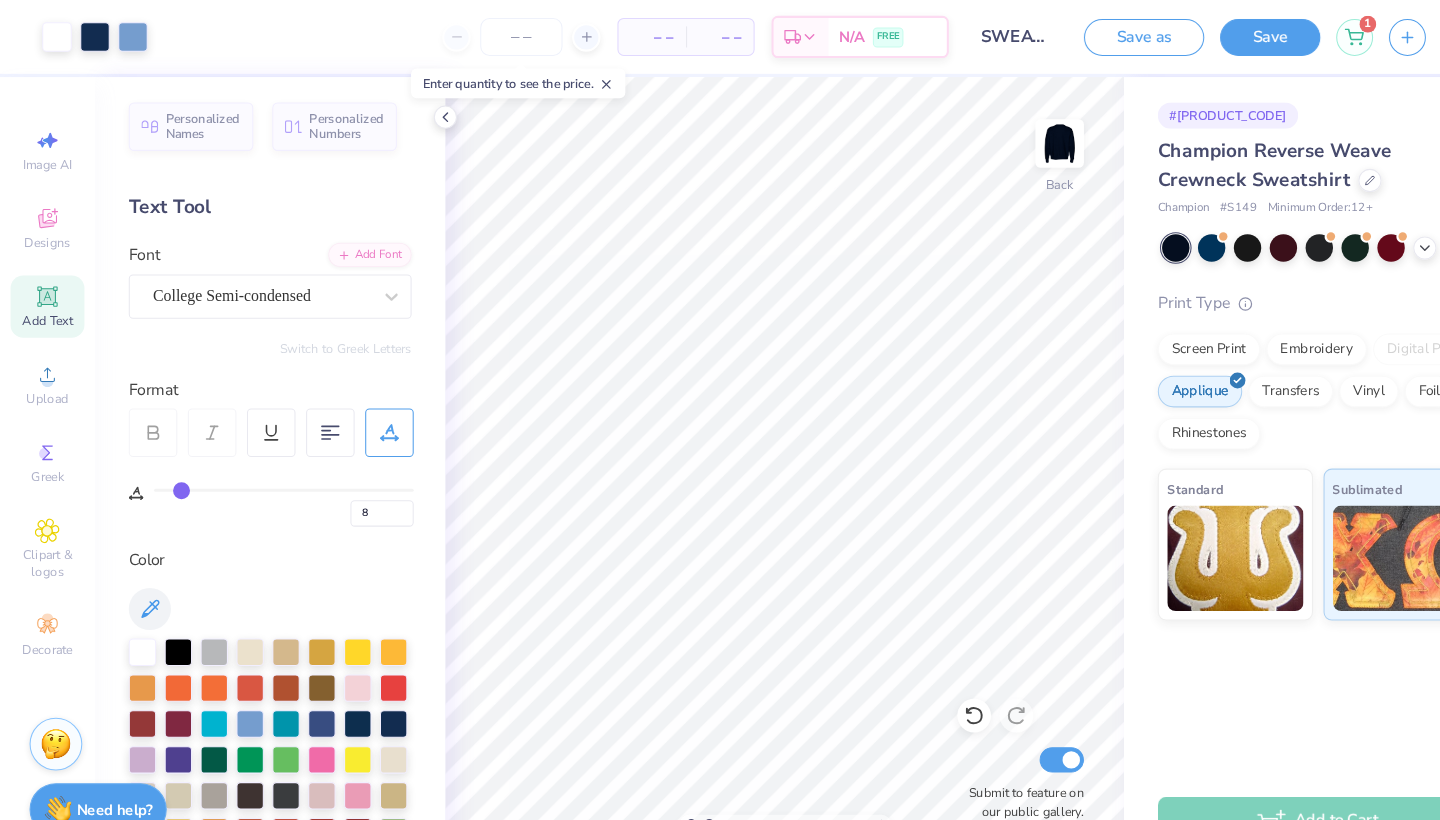 type on "9" 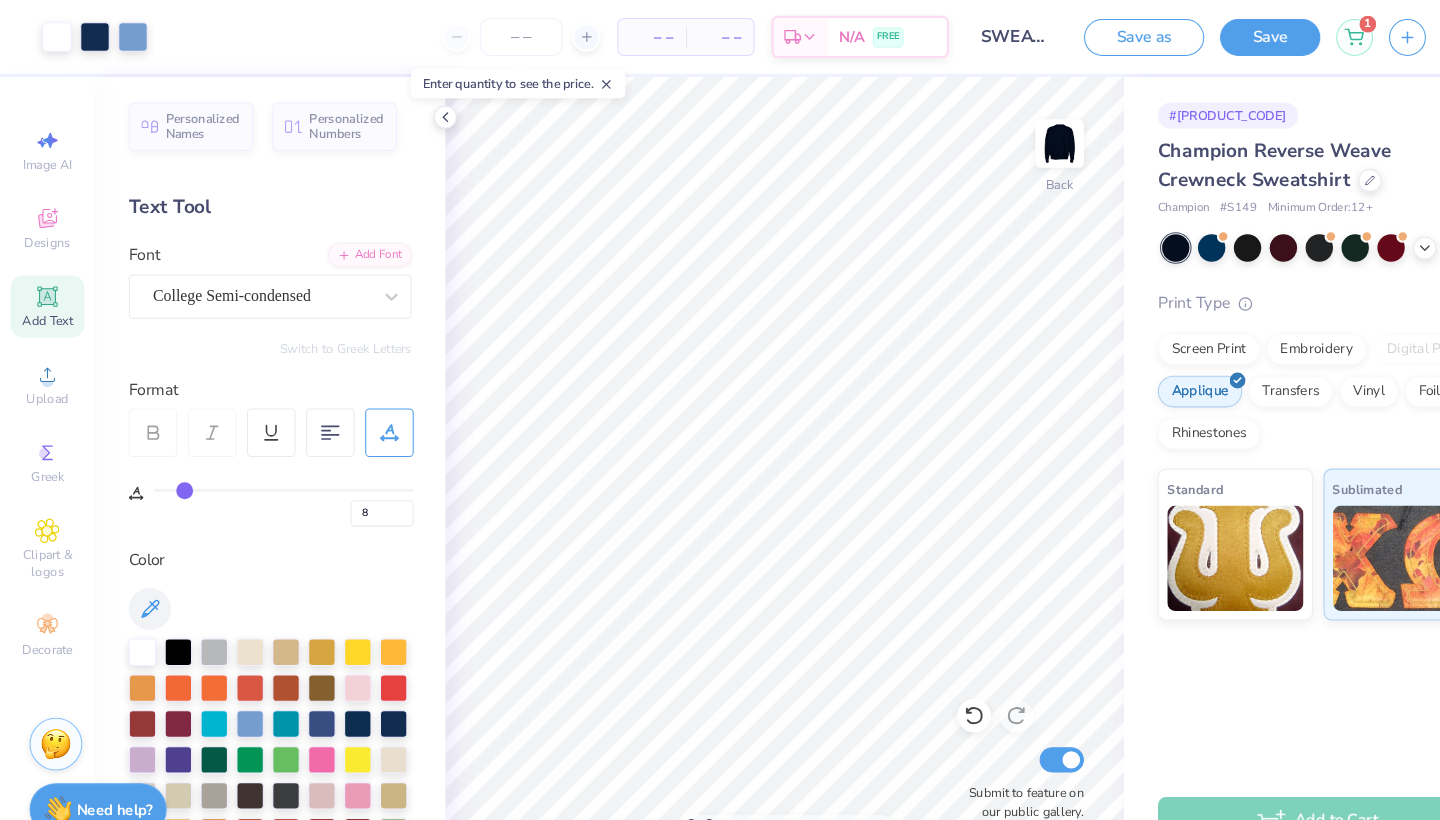 type on "9" 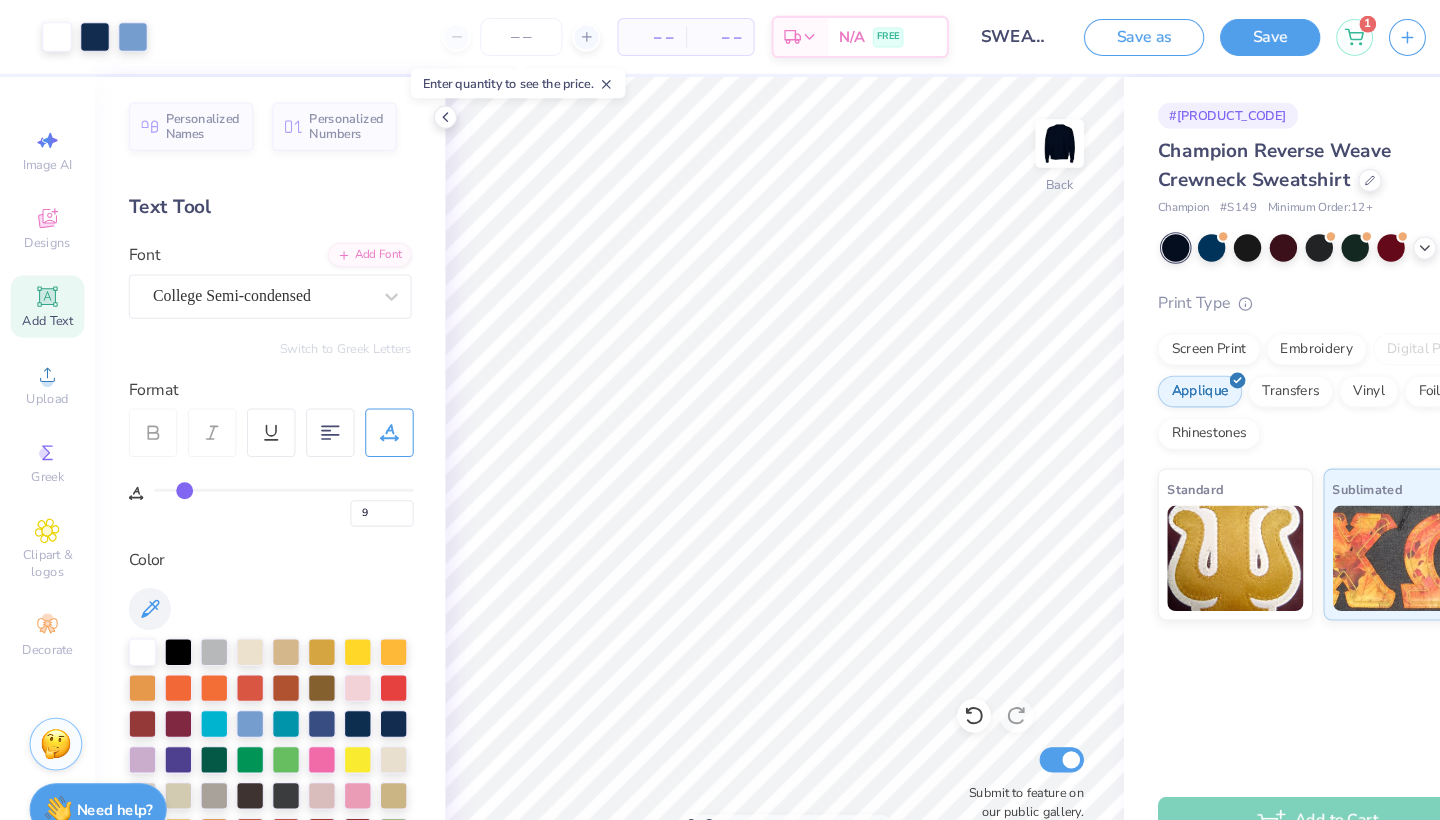 type on "10" 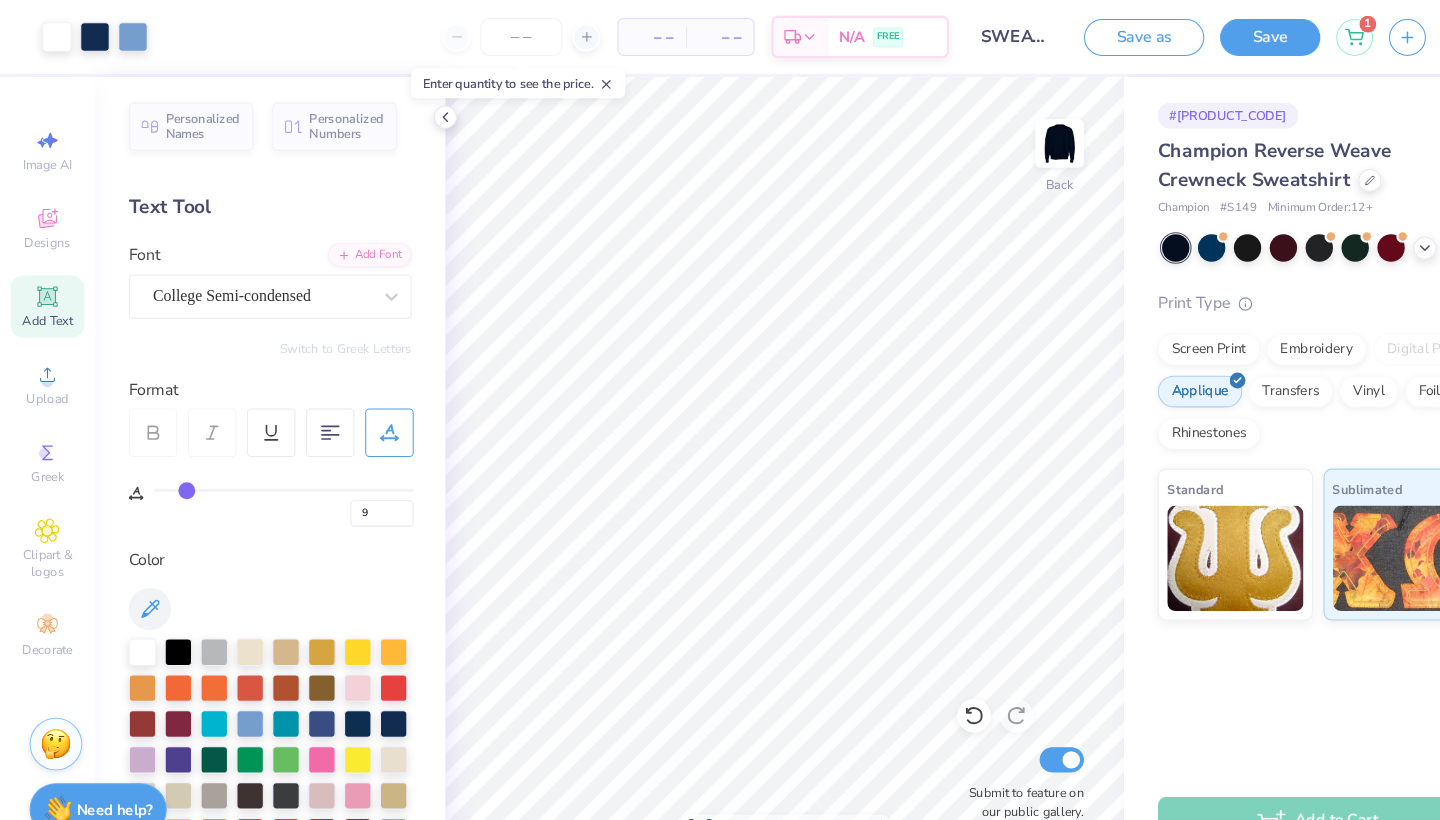 type on "10" 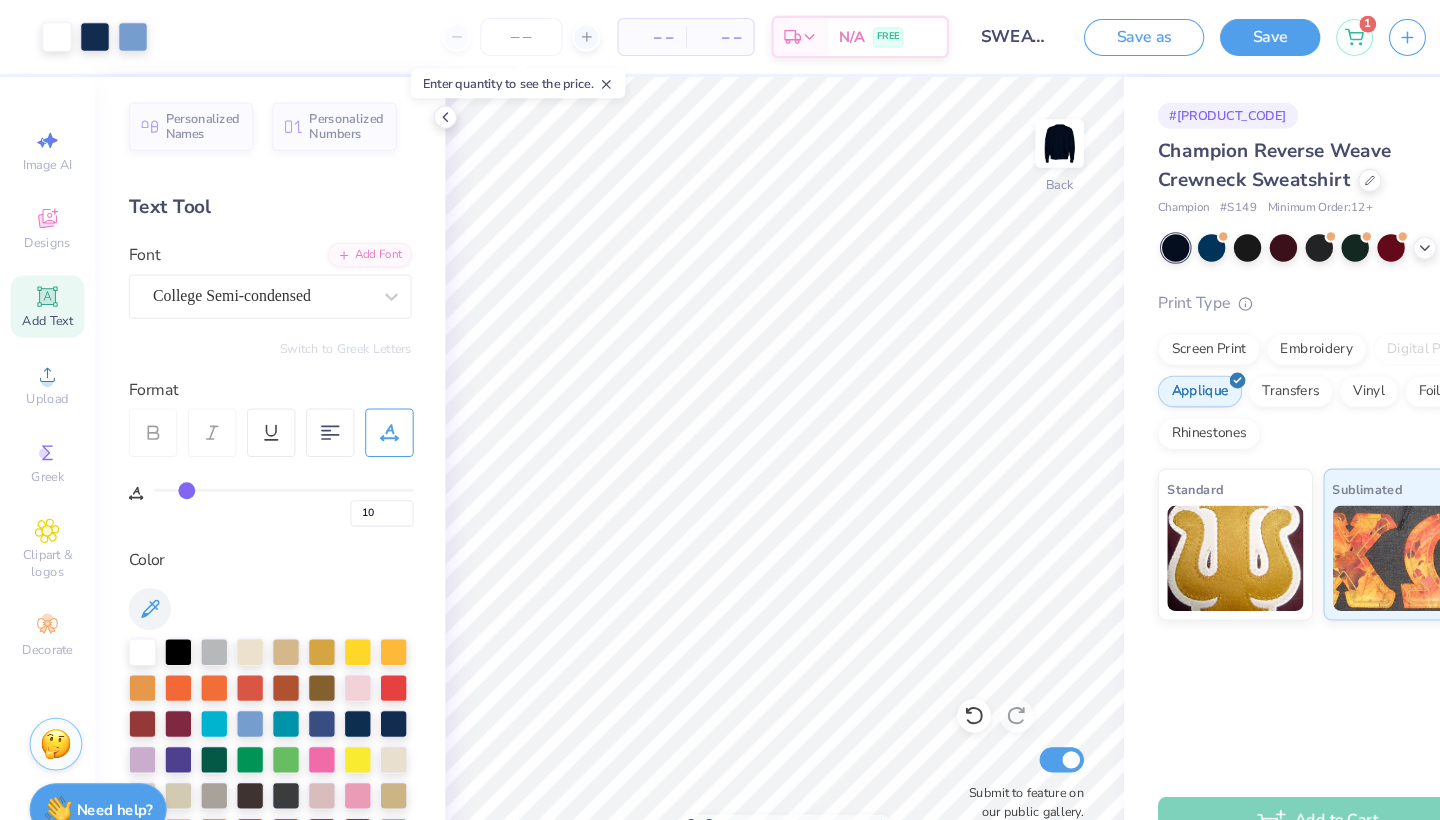 type on "11" 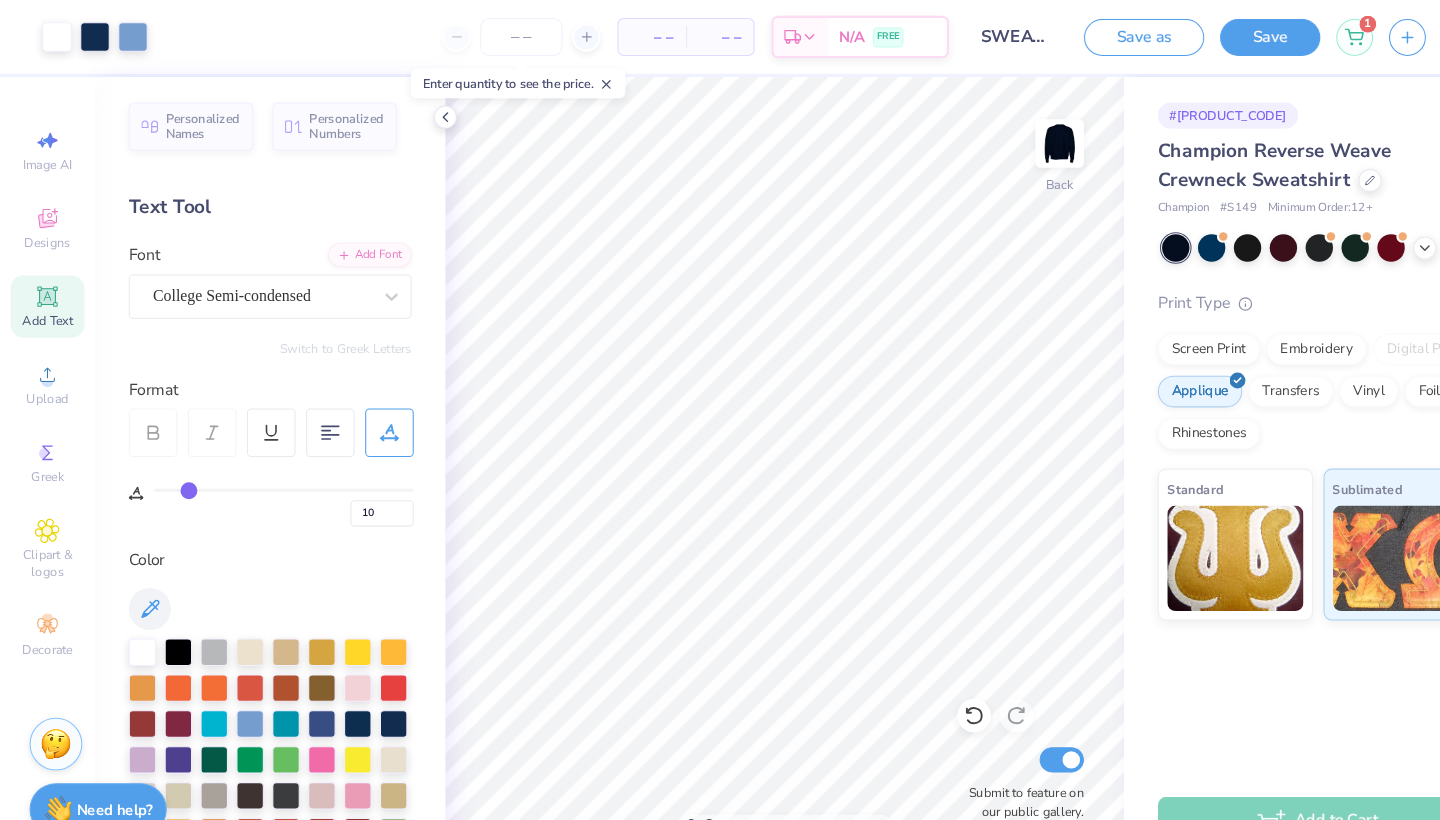 type on "11" 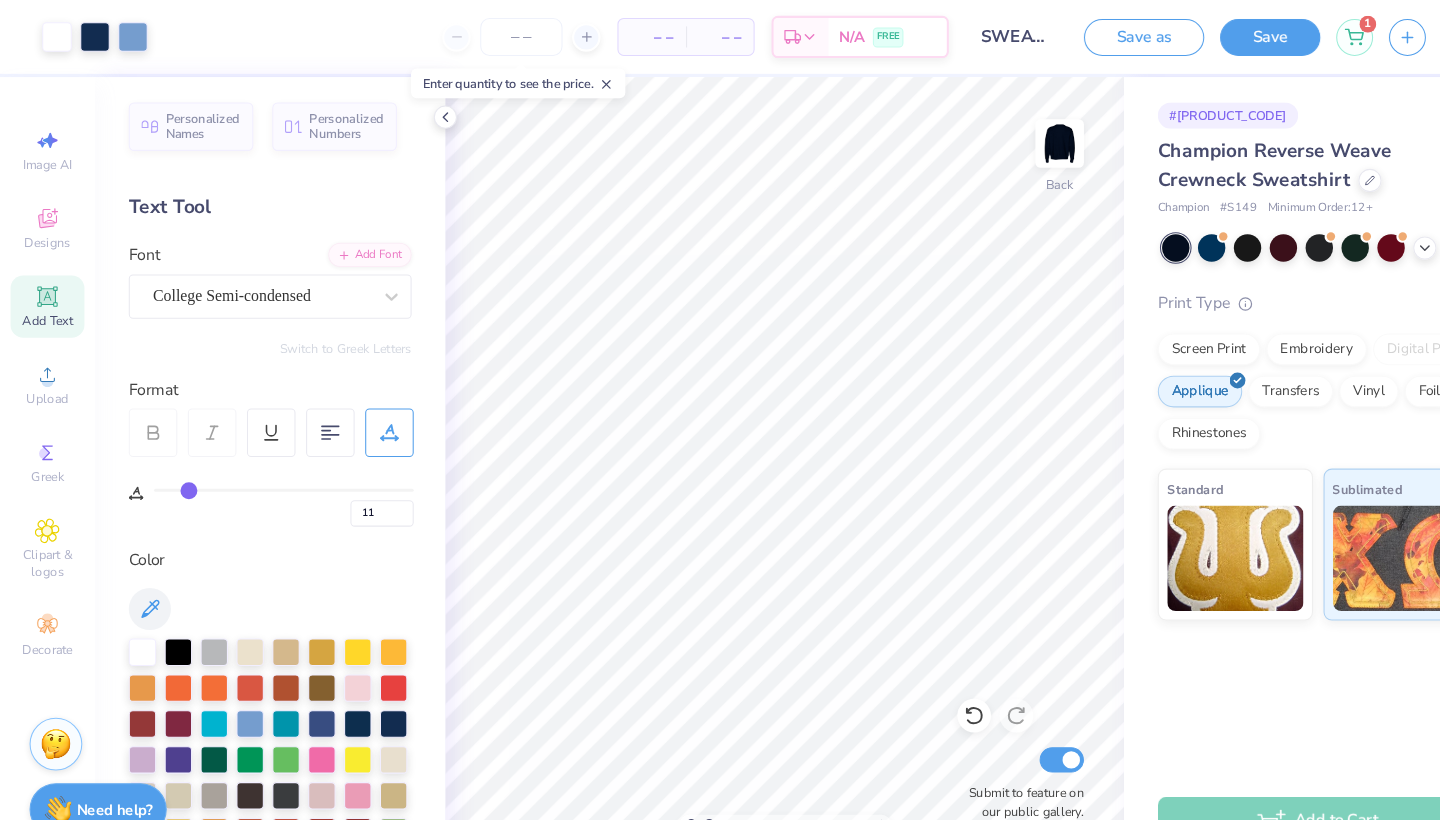 type on "12" 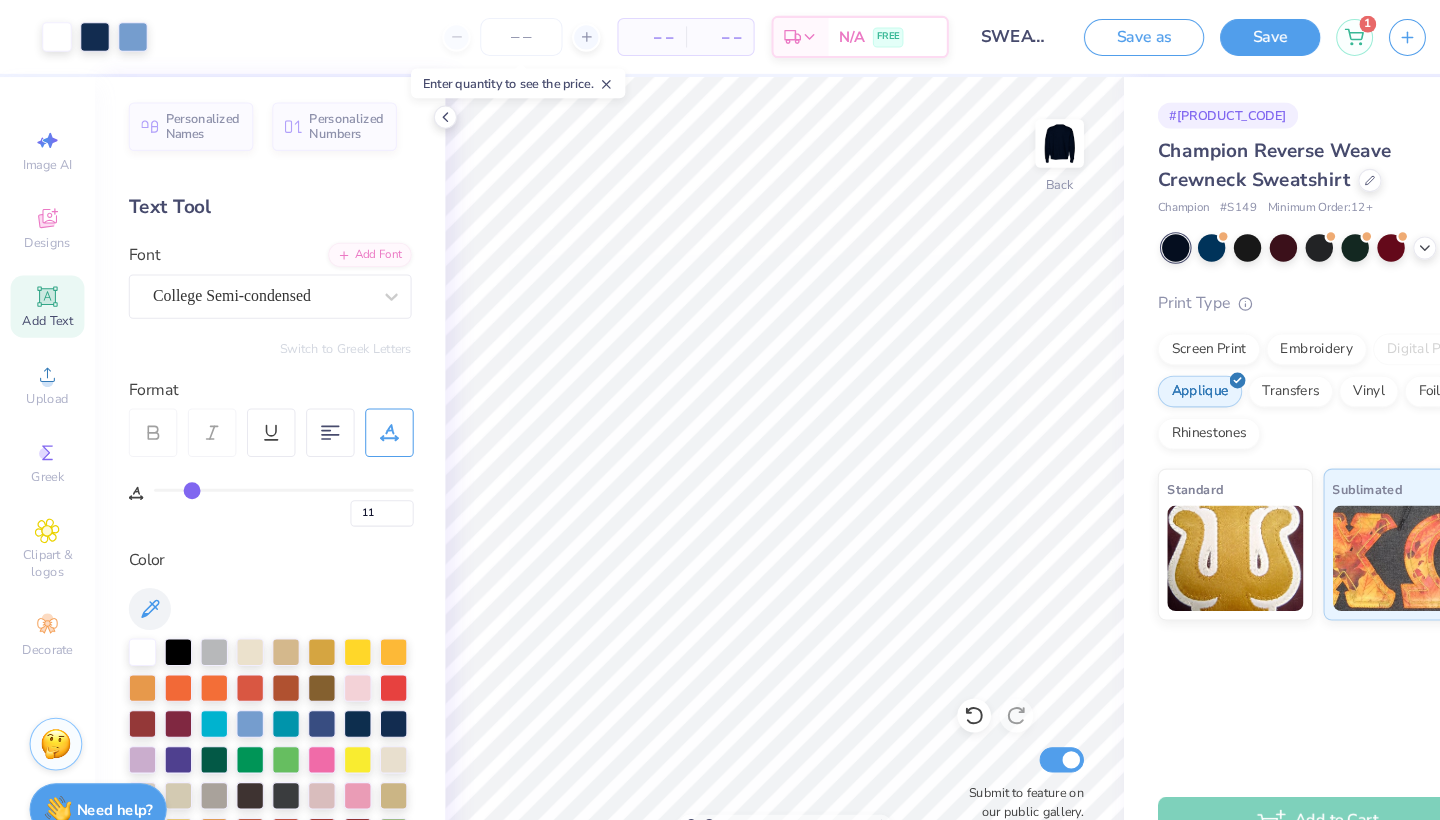 type on "12" 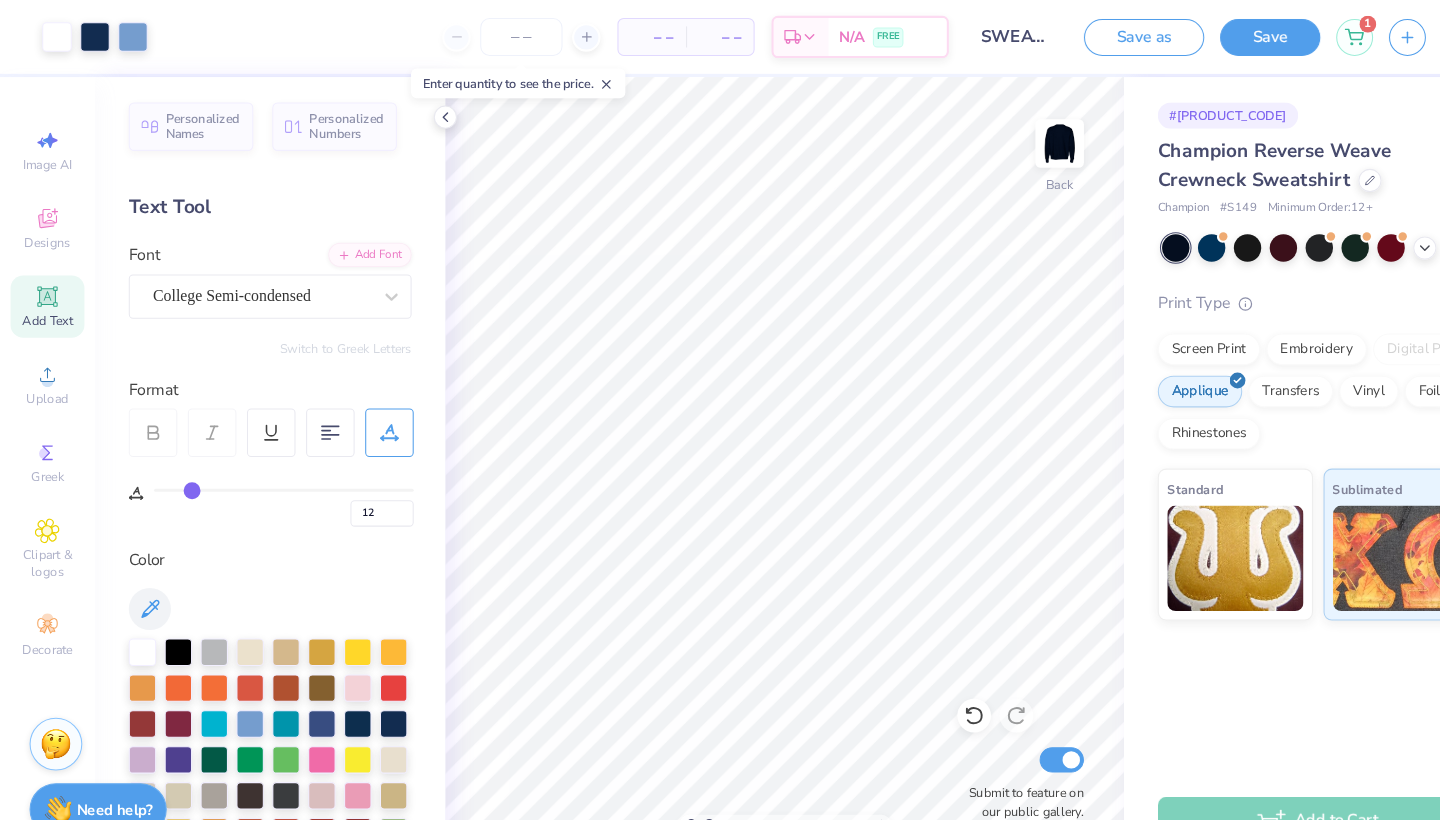 type on "13" 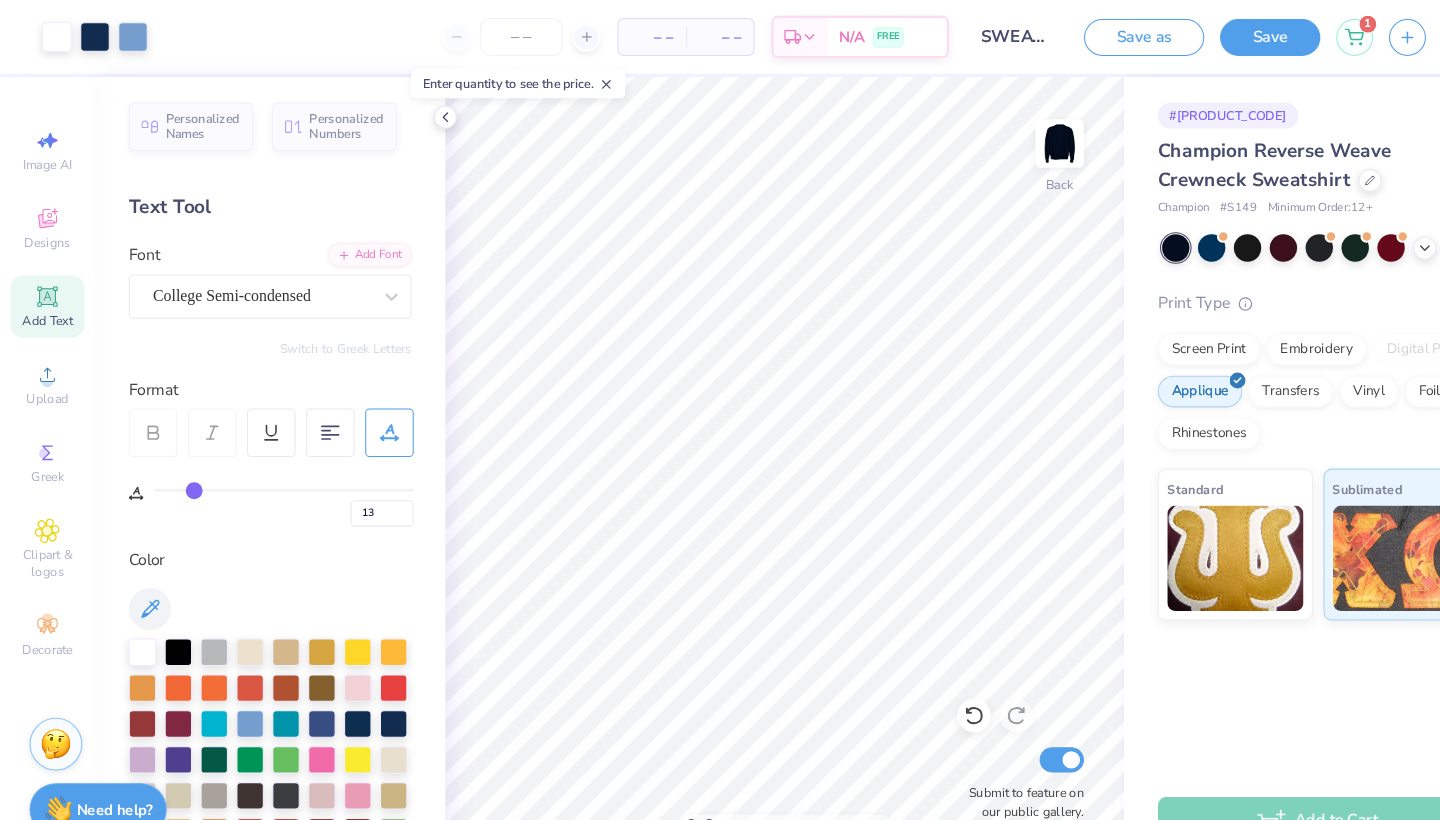 type on "14" 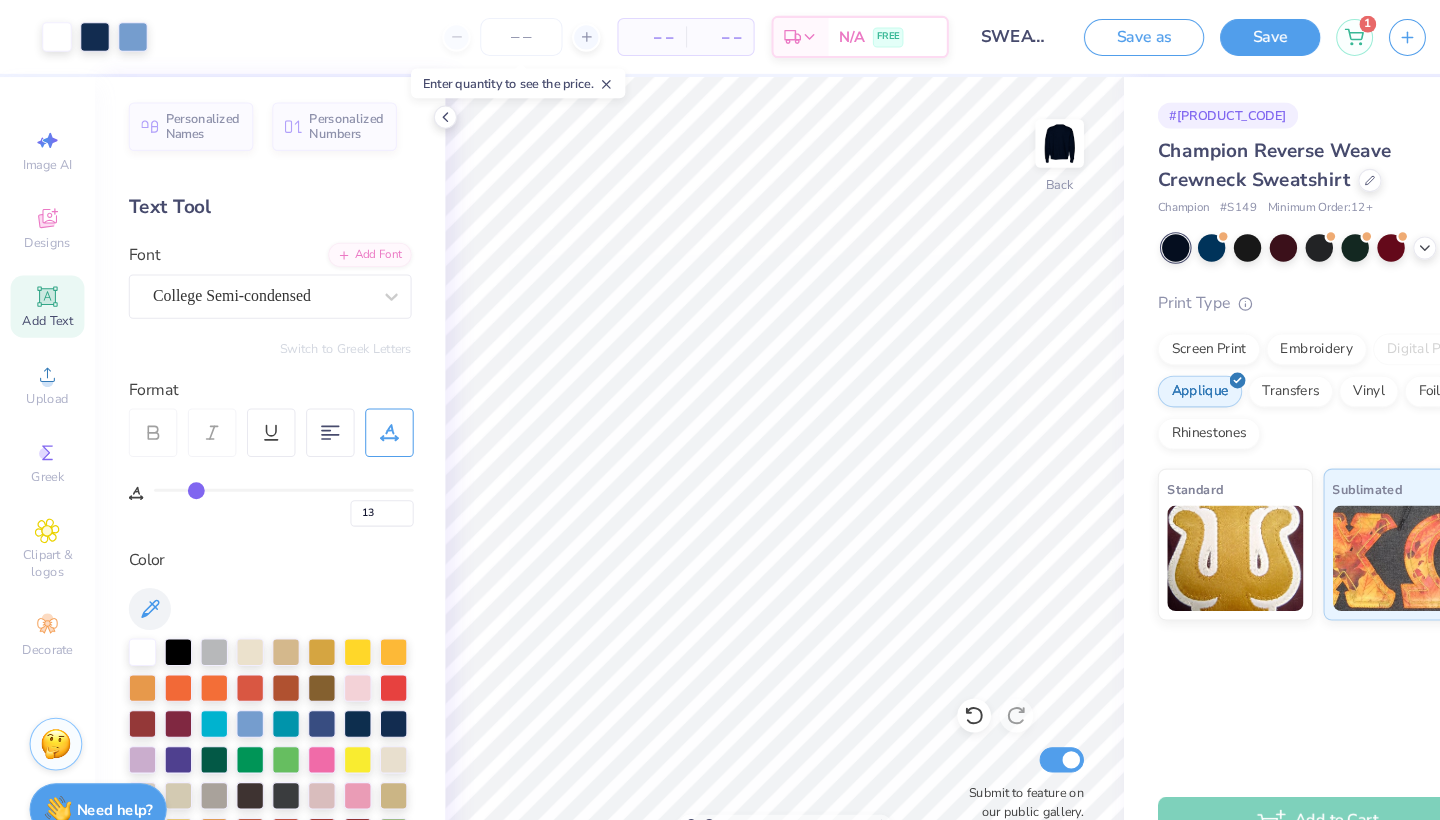 type on "14" 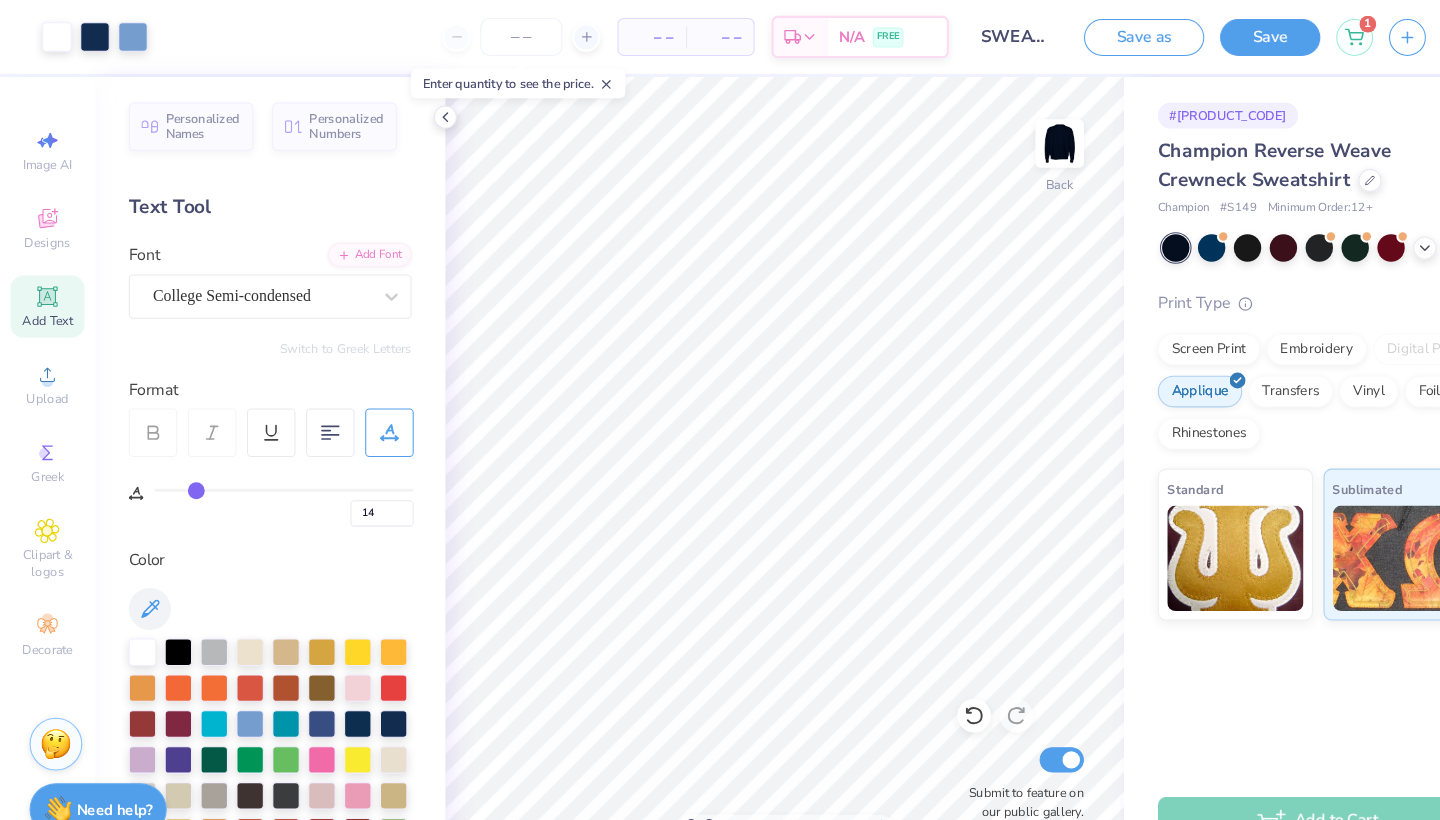 type on "15" 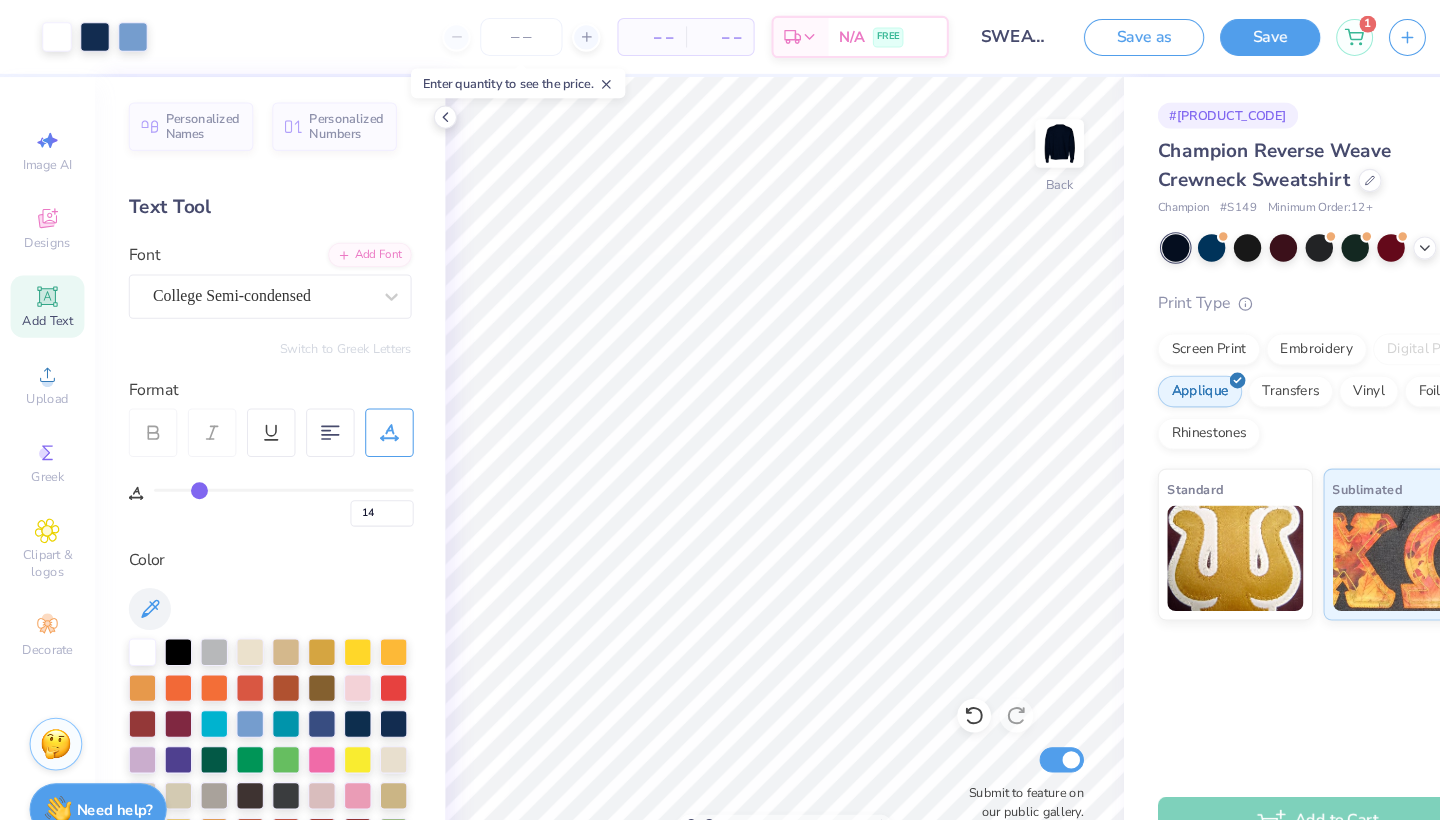 type on "15" 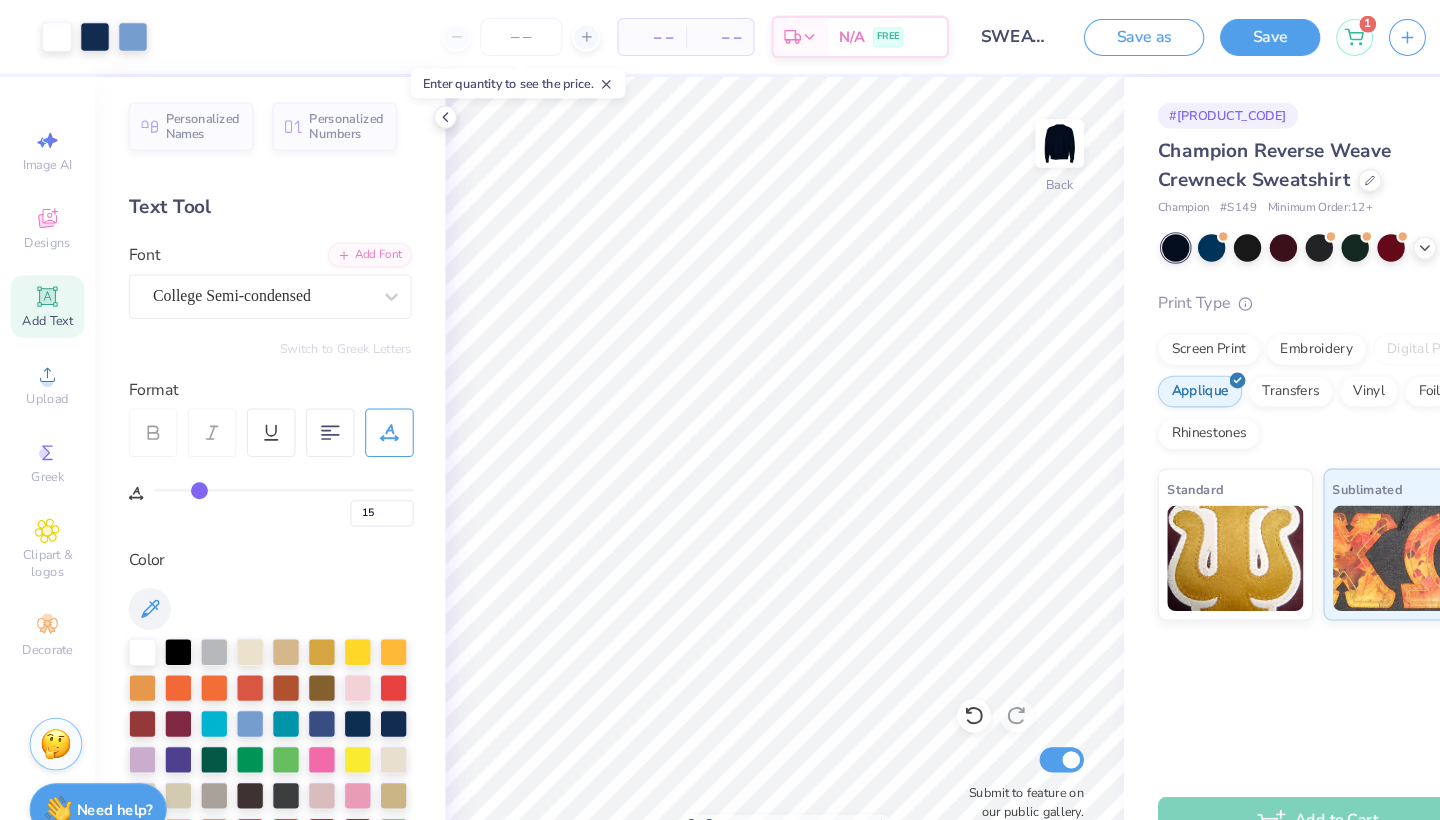 type on "16" 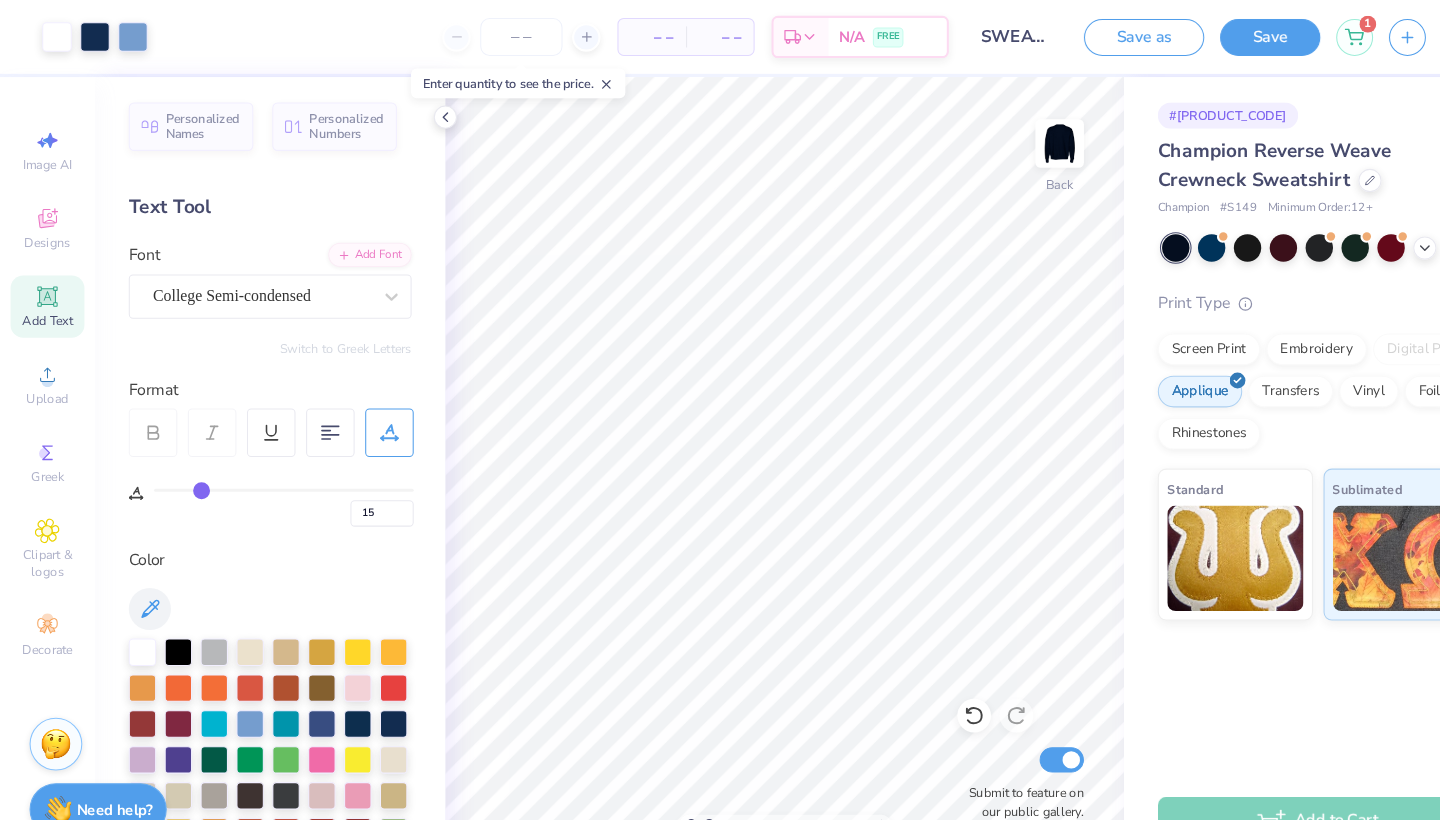 type on "16" 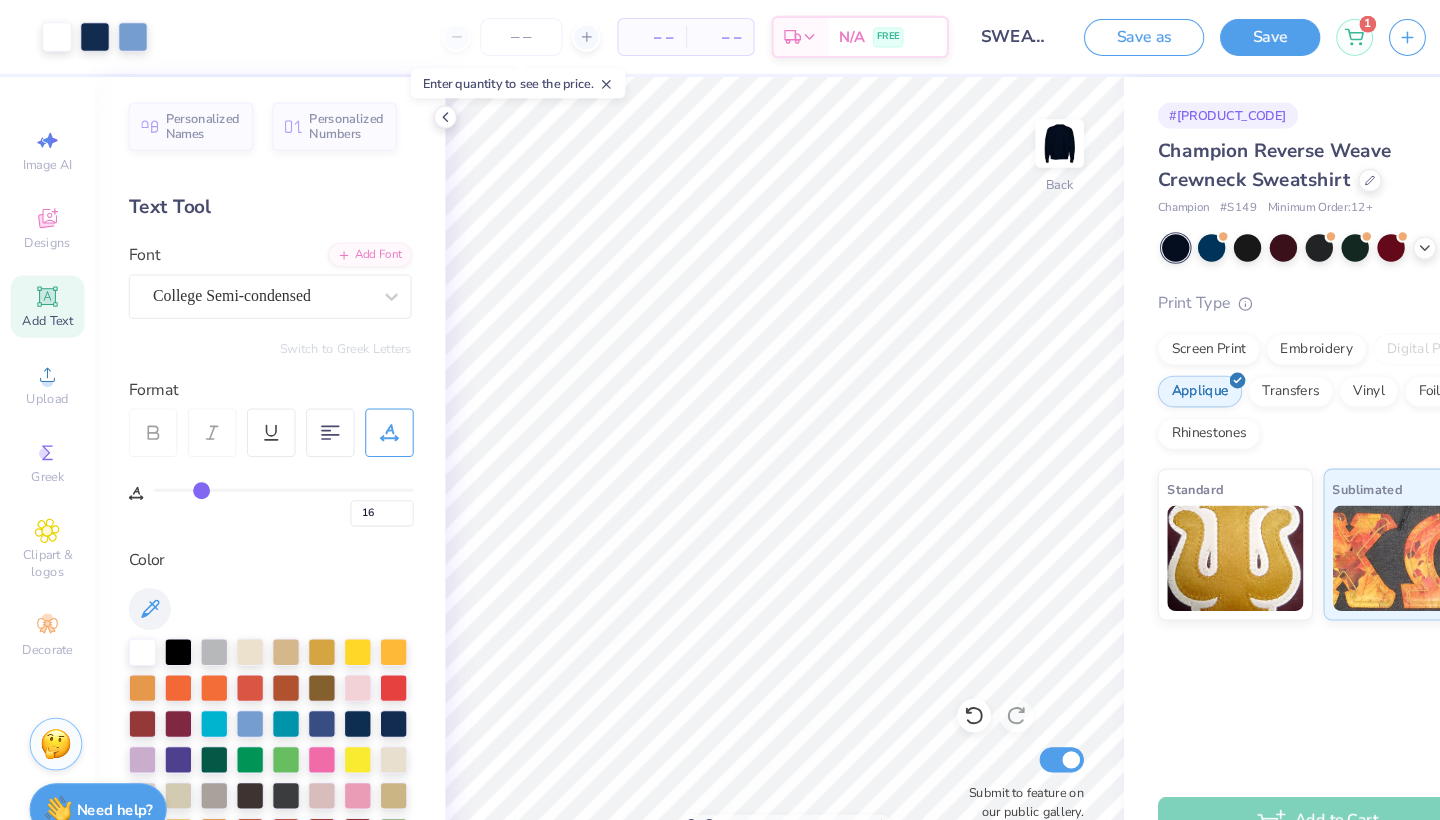 type on "17" 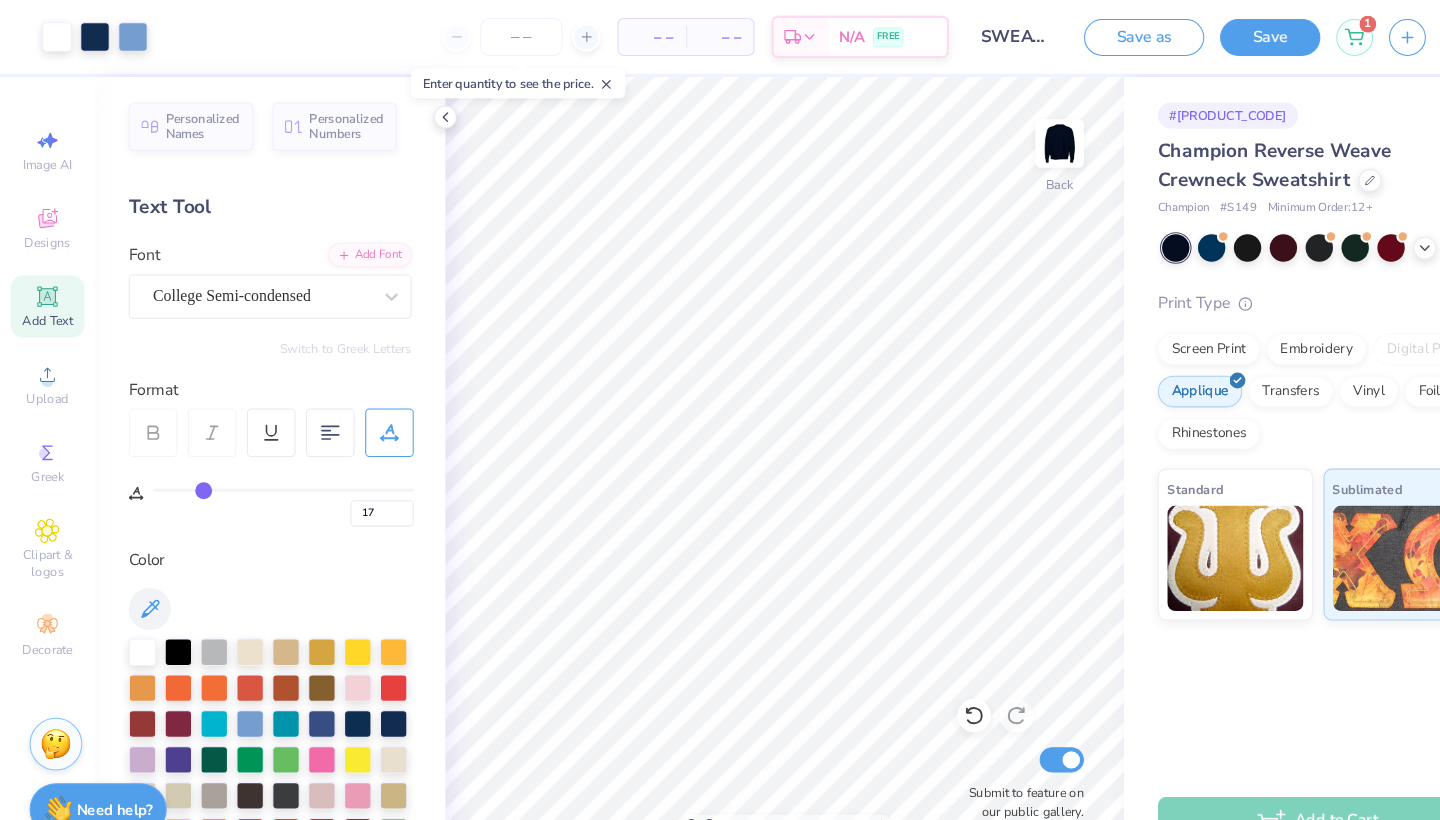 type on "18" 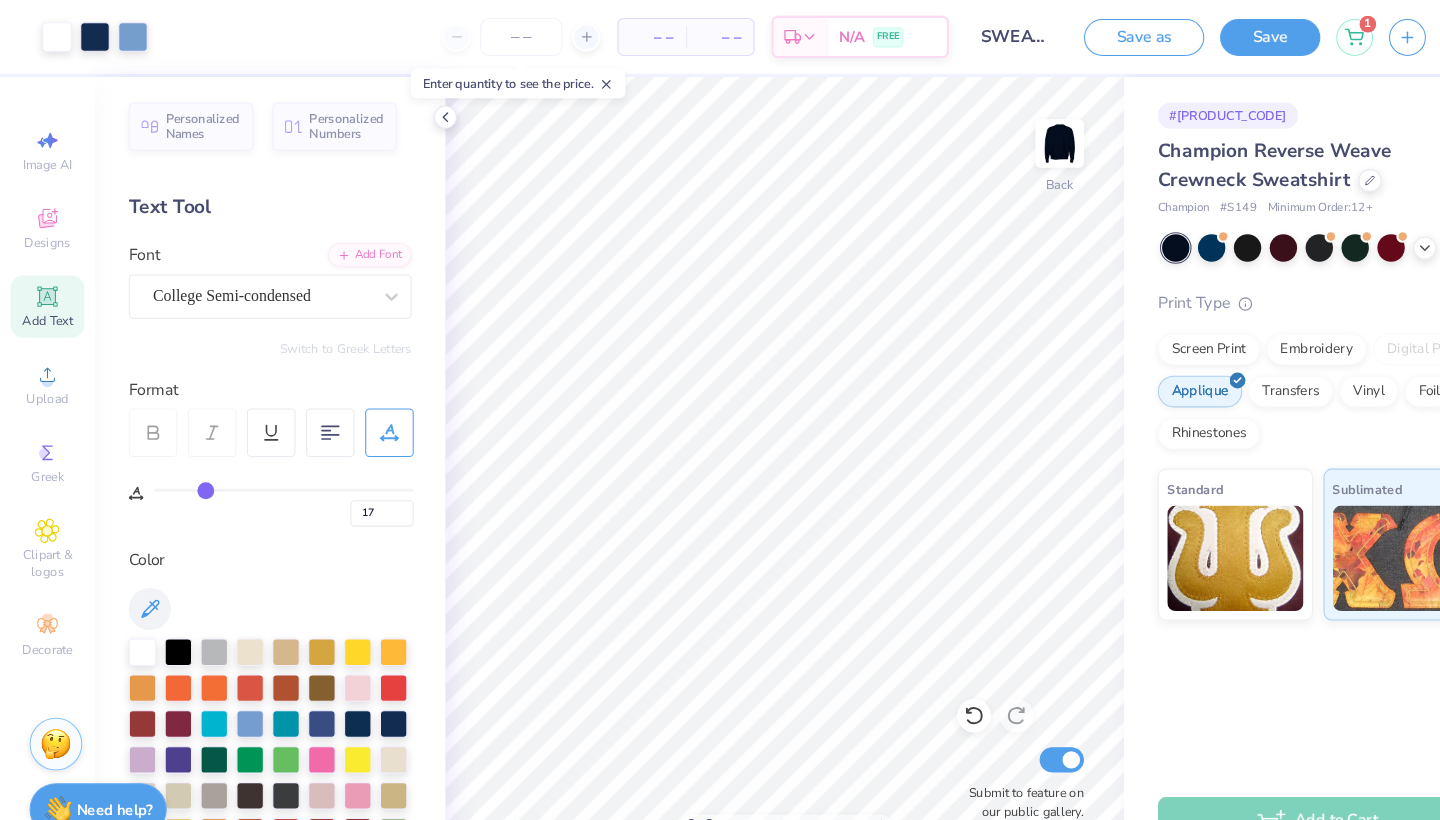 type on "18" 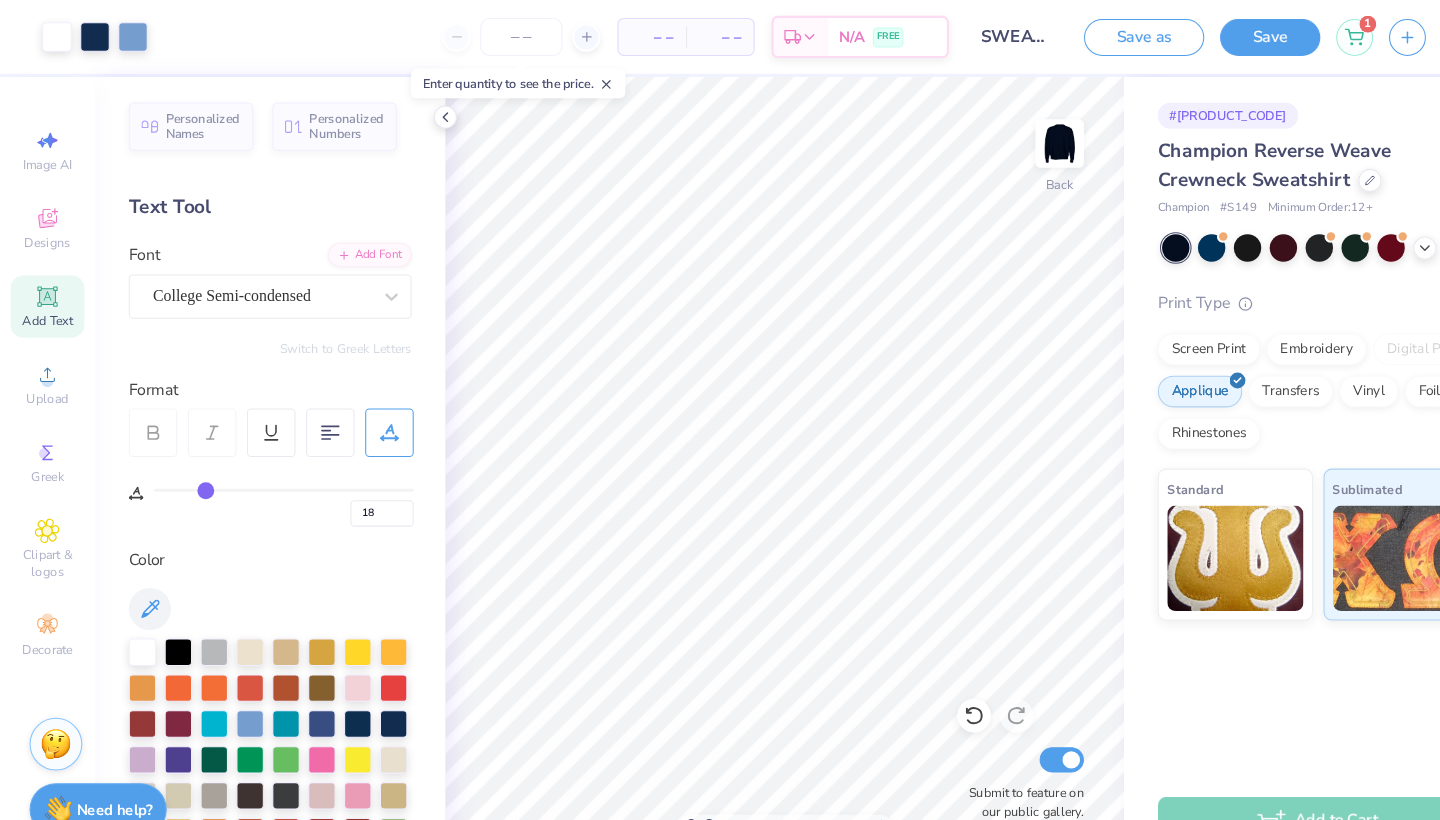 type on "19" 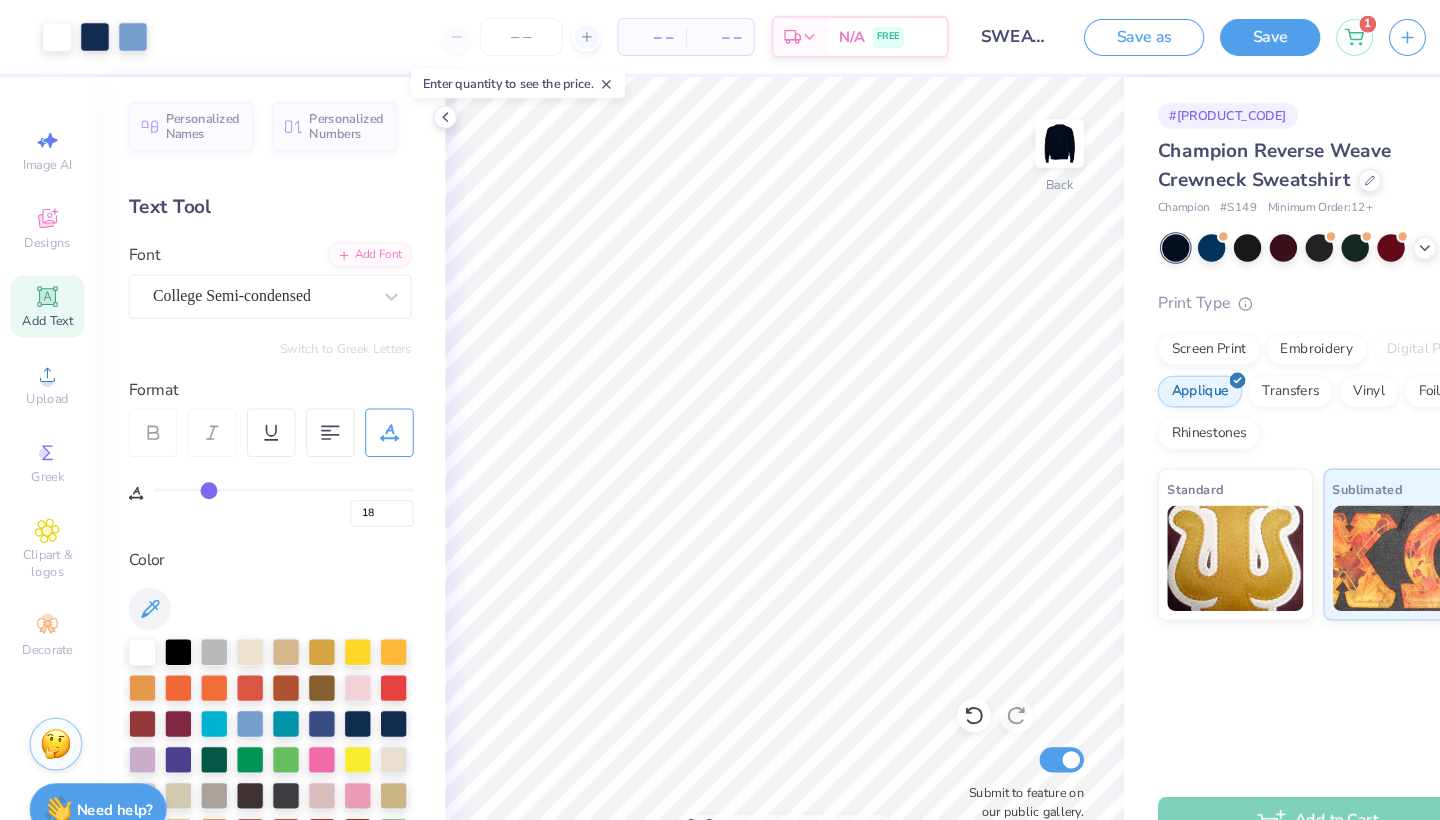 type on "19" 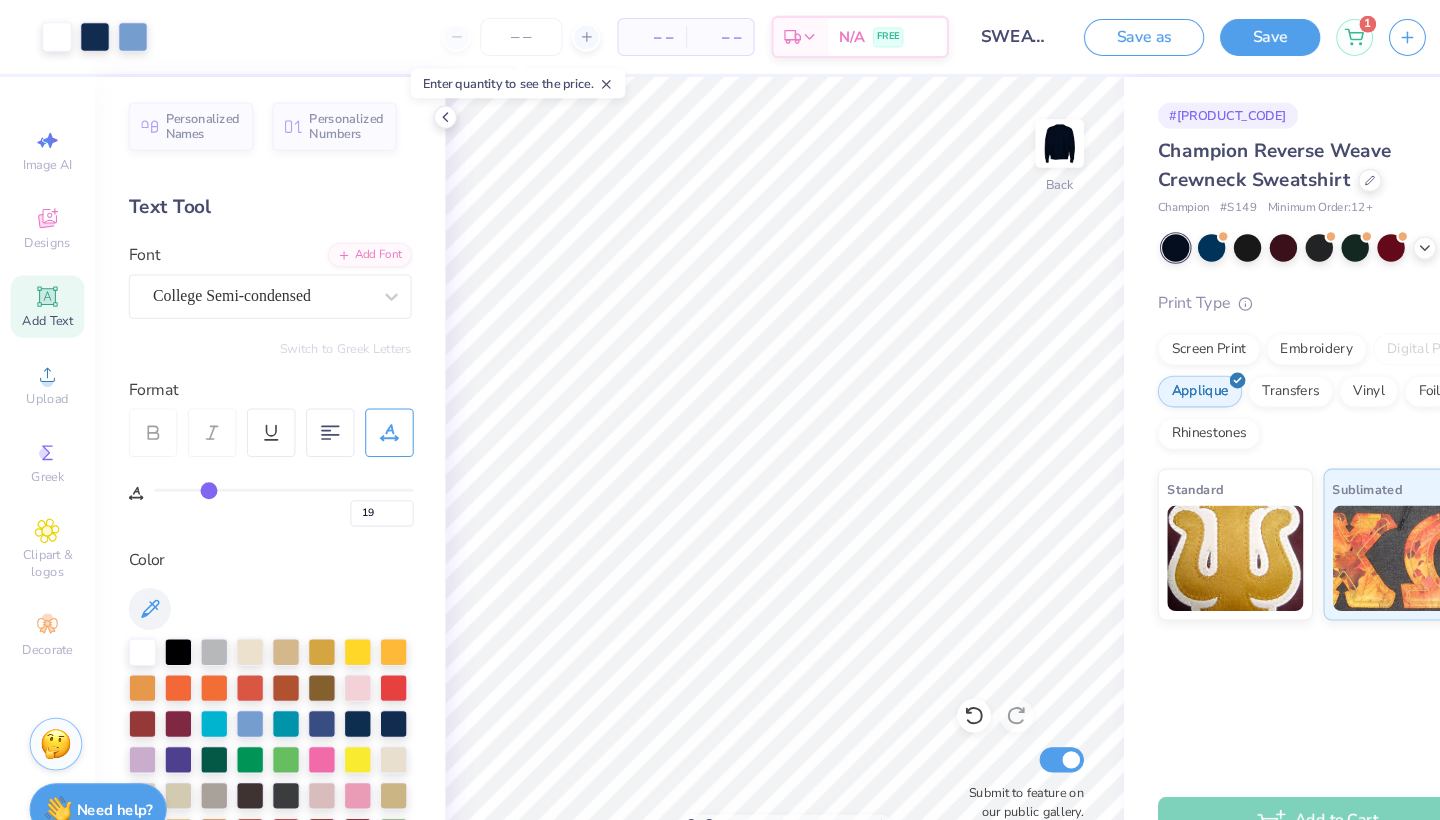 drag, startPoint x: 158, startPoint y: 463, endPoint x: 197, endPoint y: 466, distance: 39.115215 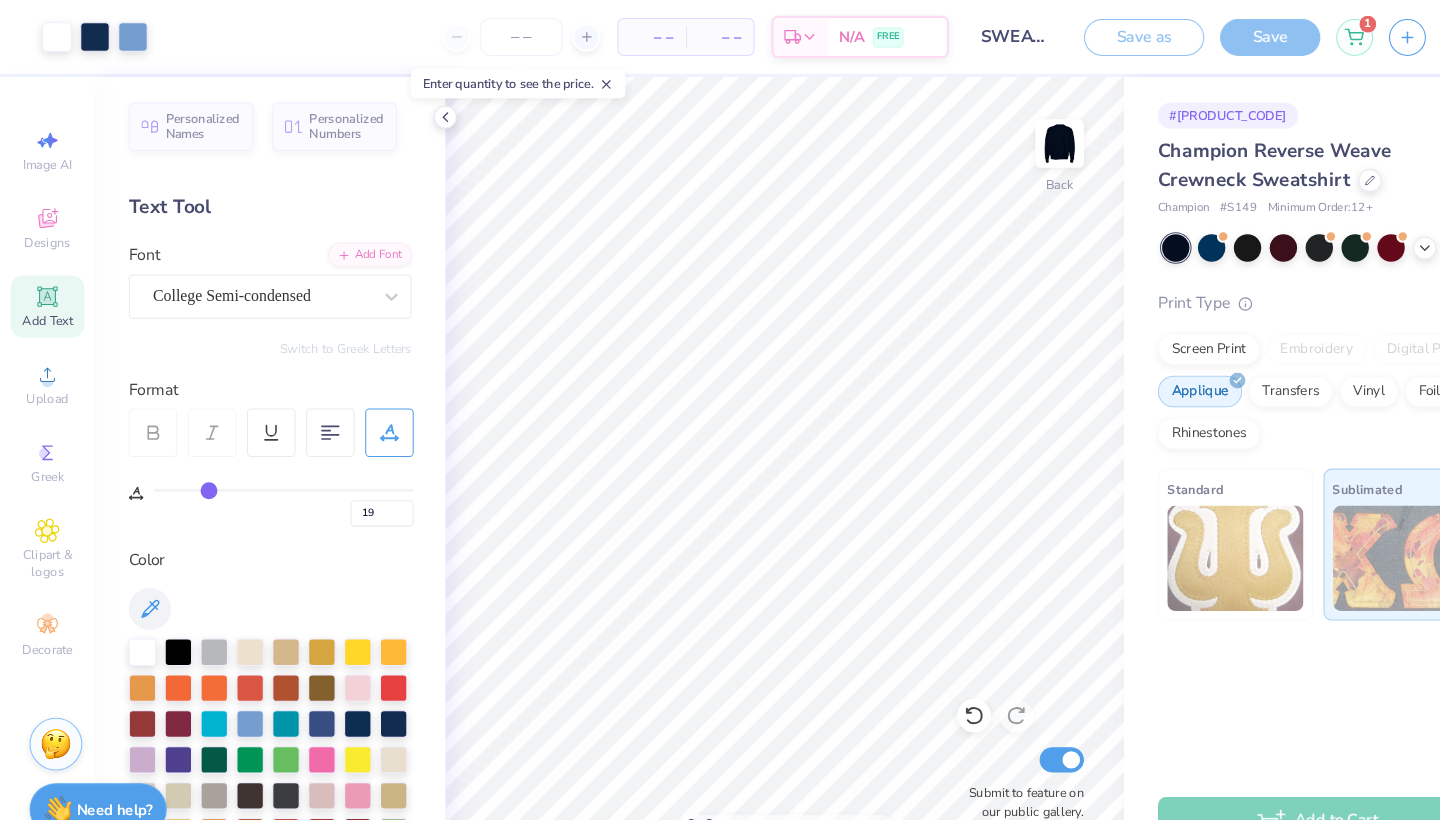 type on "21" 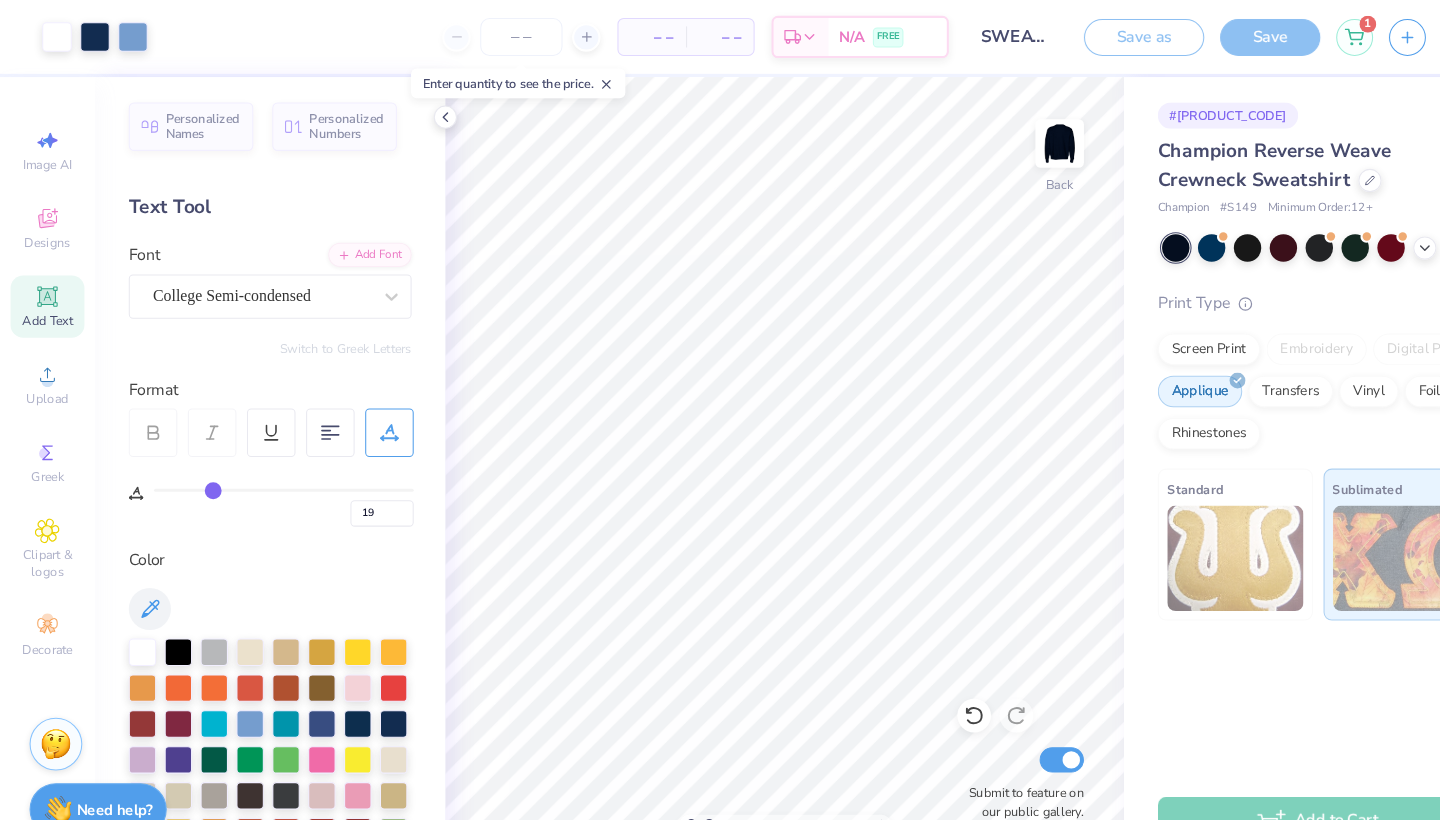 type on "21" 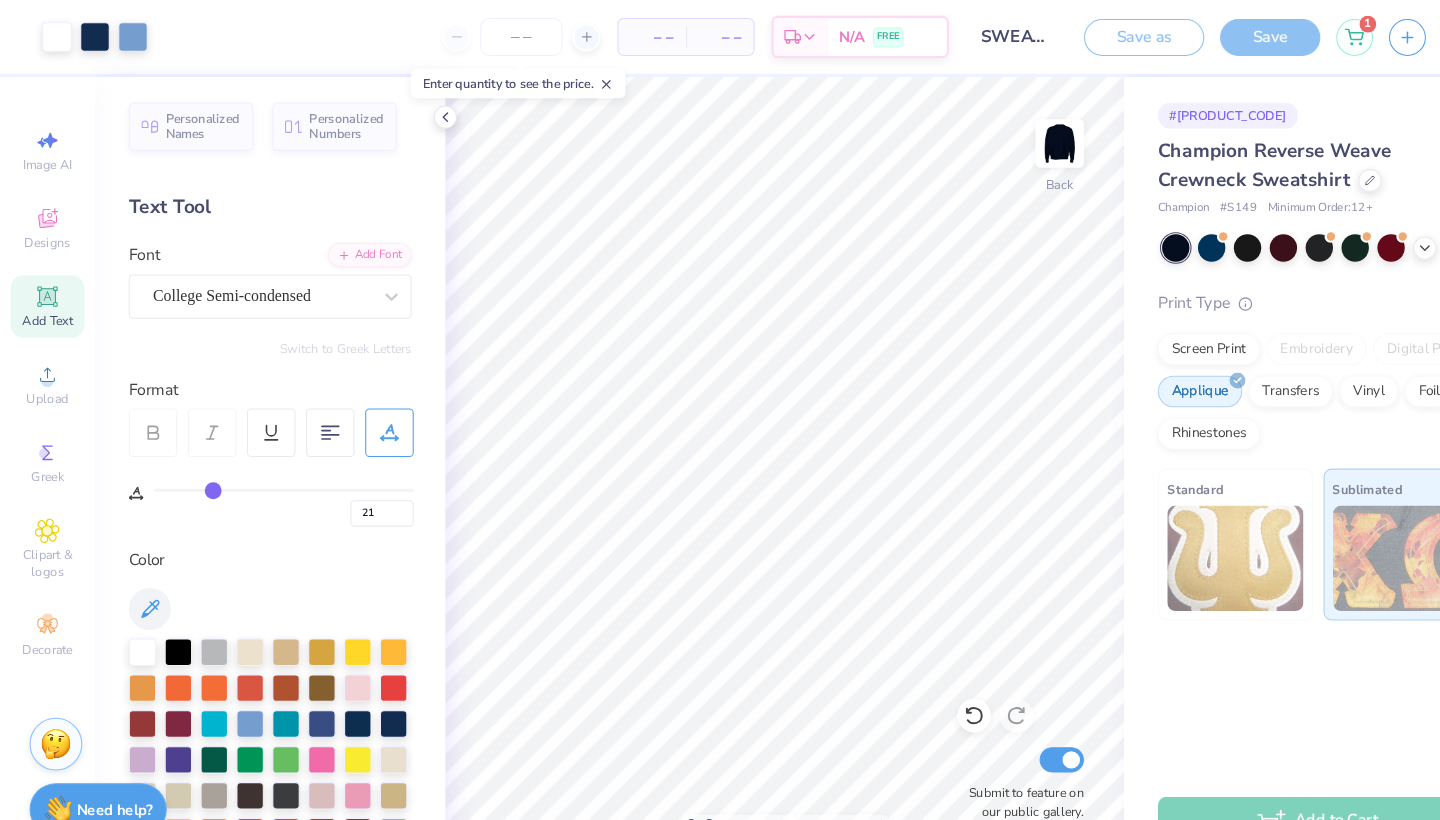 type on "22" 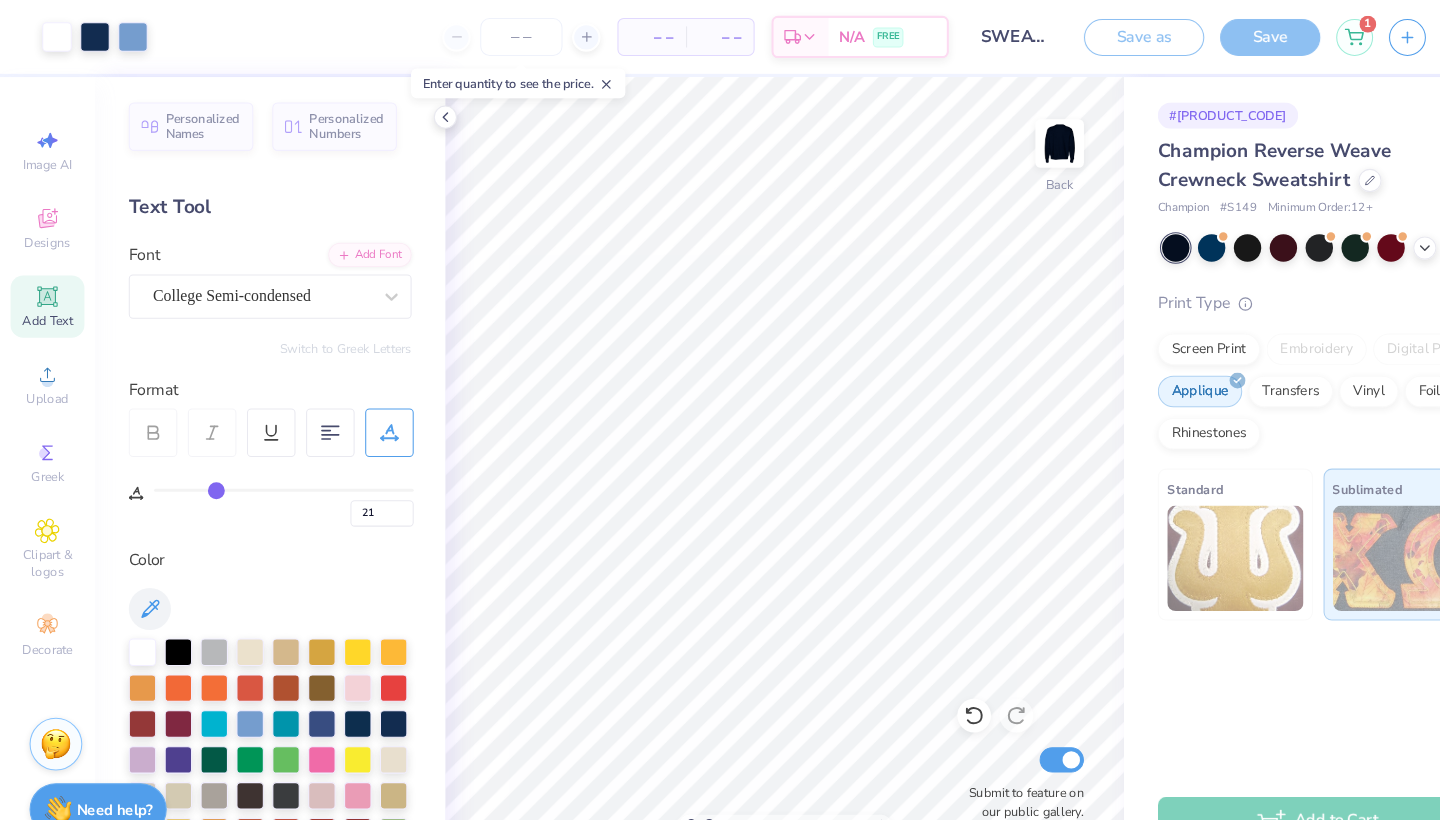 type on "22" 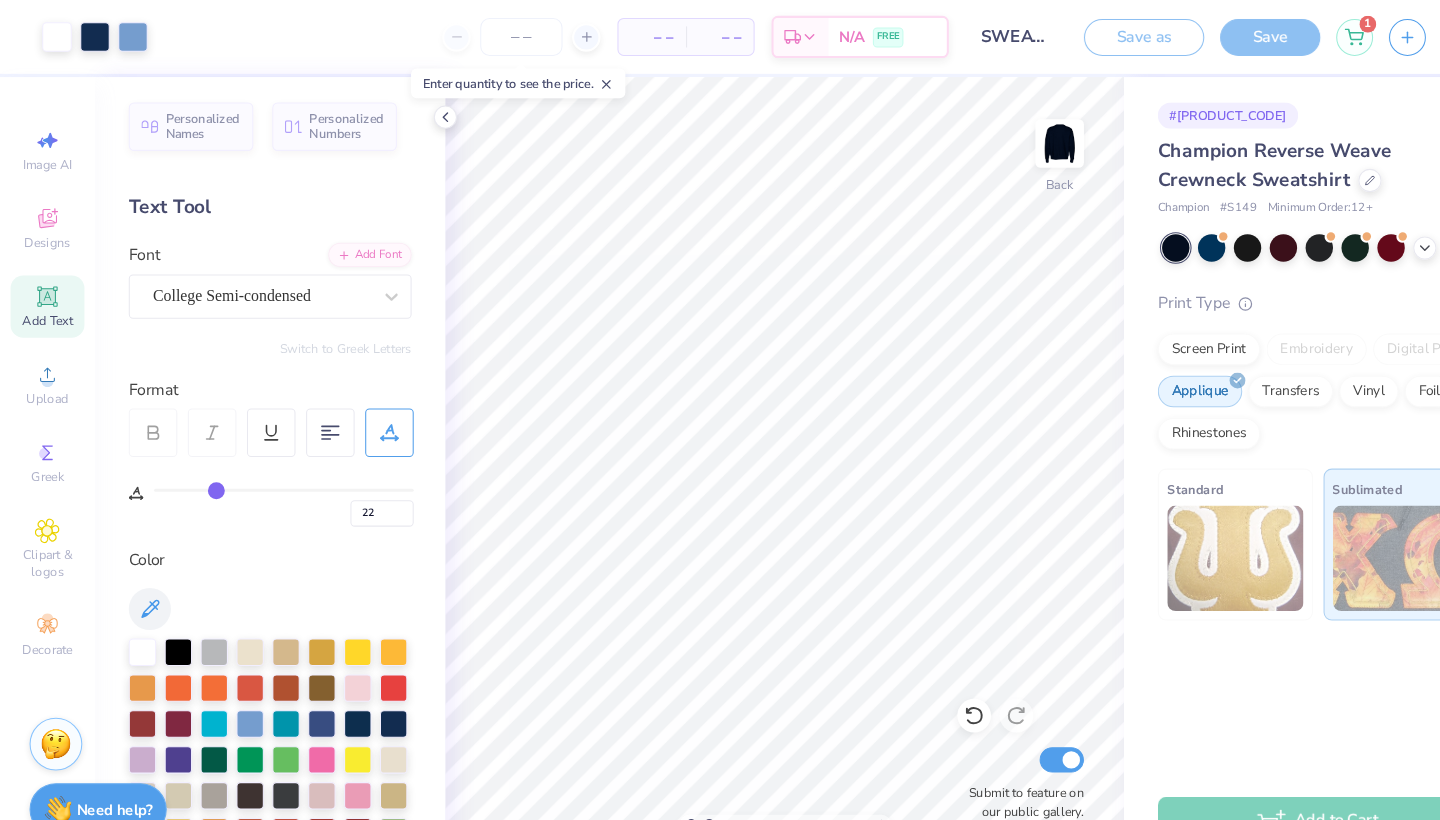 type on "23" 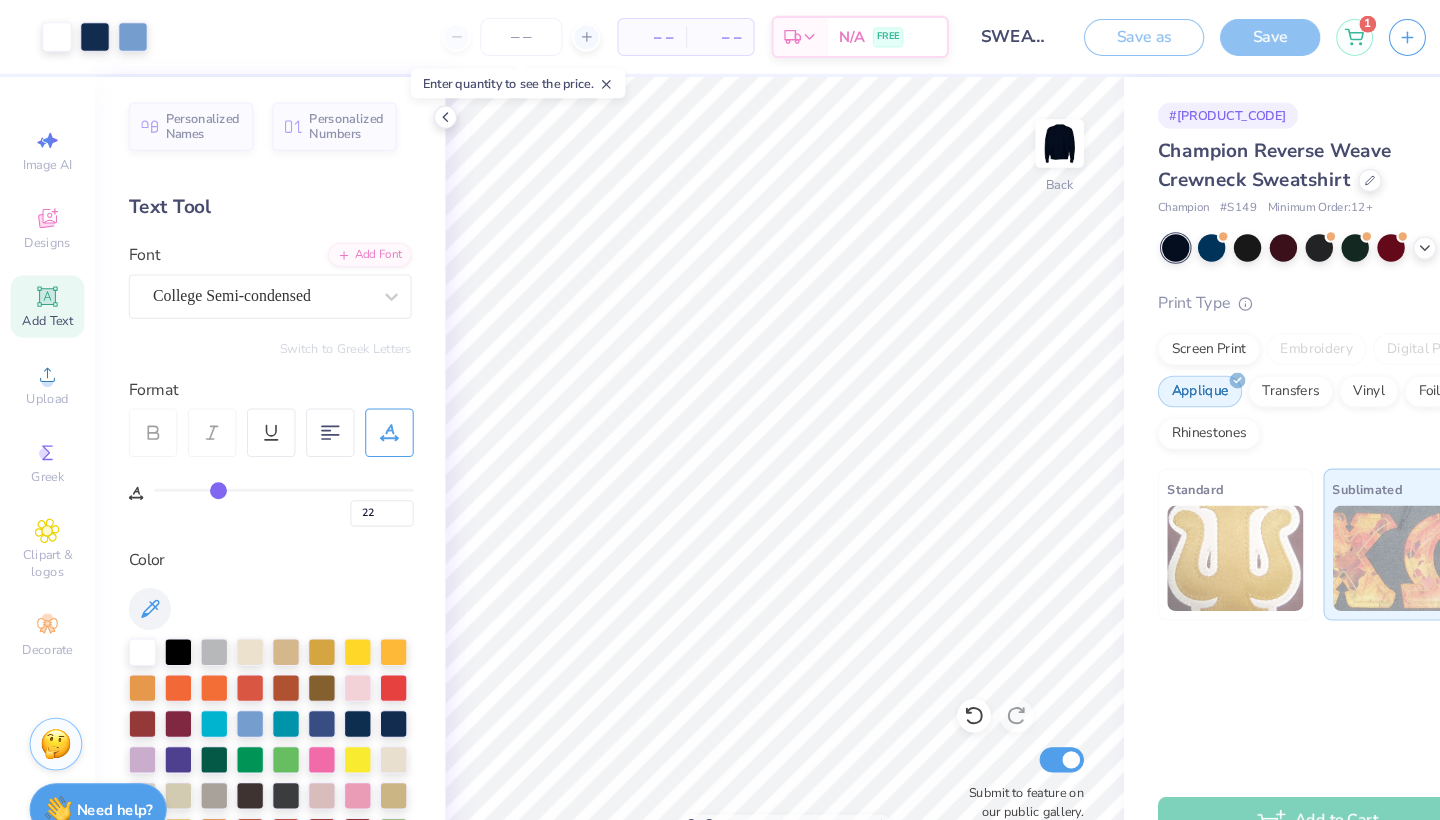 type on "23" 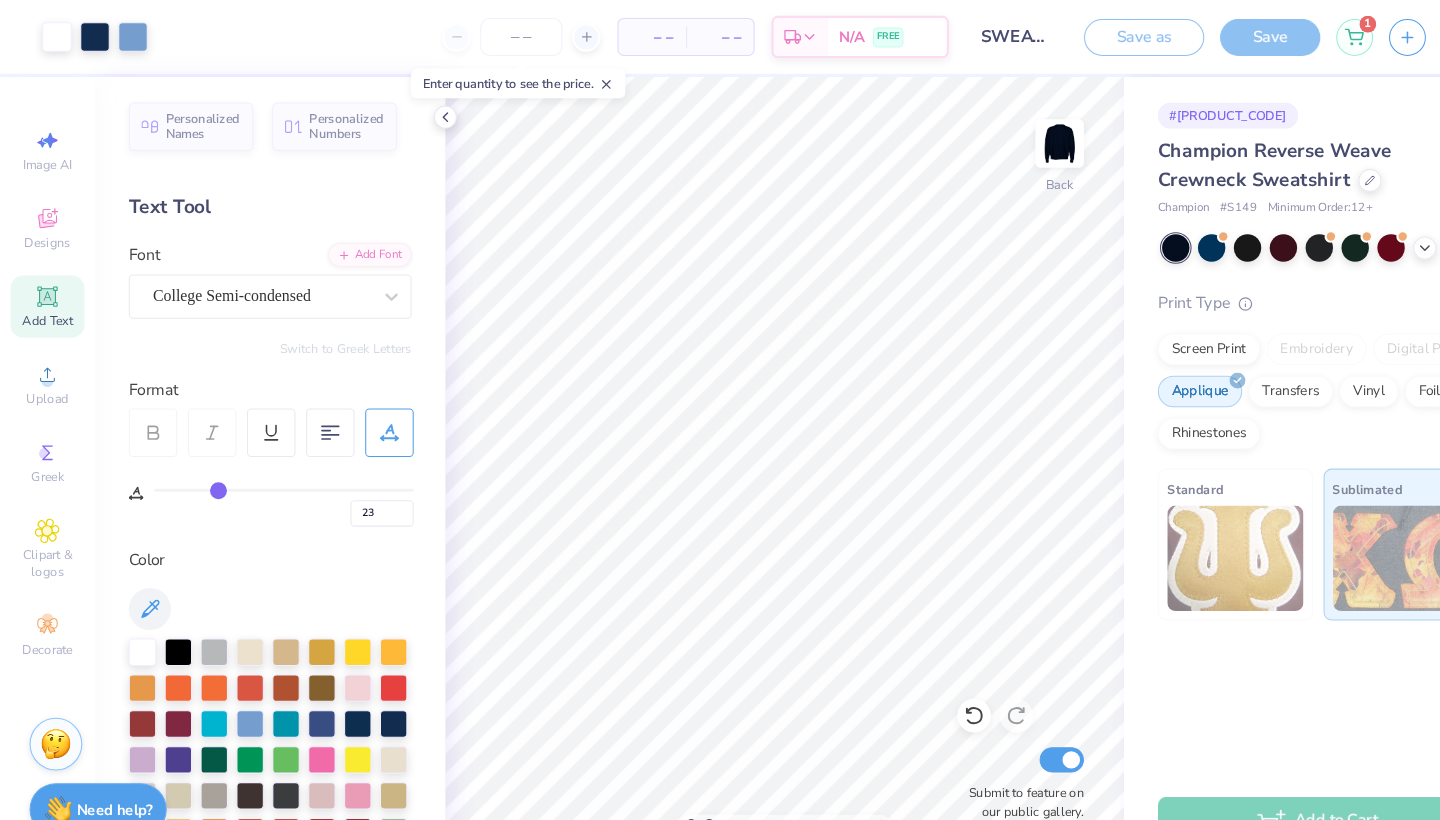 type on "24" 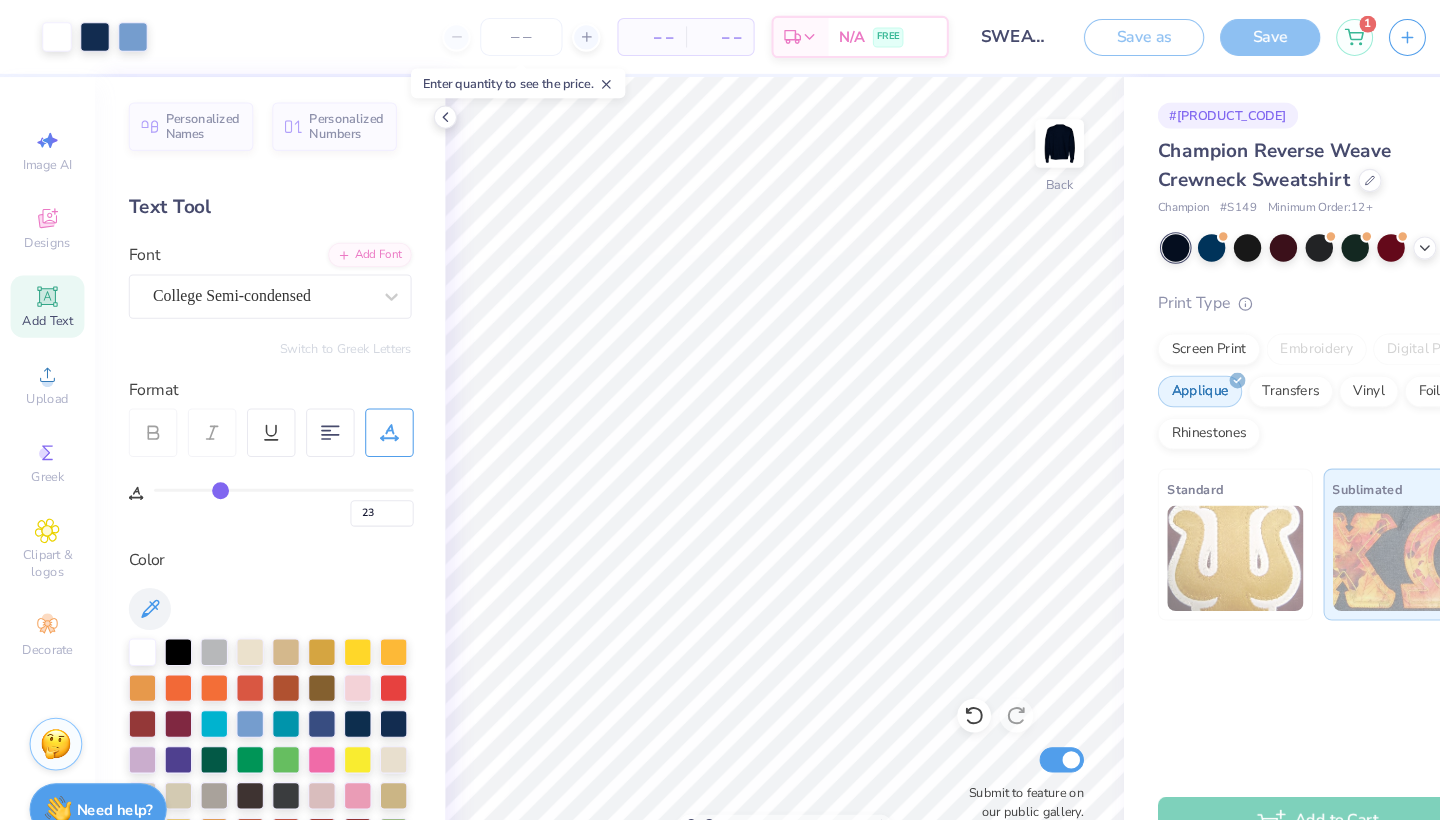 type on "24" 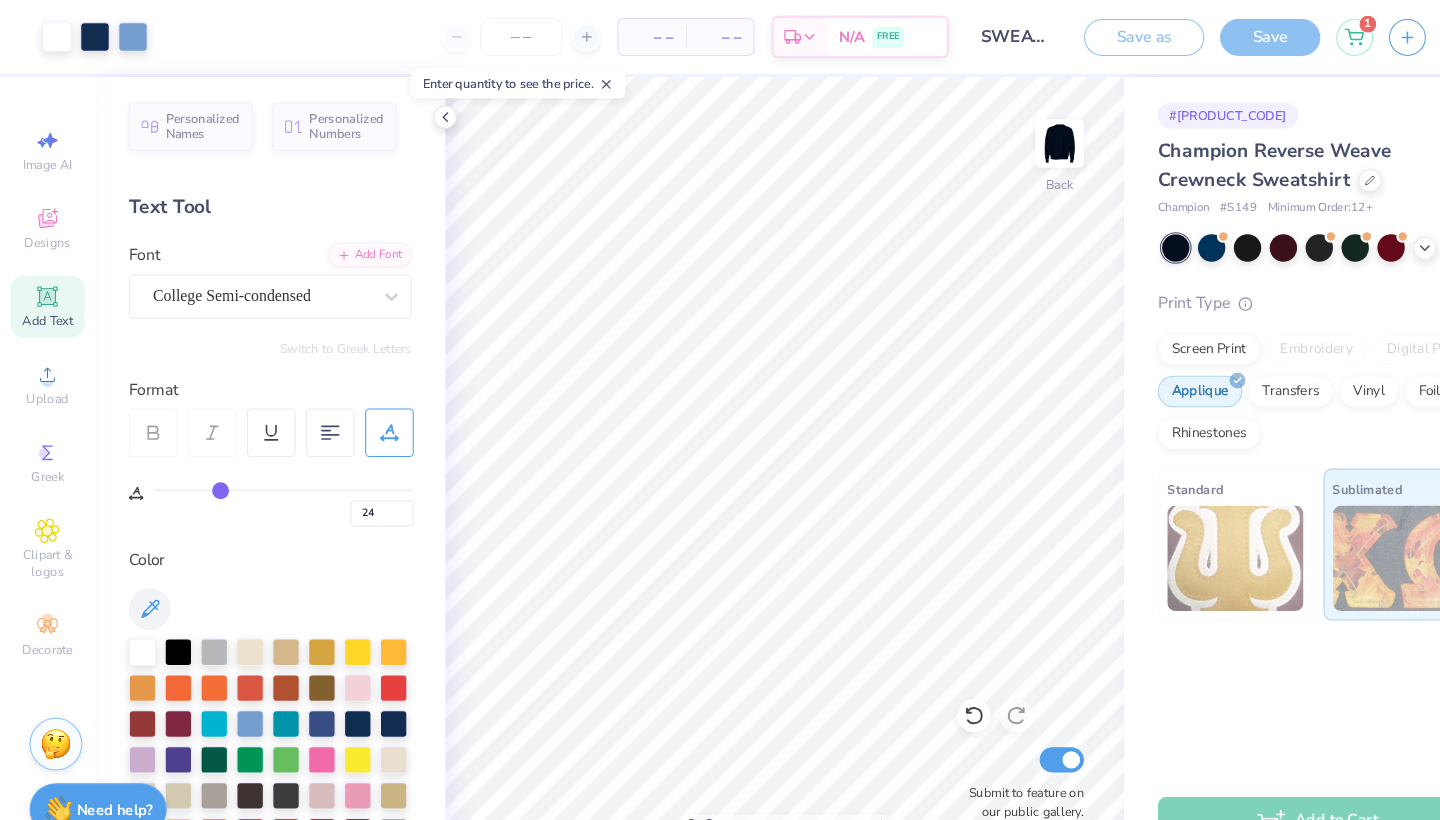 type on "25" 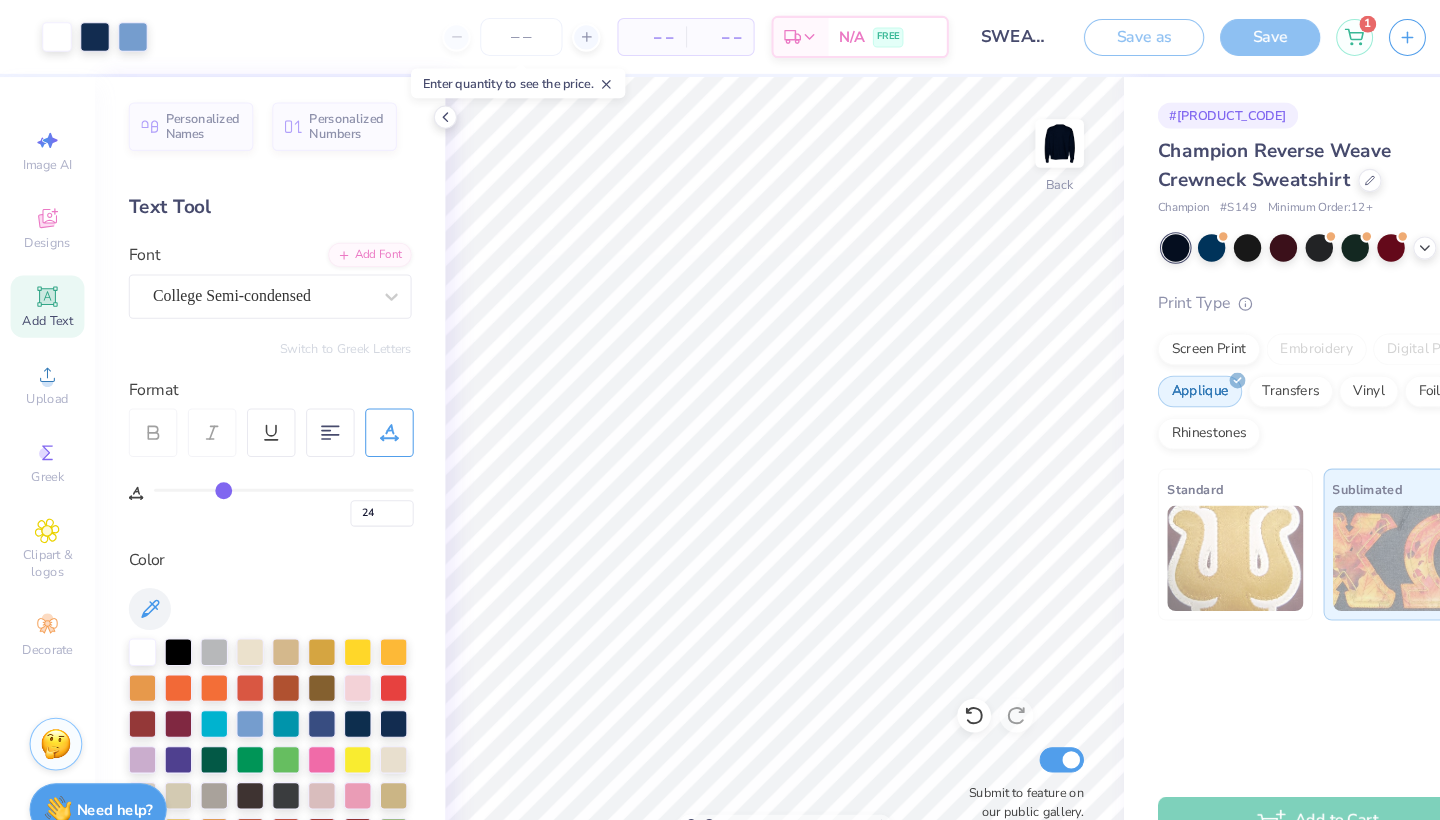 type on "25" 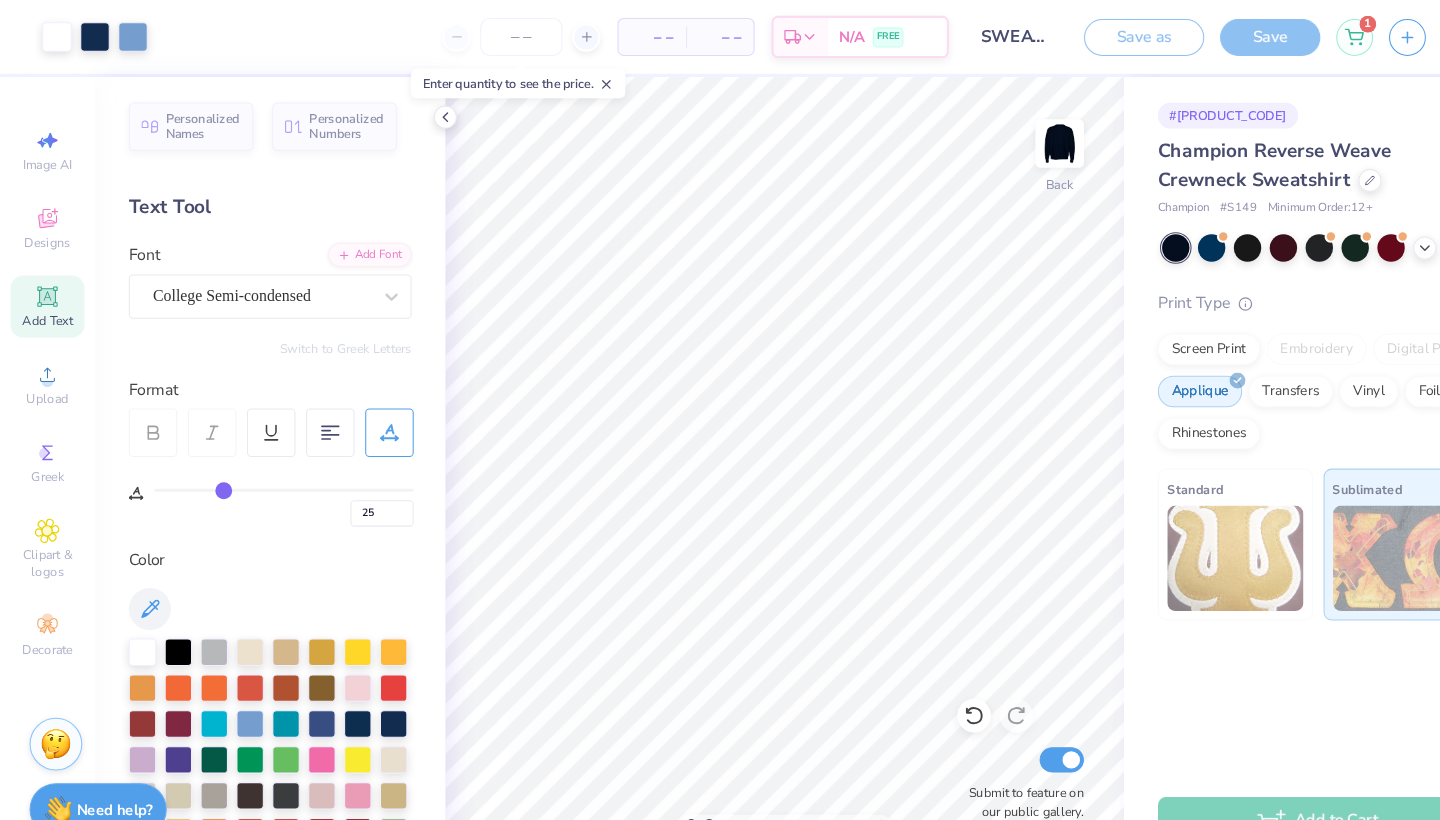 type on "26" 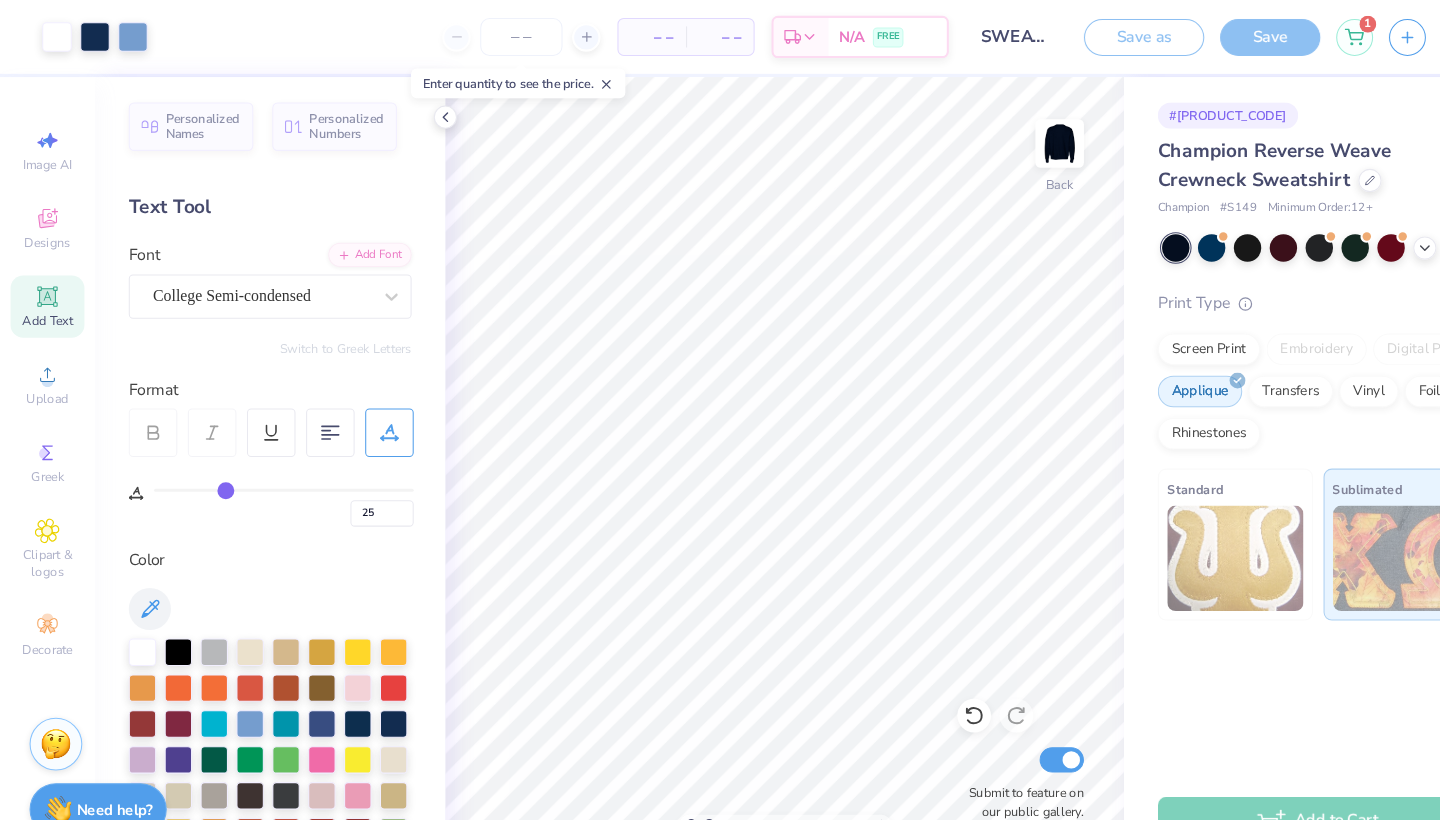 type on "26" 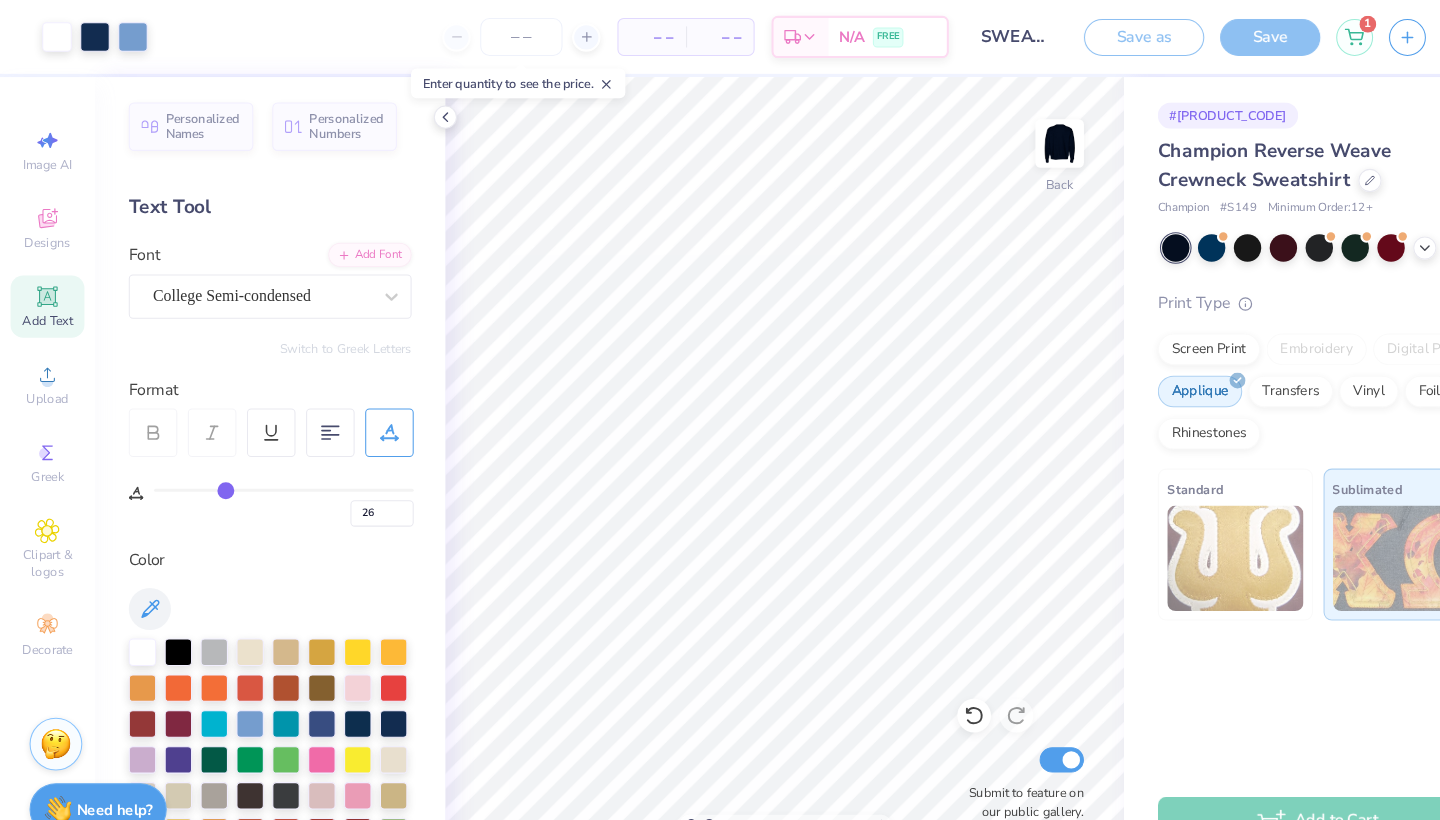 type on "27" 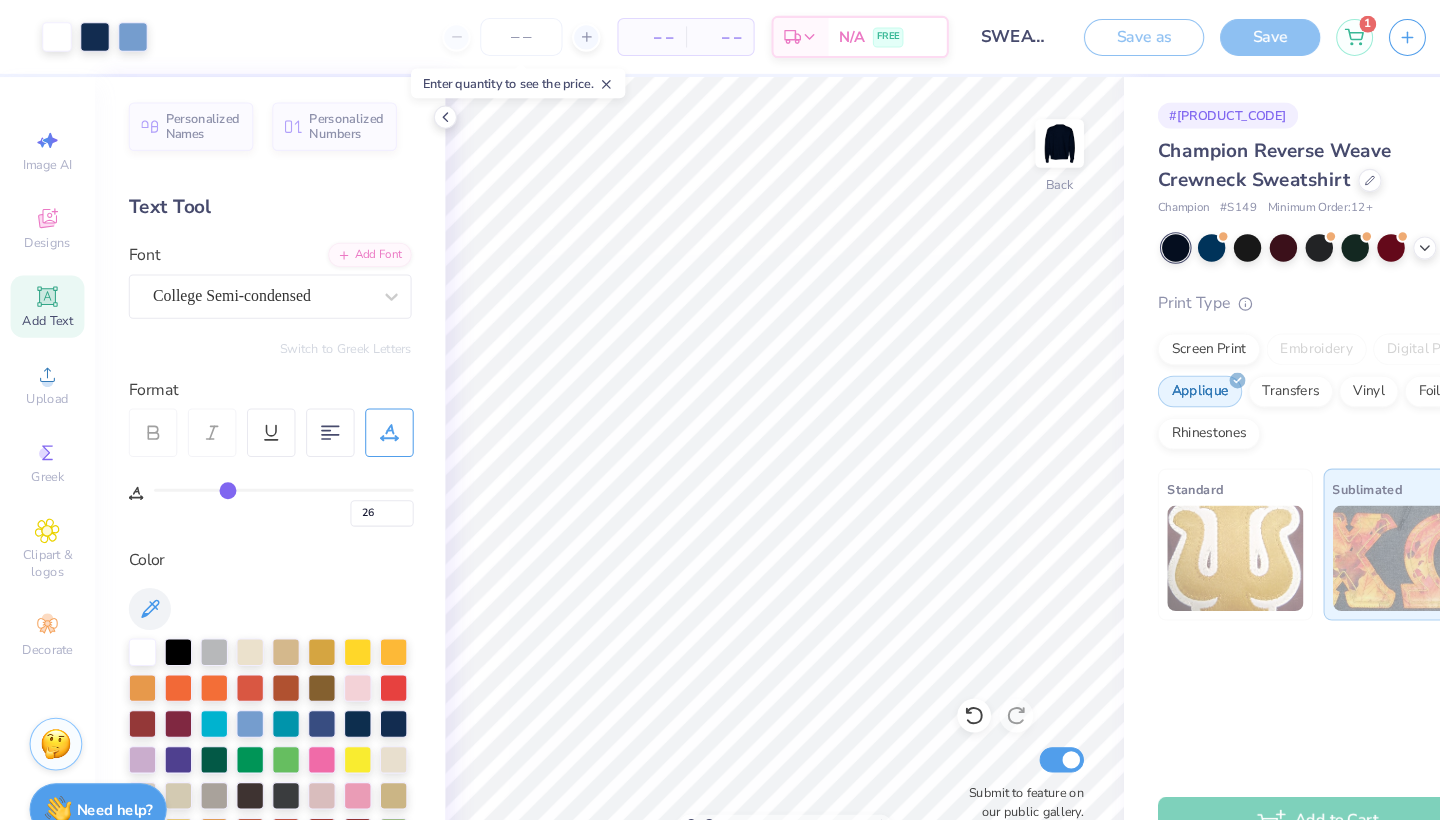 type on "27" 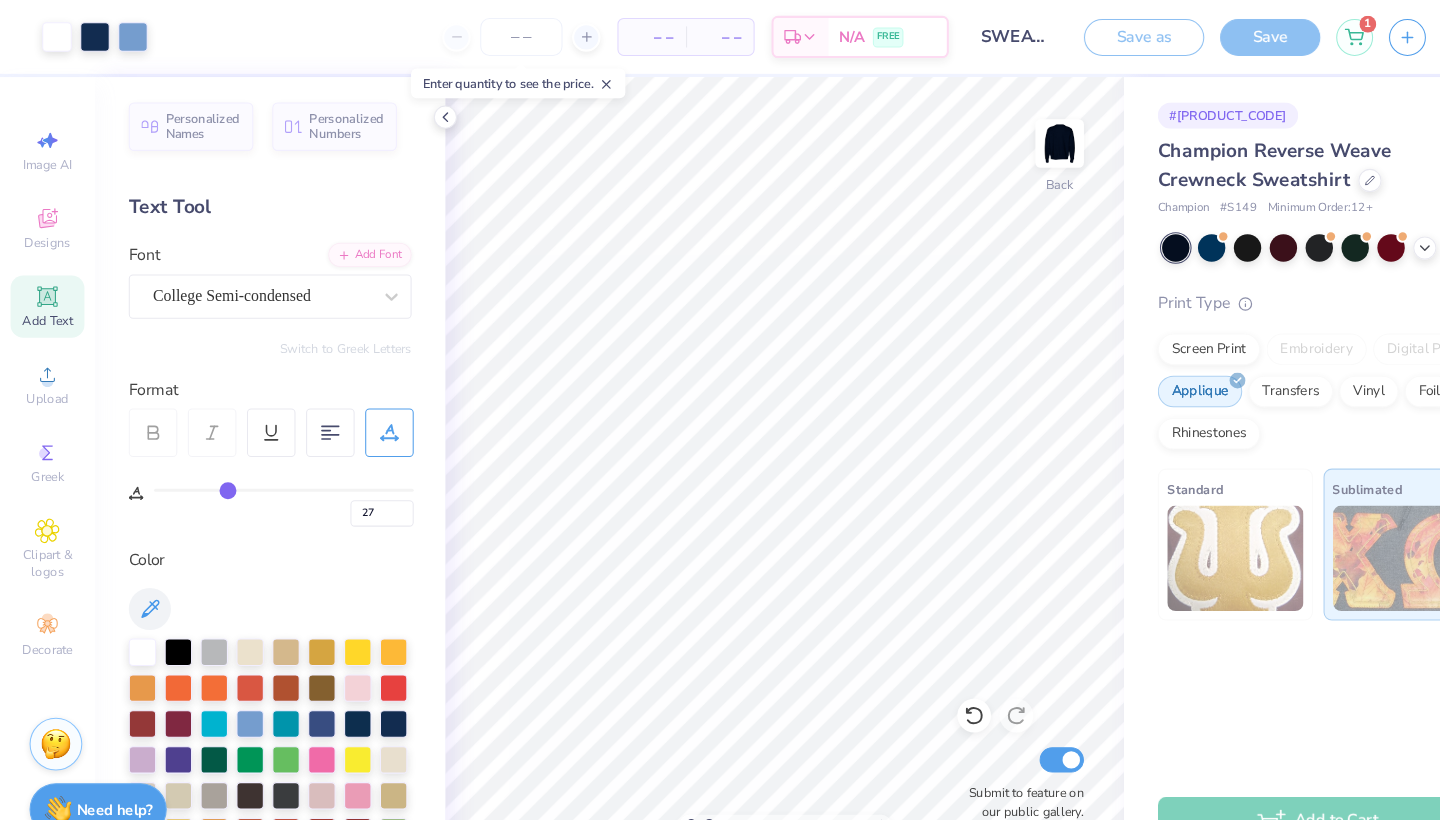 drag, startPoint x: 201, startPoint y: 462, endPoint x: 216, endPoint y: 462, distance: 15 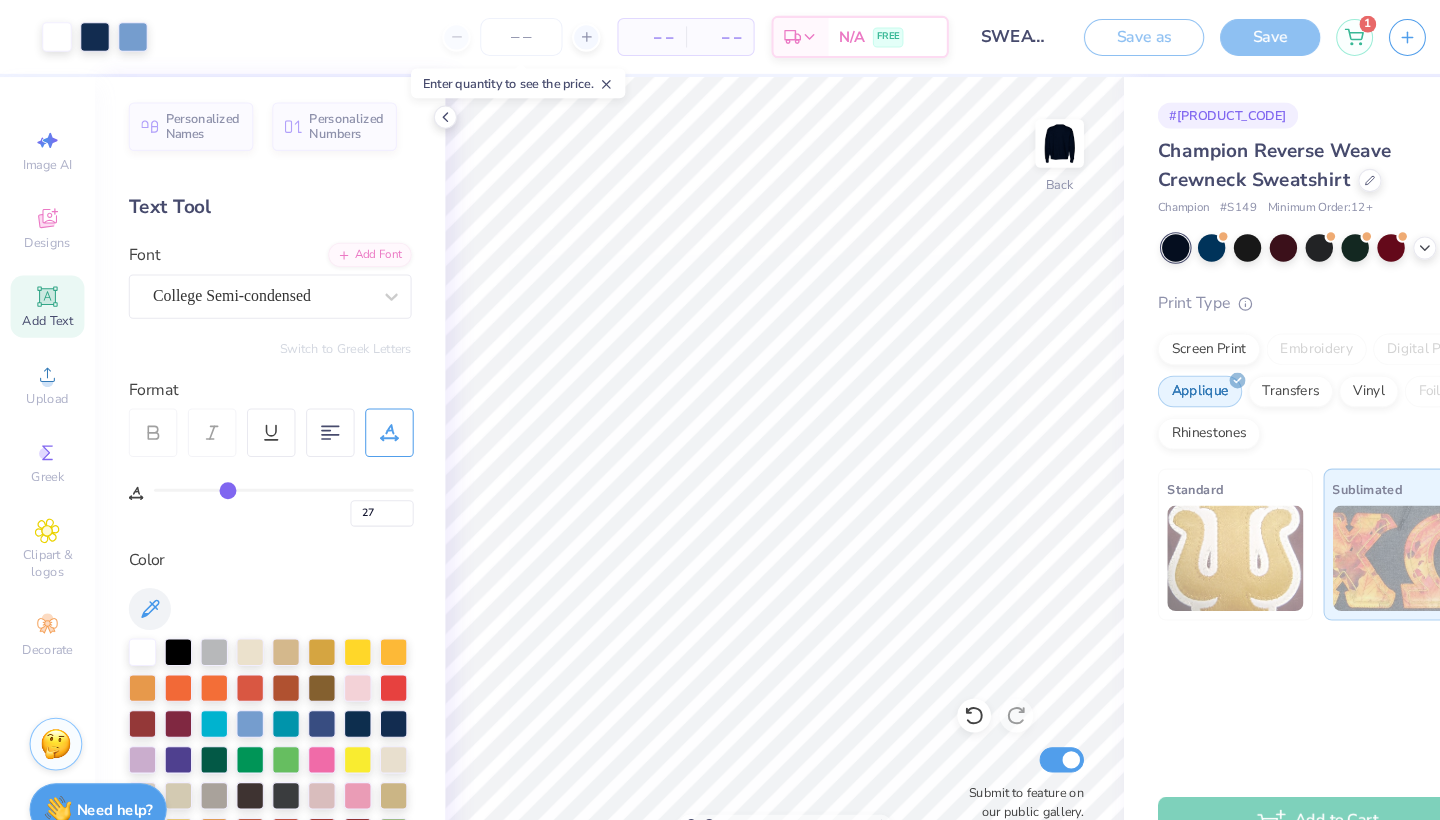 type on "29" 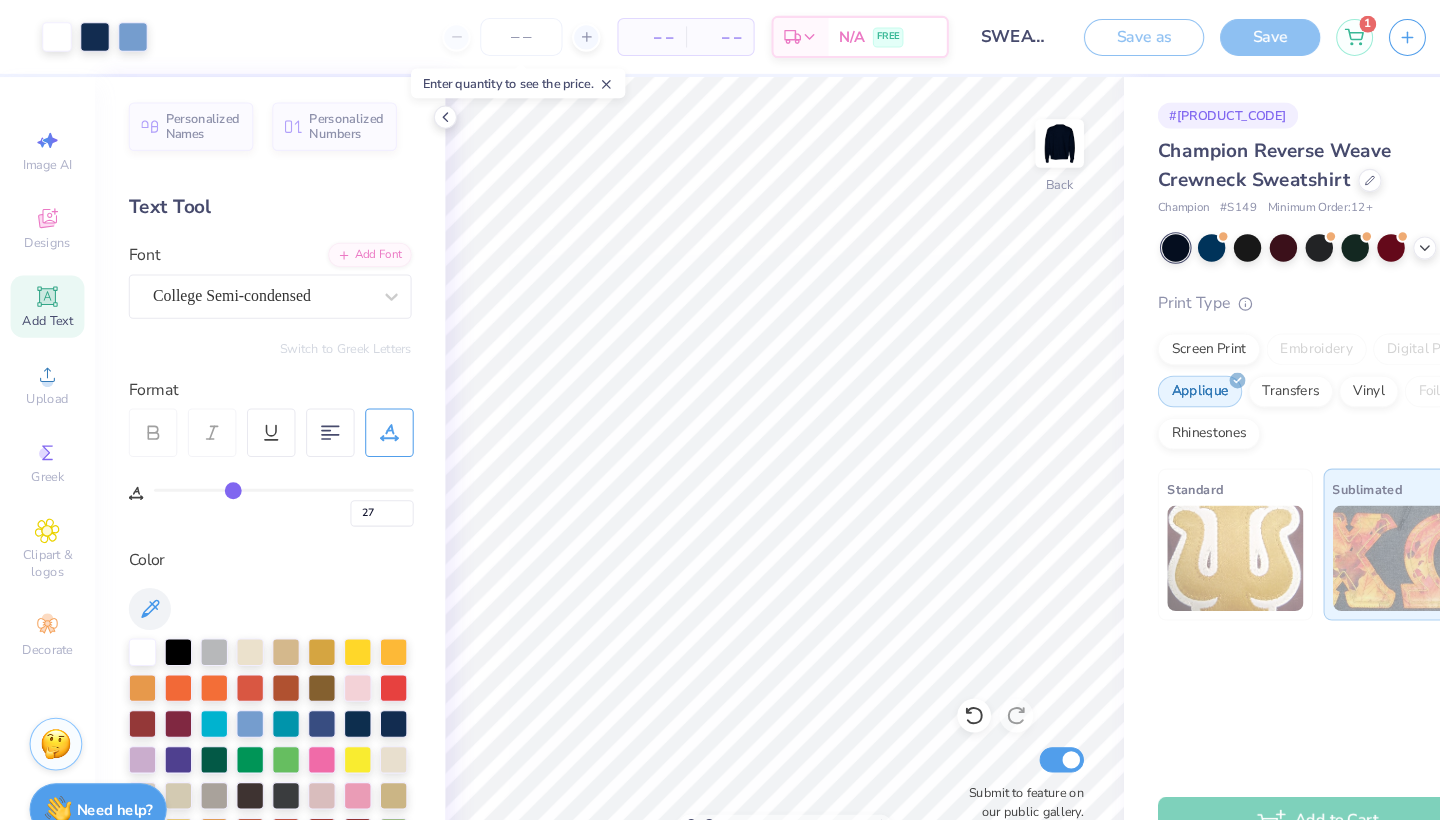 type on "29" 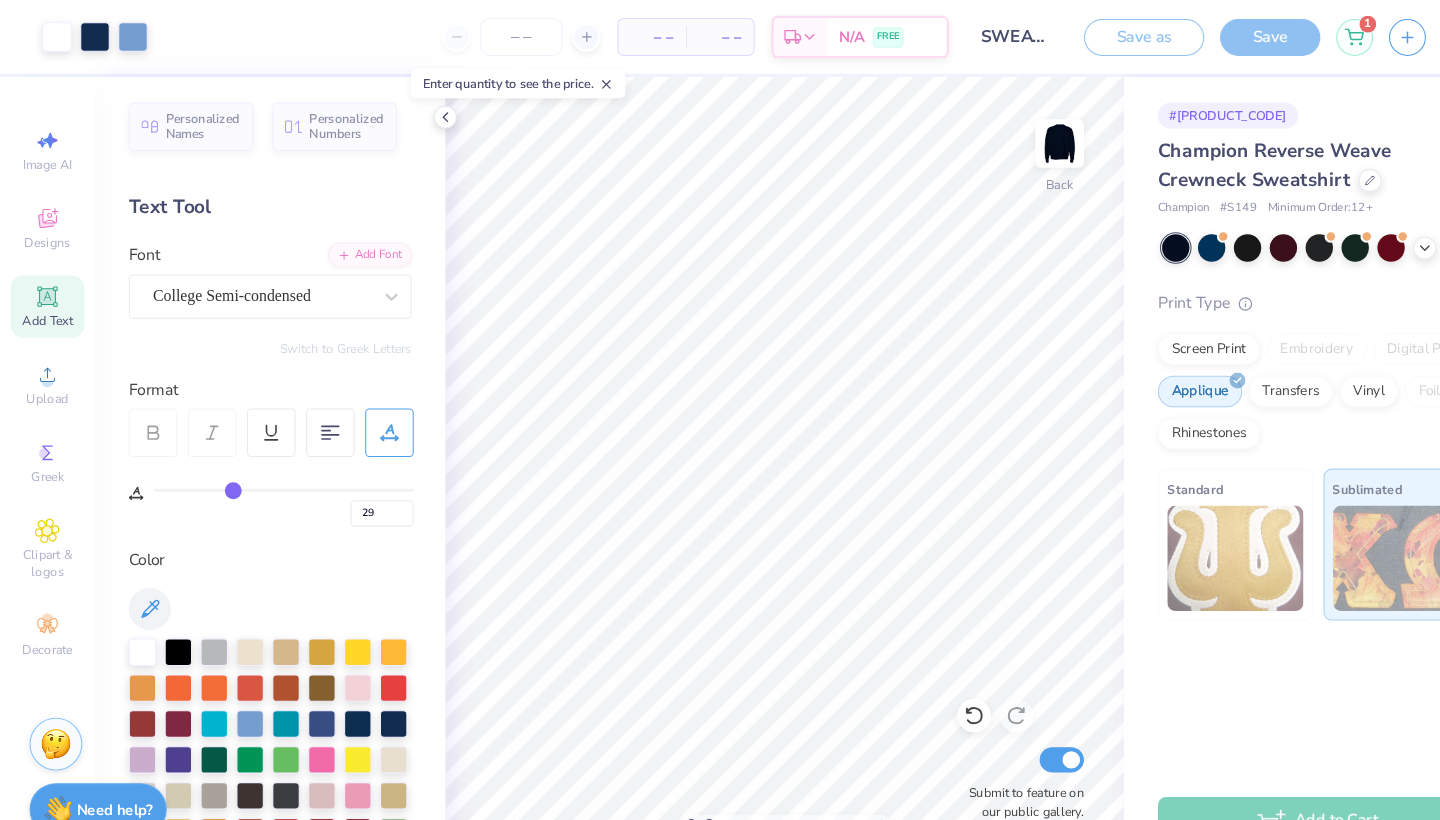 type on "28" 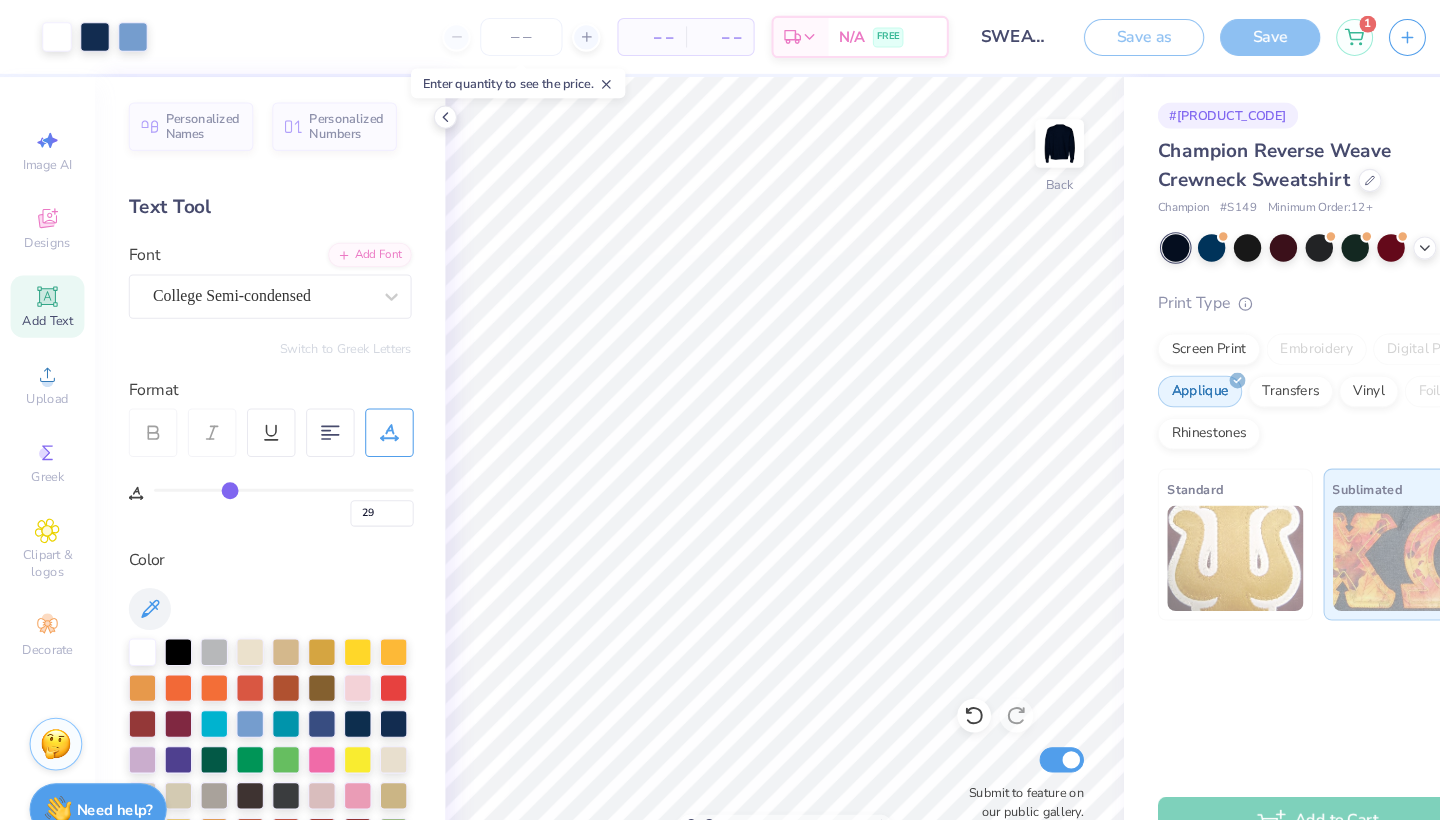type on "28" 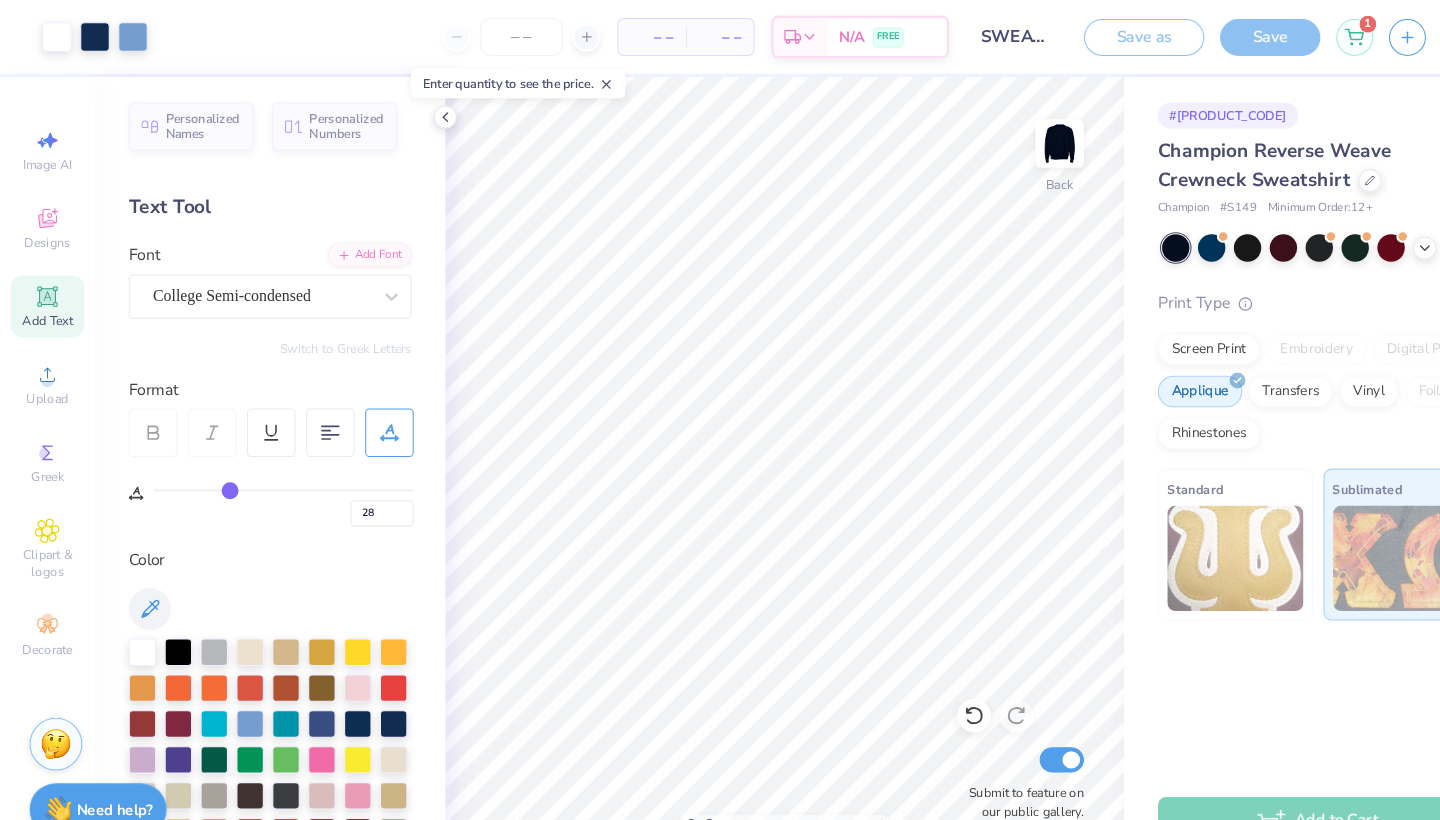 type on "27" 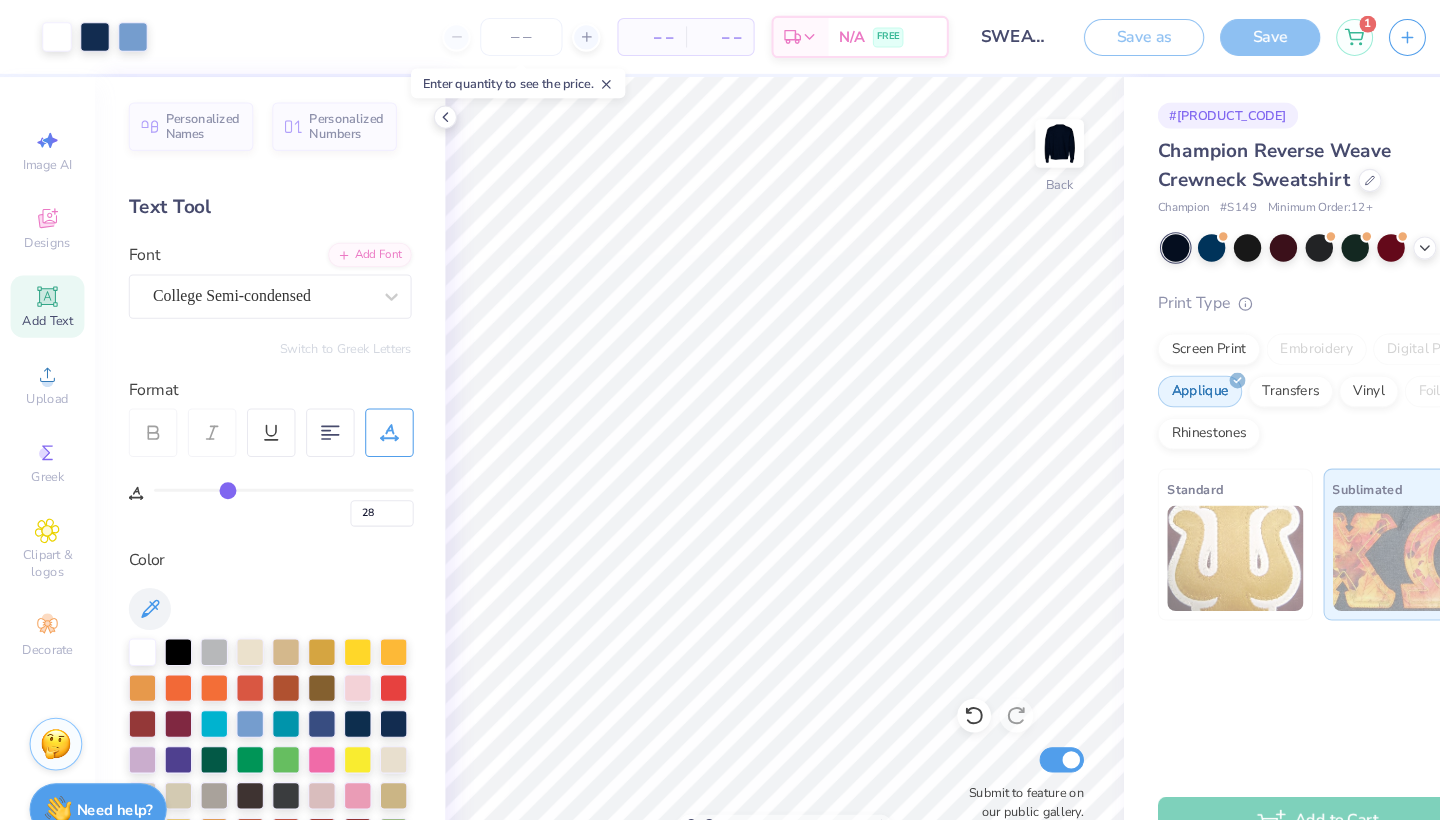 type on "27" 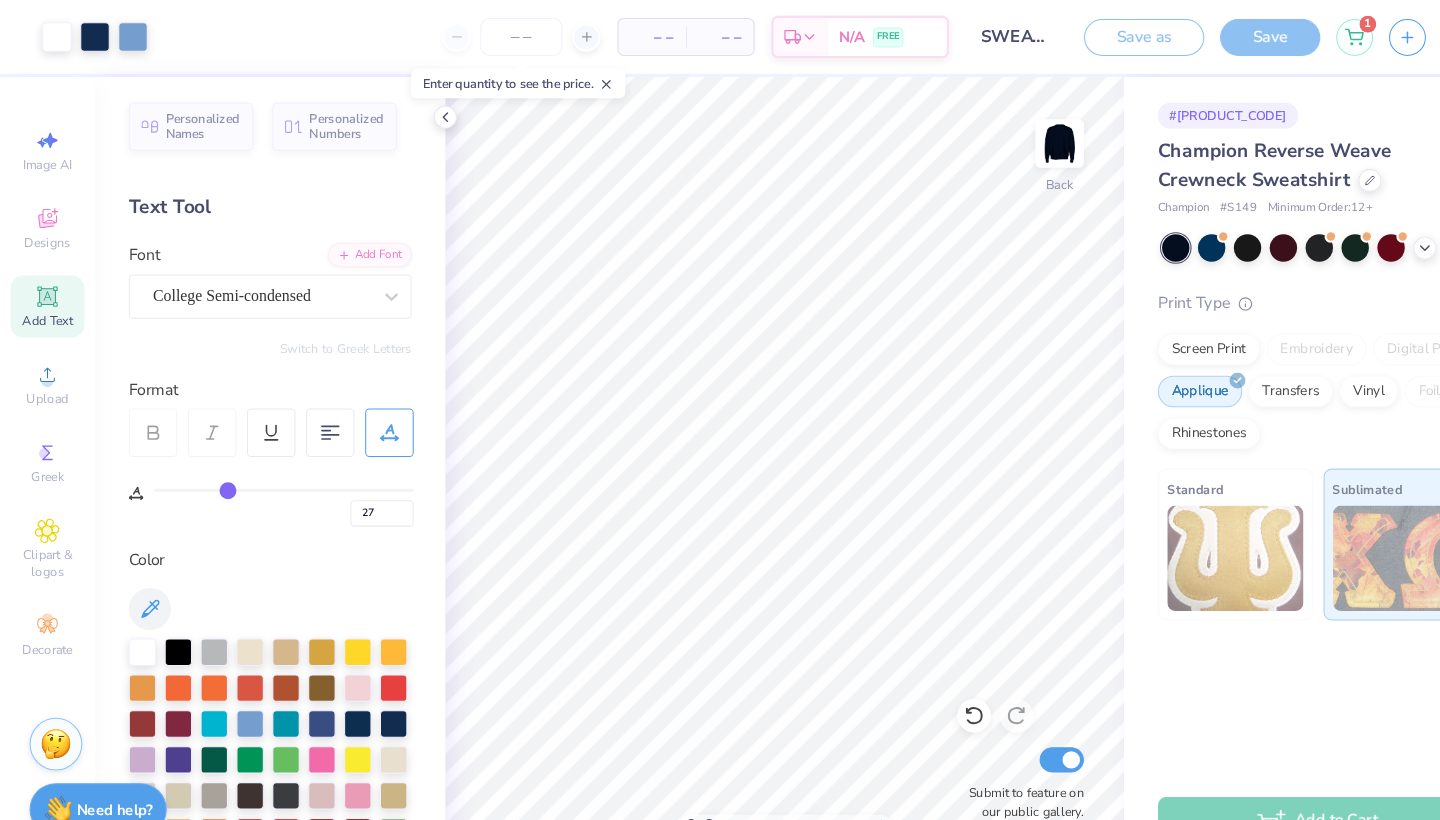 type on "26" 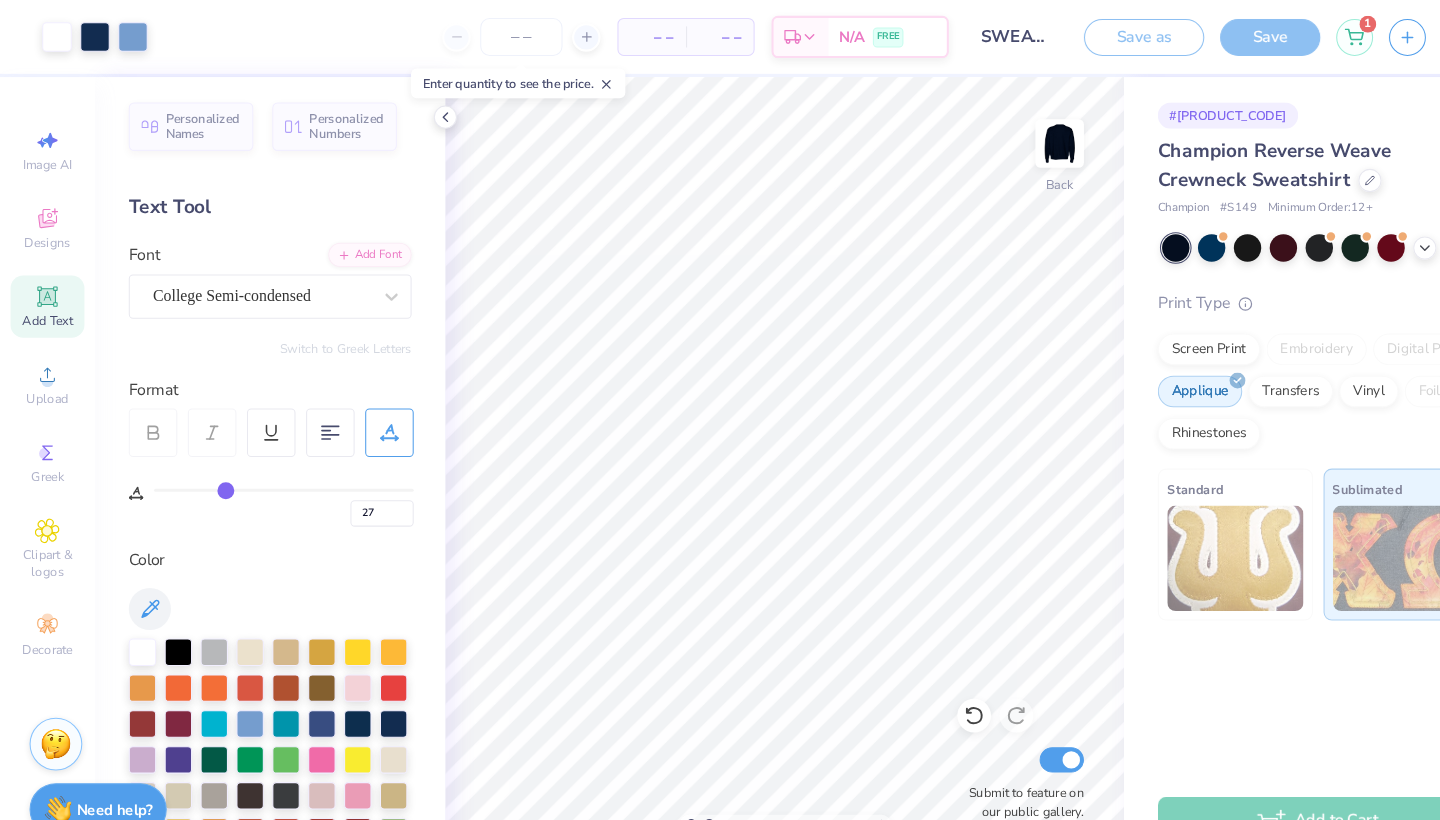 type on "26" 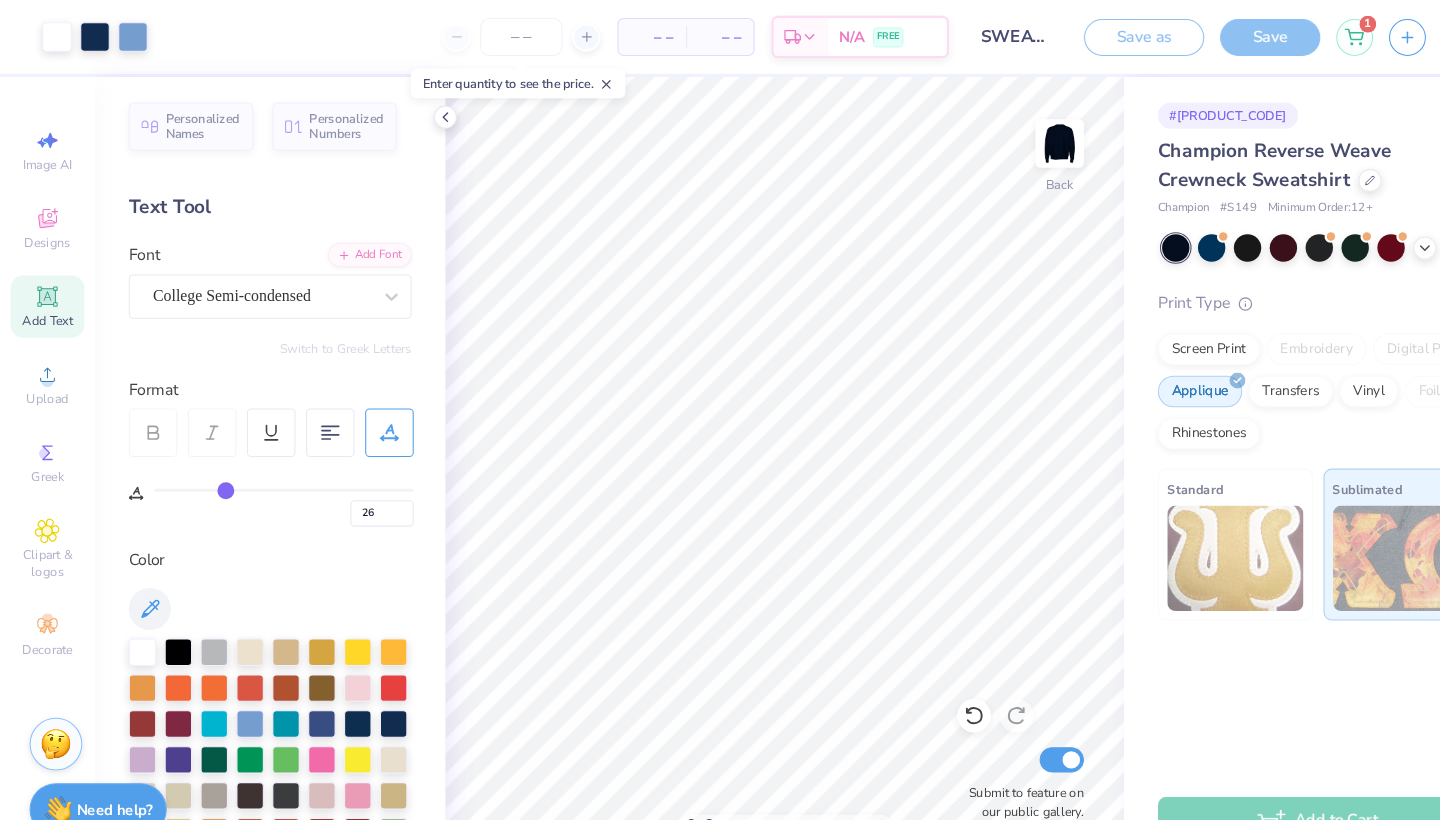 type on "24" 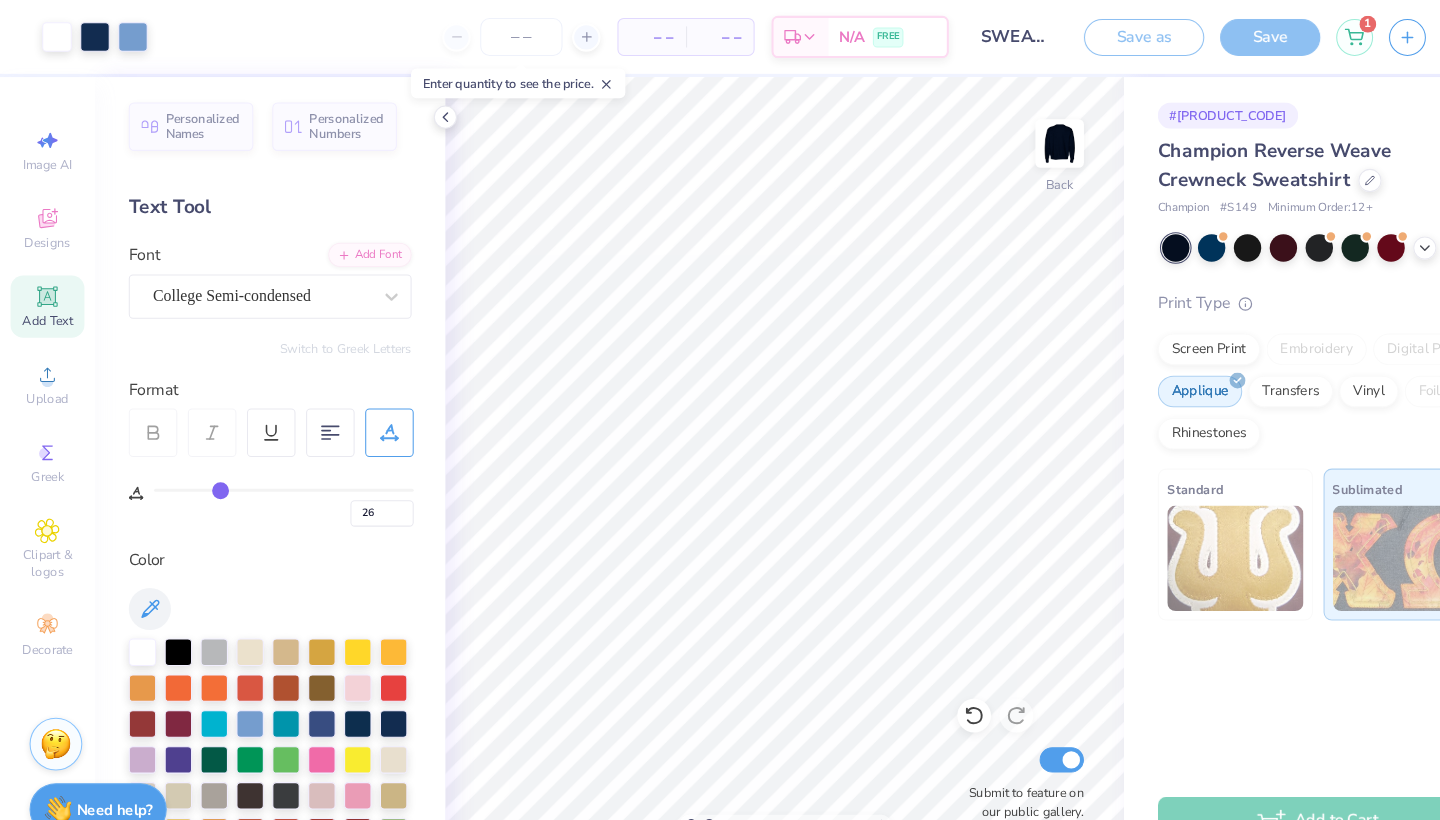 type on "24" 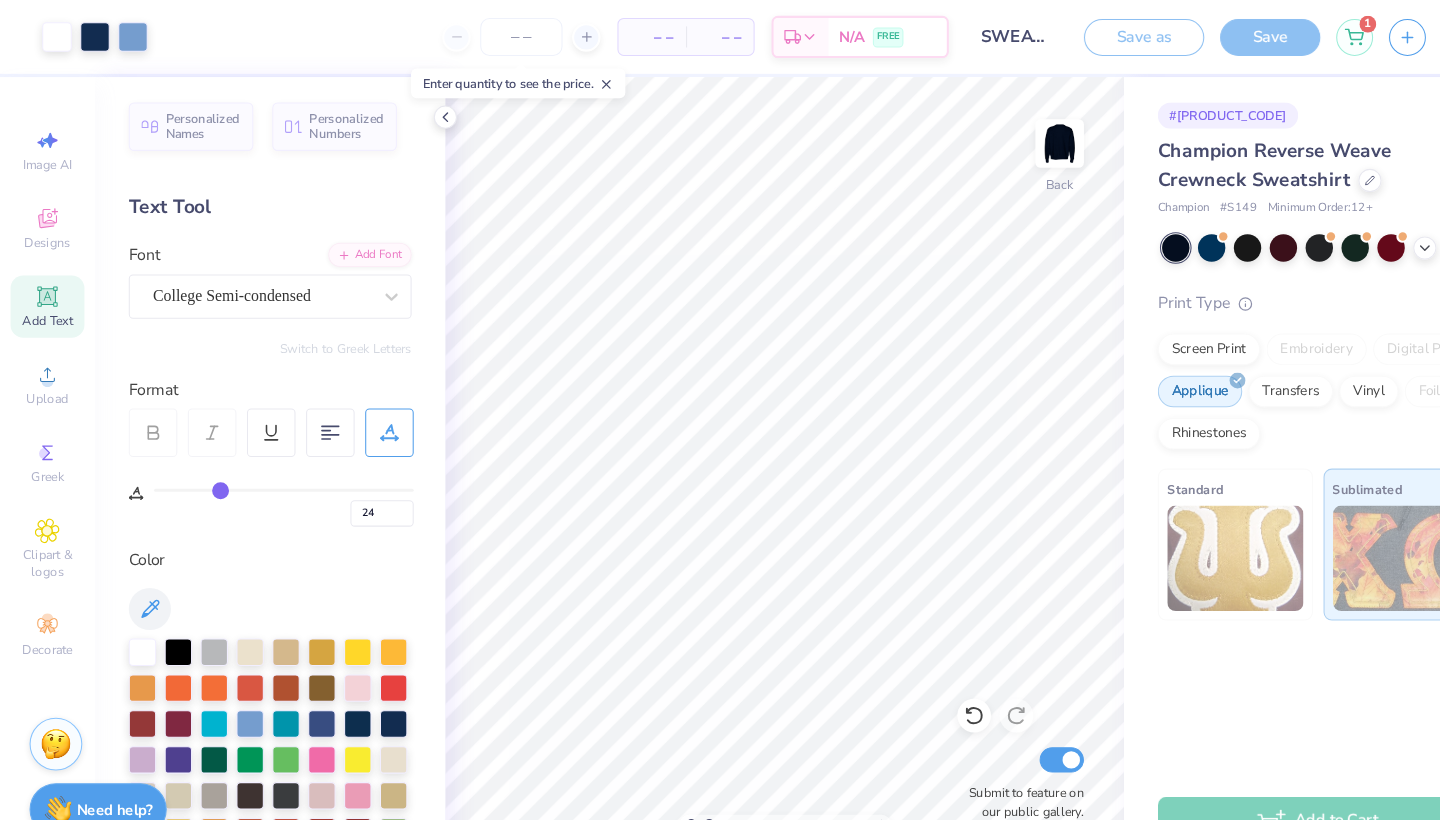 type on "23" 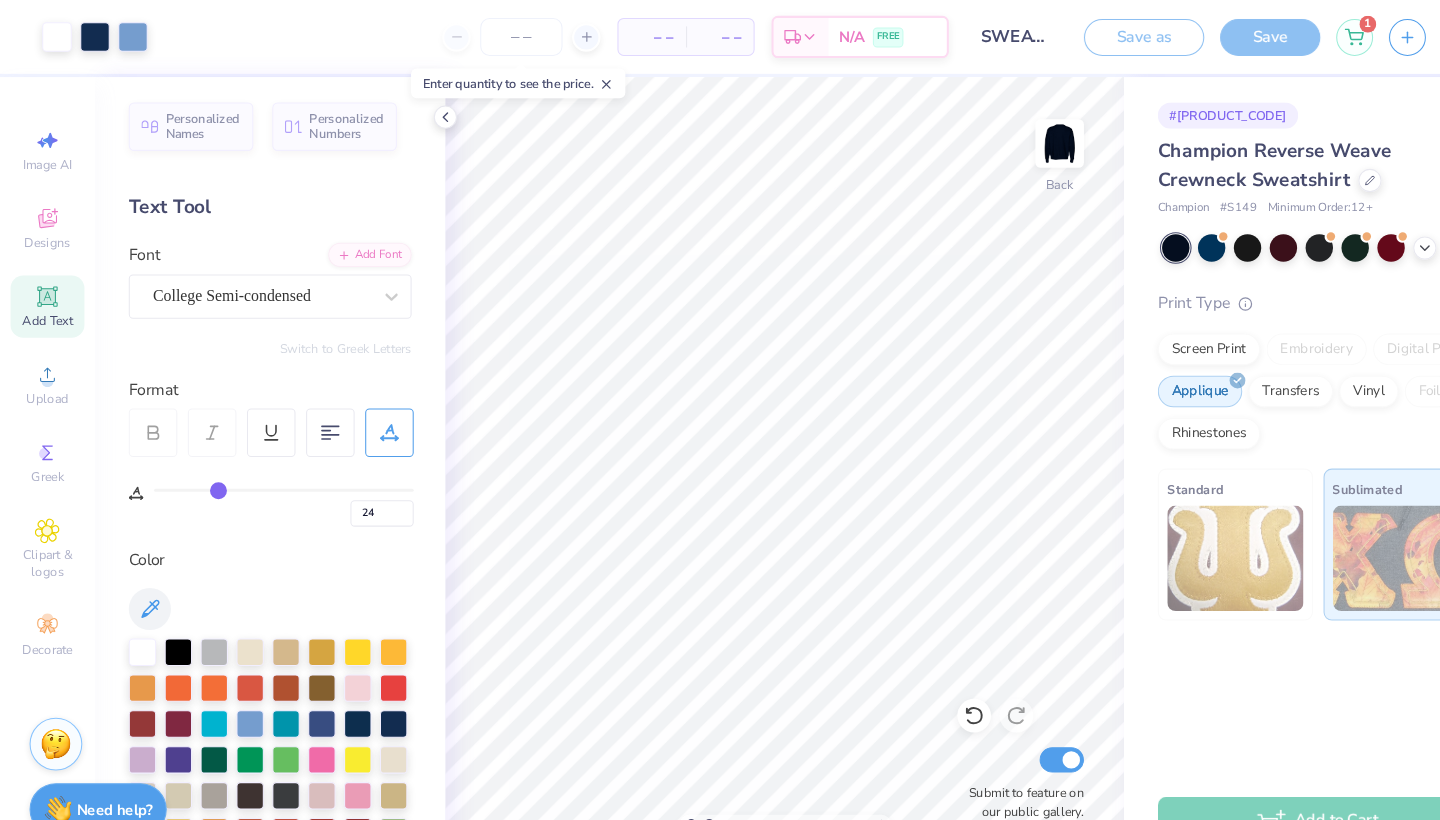 type on "23" 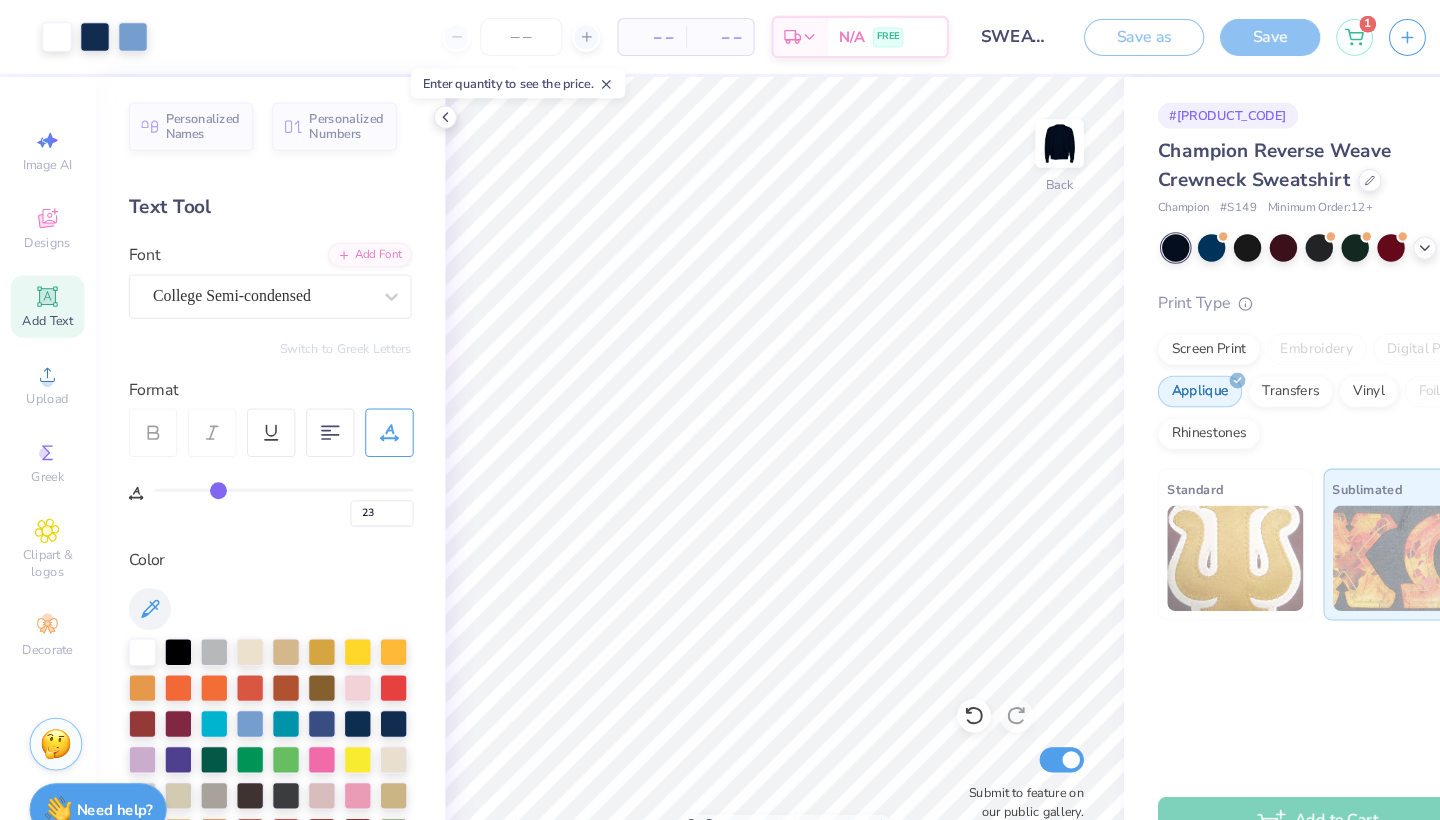 type on "22" 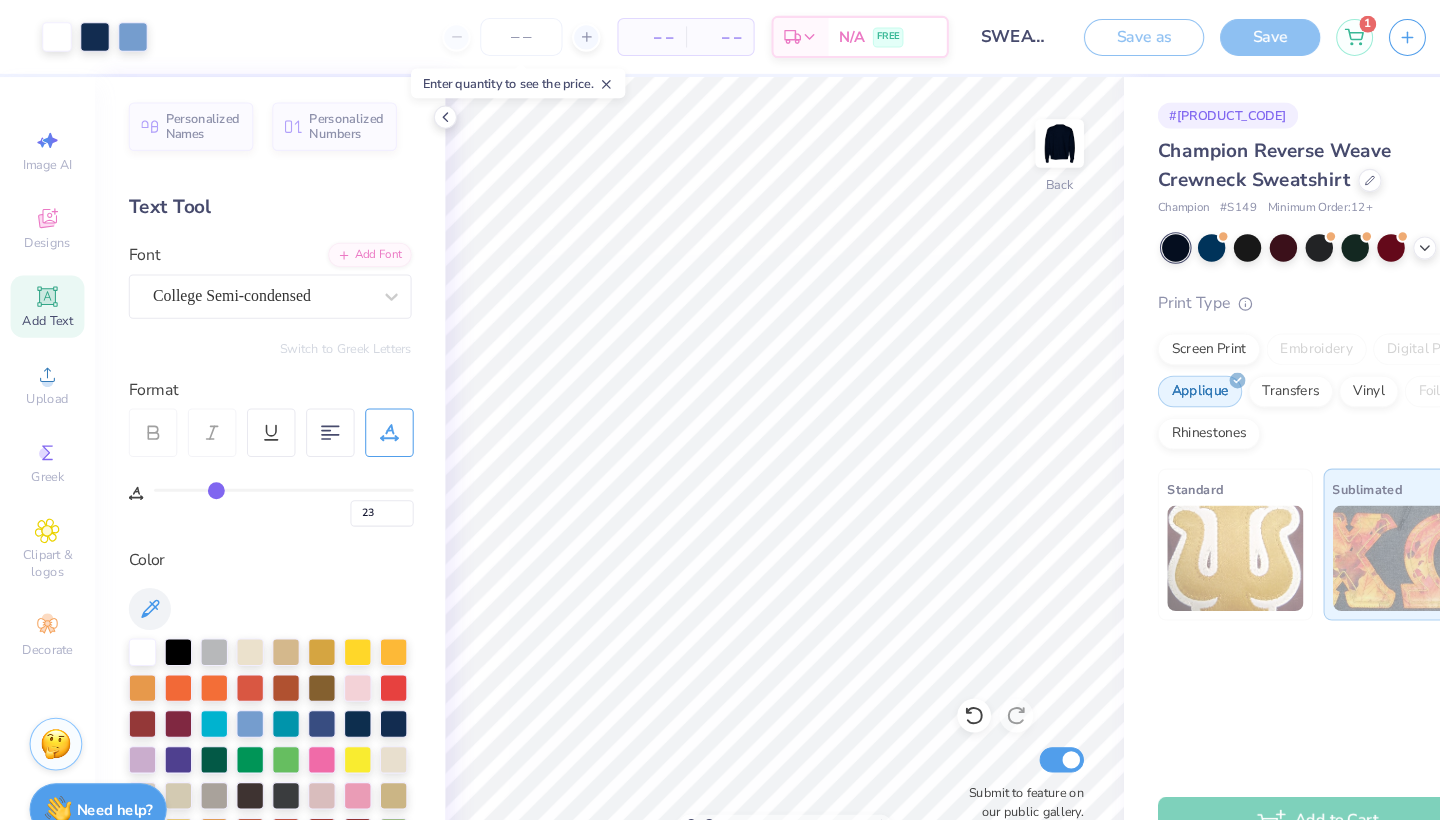 type on "22" 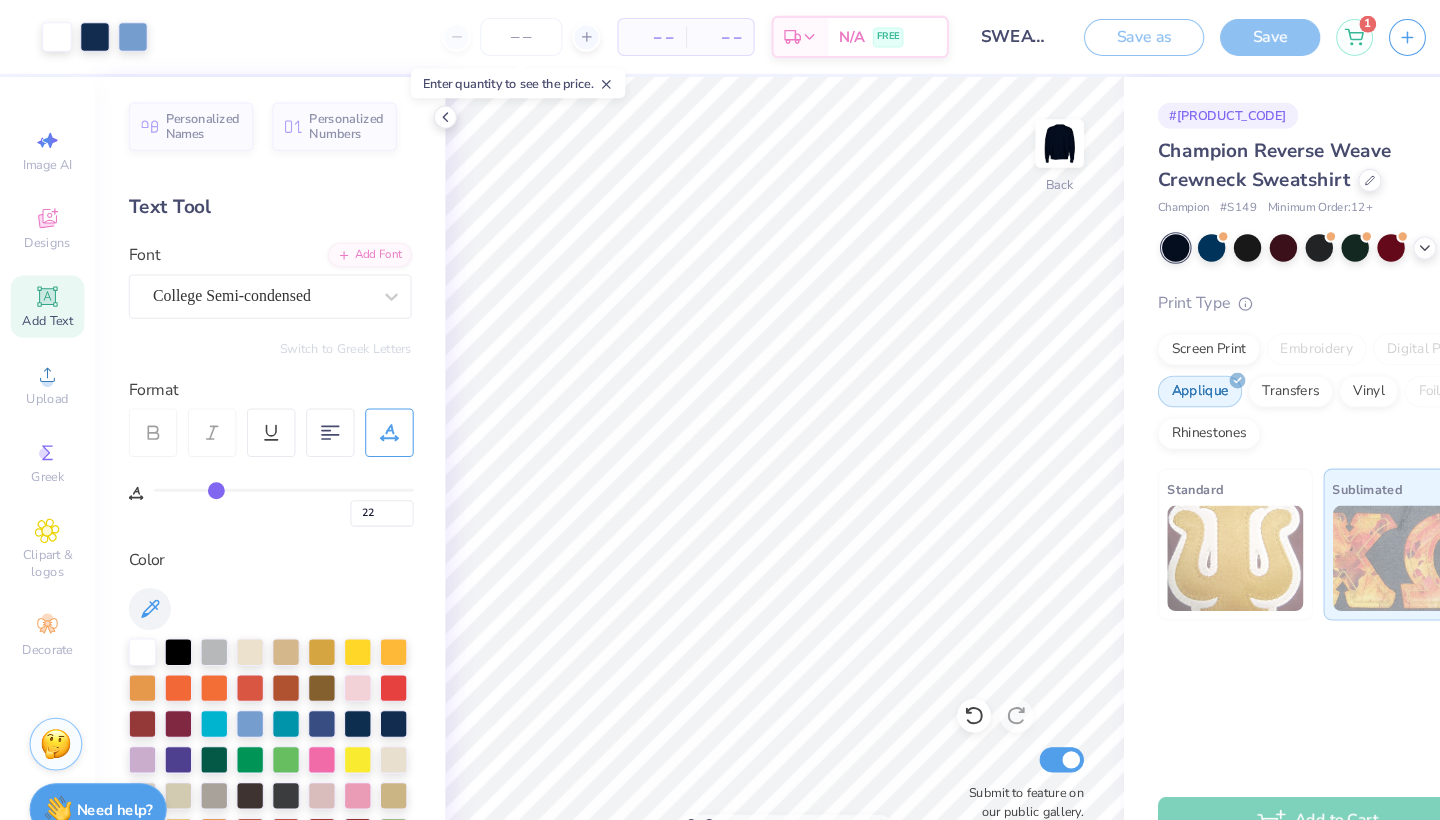 type on "21" 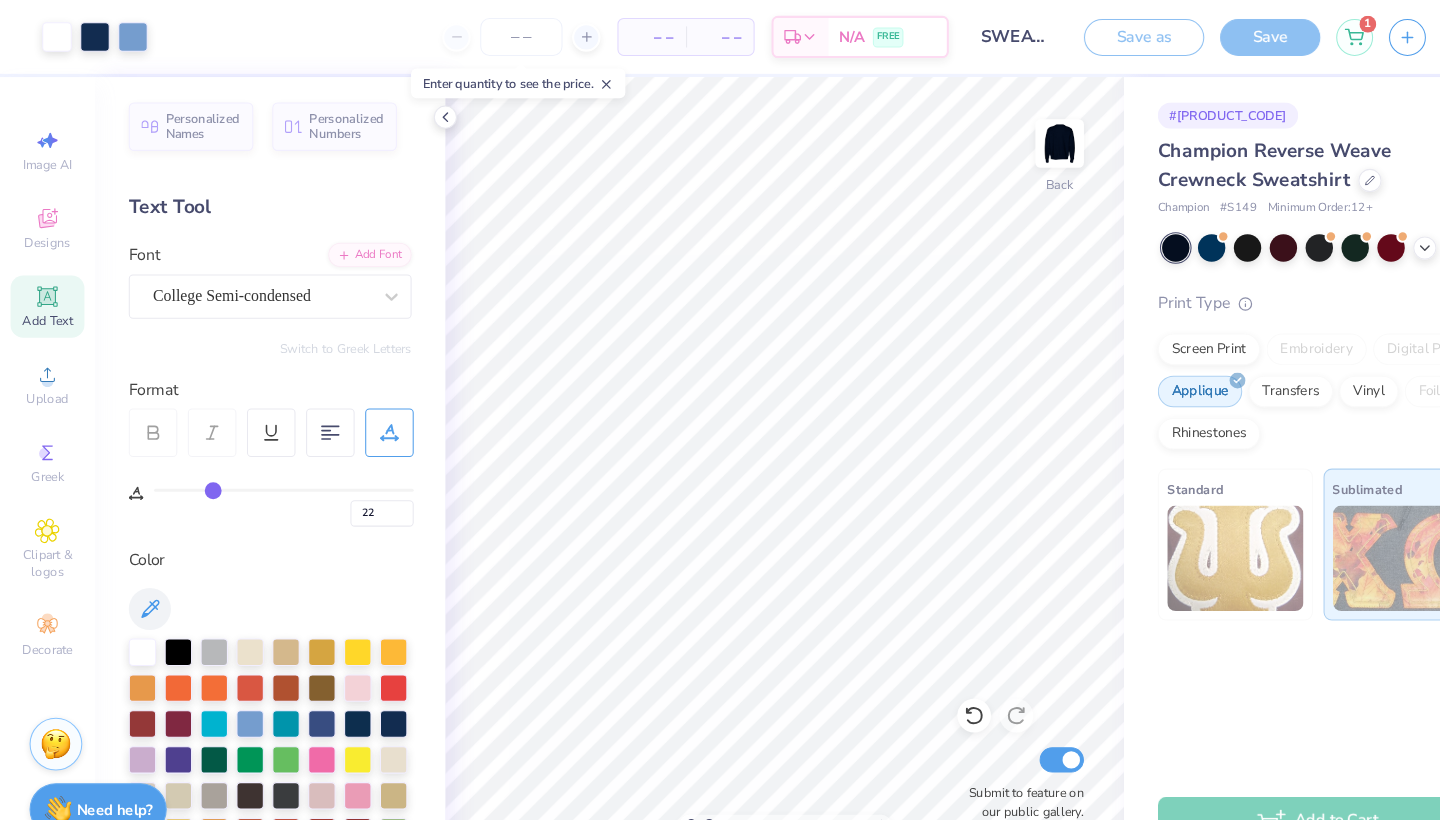type on "21" 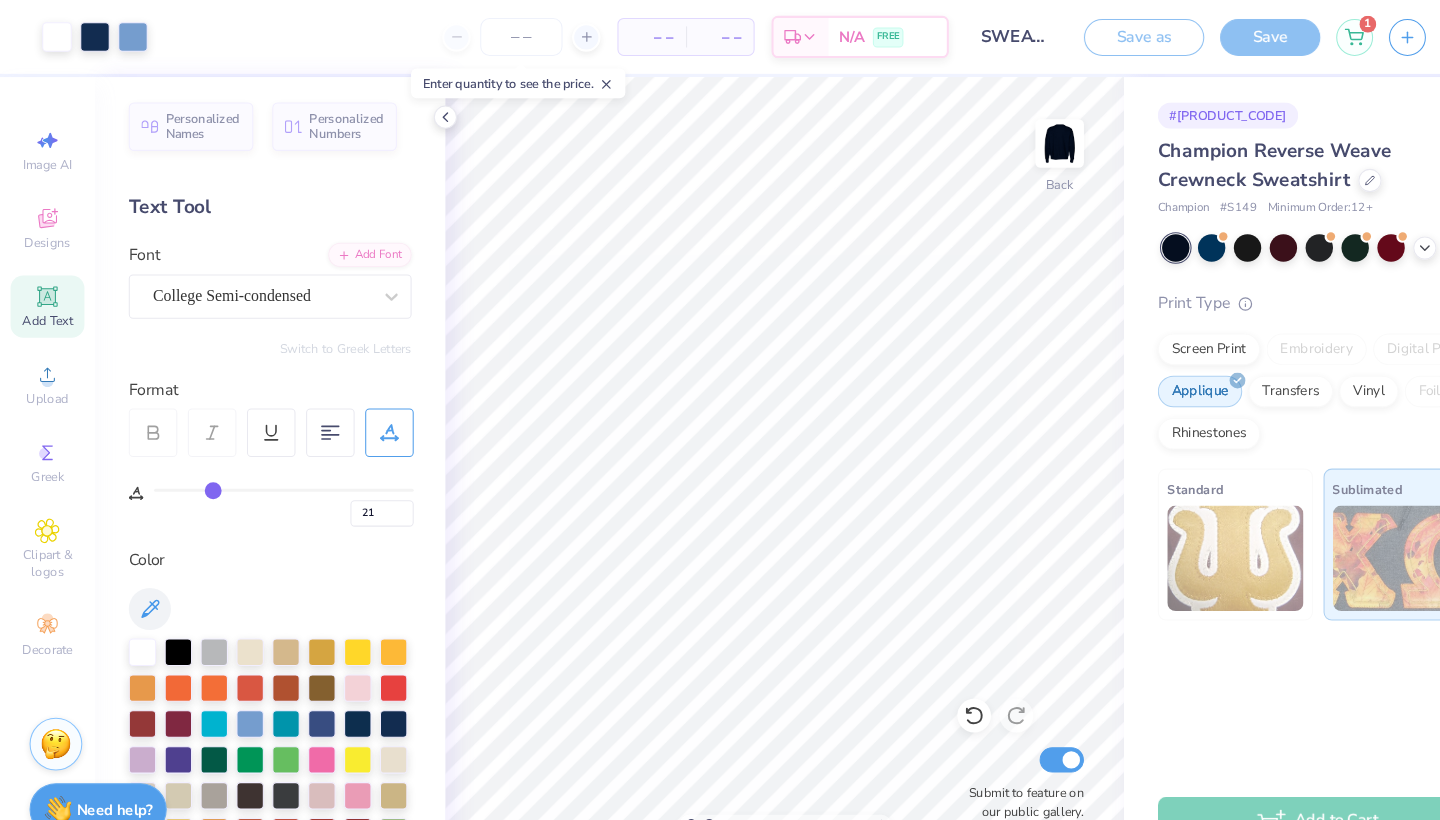 type on "19" 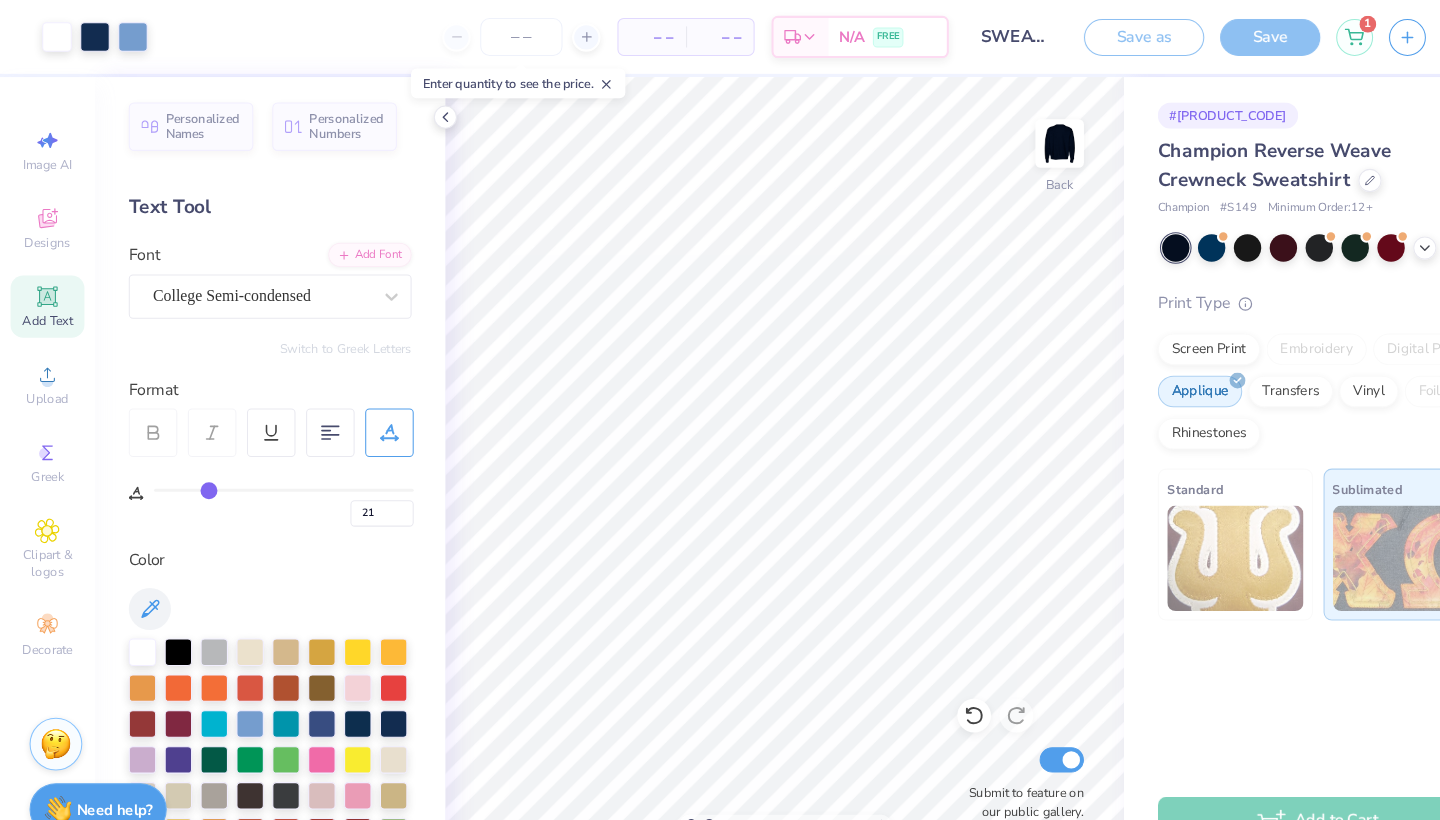type on "19" 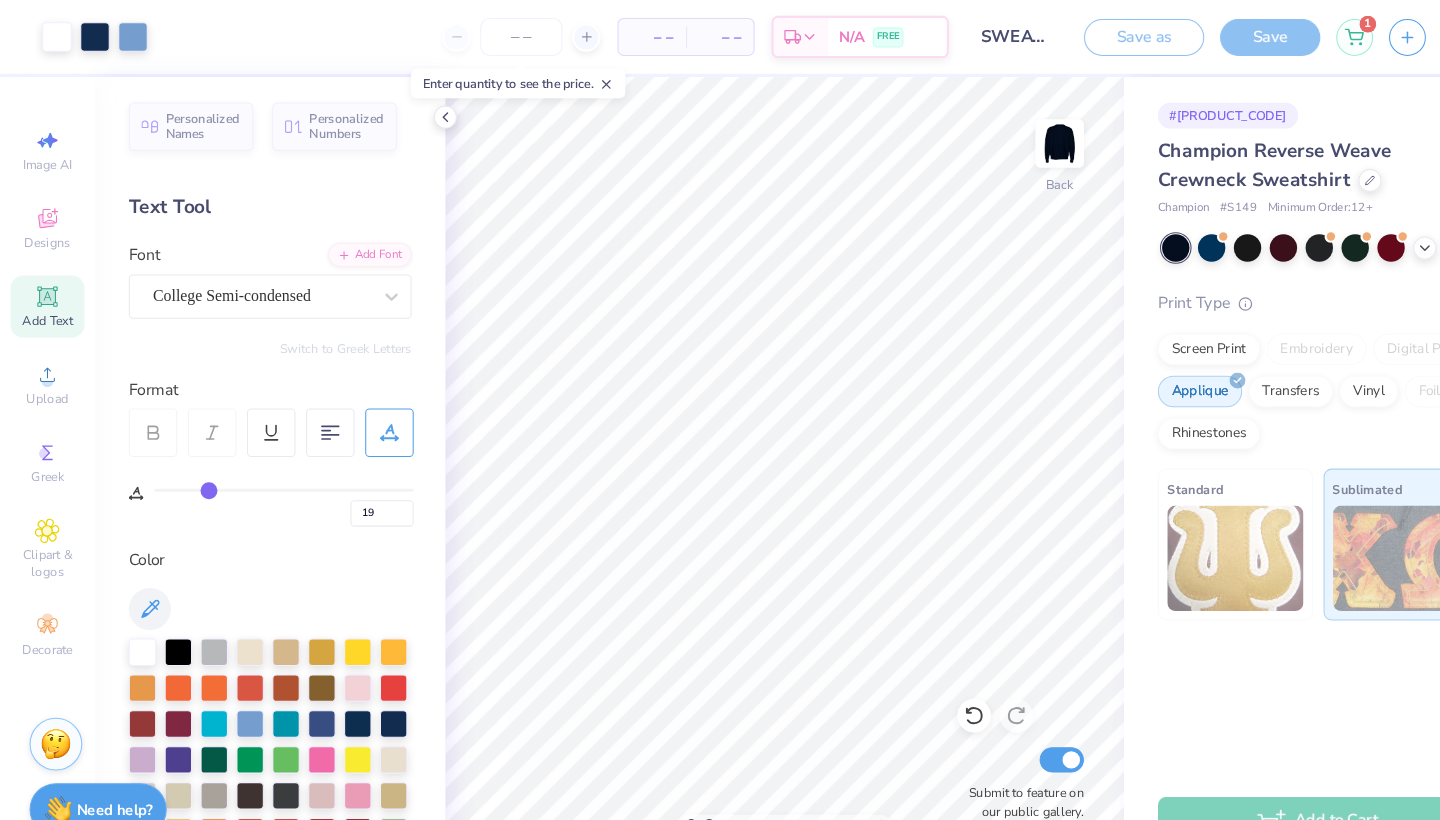 type on "17" 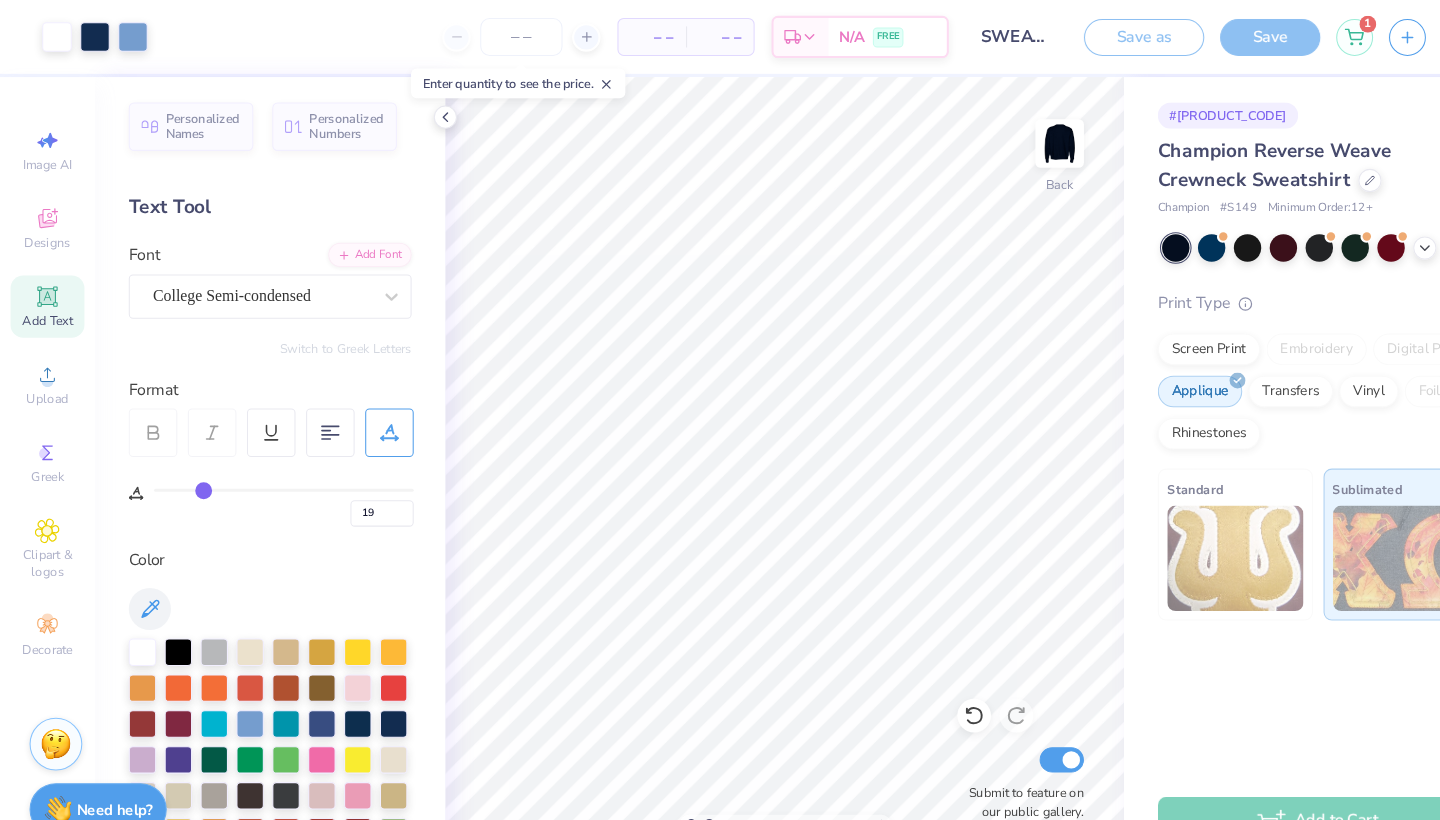 type on "17" 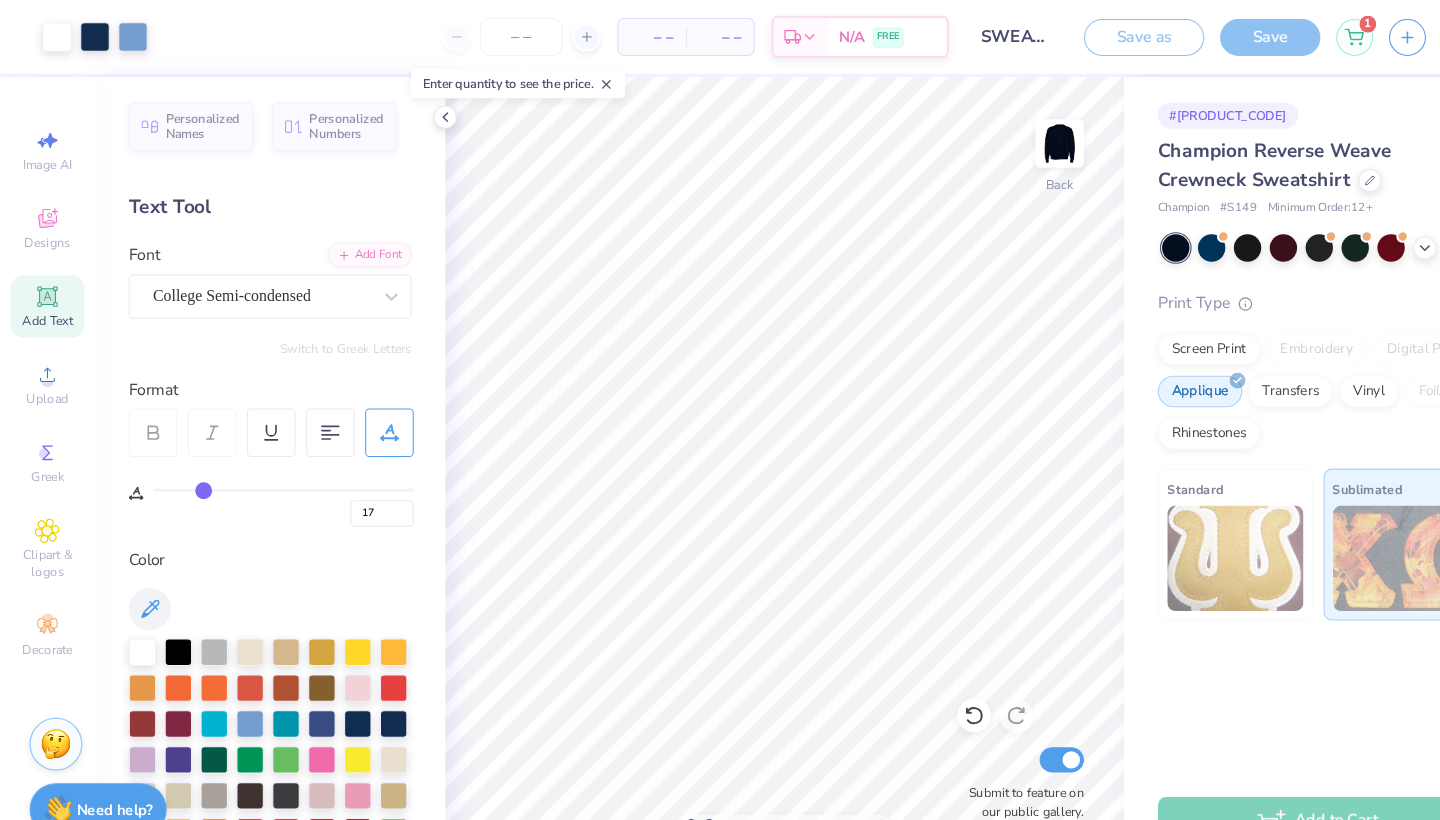 type on "16" 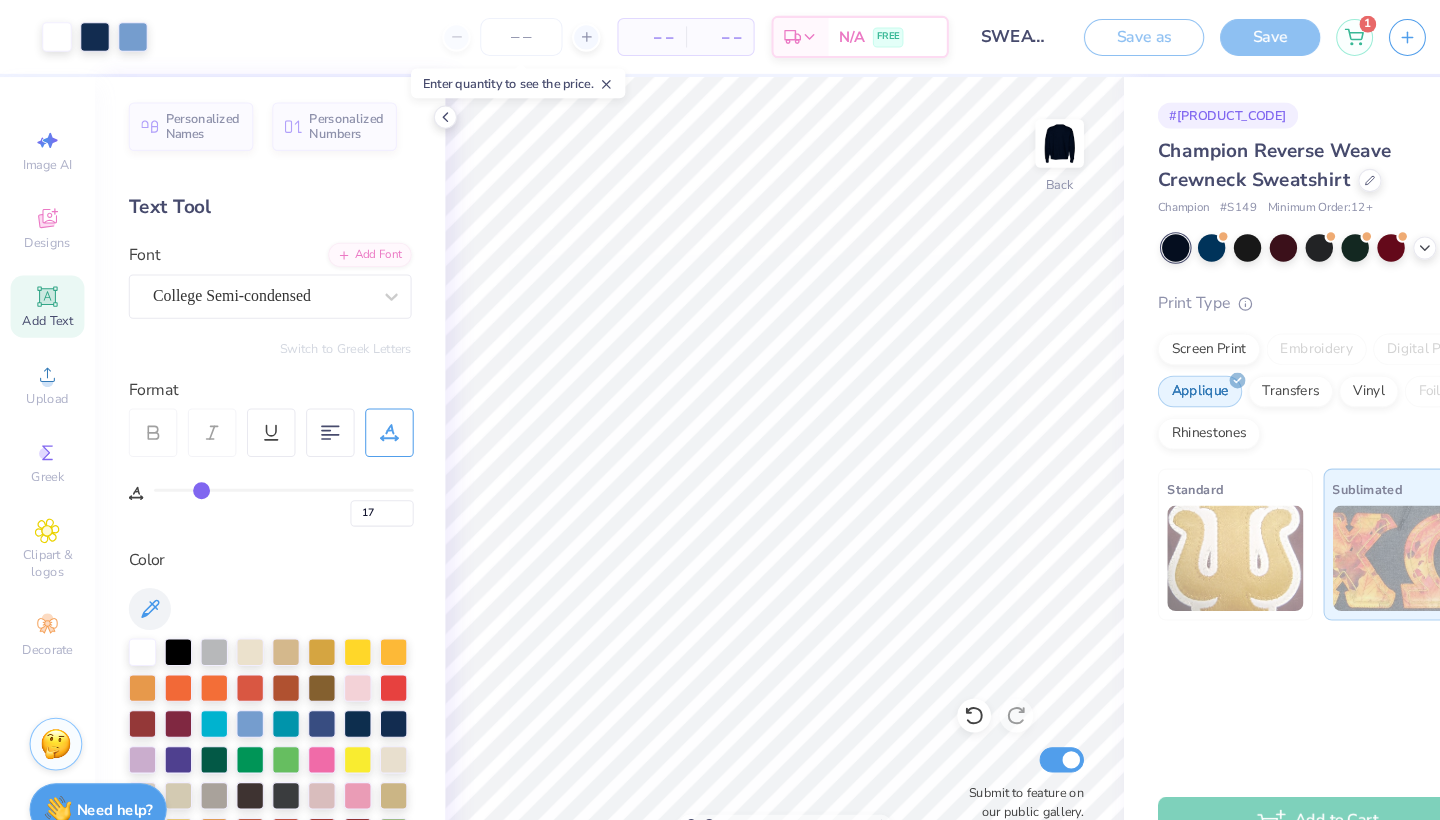 type on "16" 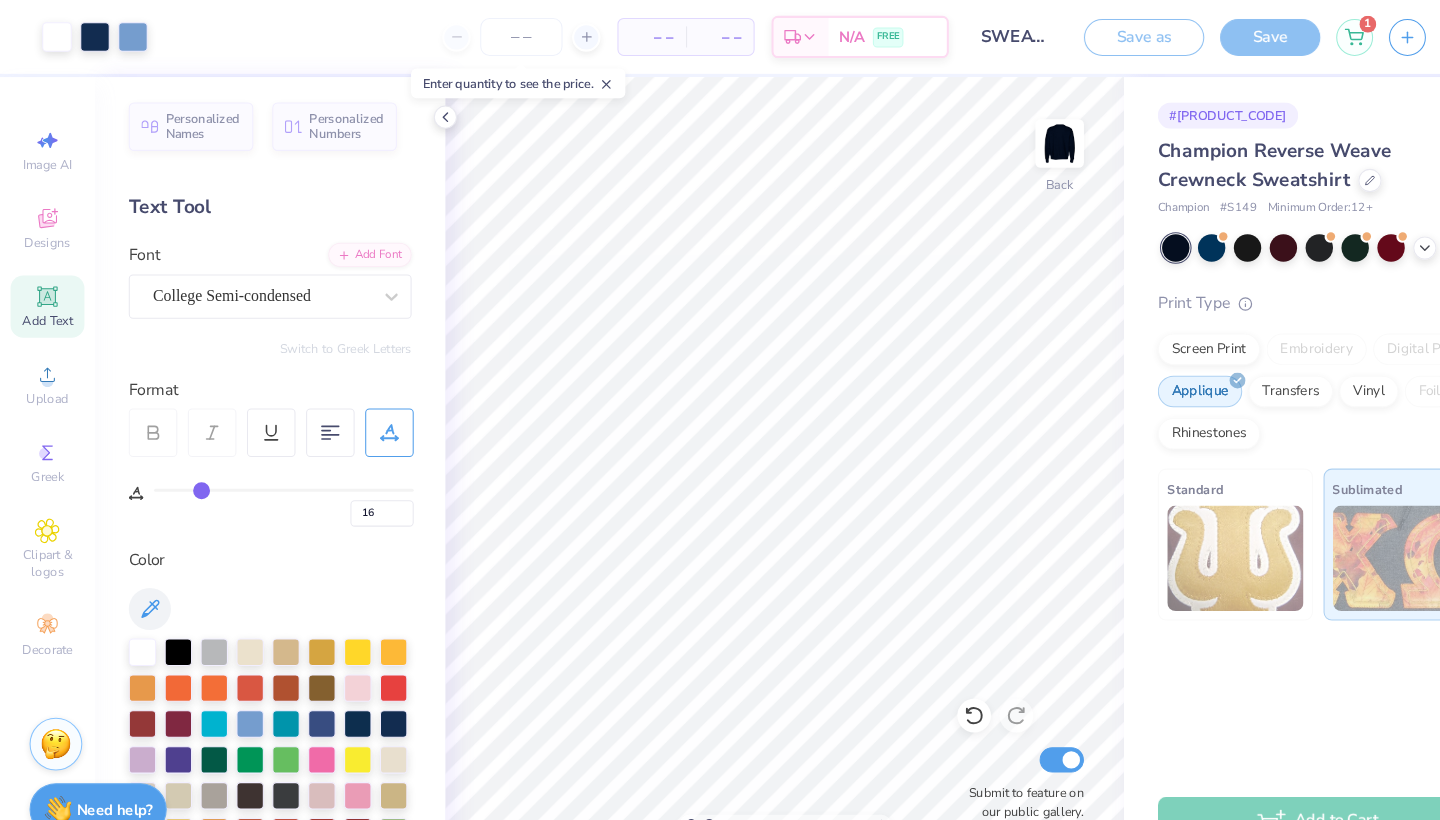 type on "15" 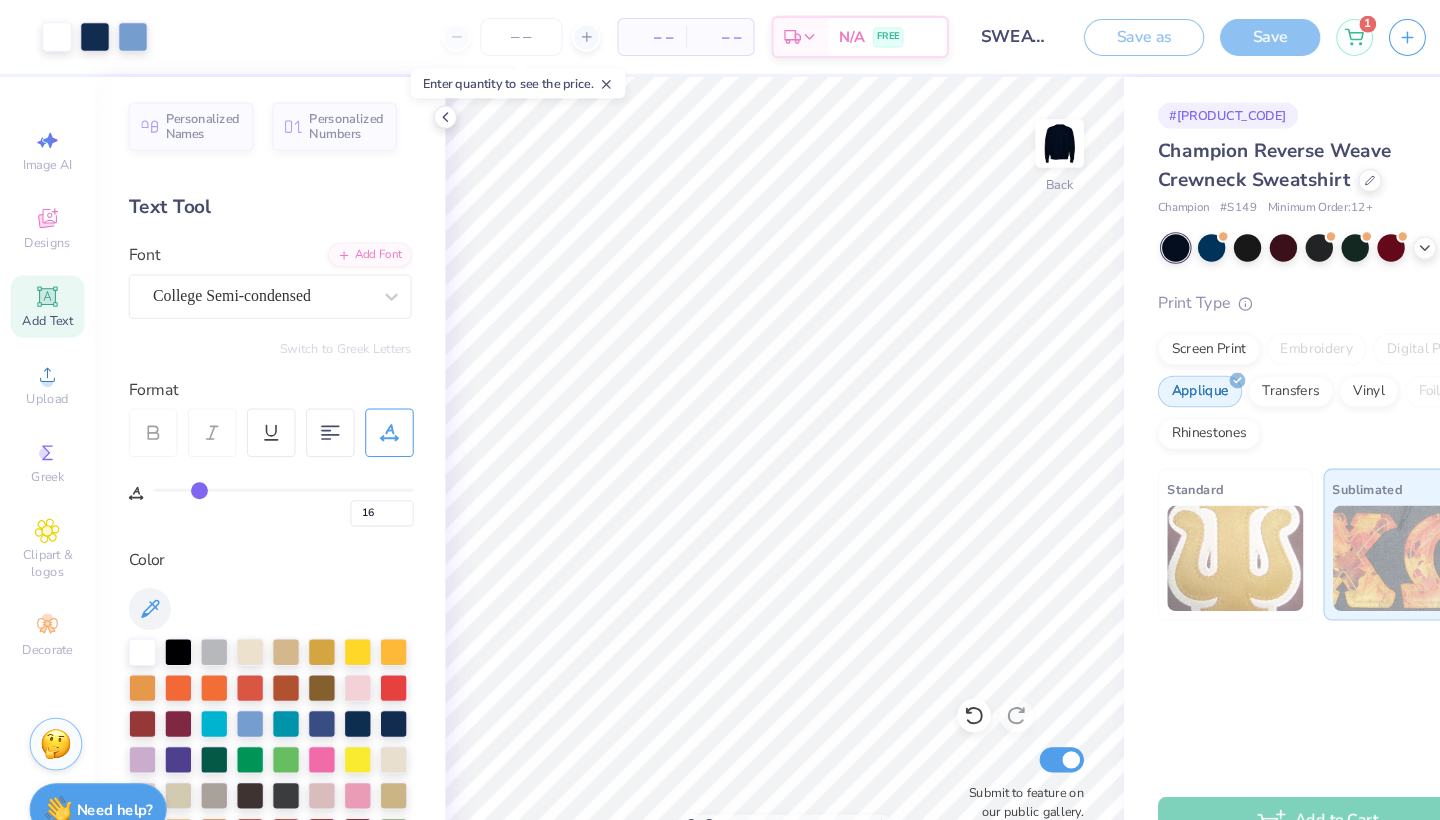 type on "15" 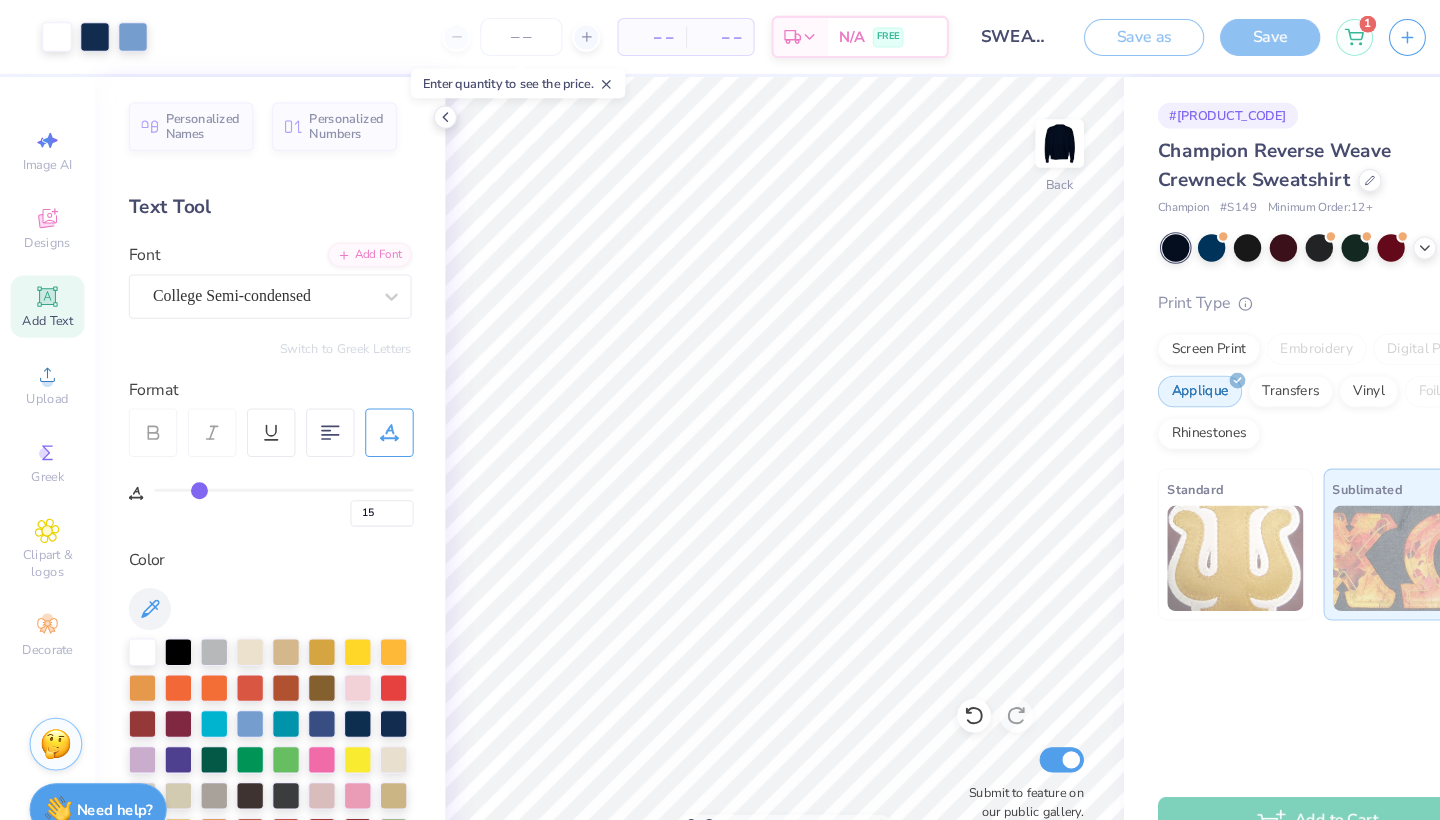 type 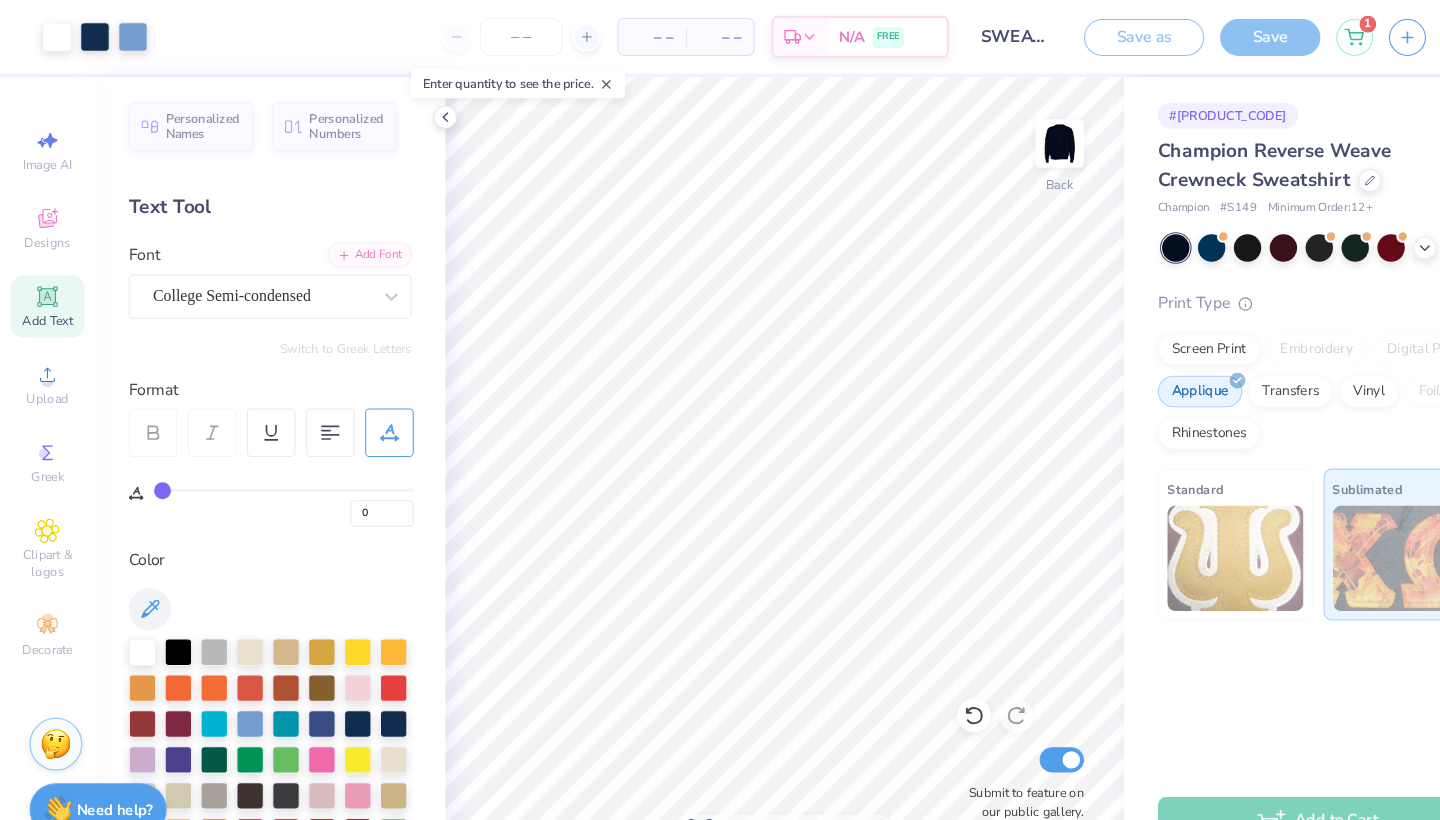 drag, startPoint x: 221, startPoint y: 459, endPoint x: 114, endPoint y: 463, distance: 107.07474 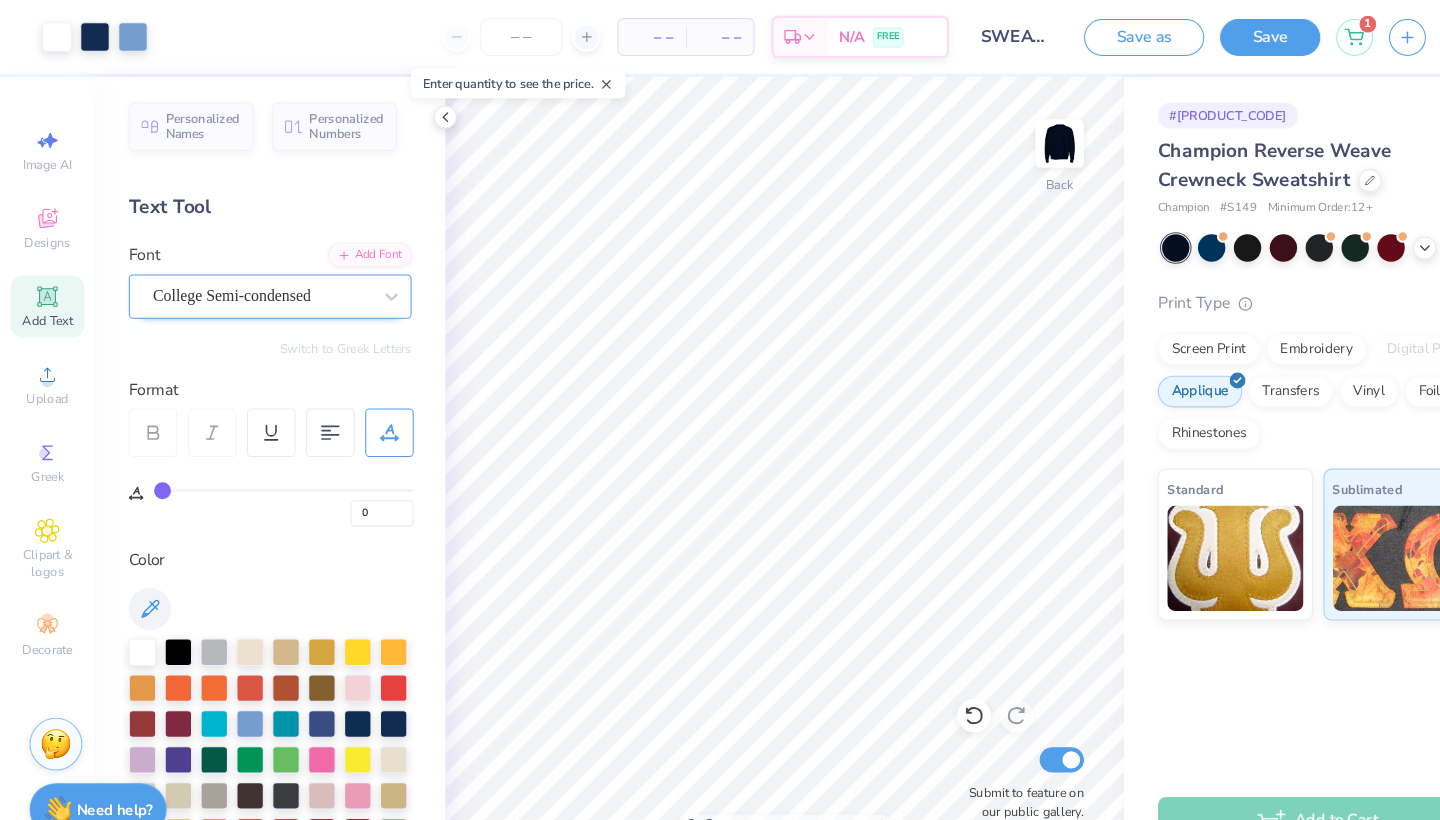 click on "College Semi-condensed" at bounding box center [248, 280] 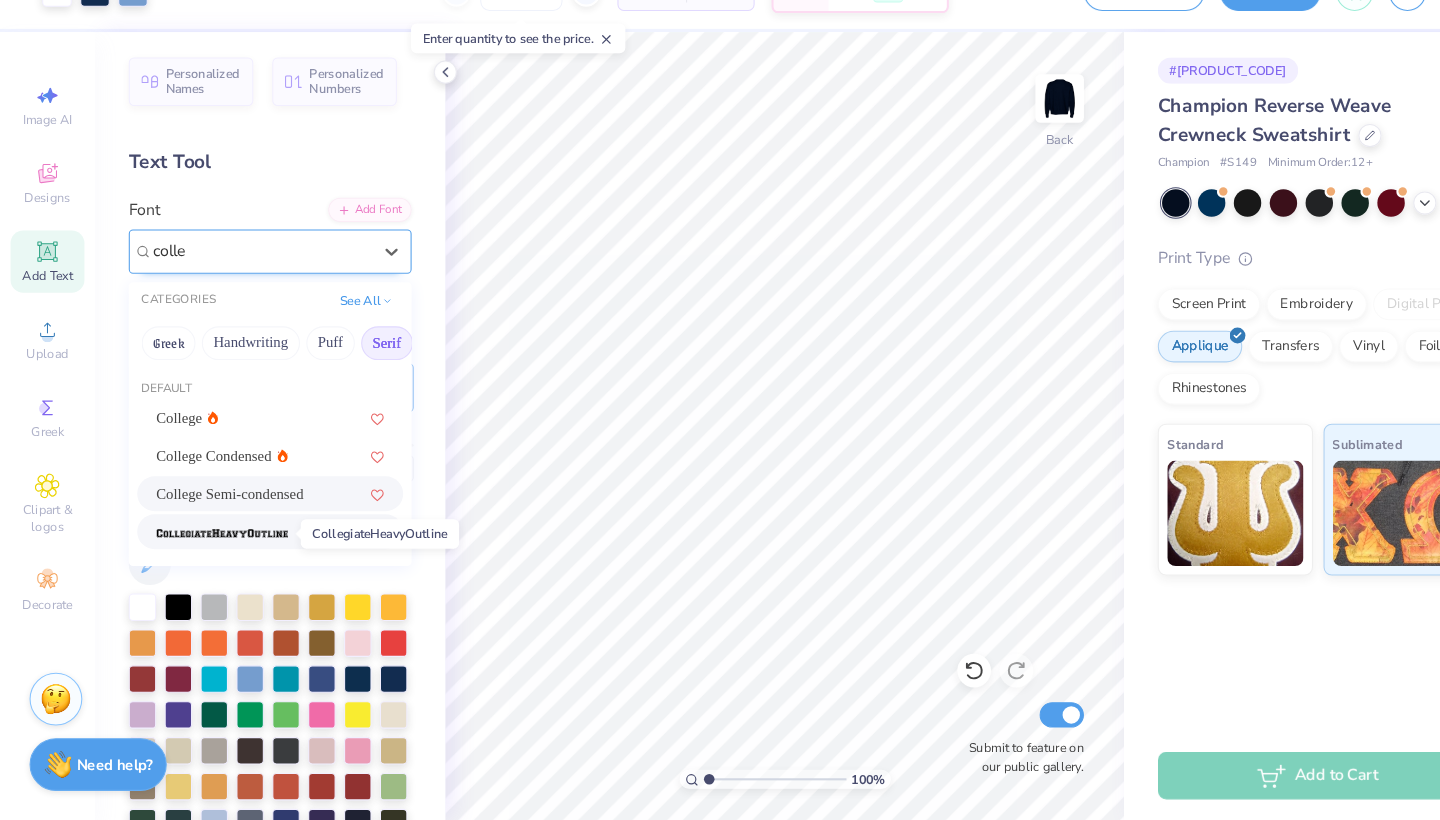 click at bounding box center (210, 548) 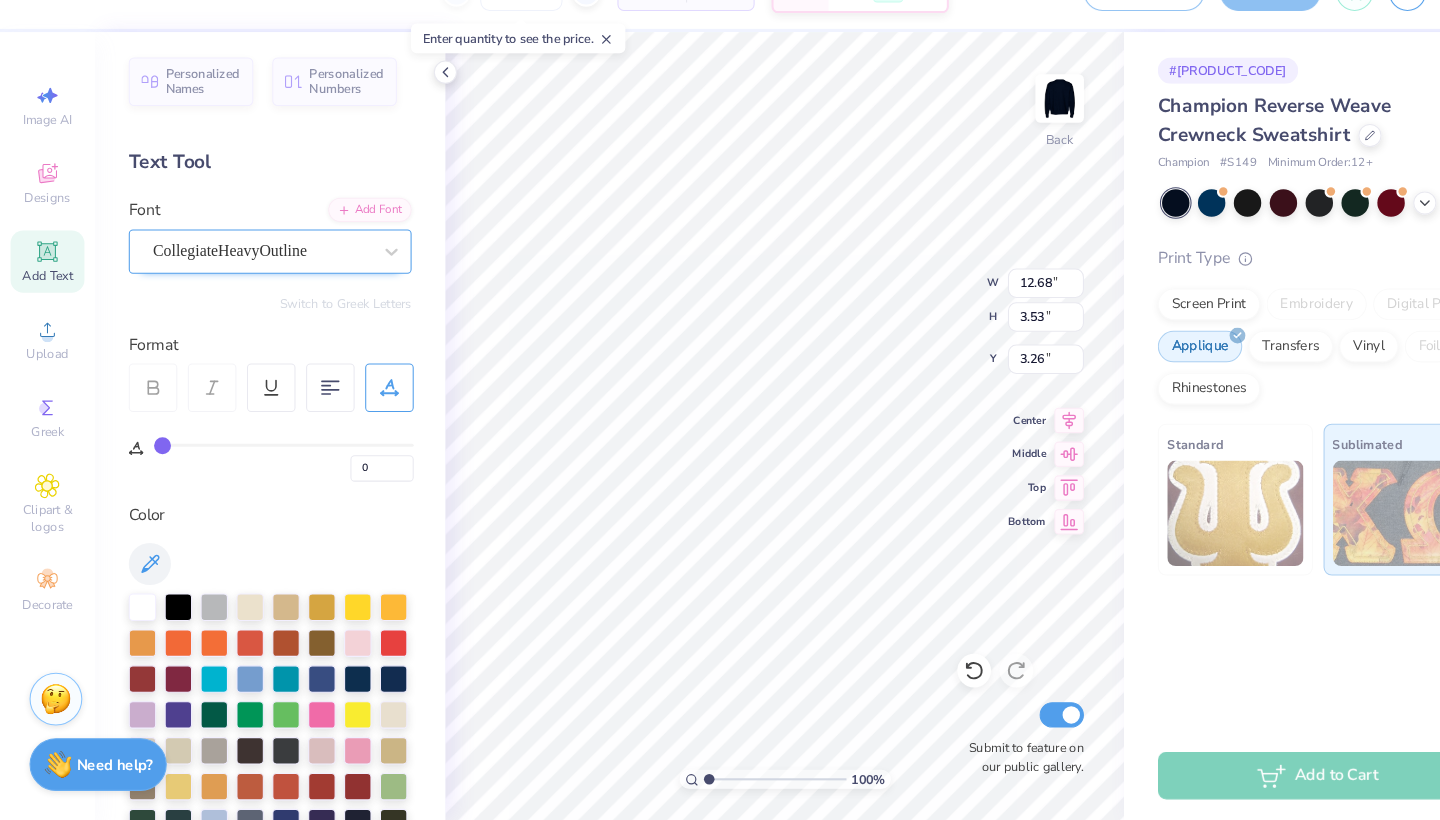 click on "CollegiateHeavyOutline" at bounding box center (218, 280) 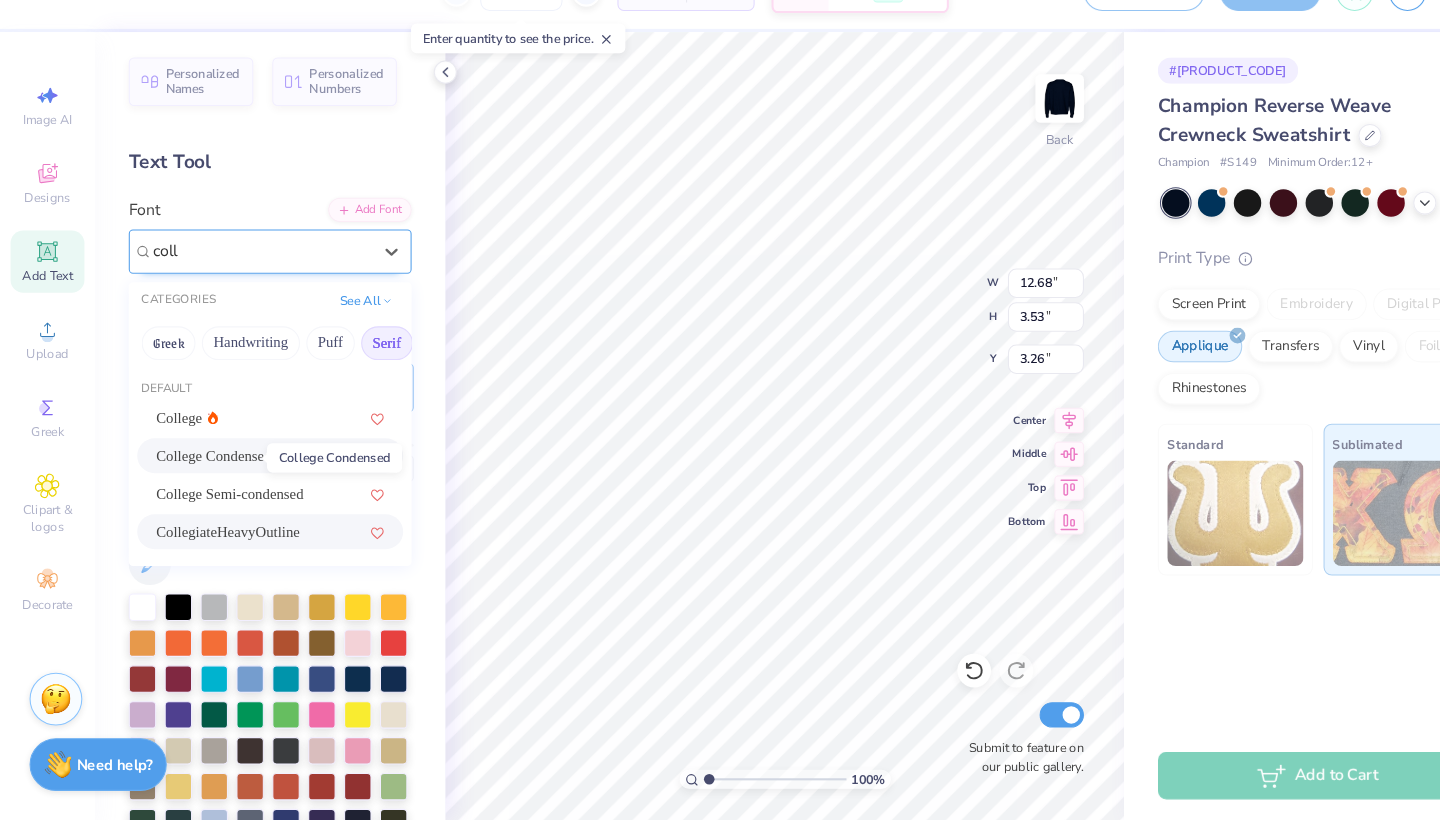 click on "College Condensed" at bounding box center [202, 474] 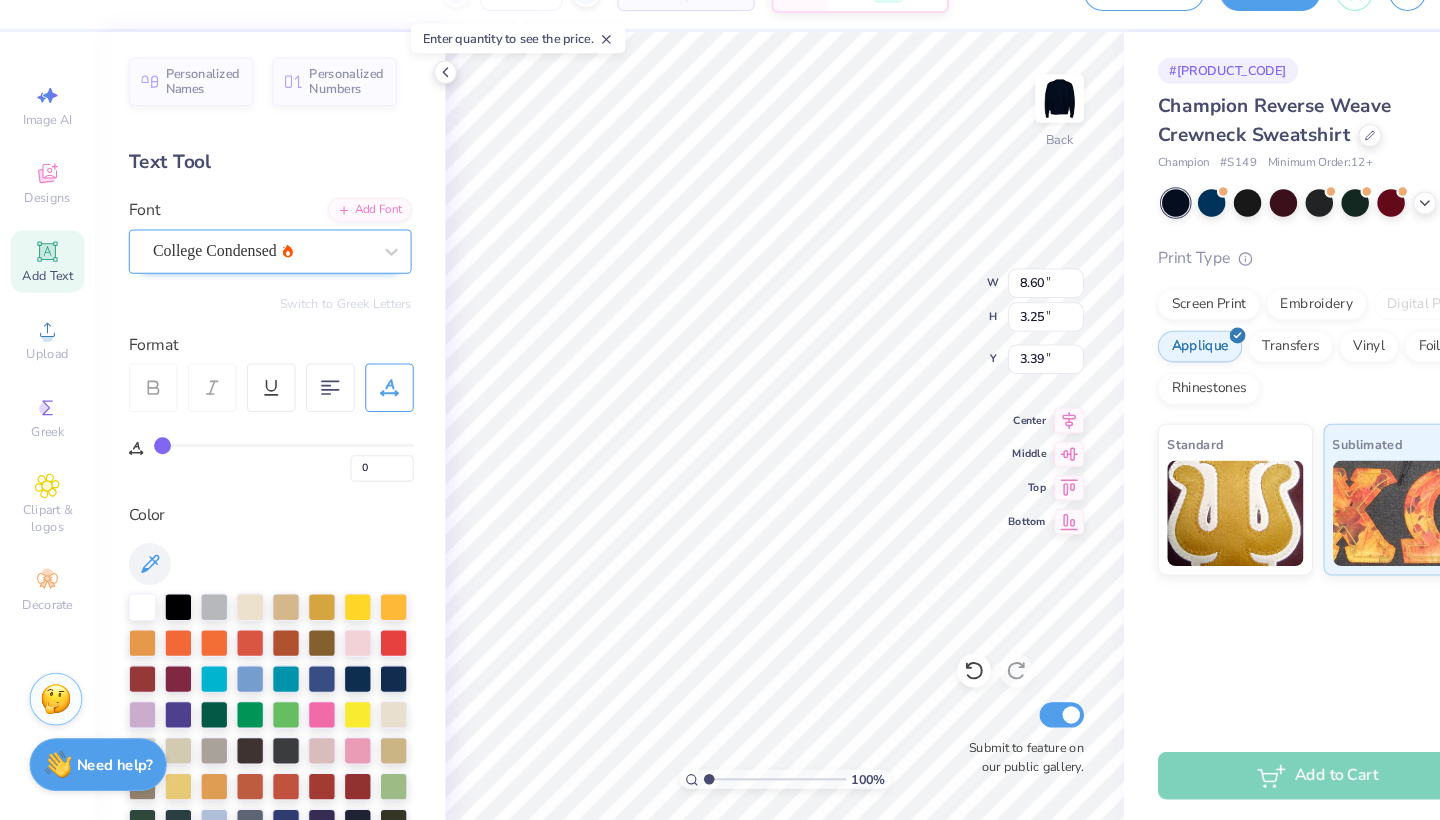click on "College Condensed" at bounding box center [248, 280] 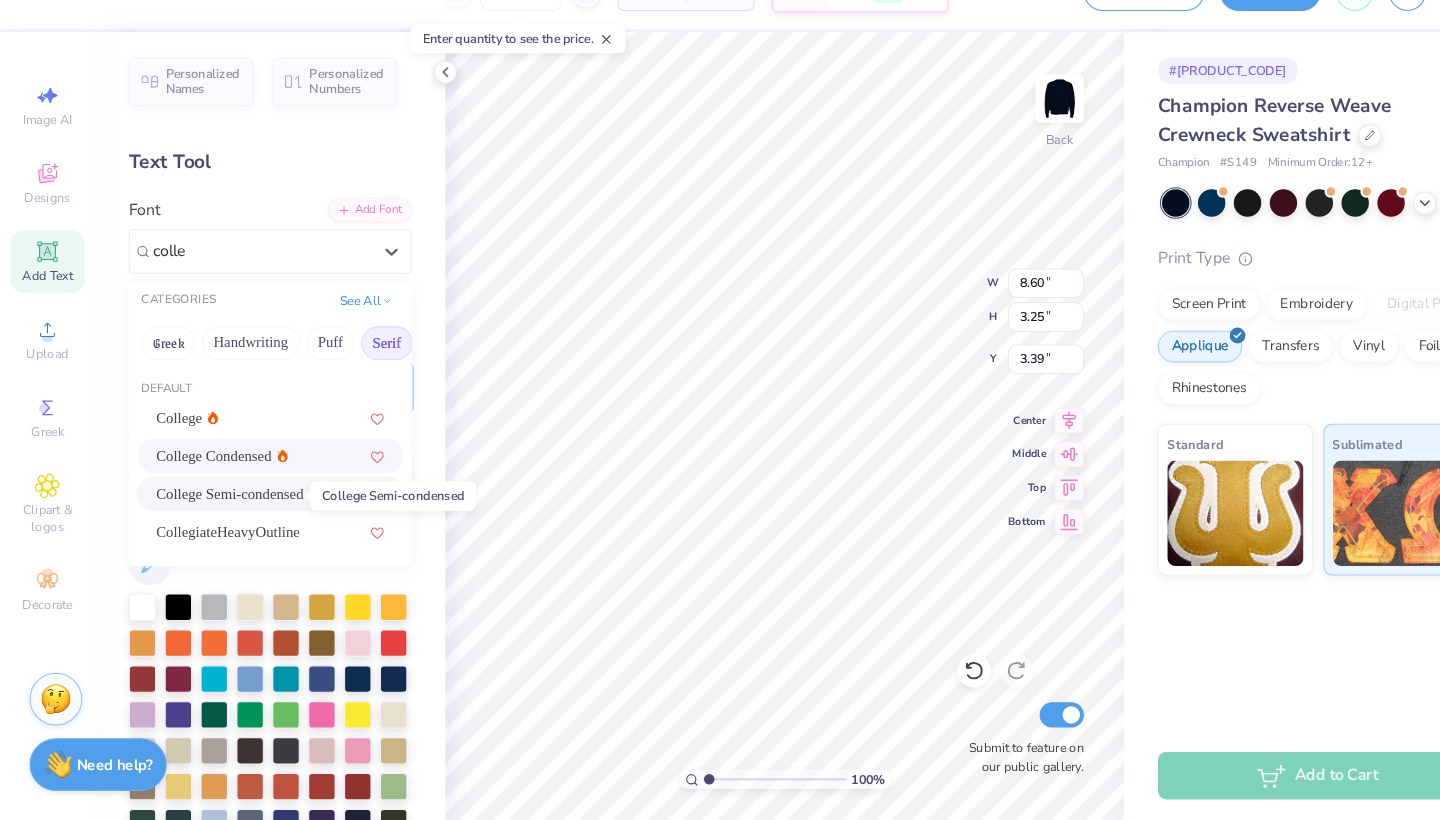 click on "College Semi-condensed" at bounding box center [218, 510] 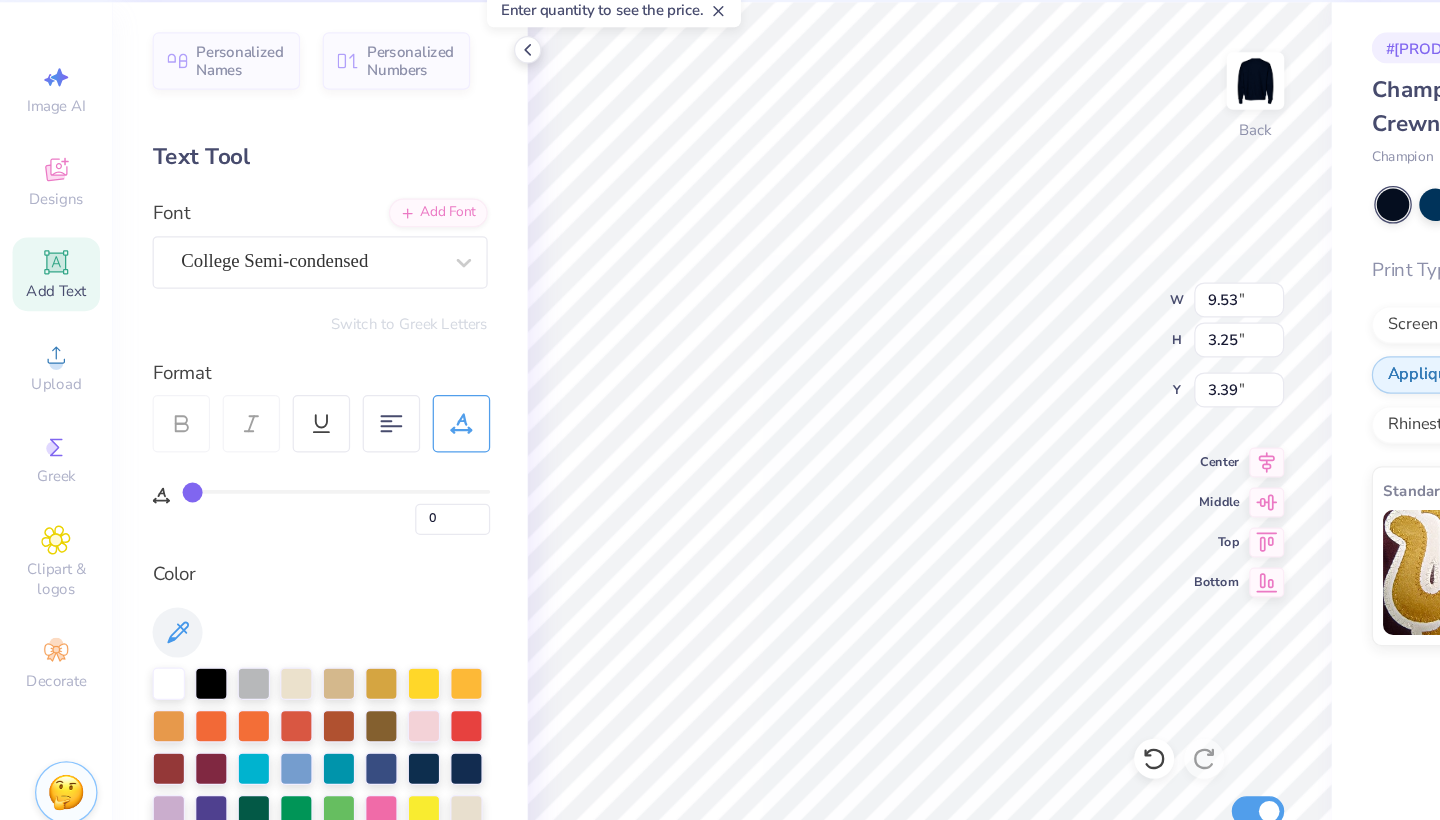 scroll, scrollTop: 0, scrollLeft: 3, axis: horizontal 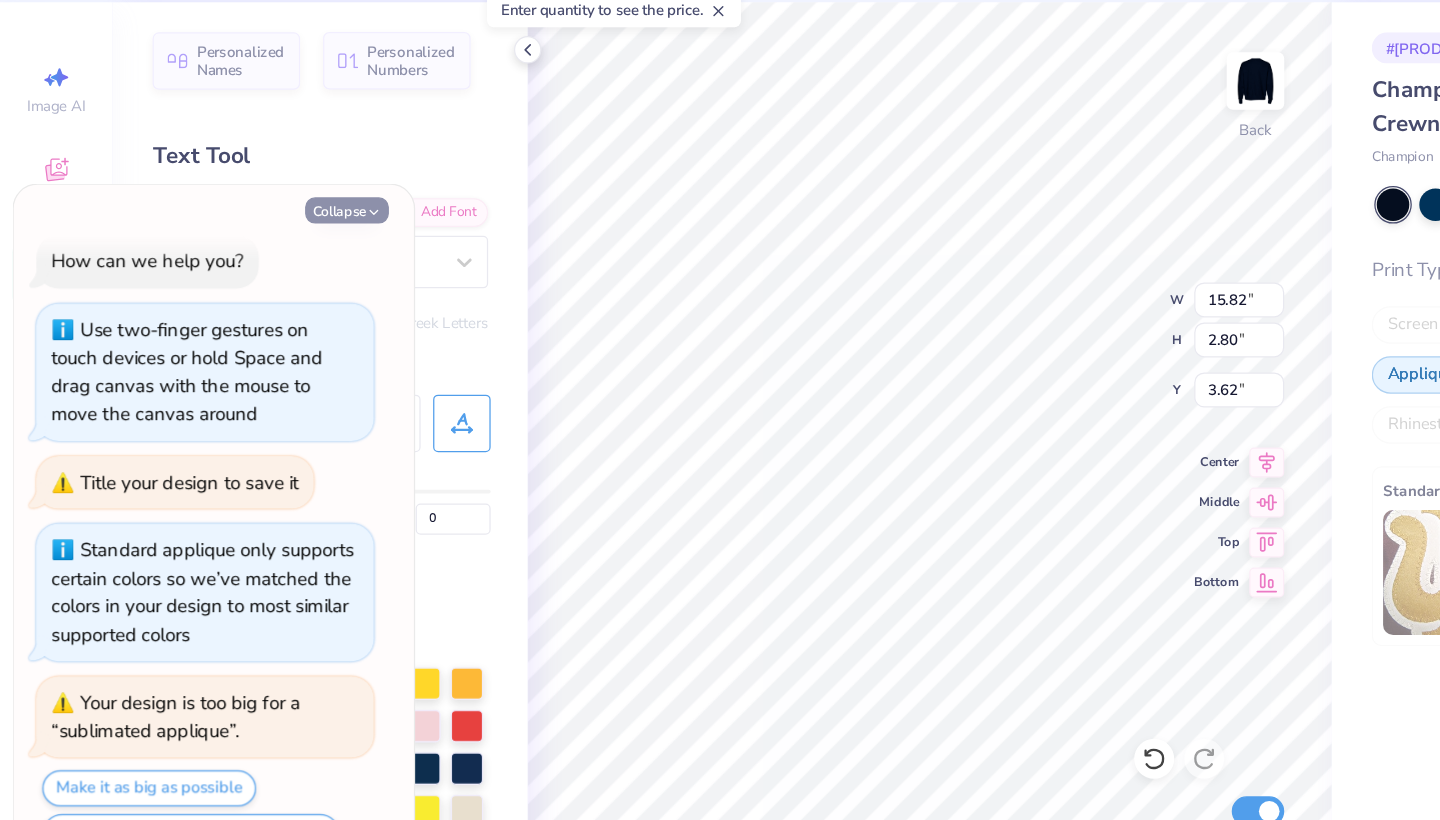 click on "Collapse" at bounding box center (277, 239) 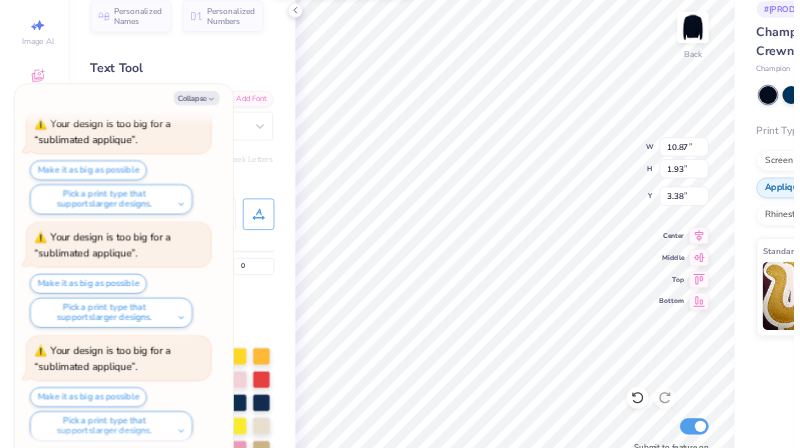 scroll, scrollTop: 1368, scrollLeft: 0, axis: vertical 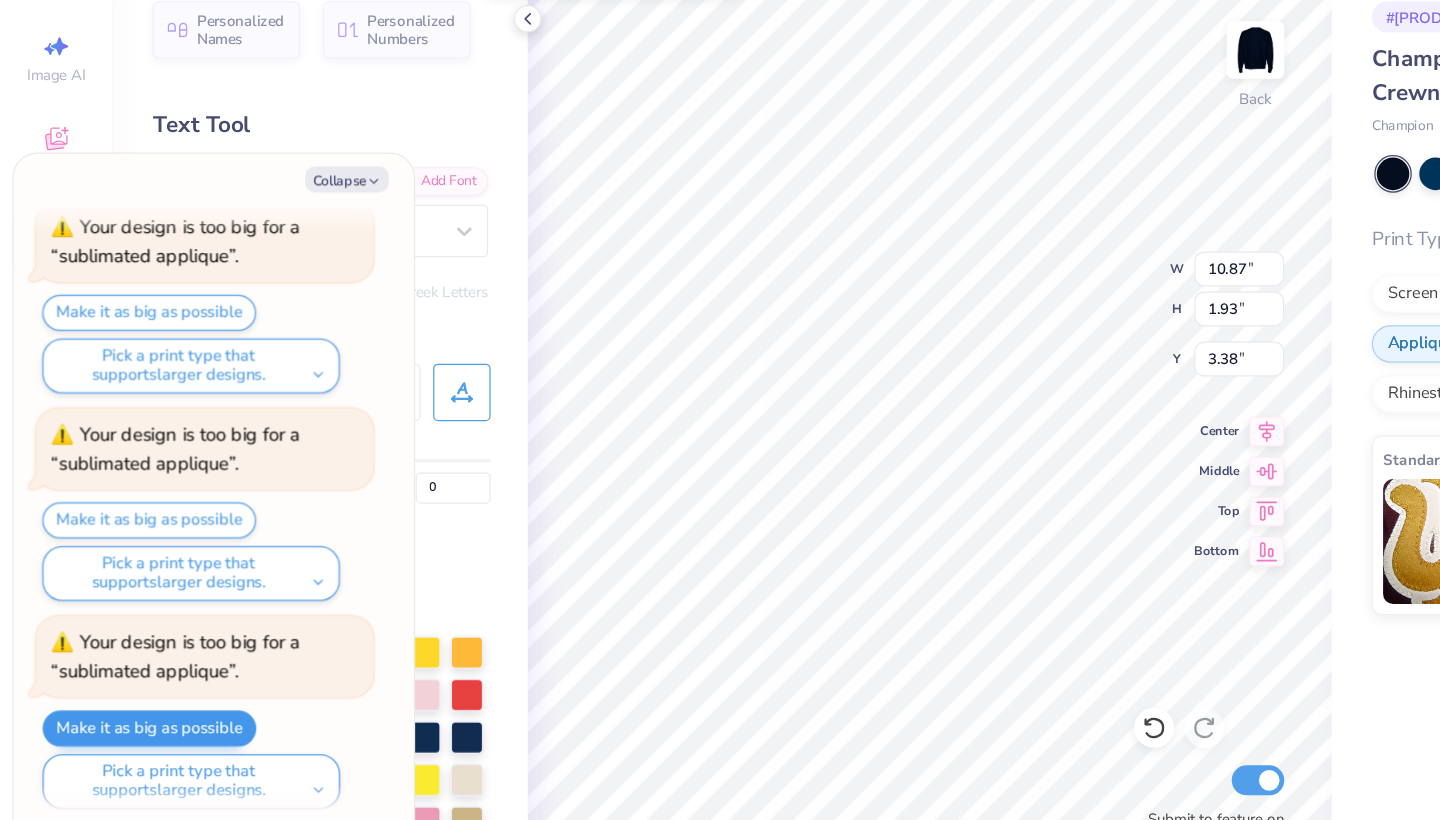 click on "Make it as big as possible" at bounding box center [119, 678] 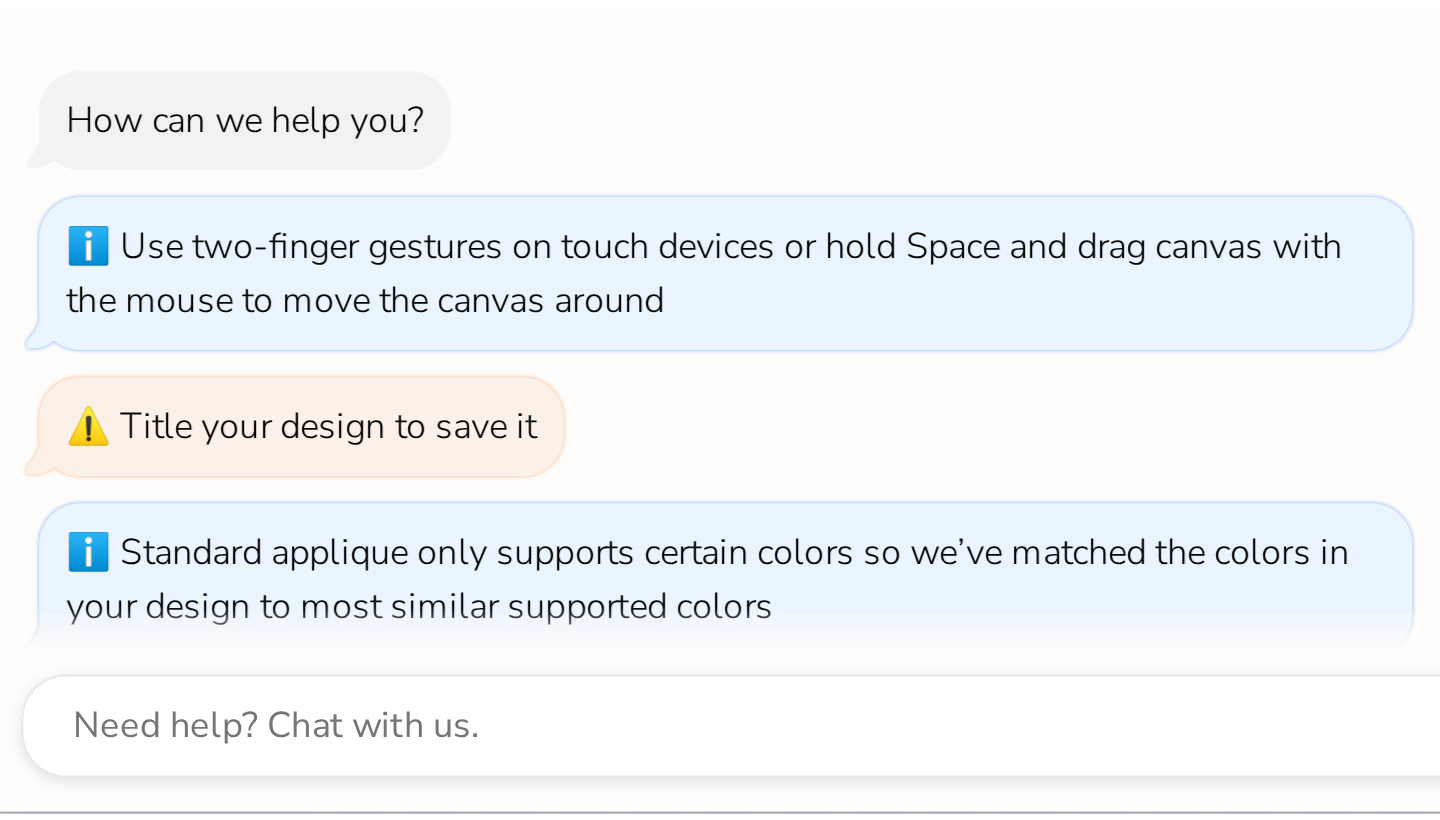 scroll, scrollTop: 873, scrollLeft: 0, axis: vertical 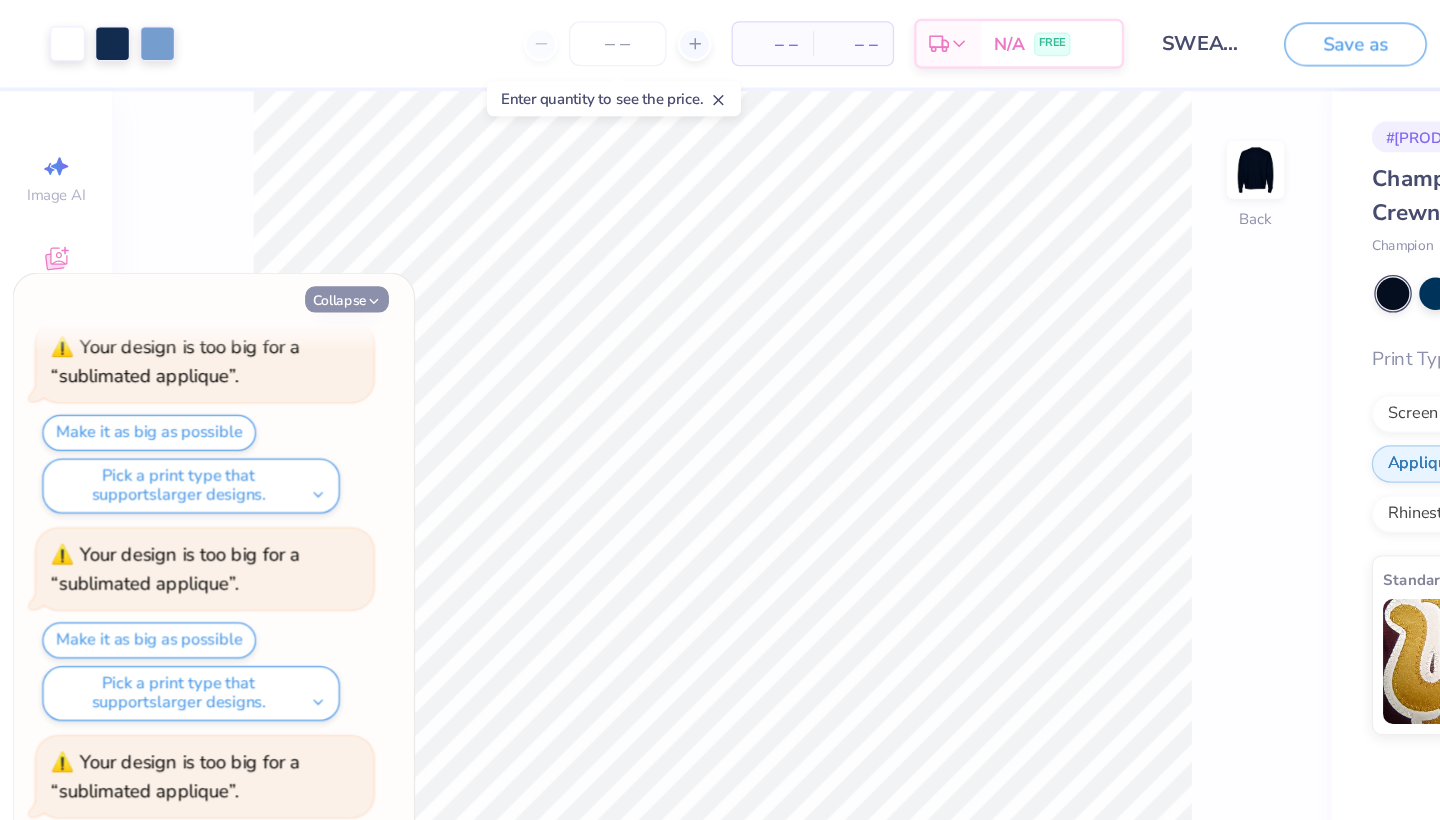 click on "Collapse" at bounding box center (277, 239) 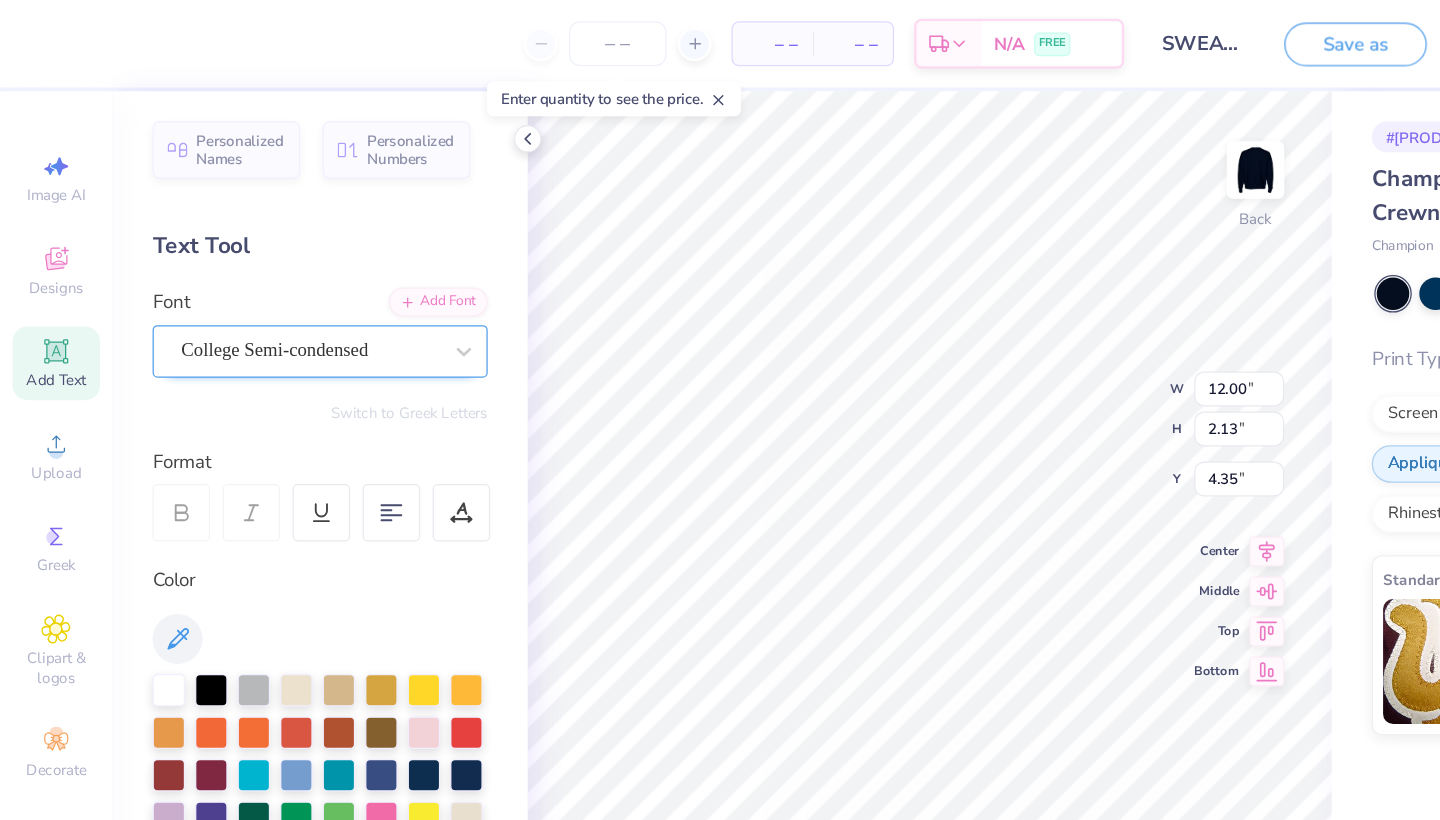 click on "College Semi-condensed" at bounding box center (248, 280) 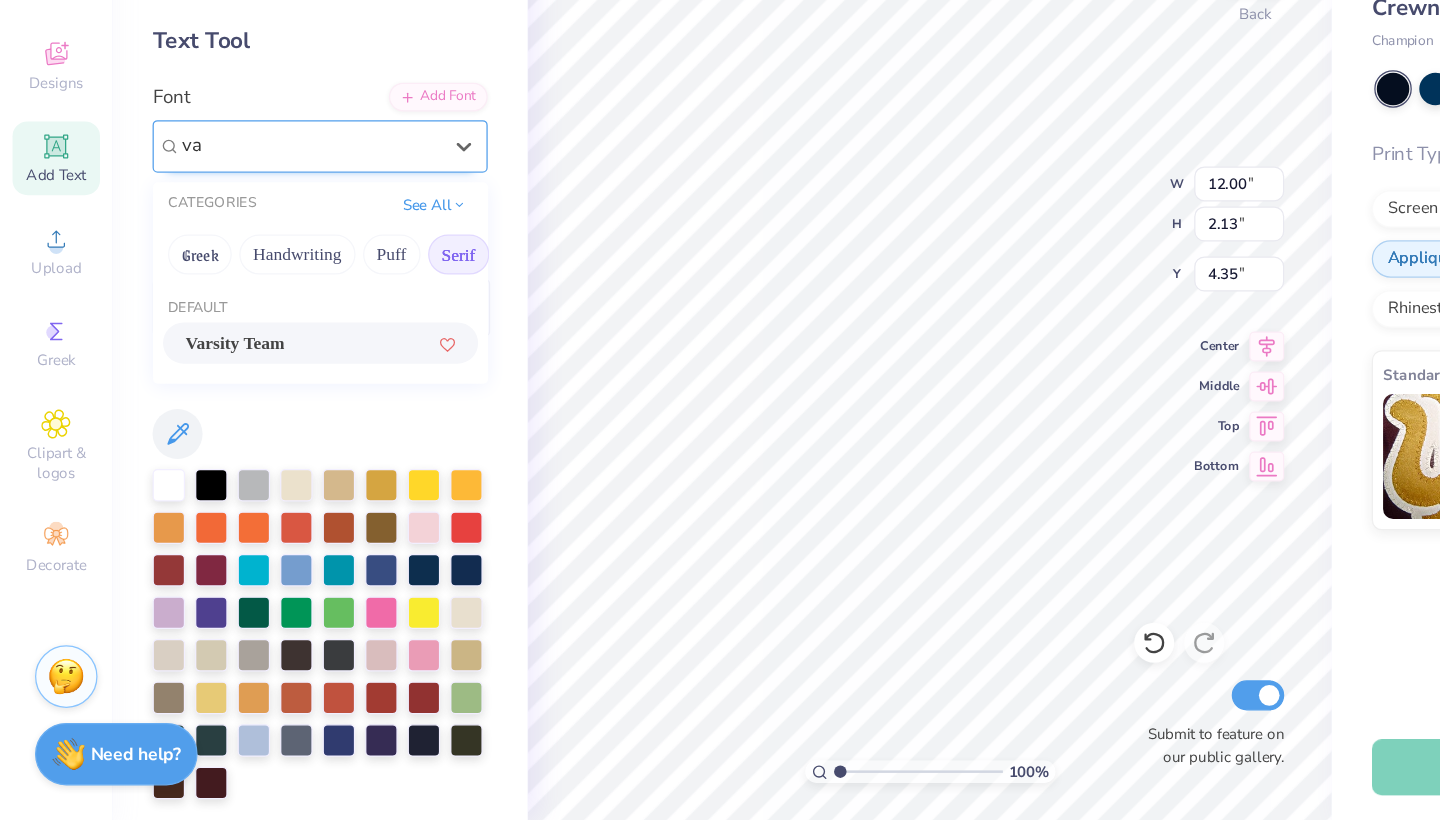 click on "Varsity Team" at bounding box center [256, 438] 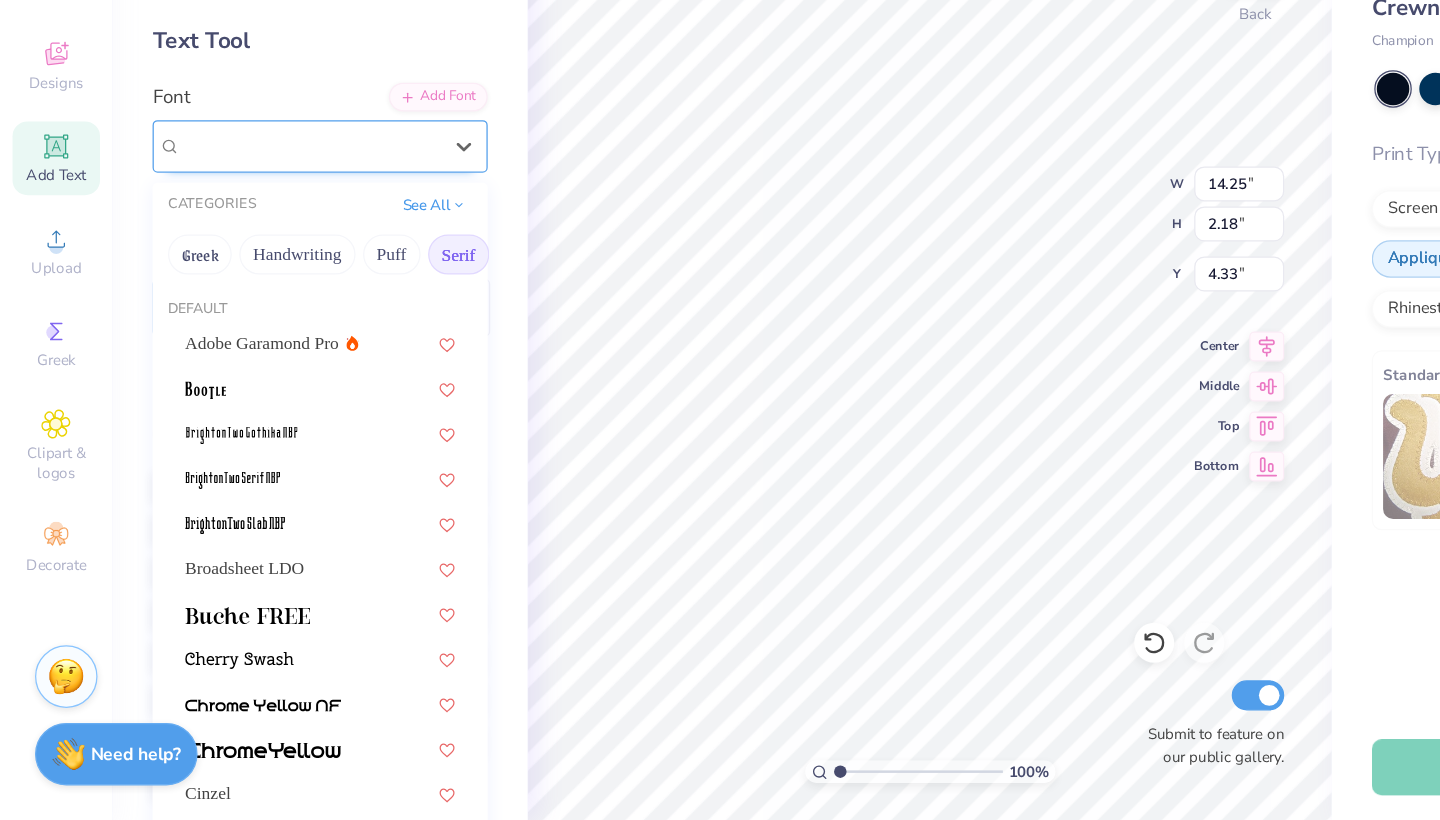 click at bounding box center (248, 280) 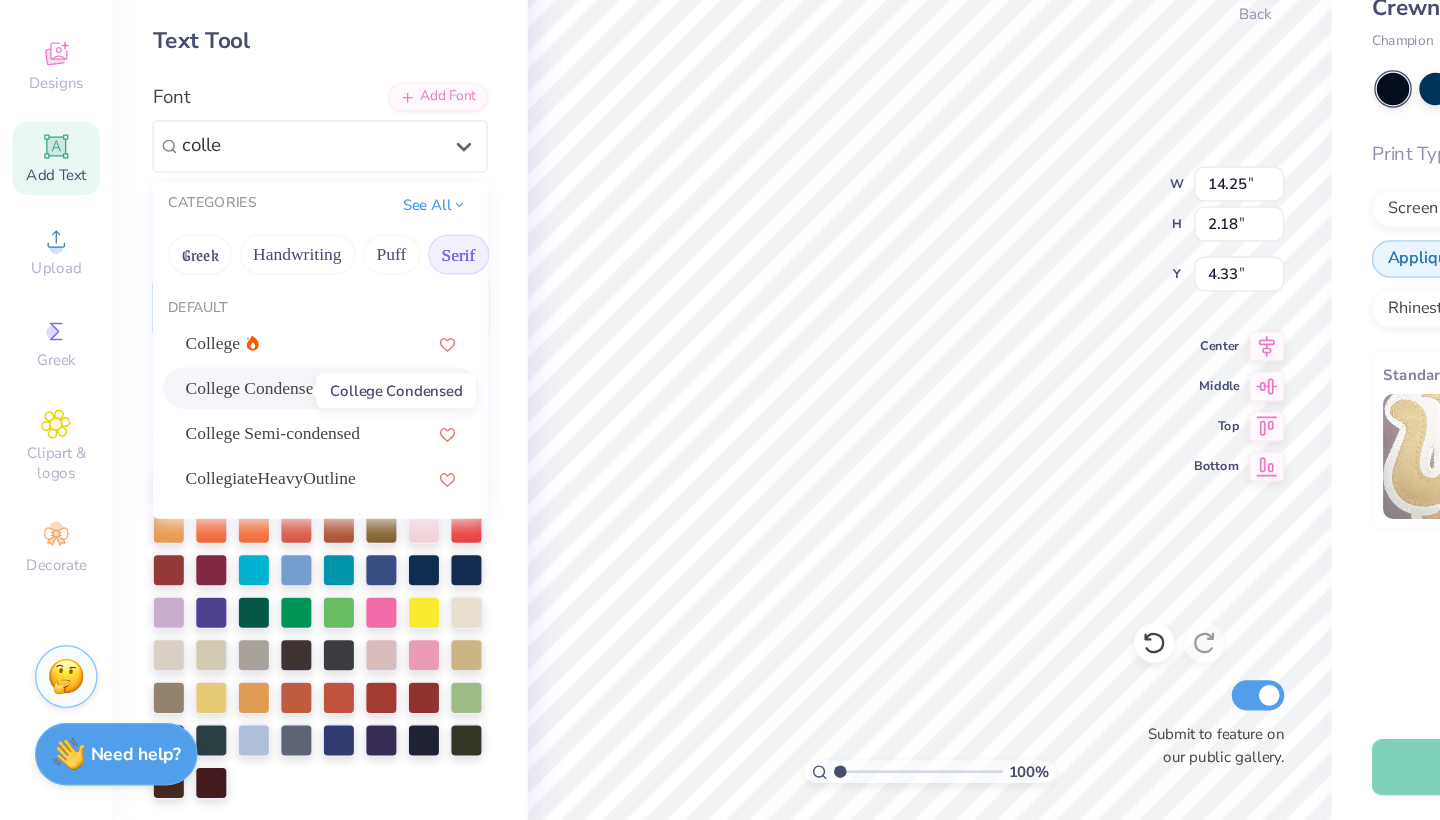 click on "College Condensed" at bounding box center [202, 474] 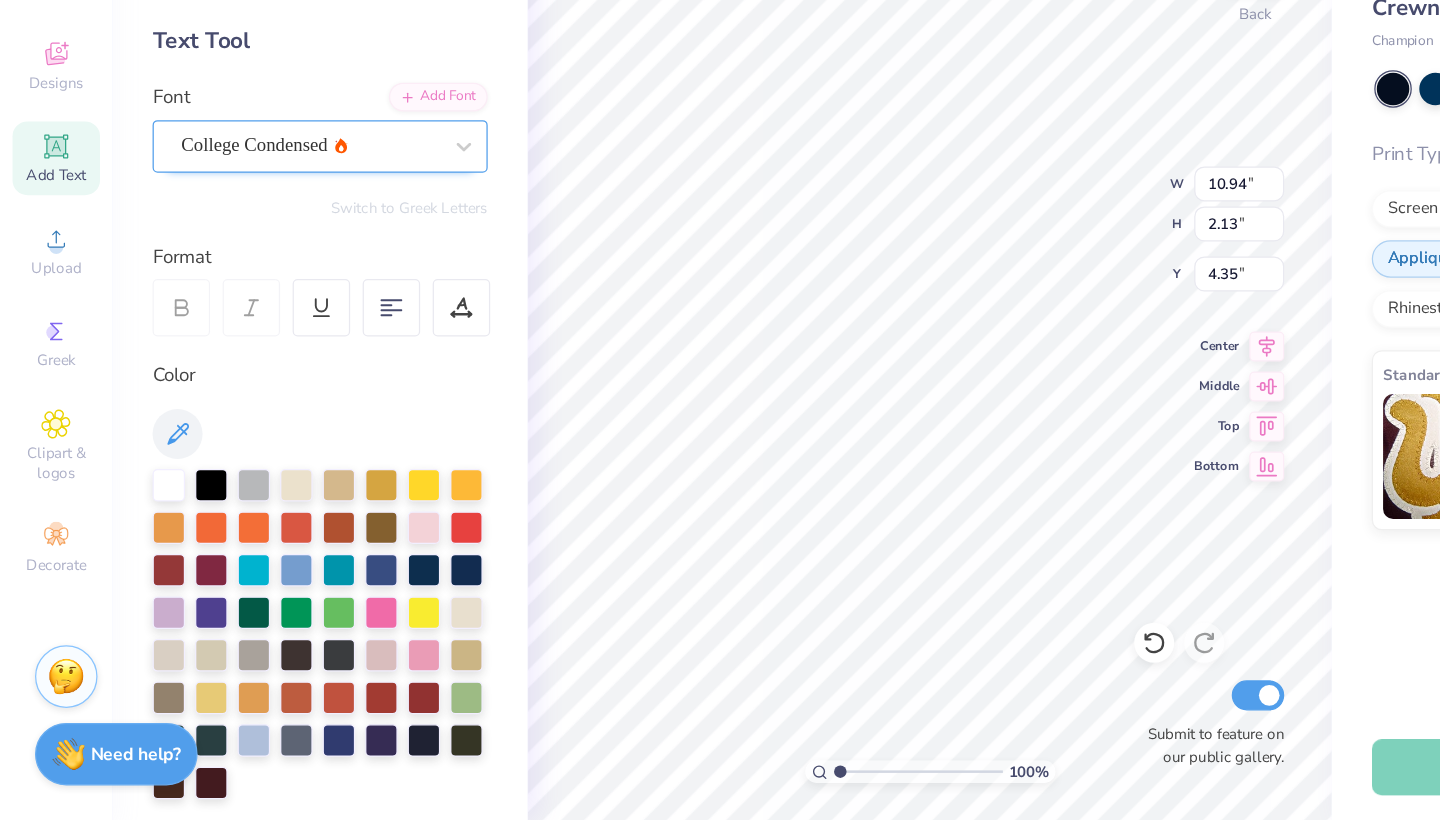 click on "College Condensed" at bounding box center (248, 280) 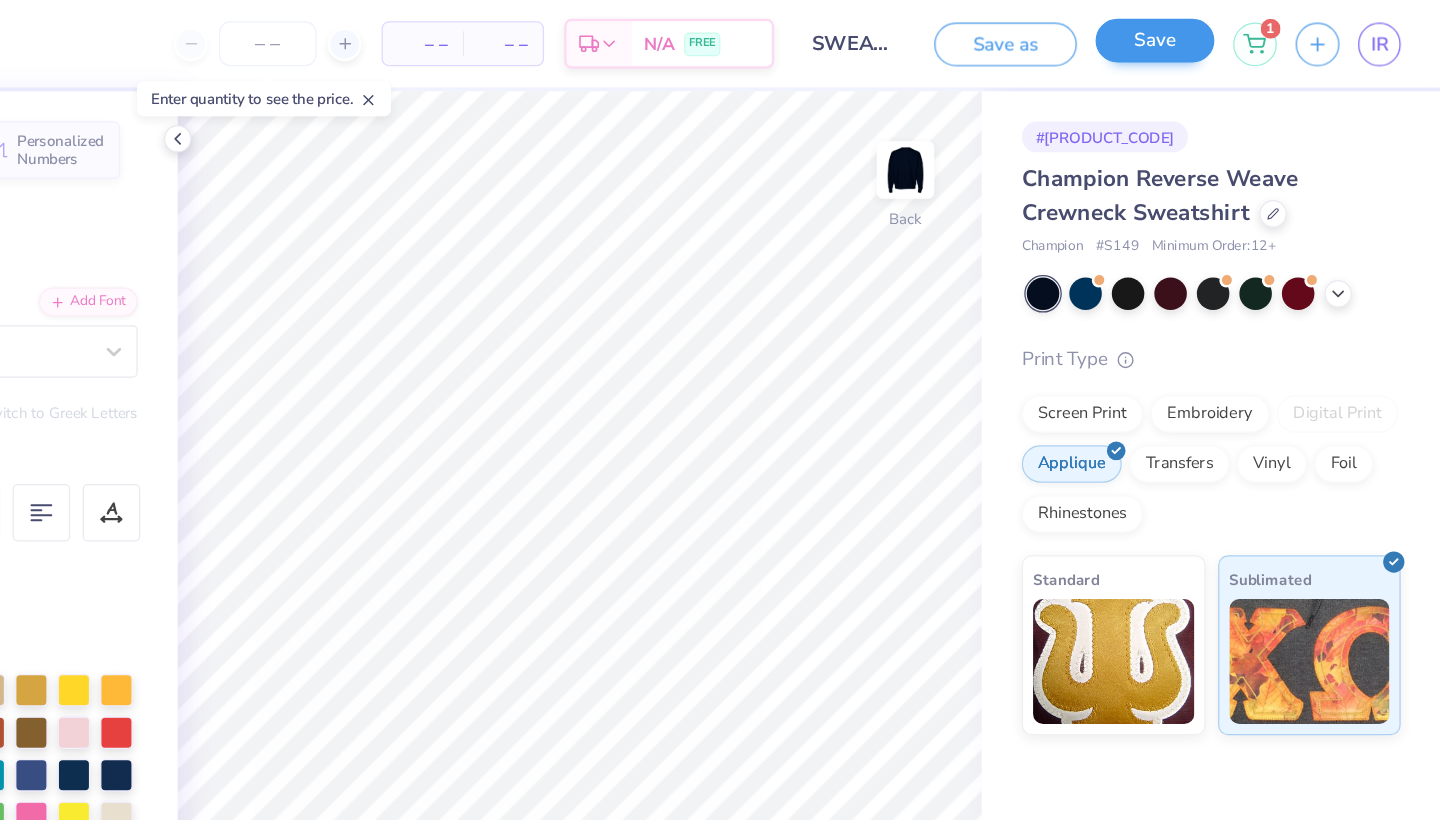 click on "Save" at bounding box center (1203, 32) 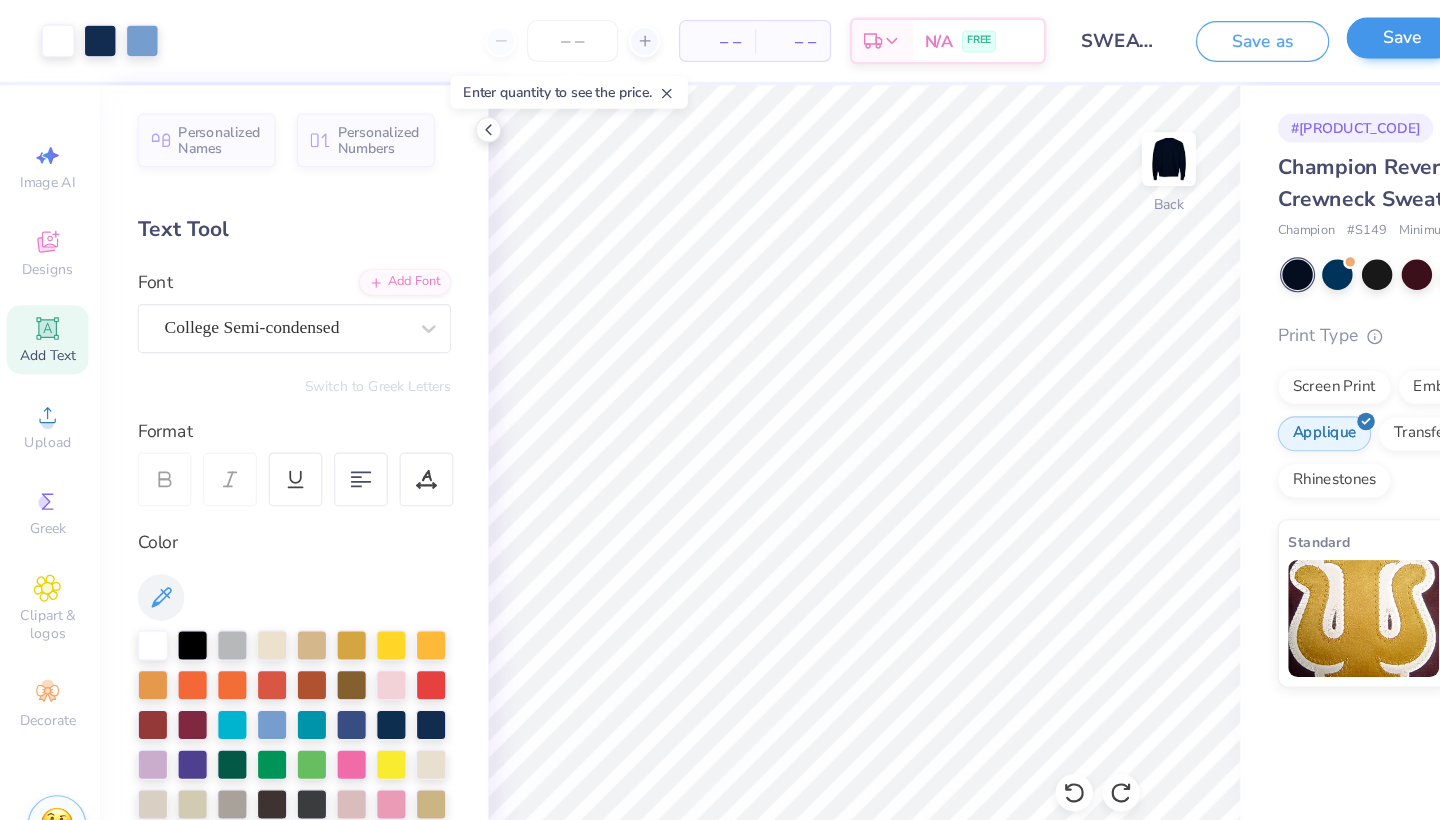 click on "Save" at bounding box center (1203, 32) 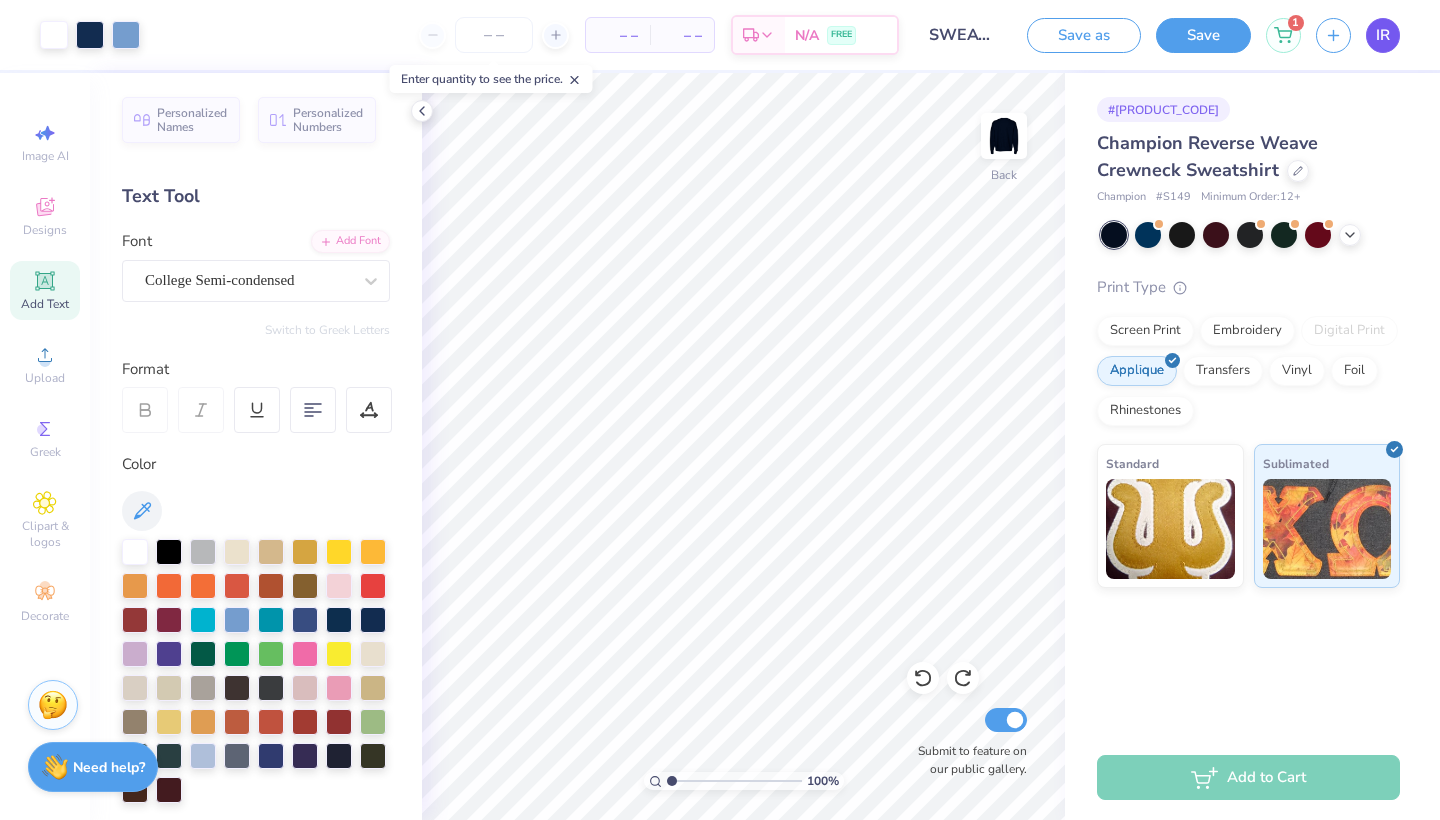 click on "IR" at bounding box center (1383, 35) 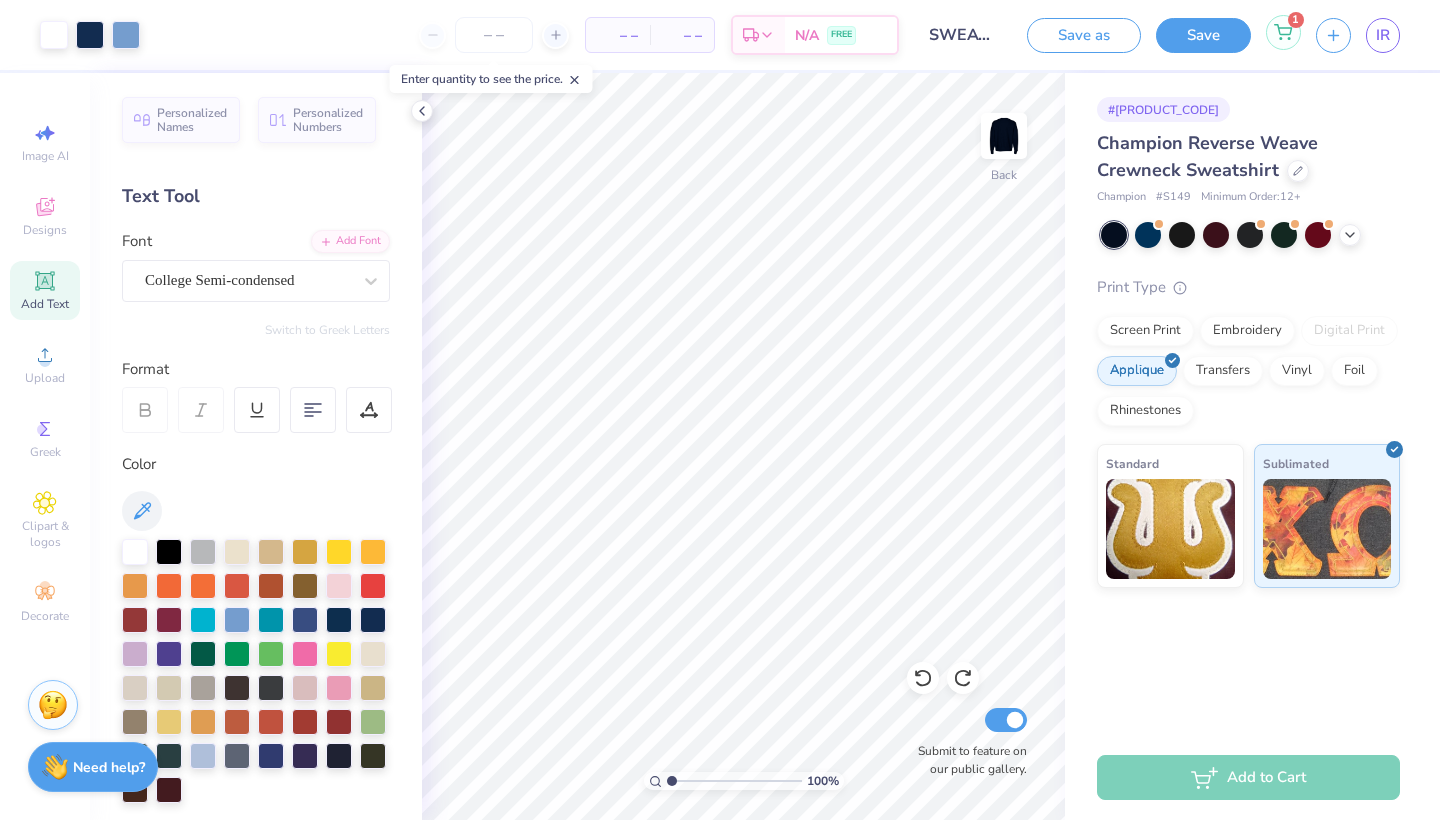click on "1" at bounding box center (1283, 32) 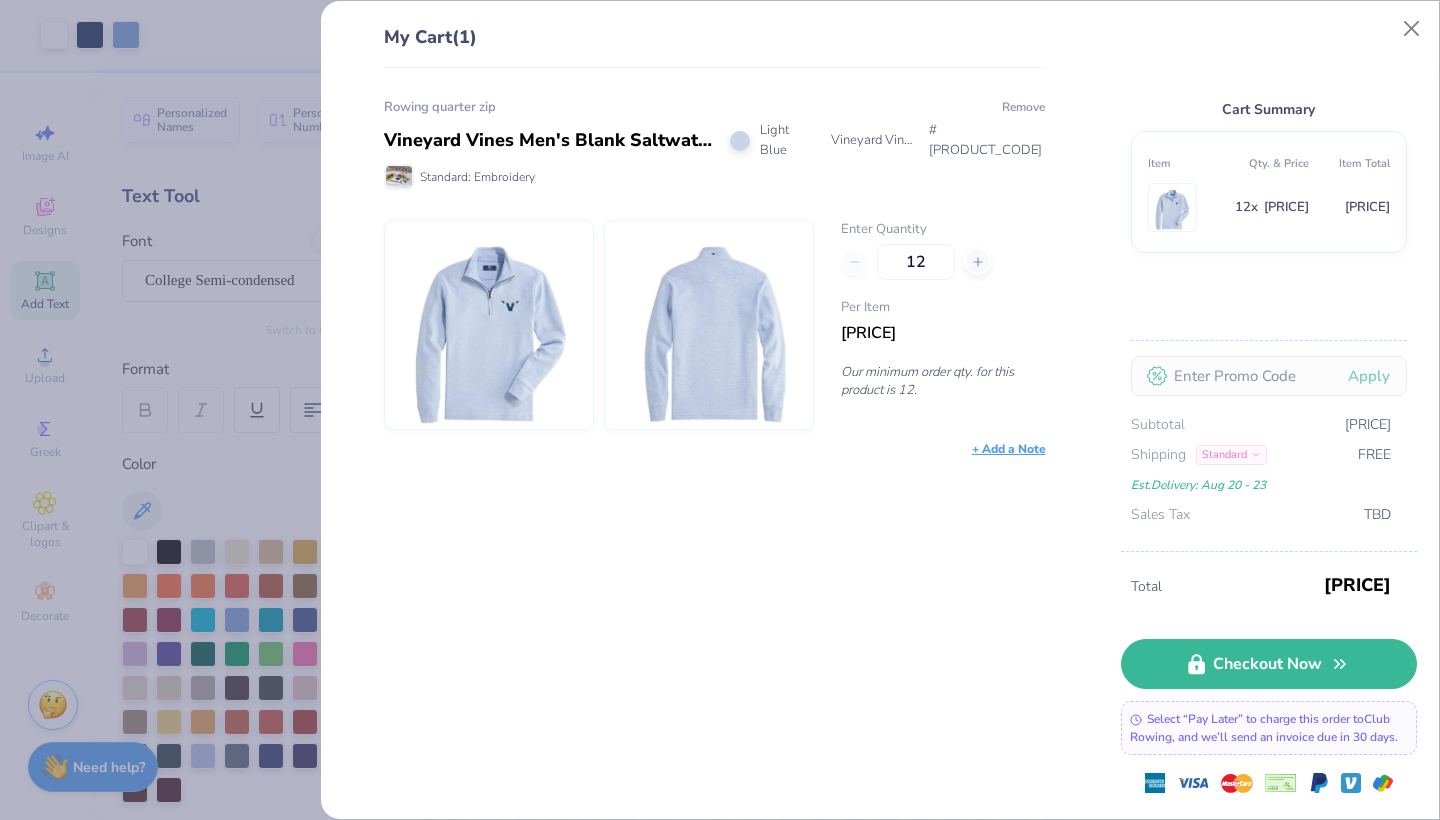 click on "Remove" at bounding box center (1023, 107) 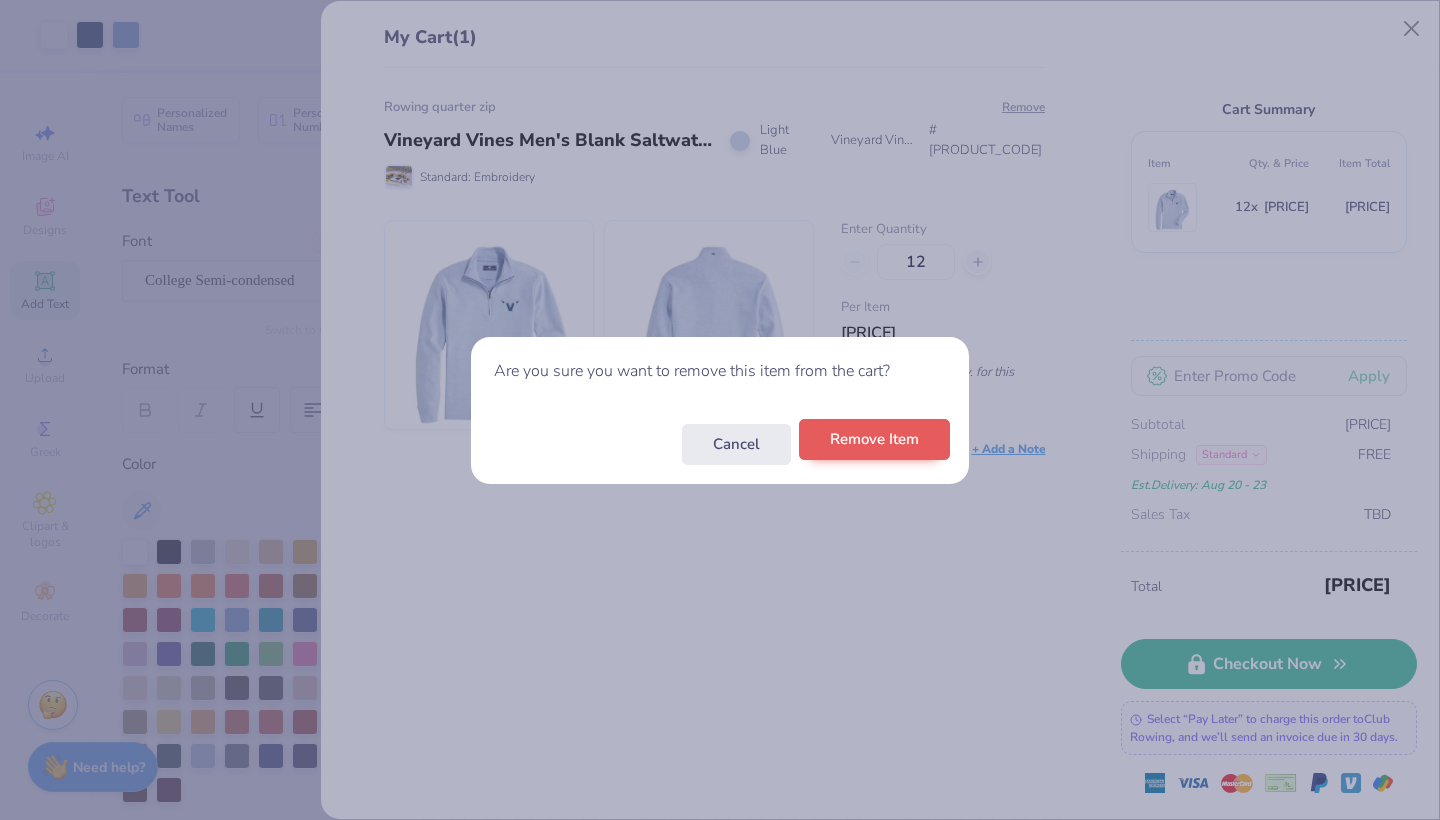 click on "Remove Item" at bounding box center [874, 439] 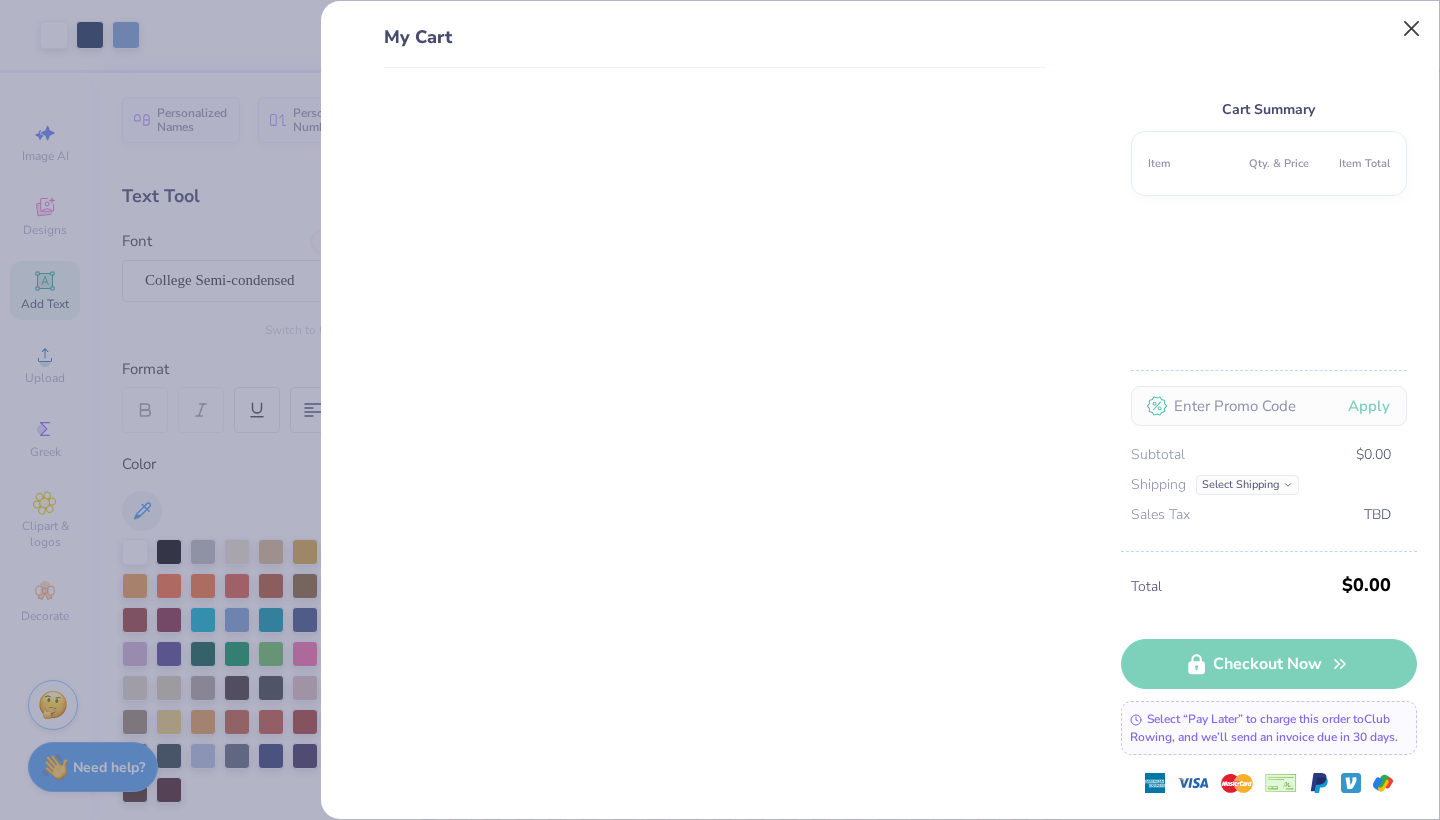 click at bounding box center (1412, 29) 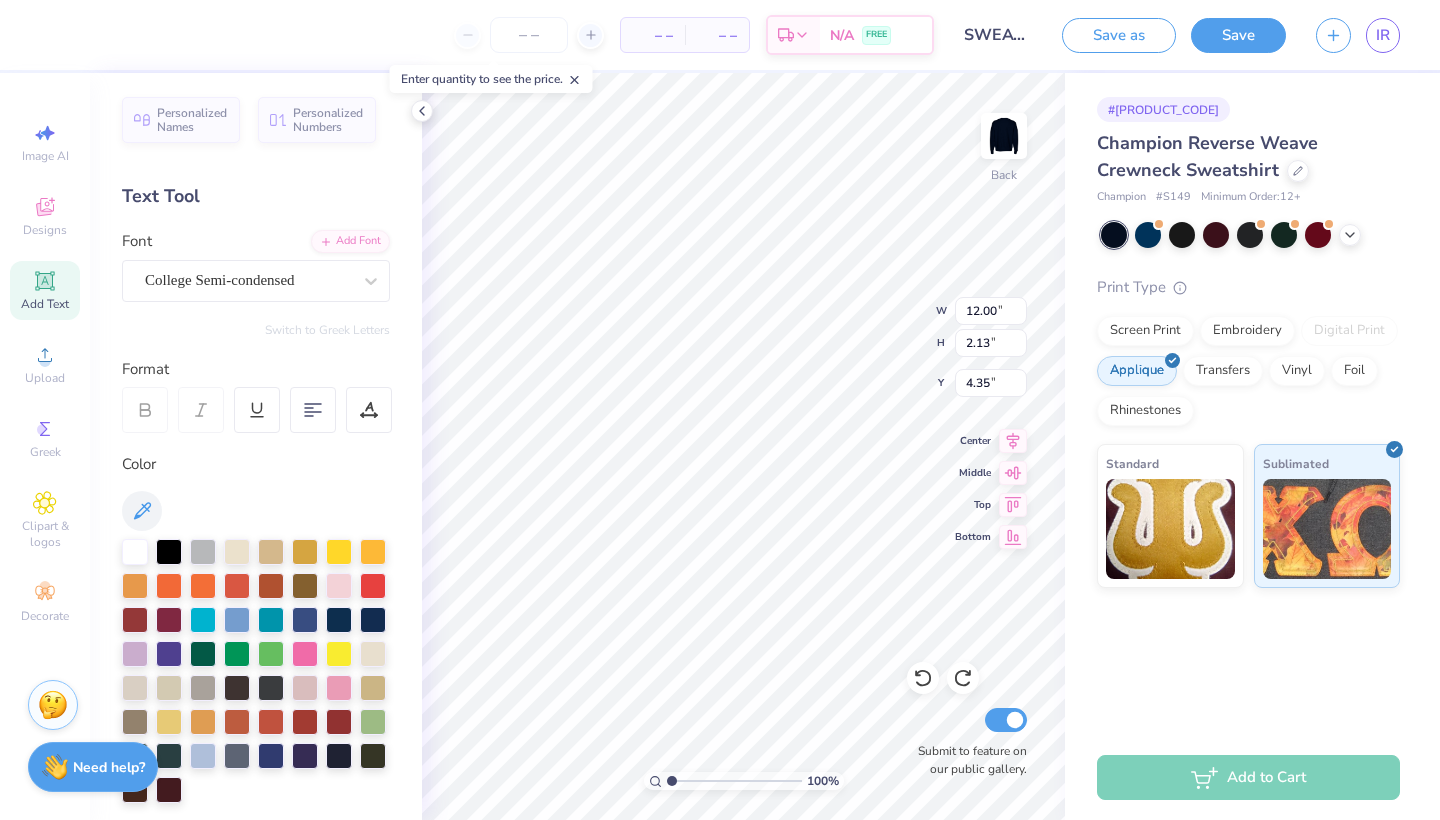scroll, scrollTop: 0, scrollLeft: 0, axis: both 